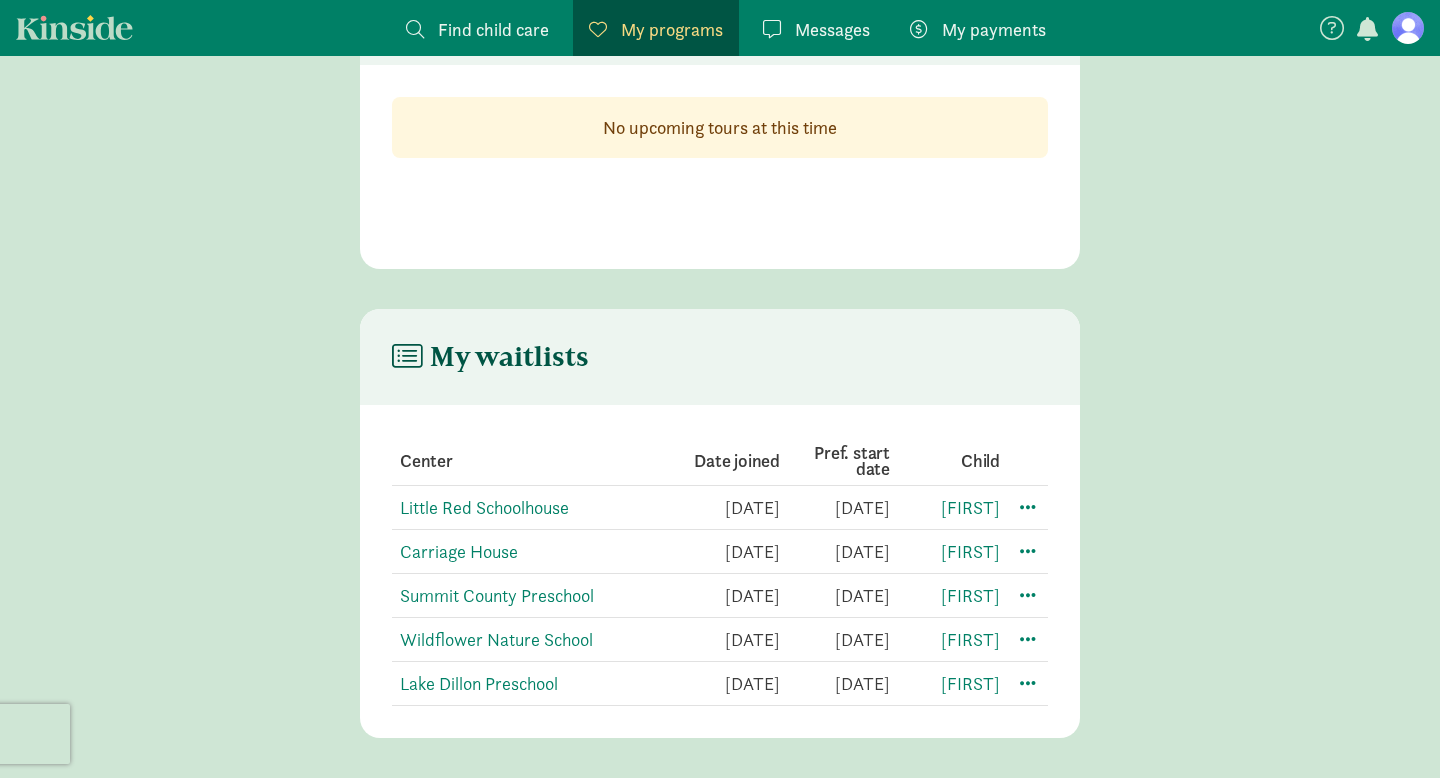 scroll, scrollTop: 0, scrollLeft: 0, axis: both 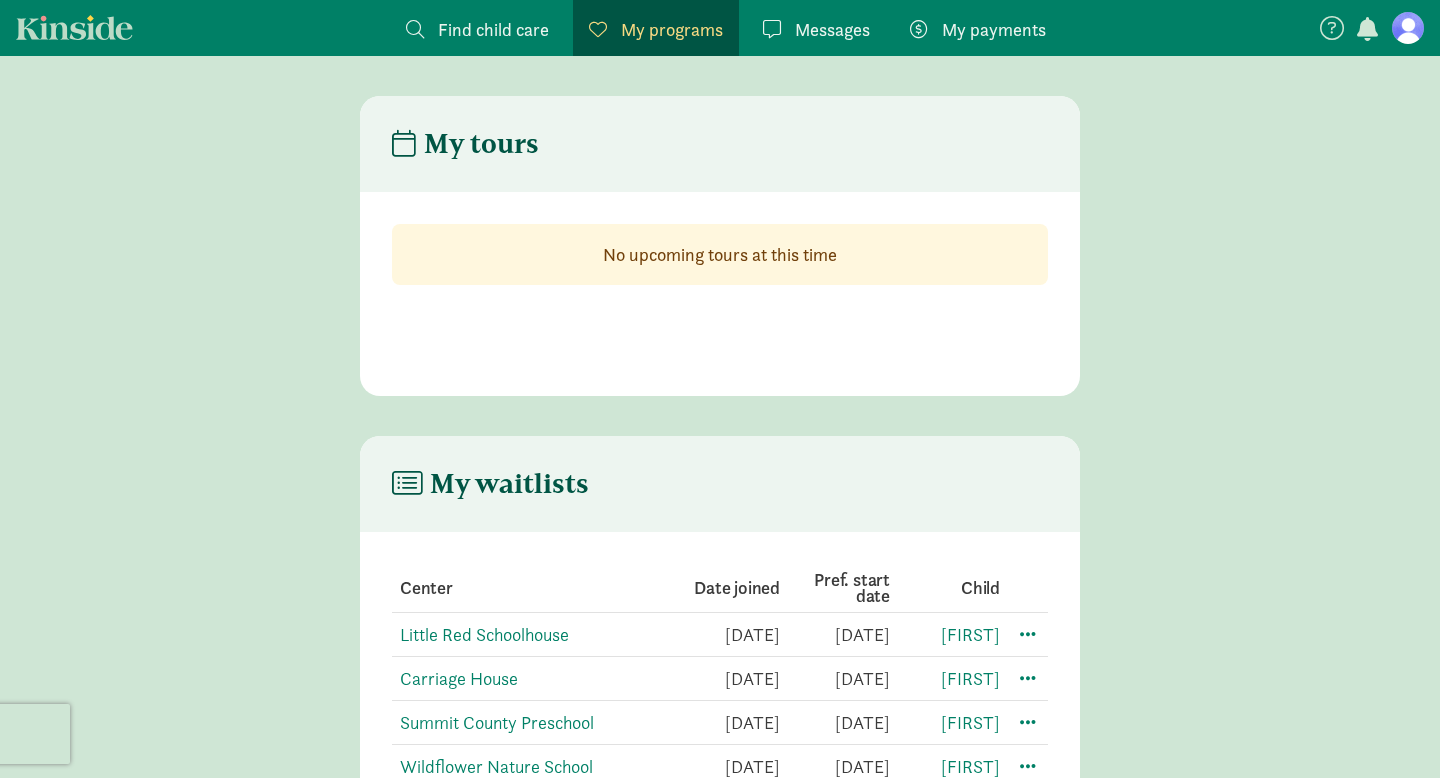 click on "Find child care" at bounding box center [493, 29] 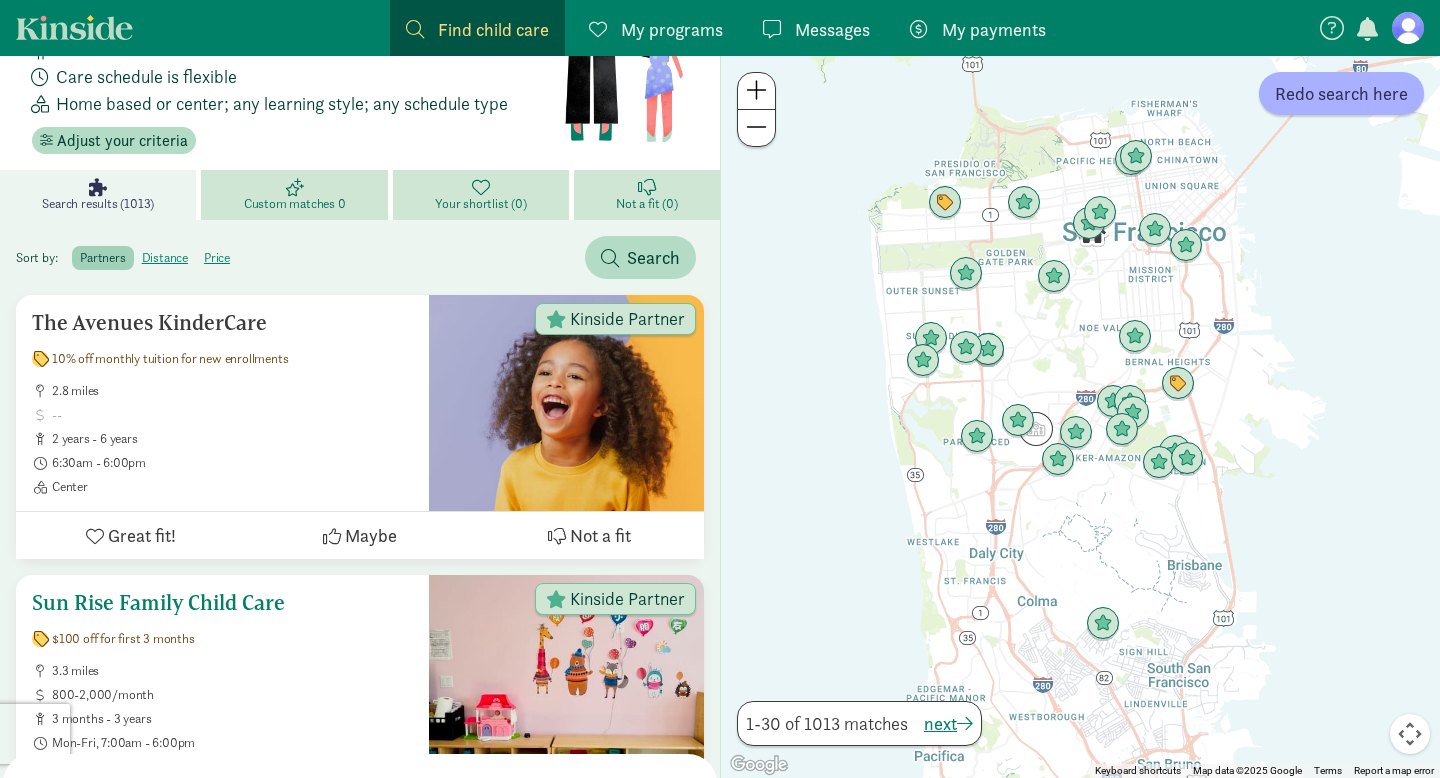 scroll, scrollTop: 0, scrollLeft: 0, axis: both 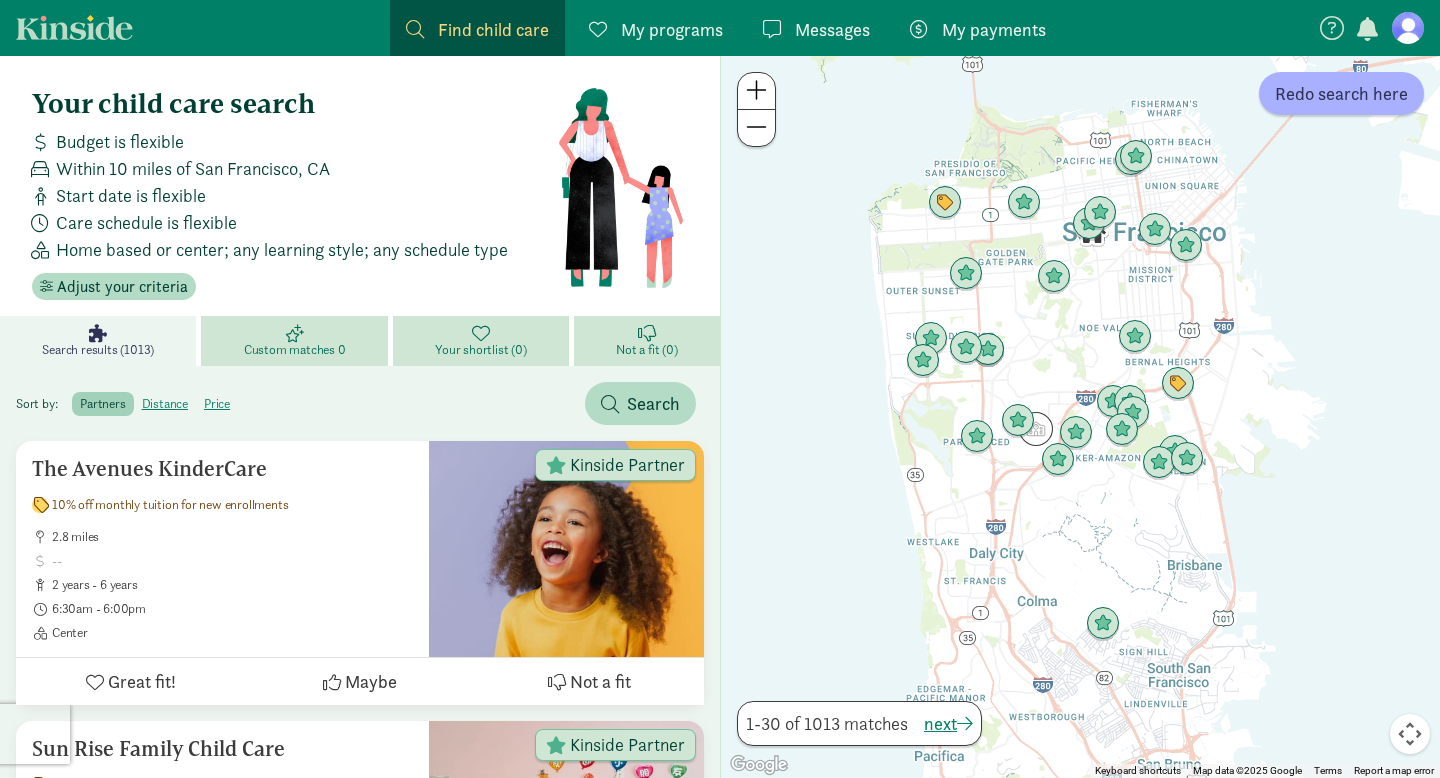 click on "Find child care
Find" at bounding box center (477, 29) 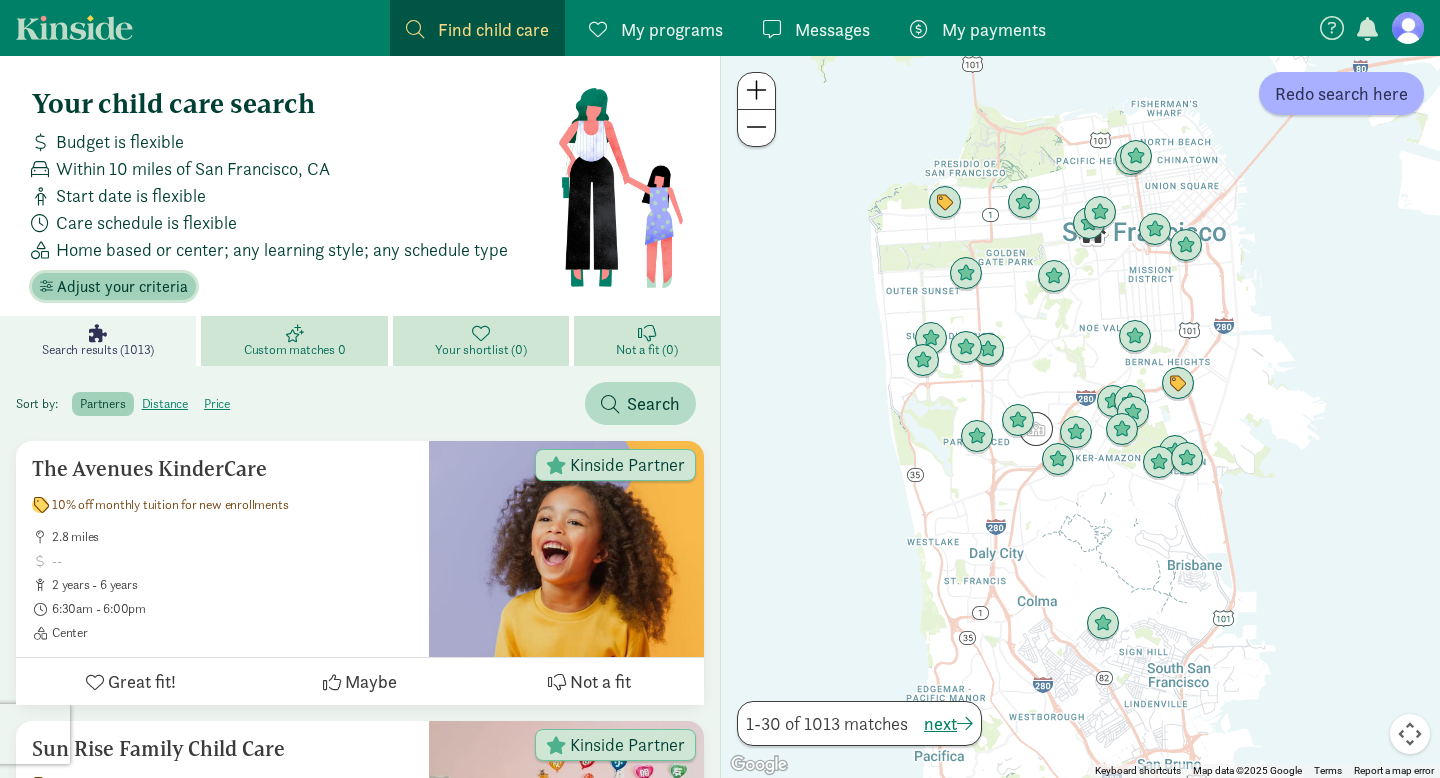 click on "Adjust your criteria" at bounding box center [122, 287] 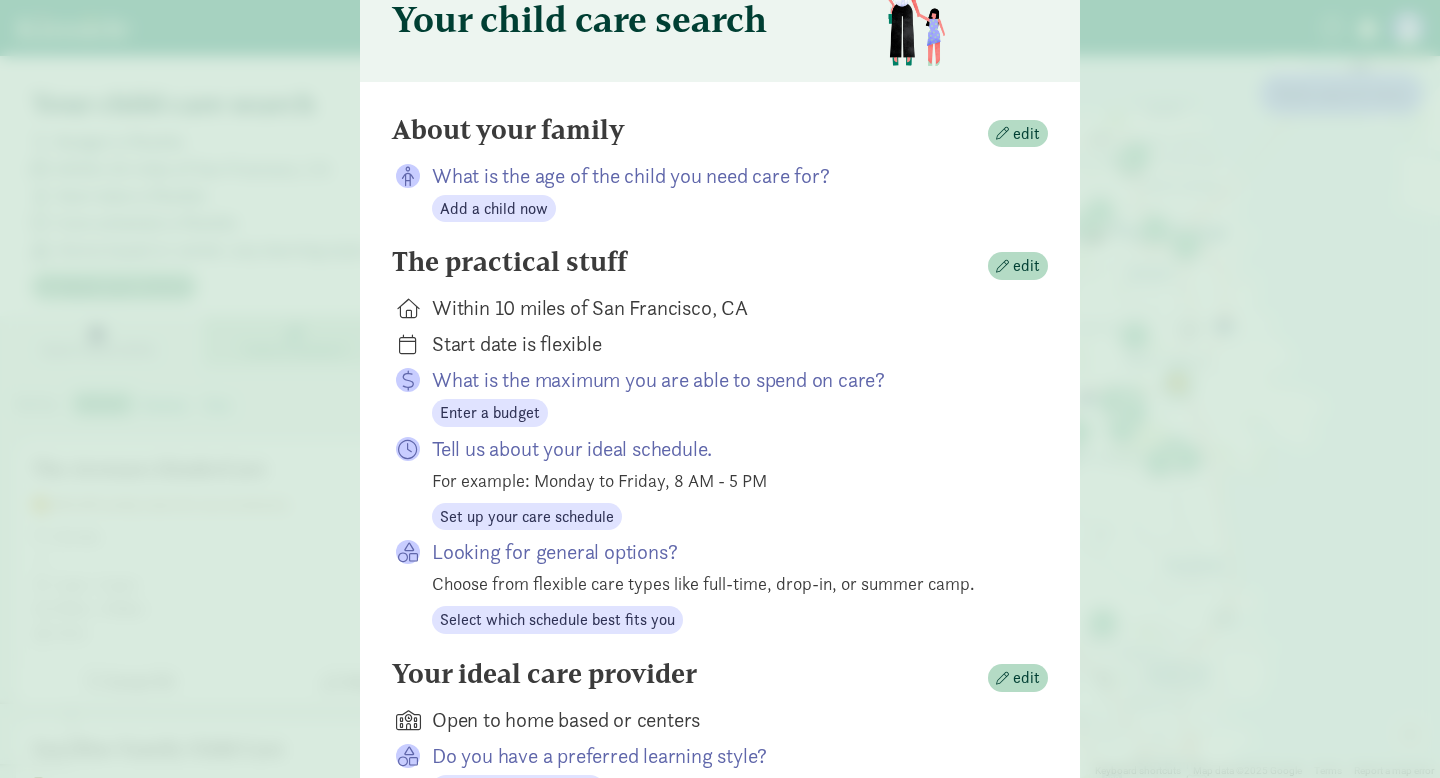scroll, scrollTop: 0, scrollLeft: 0, axis: both 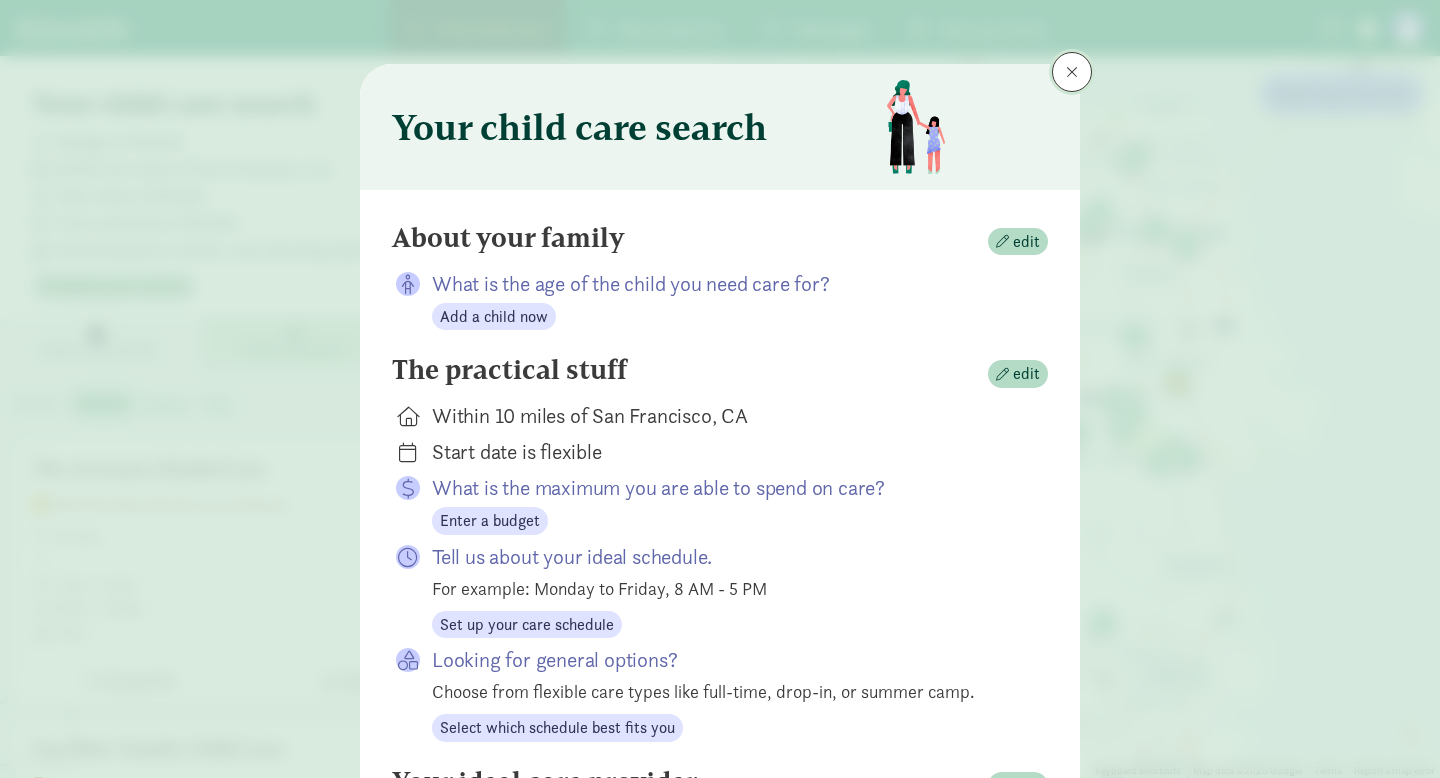 click at bounding box center [1072, 72] 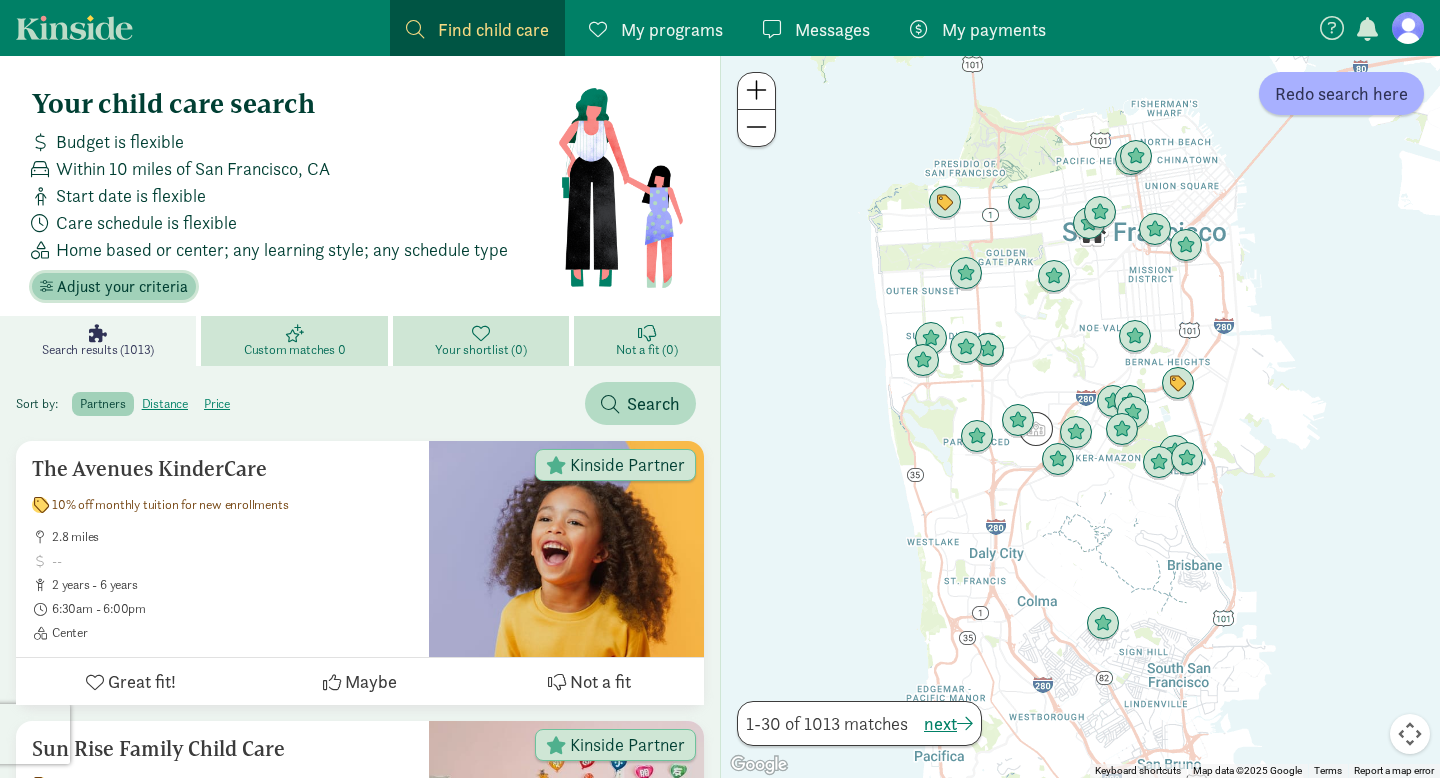 click on "Adjust your criteria" at bounding box center [122, 287] 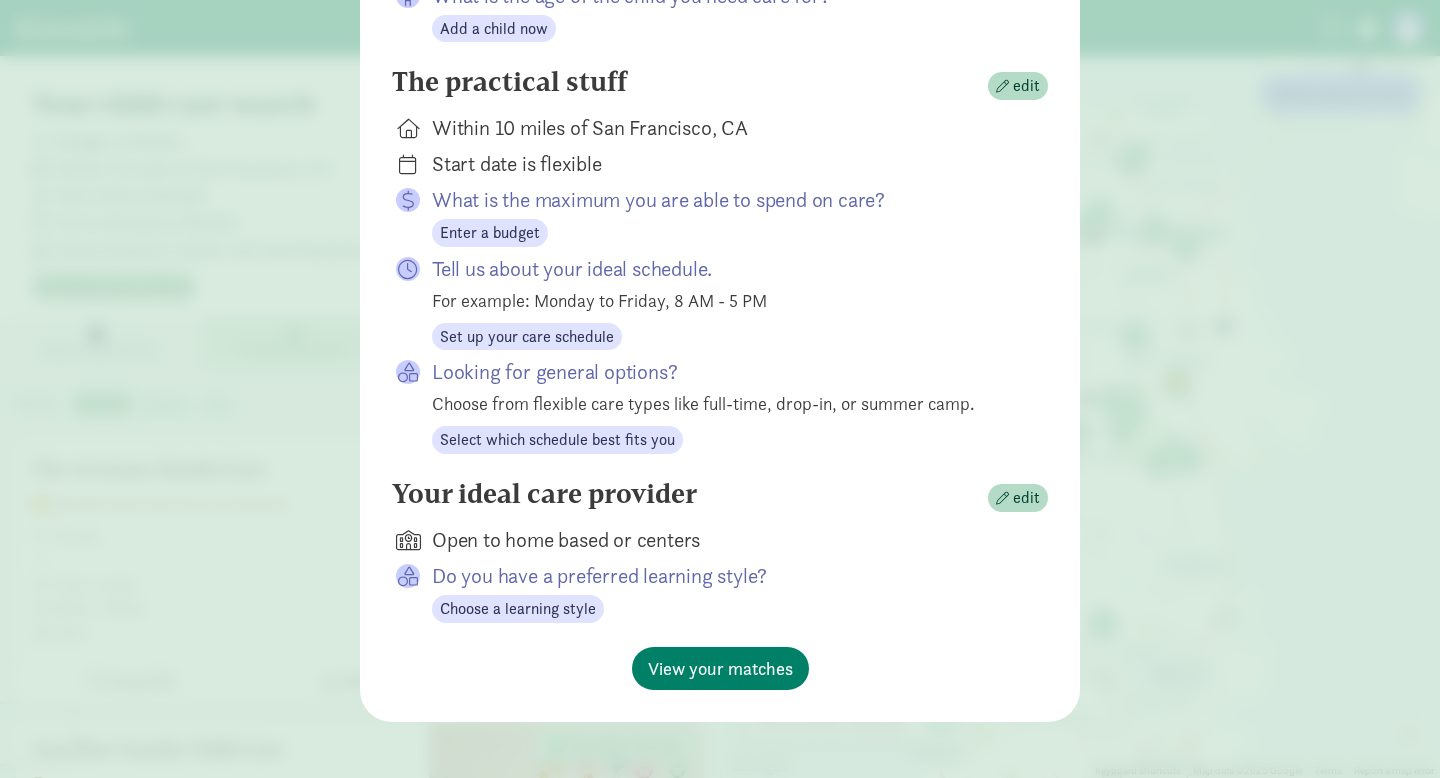 scroll, scrollTop: 287, scrollLeft: 0, axis: vertical 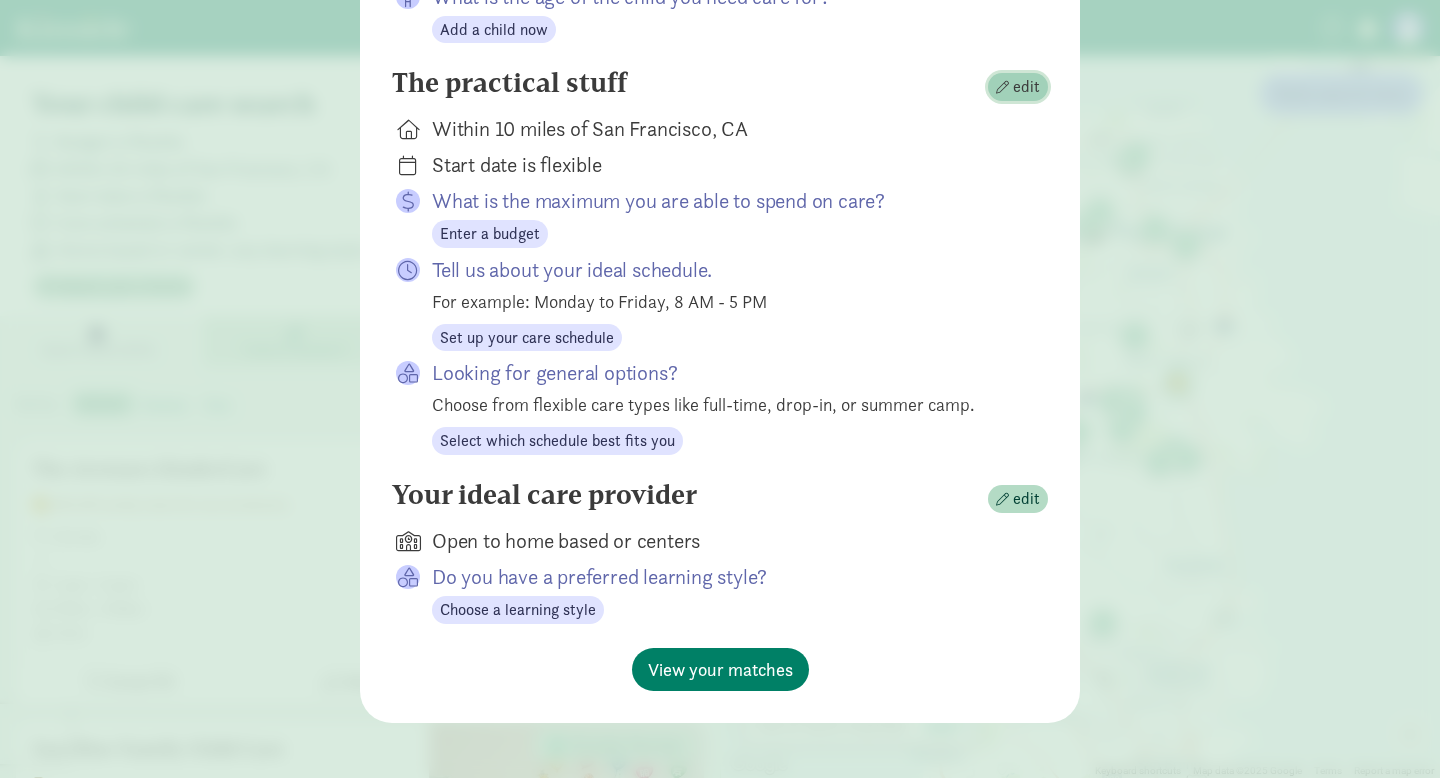 click on "edit" at bounding box center (1026, 87) 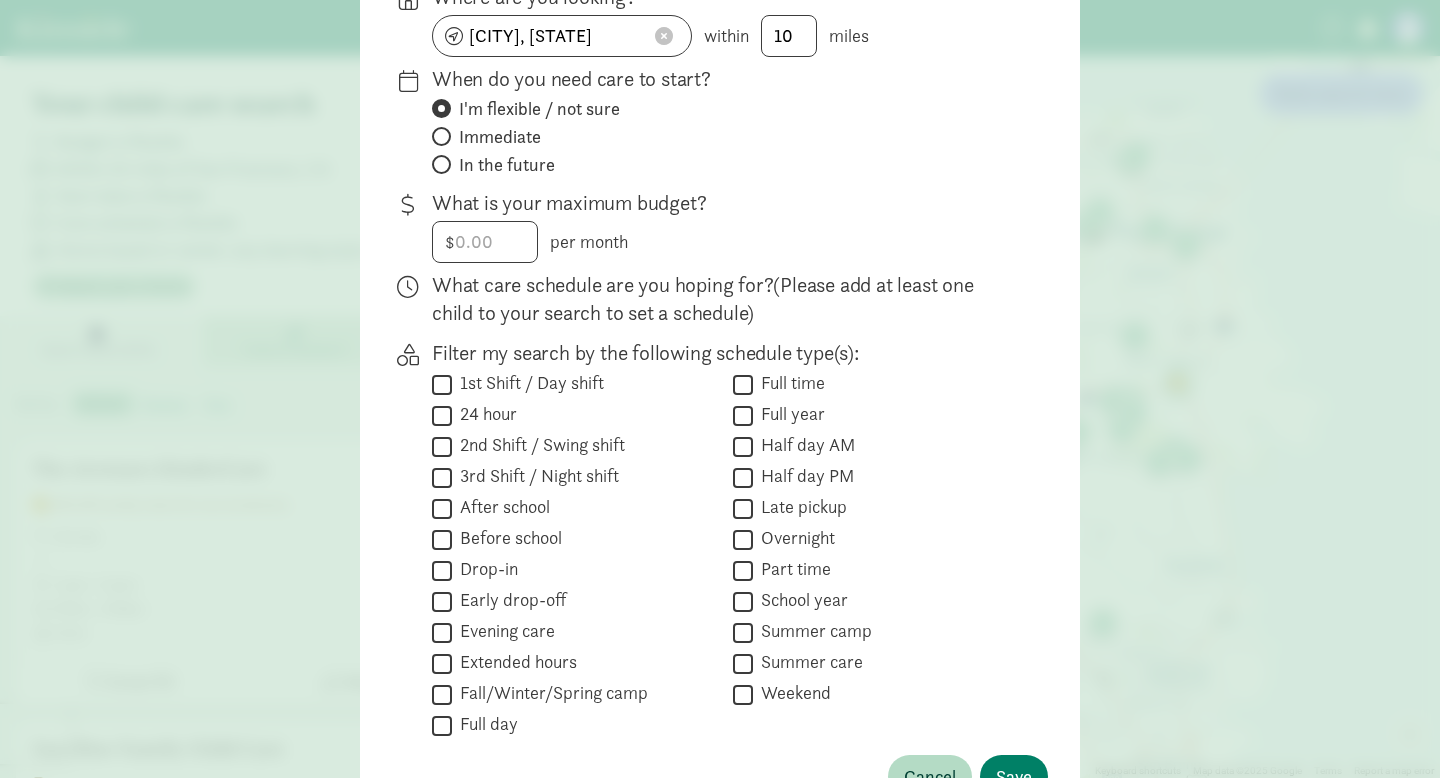 scroll, scrollTop: 169, scrollLeft: 0, axis: vertical 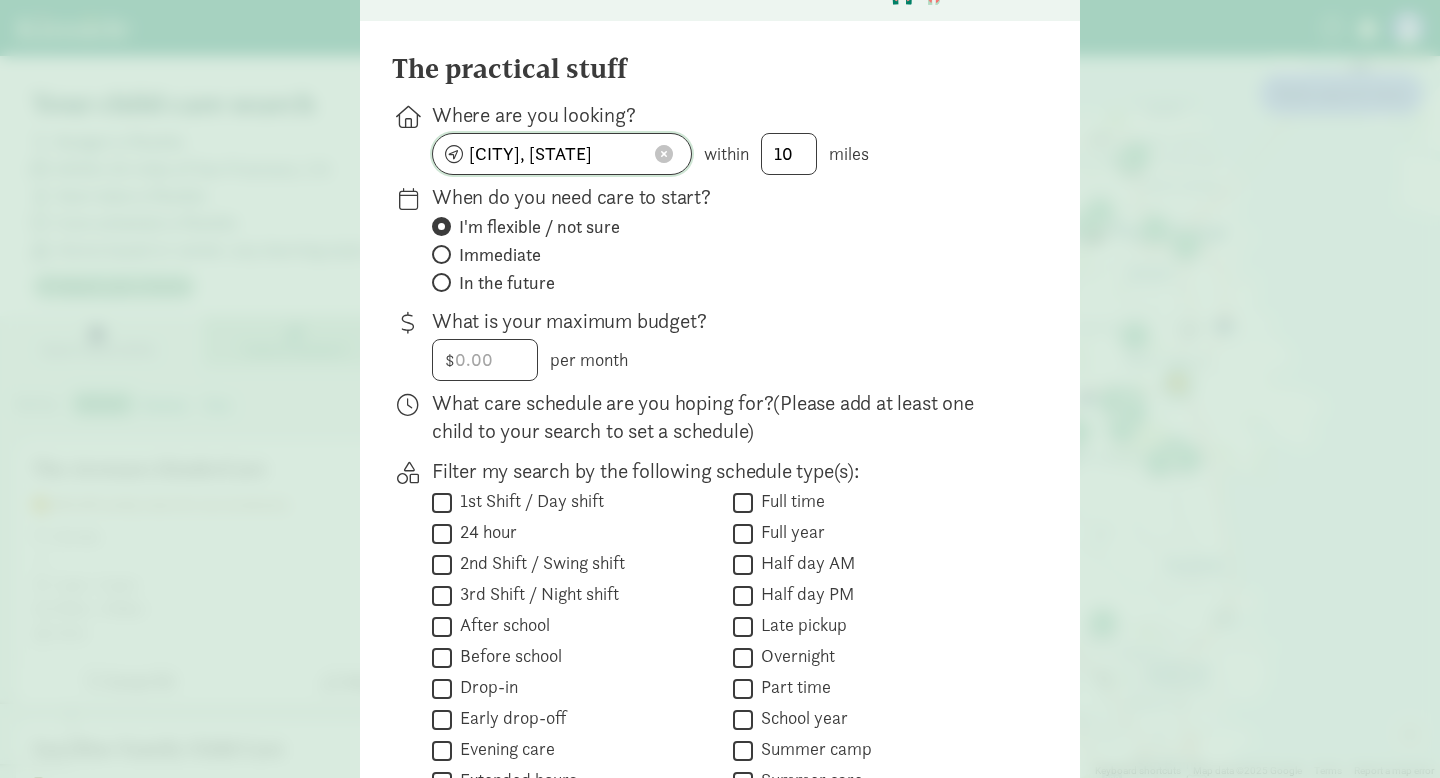 click on "[CITY], [STATE]" 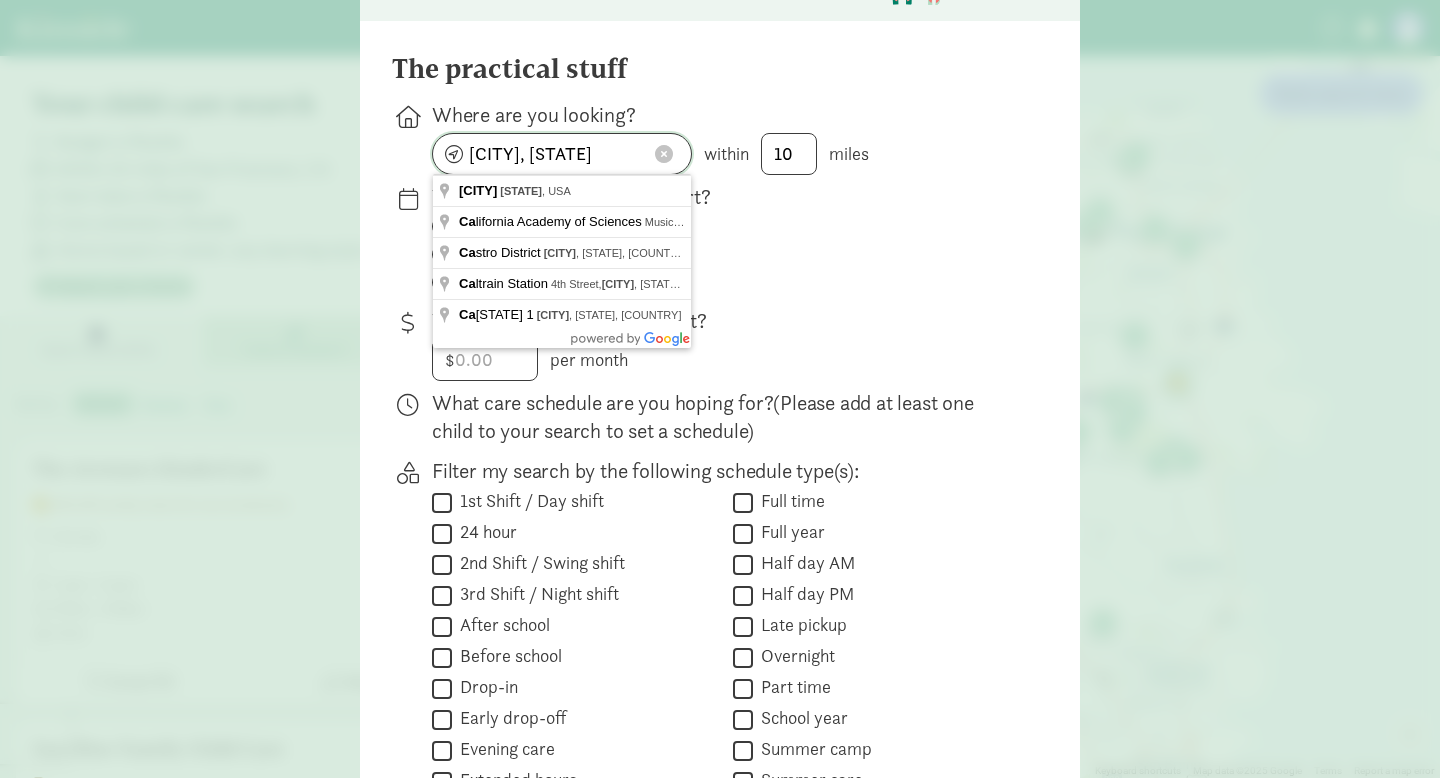 drag, startPoint x: 623, startPoint y: 173, endPoint x: 440, endPoint y: 121, distance: 190.24458 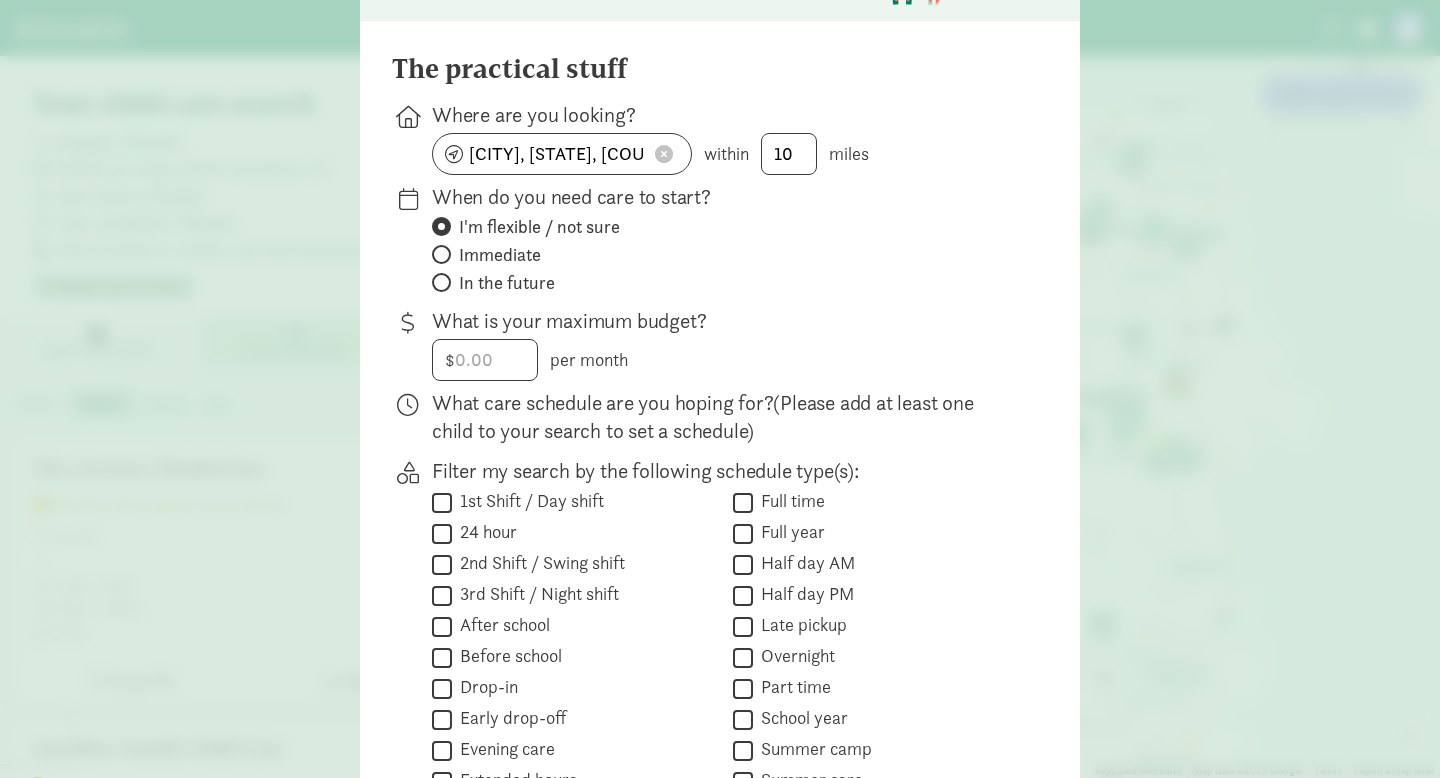 type on "[CITY], [STATE] [ZIP], [COUNTRY]" 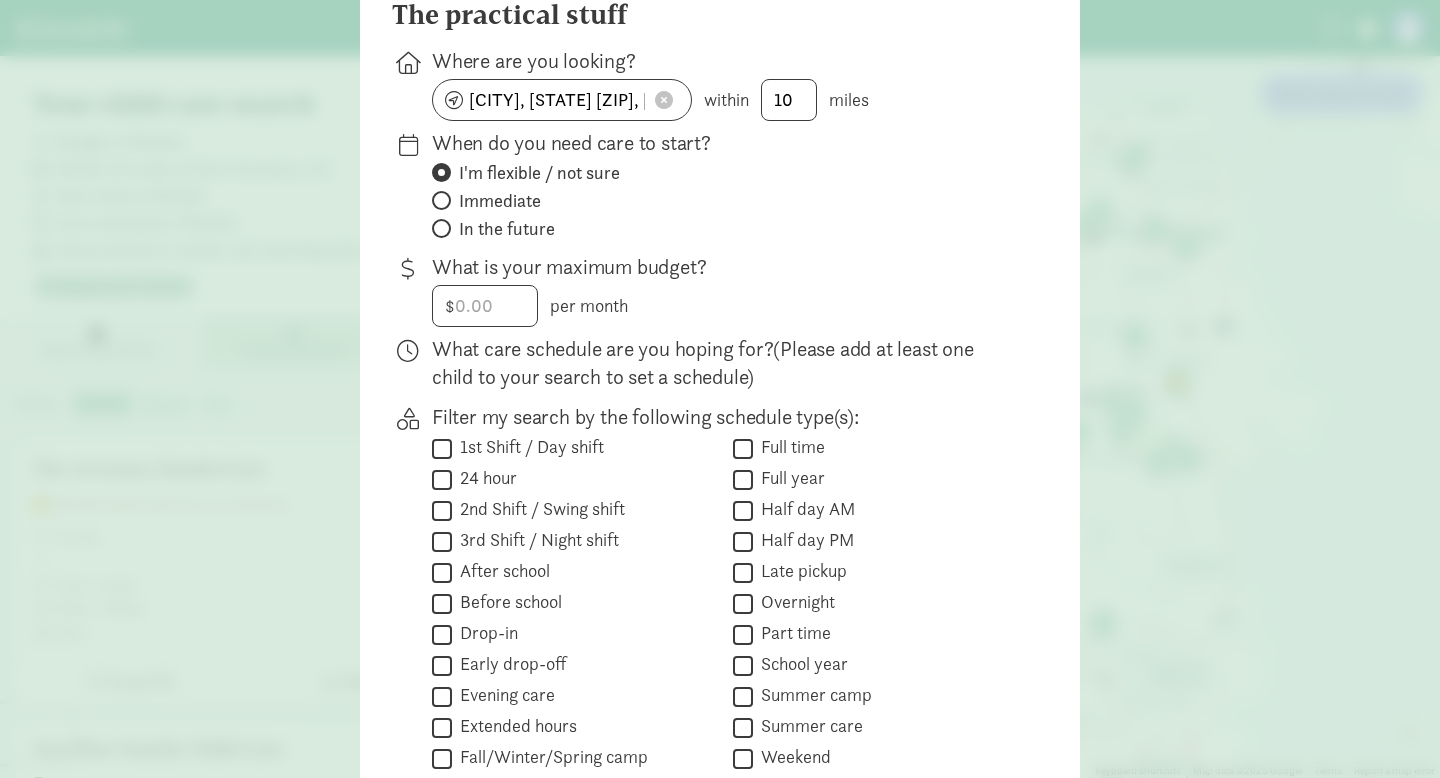 scroll, scrollTop: 221, scrollLeft: 0, axis: vertical 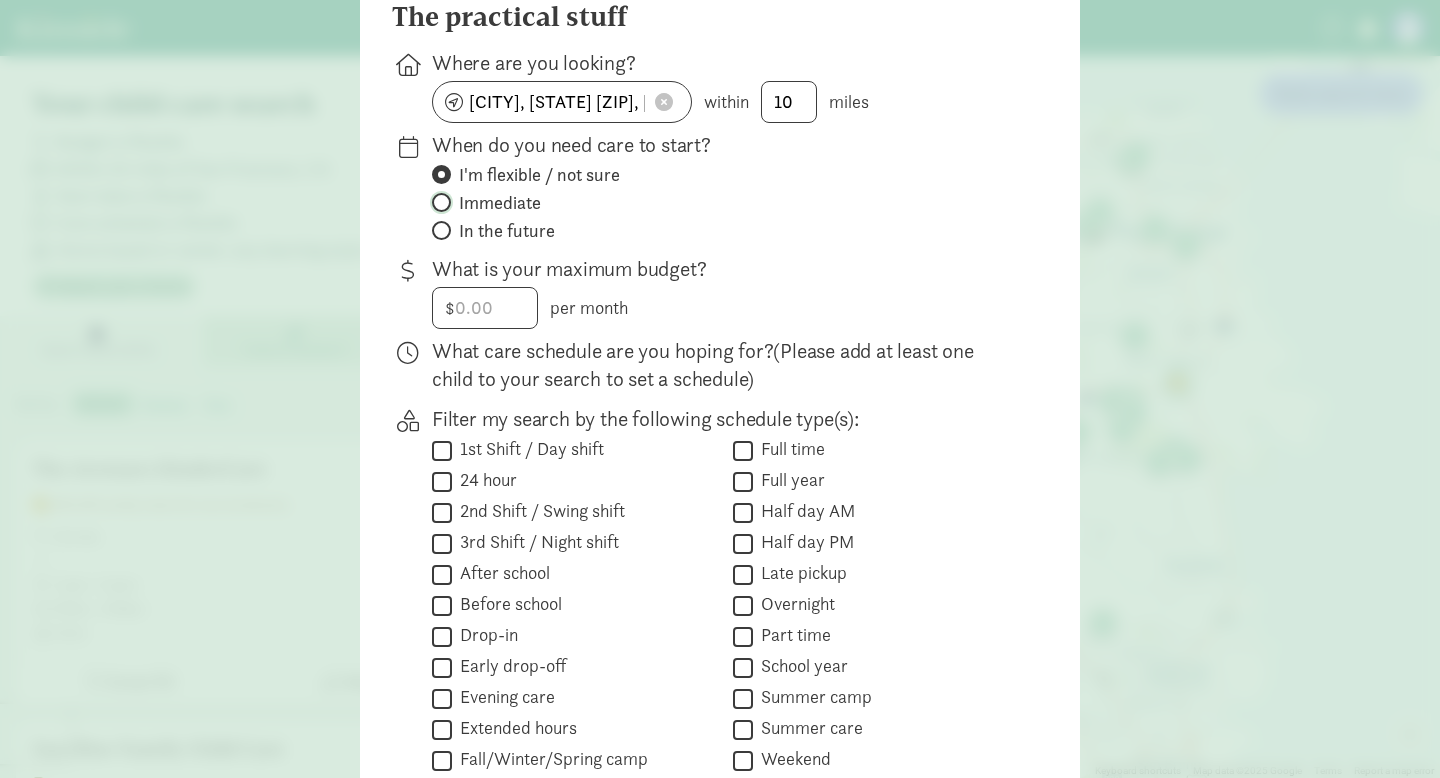 click on "Immediate" at bounding box center (438, 202) 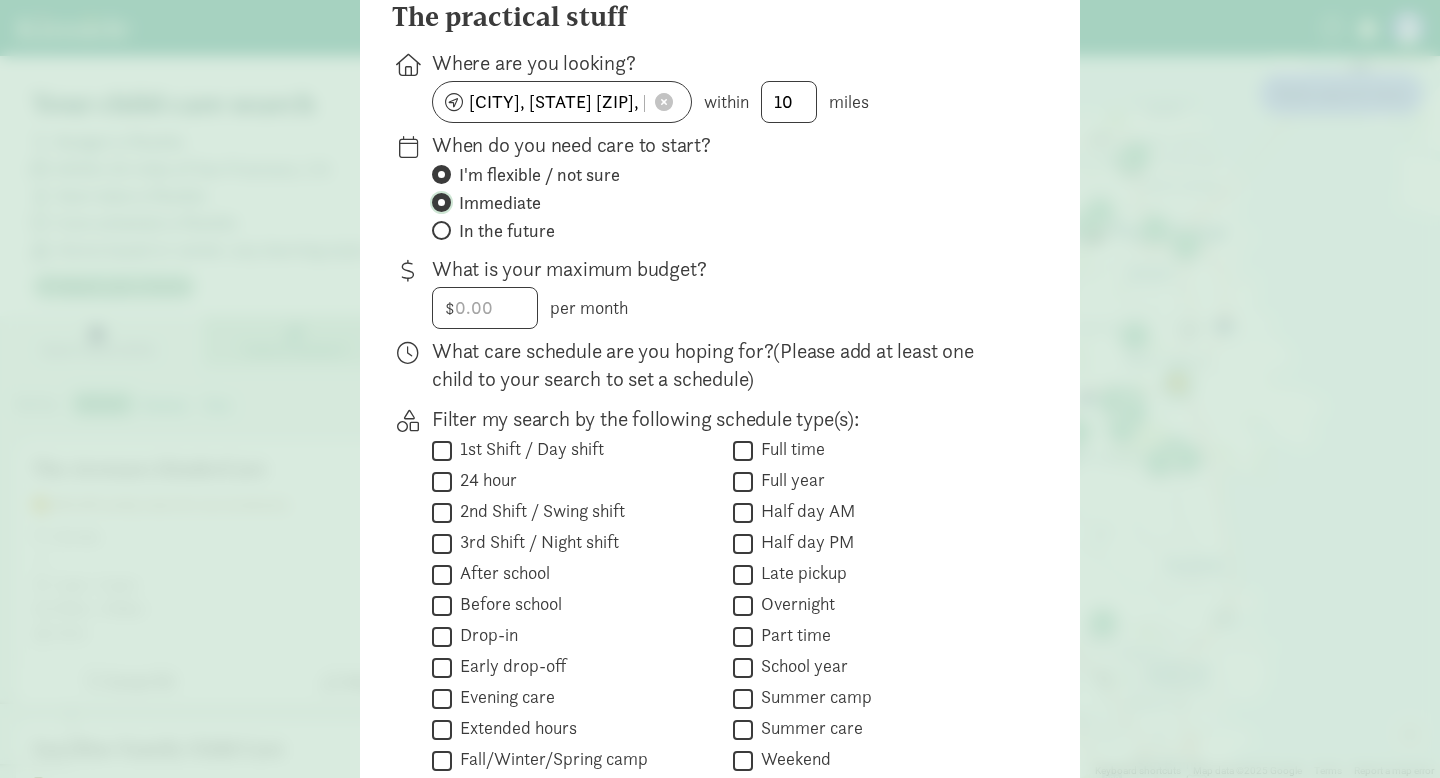 radio on "false" 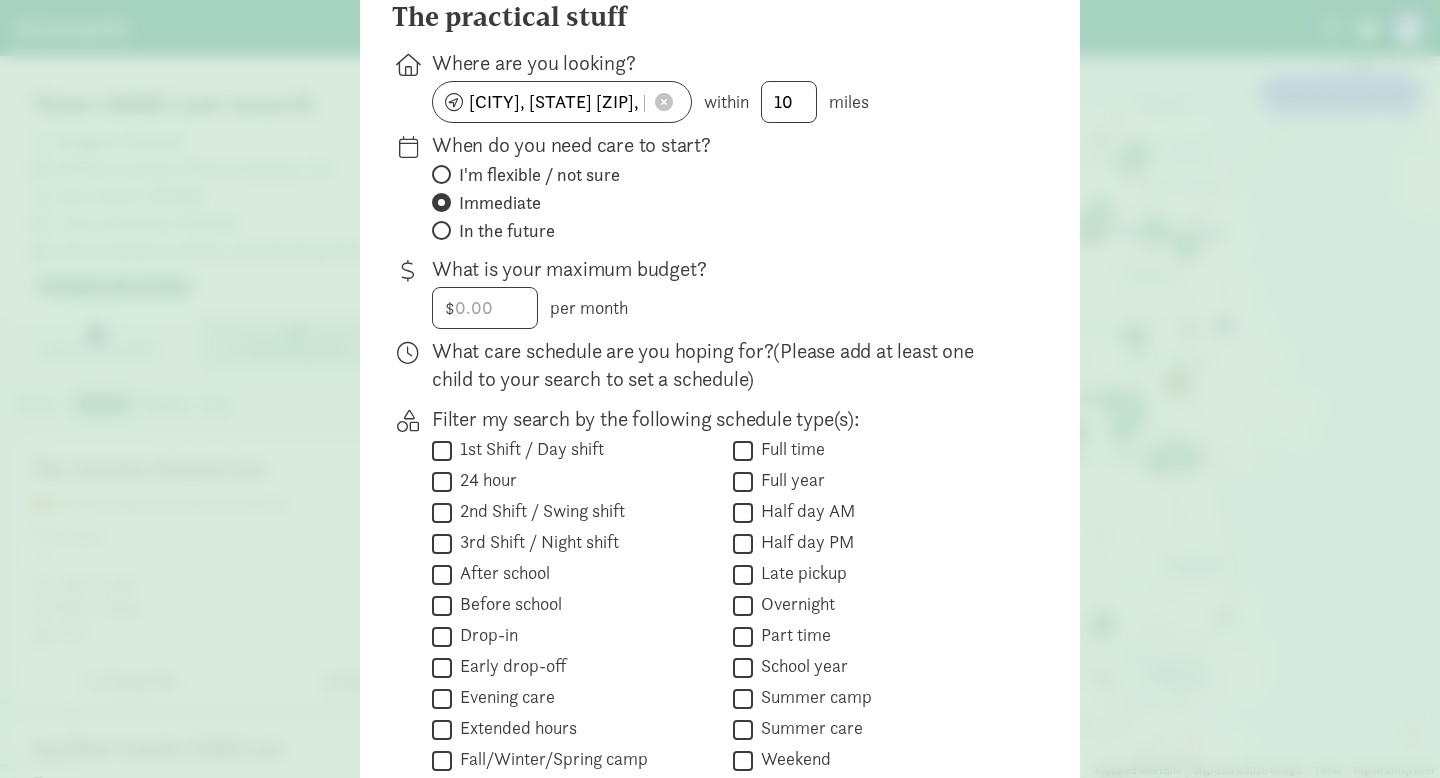 click at bounding box center [441, 230] 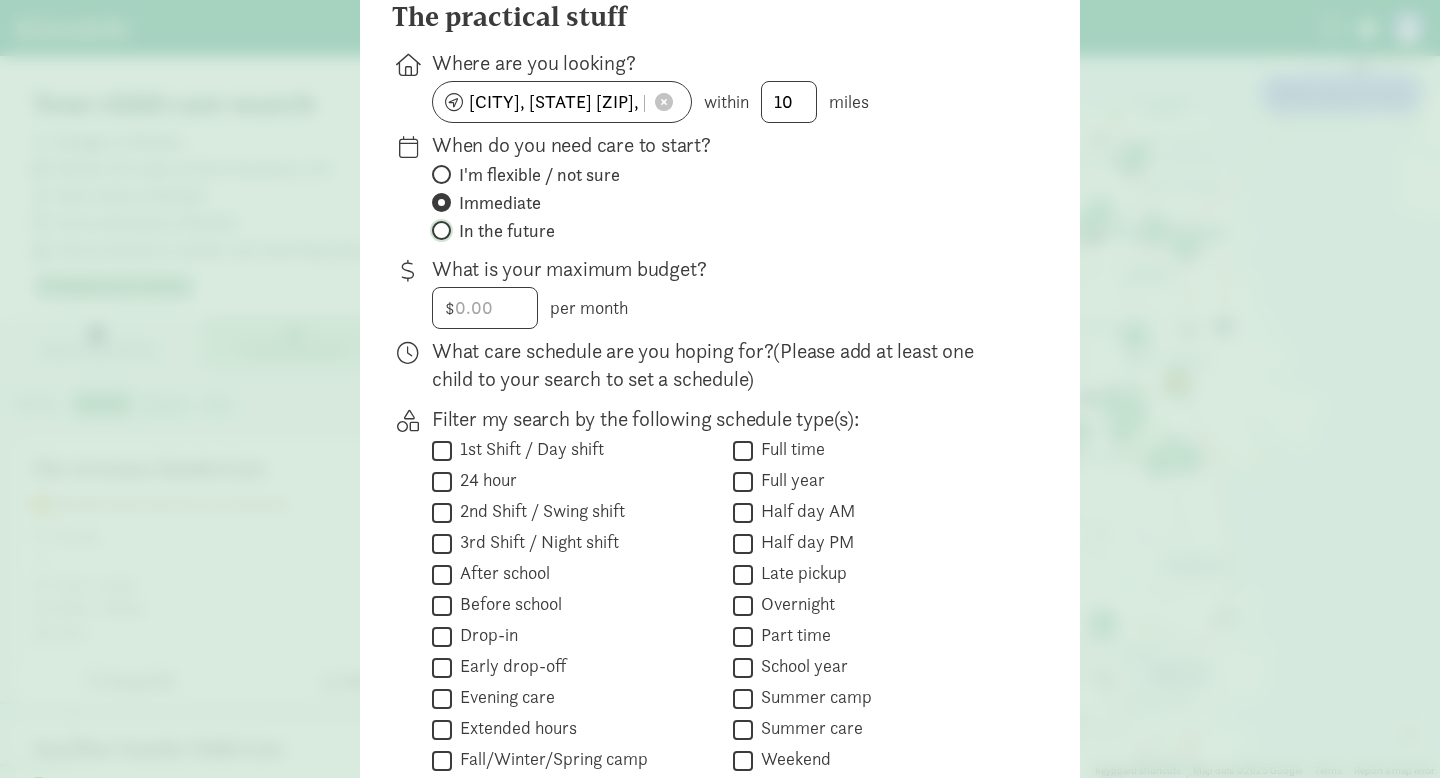 click on "In the future" at bounding box center [438, 230] 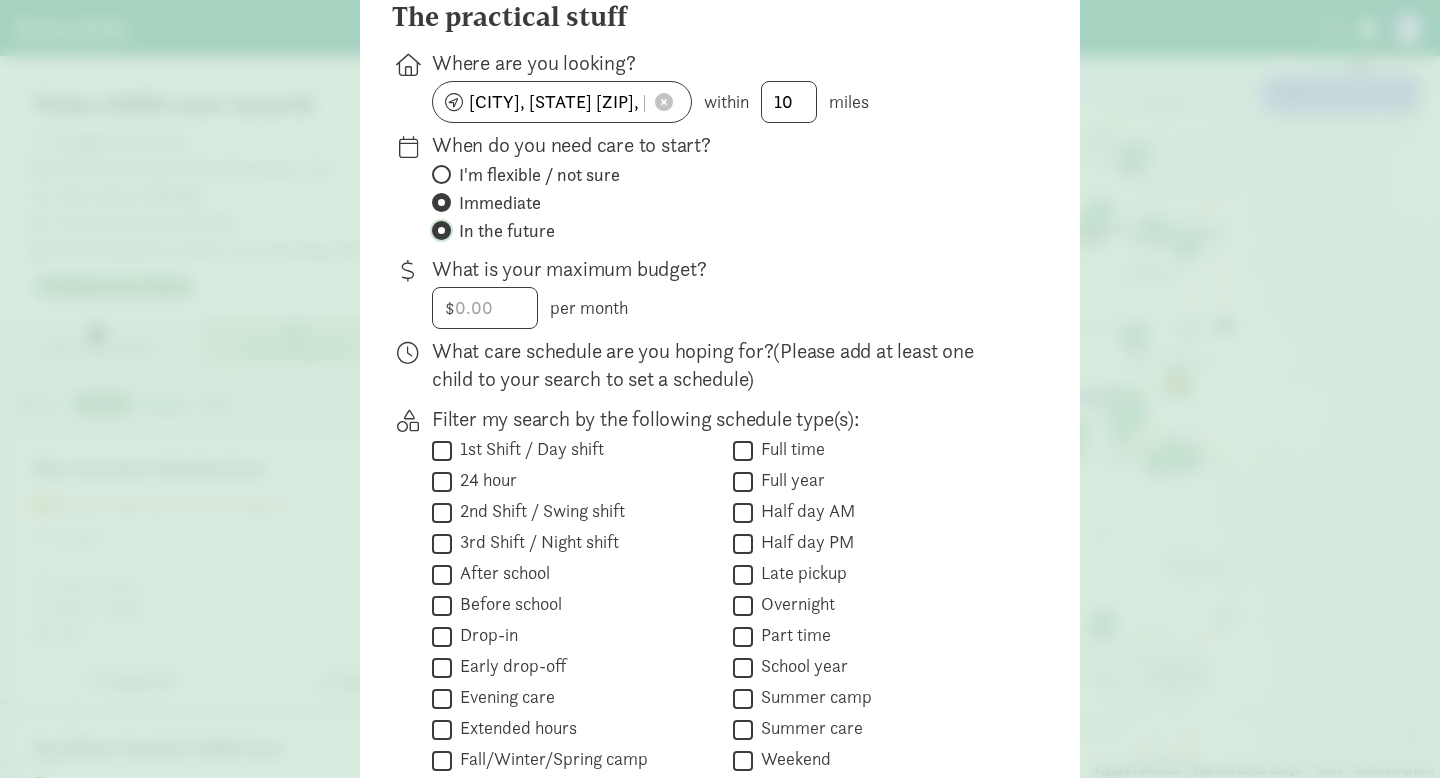 radio on "false" 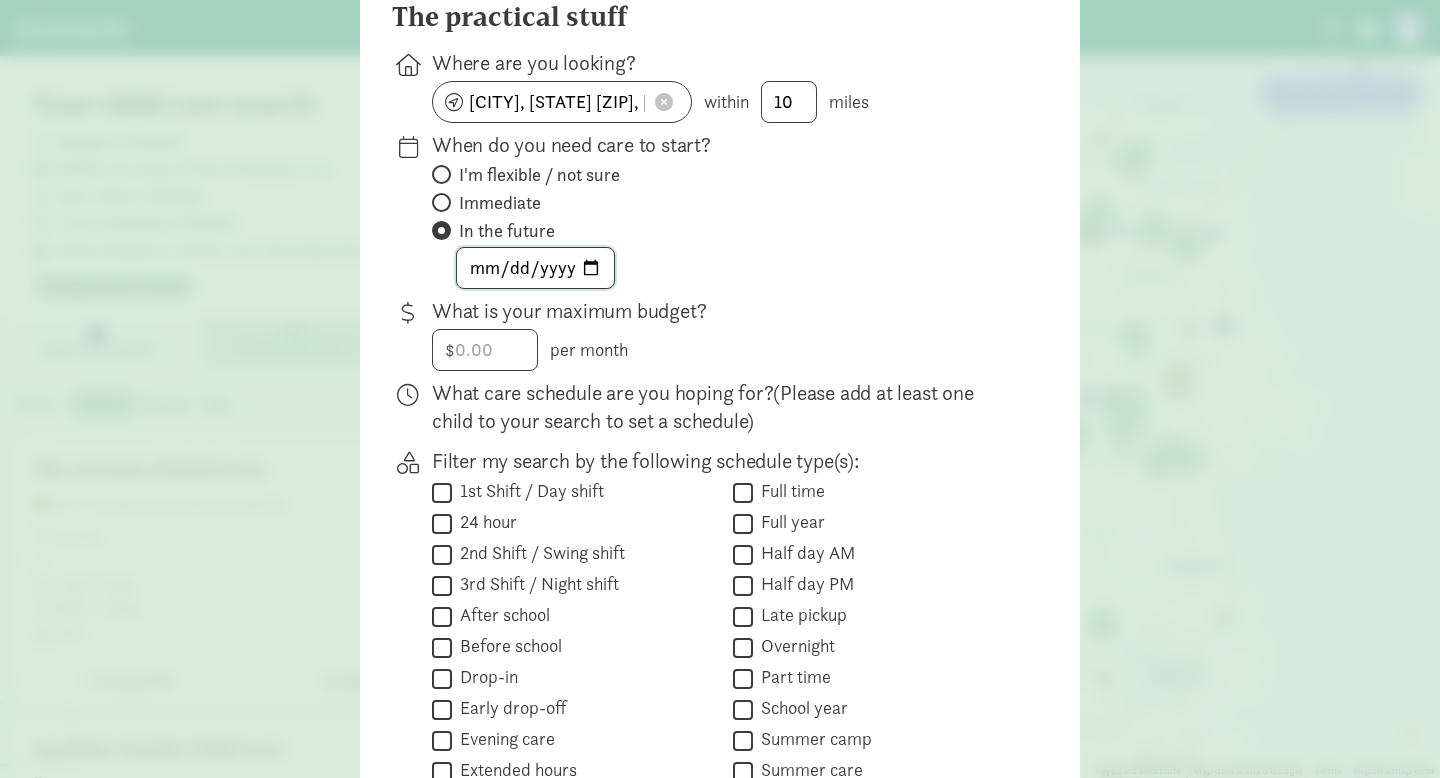 click 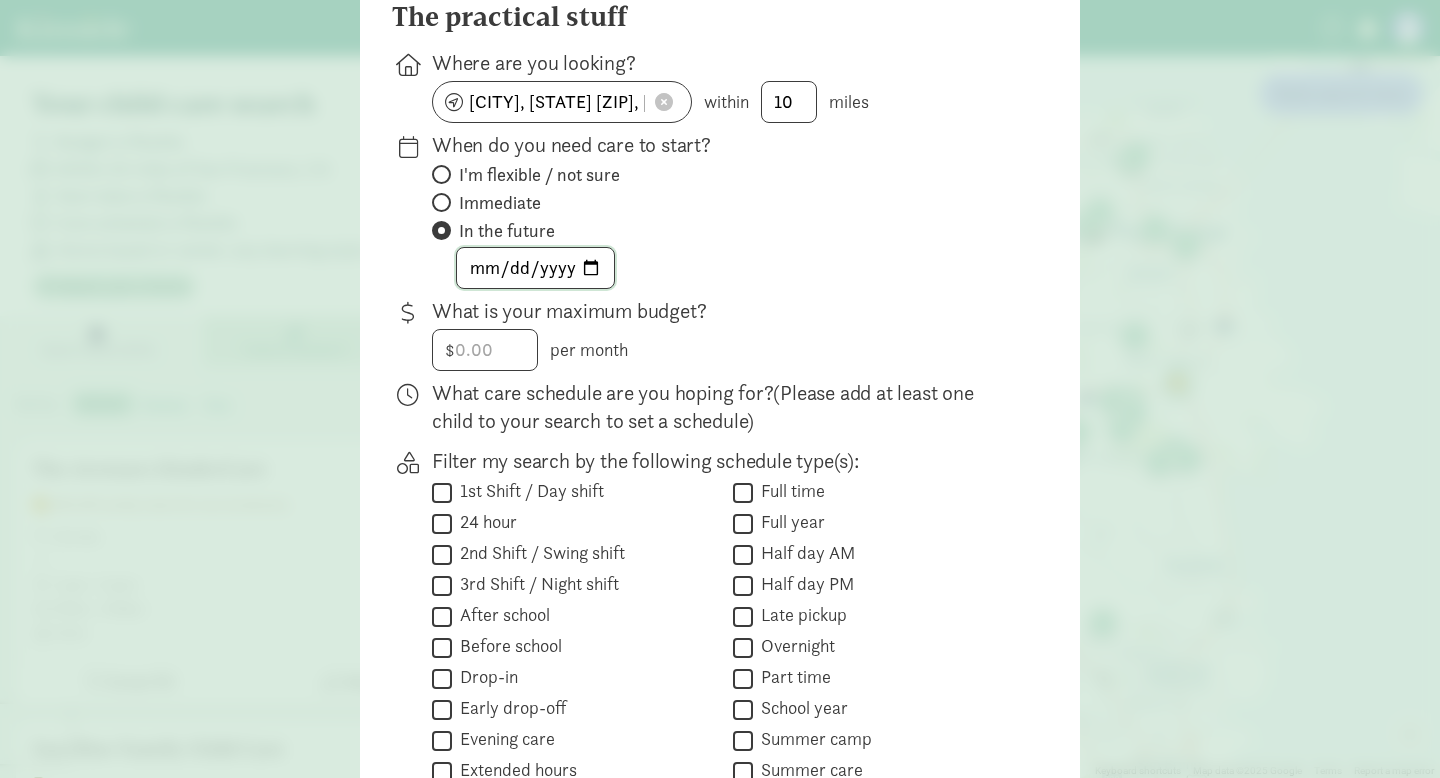 click 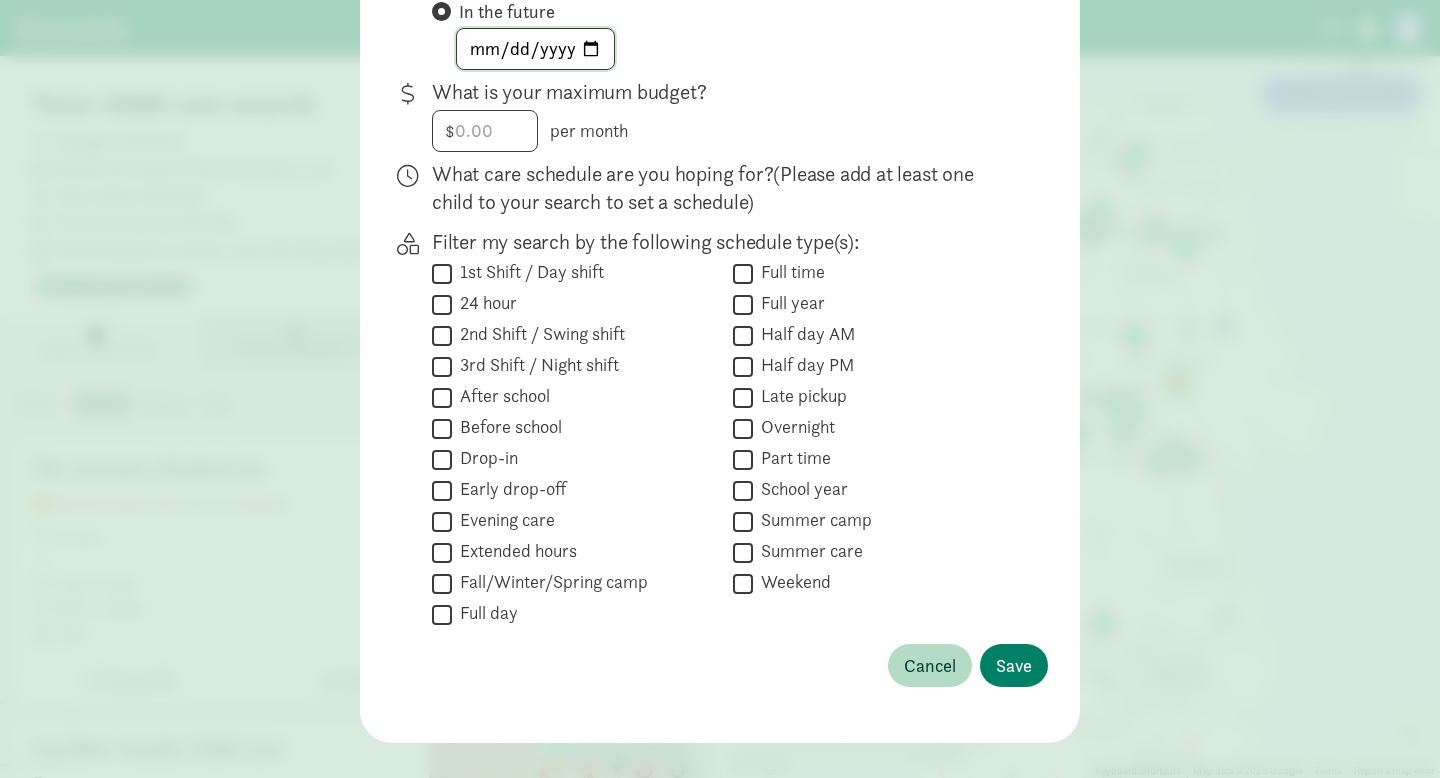 scroll, scrollTop: 439, scrollLeft: 0, axis: vertical 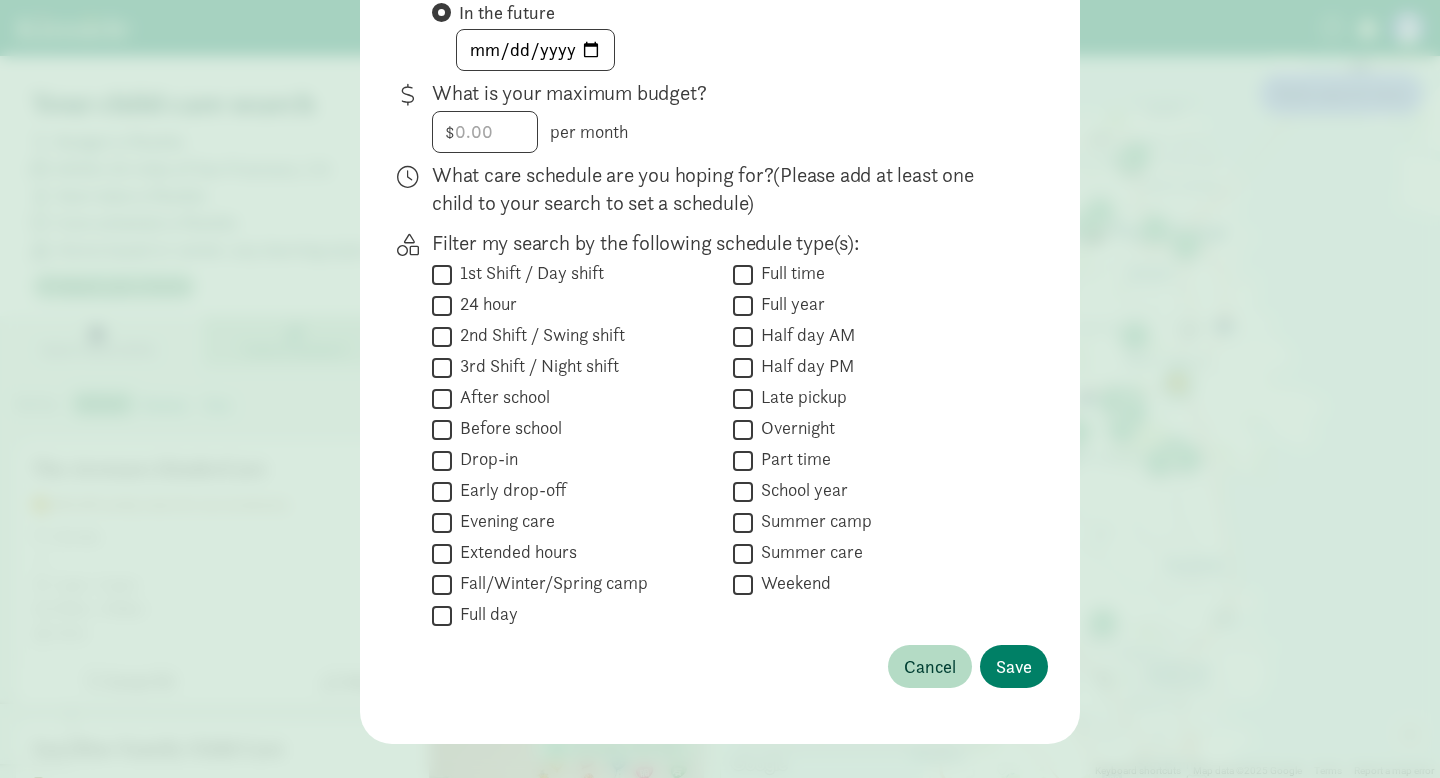 click on "Full time" at bounding box center [743, 274] 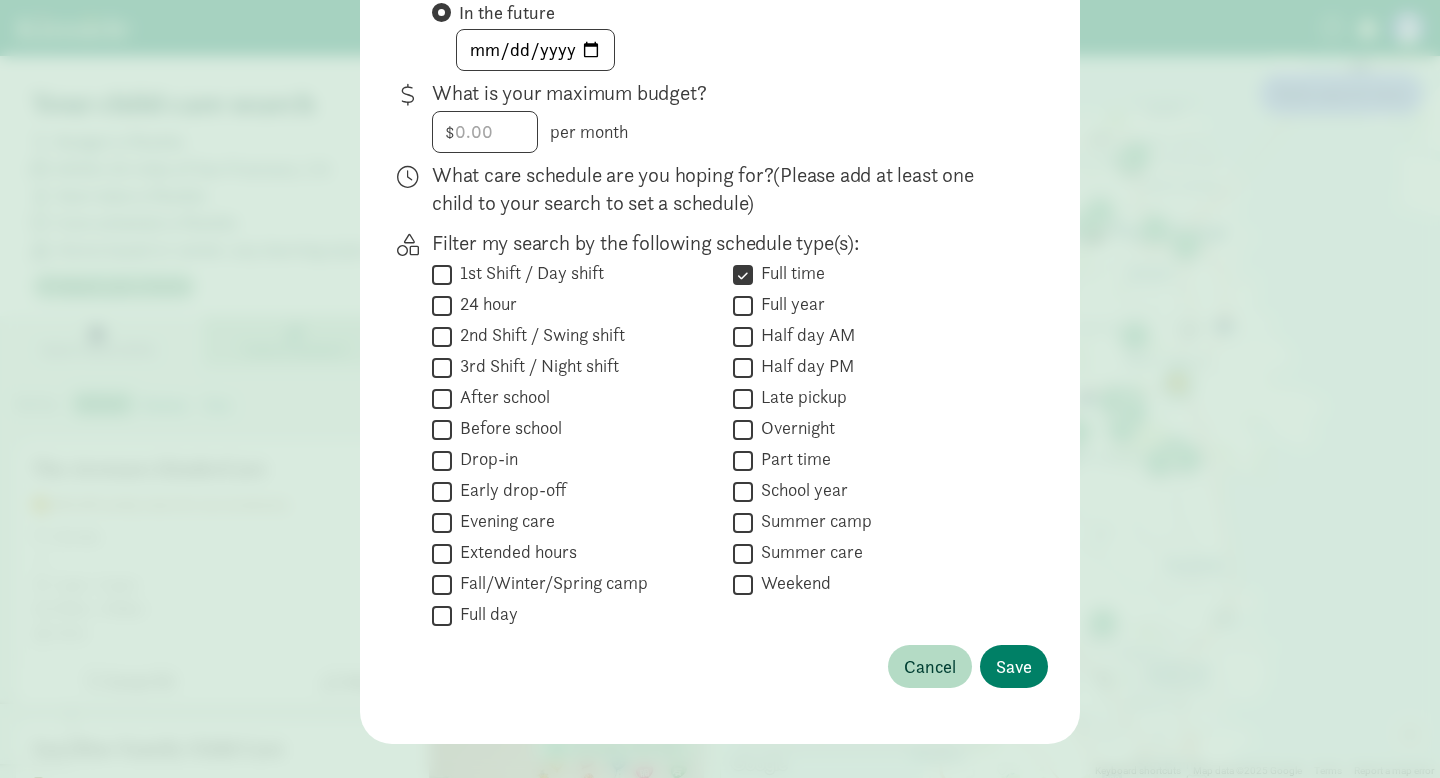 click on "Full day" at bounding box center [442, 615] 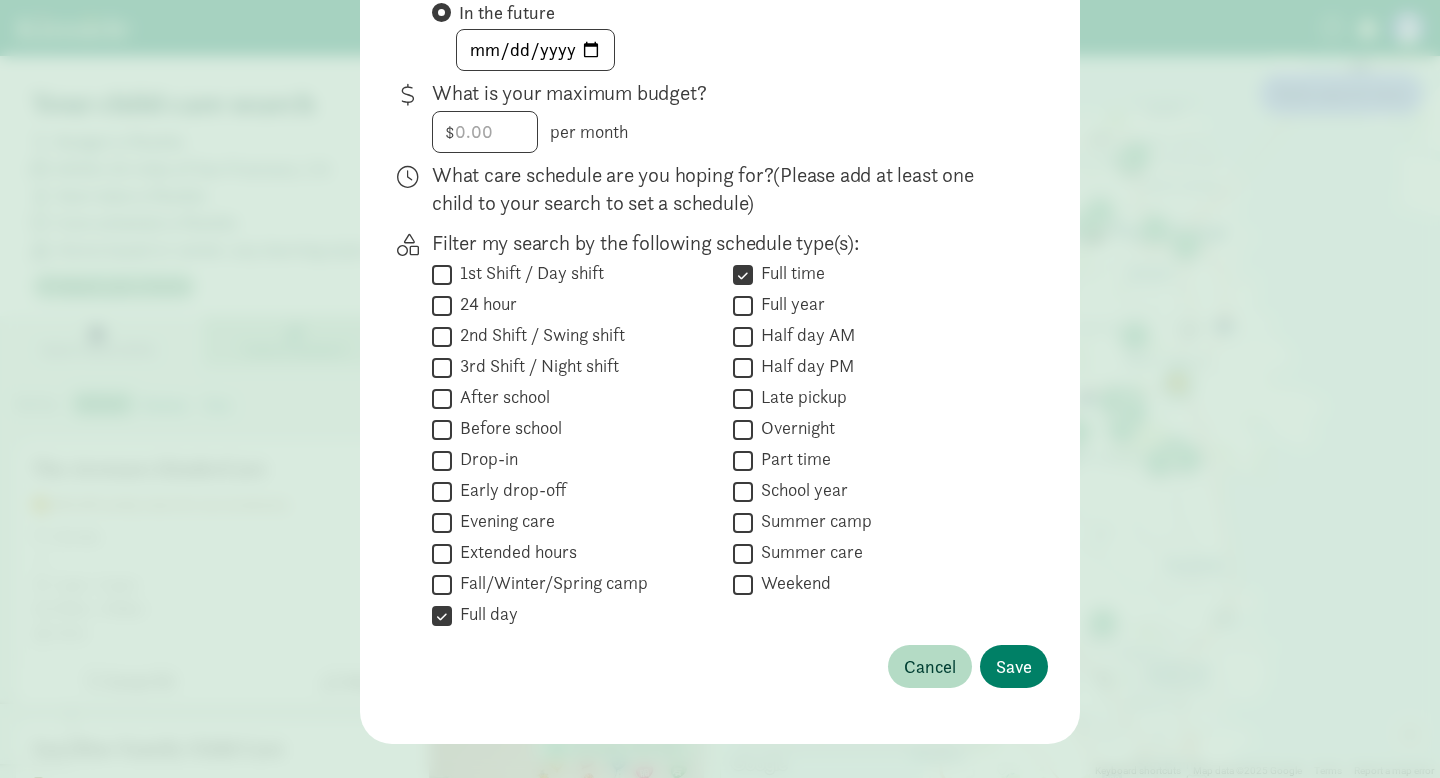 click on "Early drop-off" at bounding box center [509, 490] 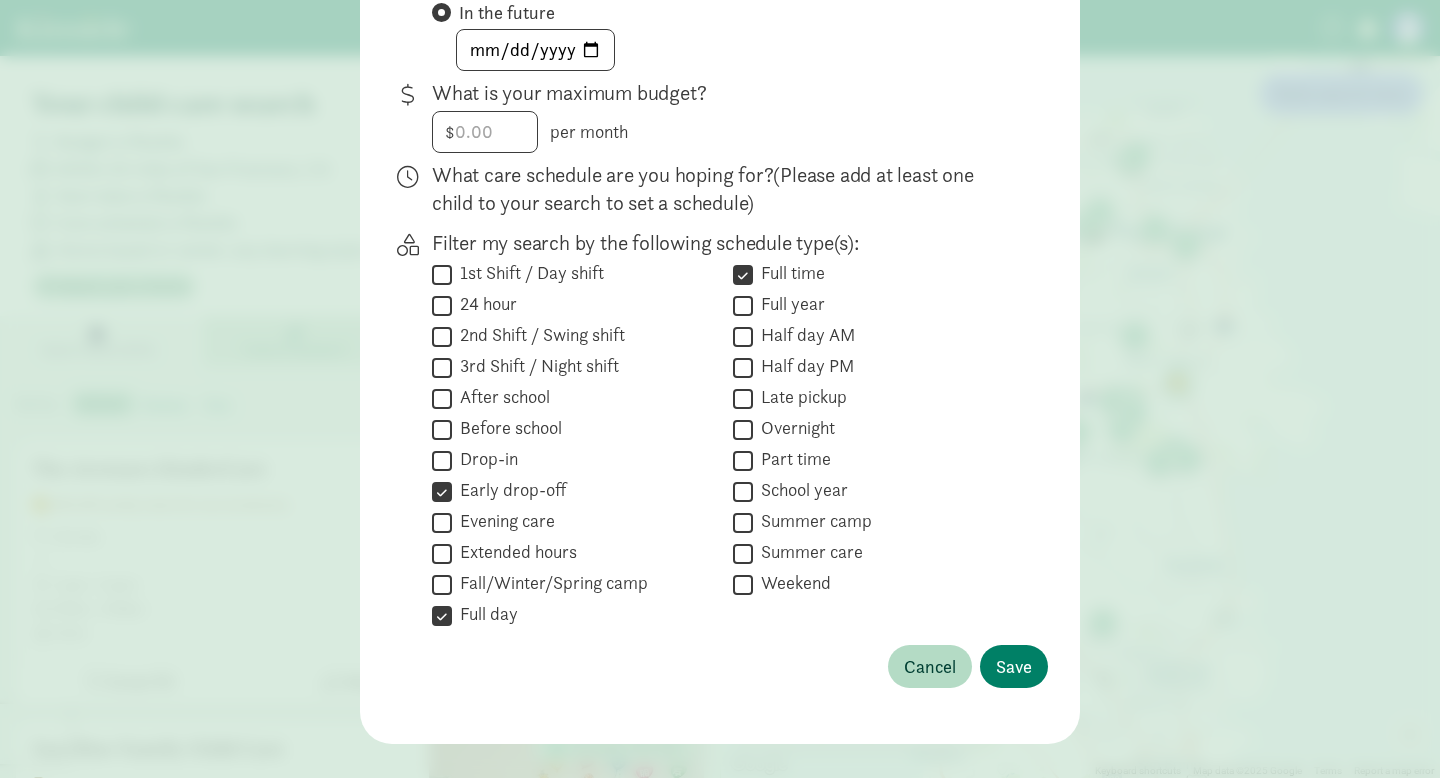 click on "Before school" at bounding box center (507, 428) 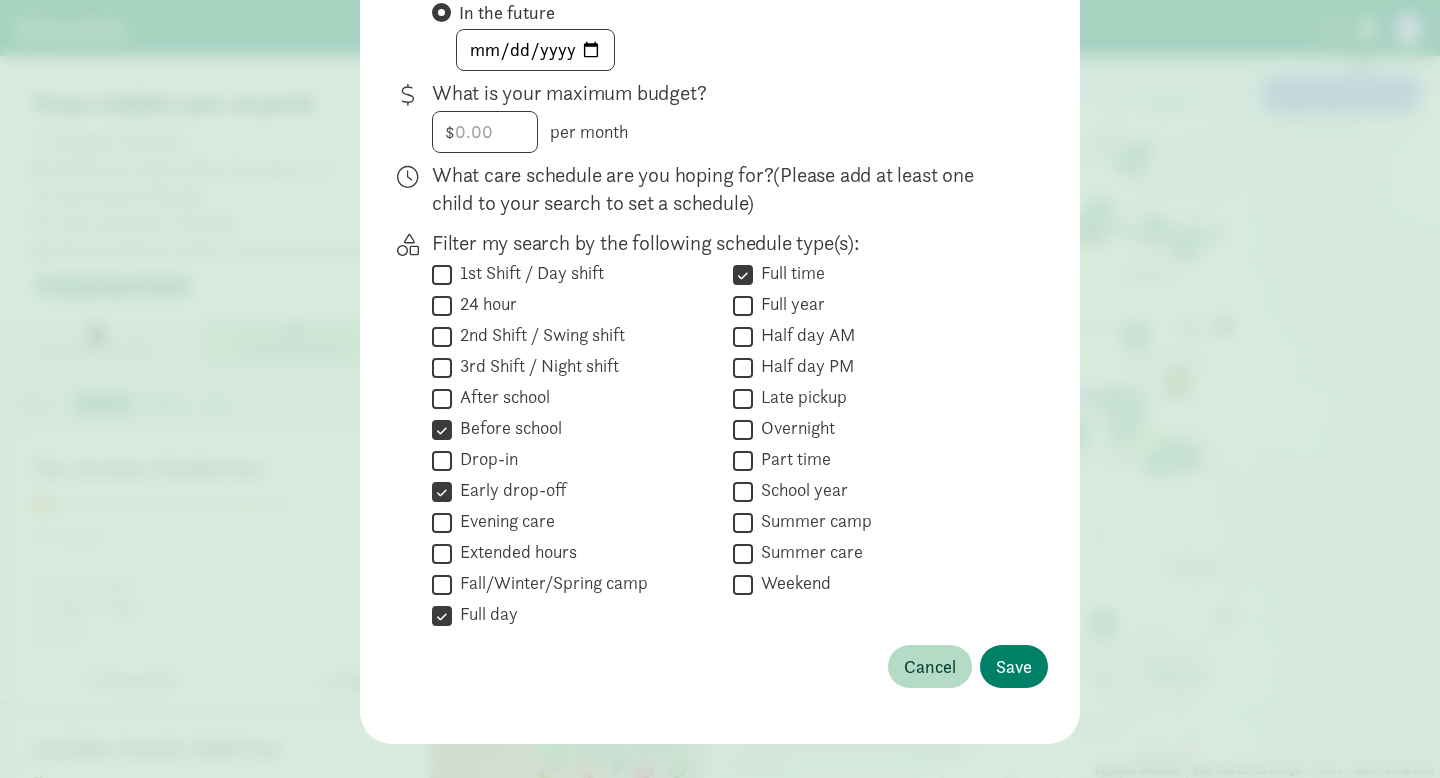click on "Before school" at bounding box center [442, 429] 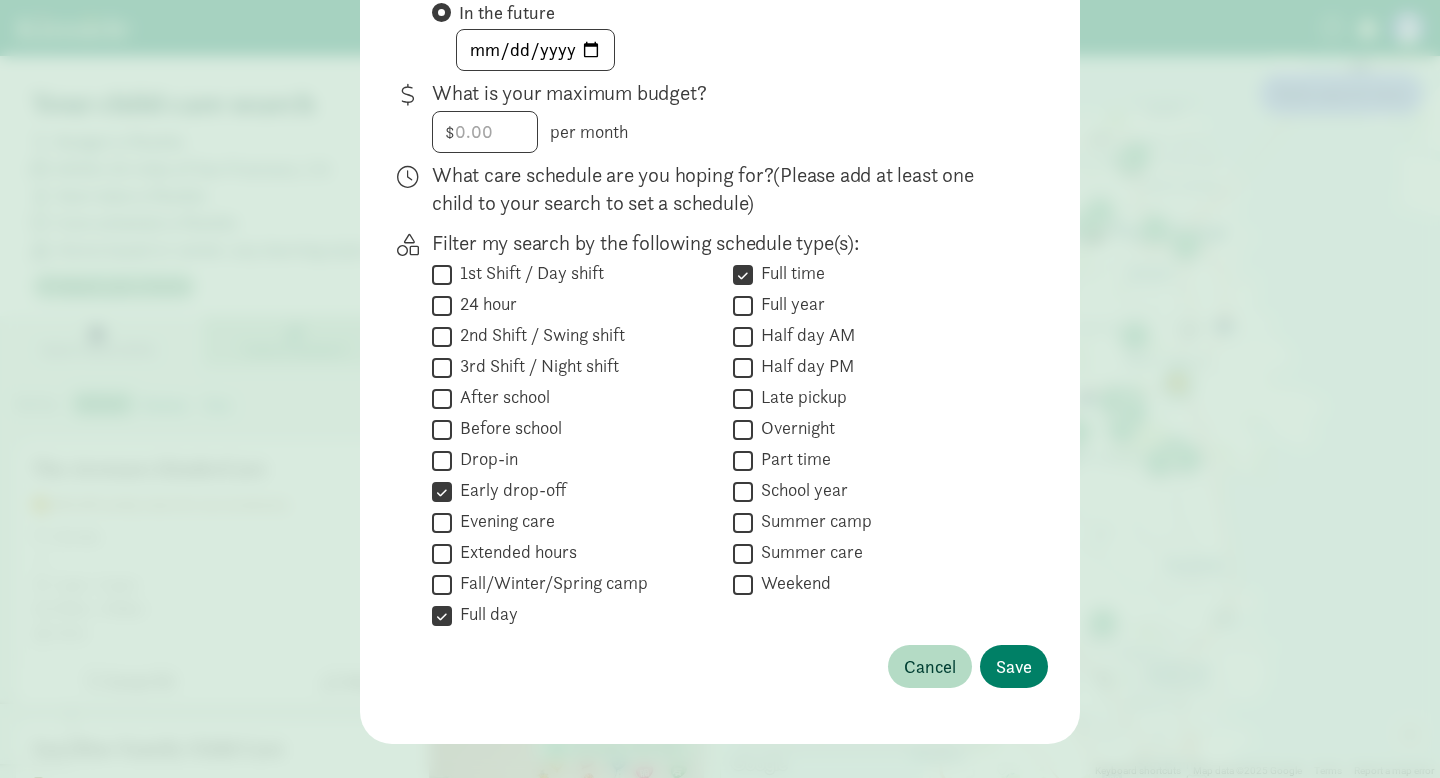 scroll, scrollTop: 469, scrollLeft: 0, axis: vertical 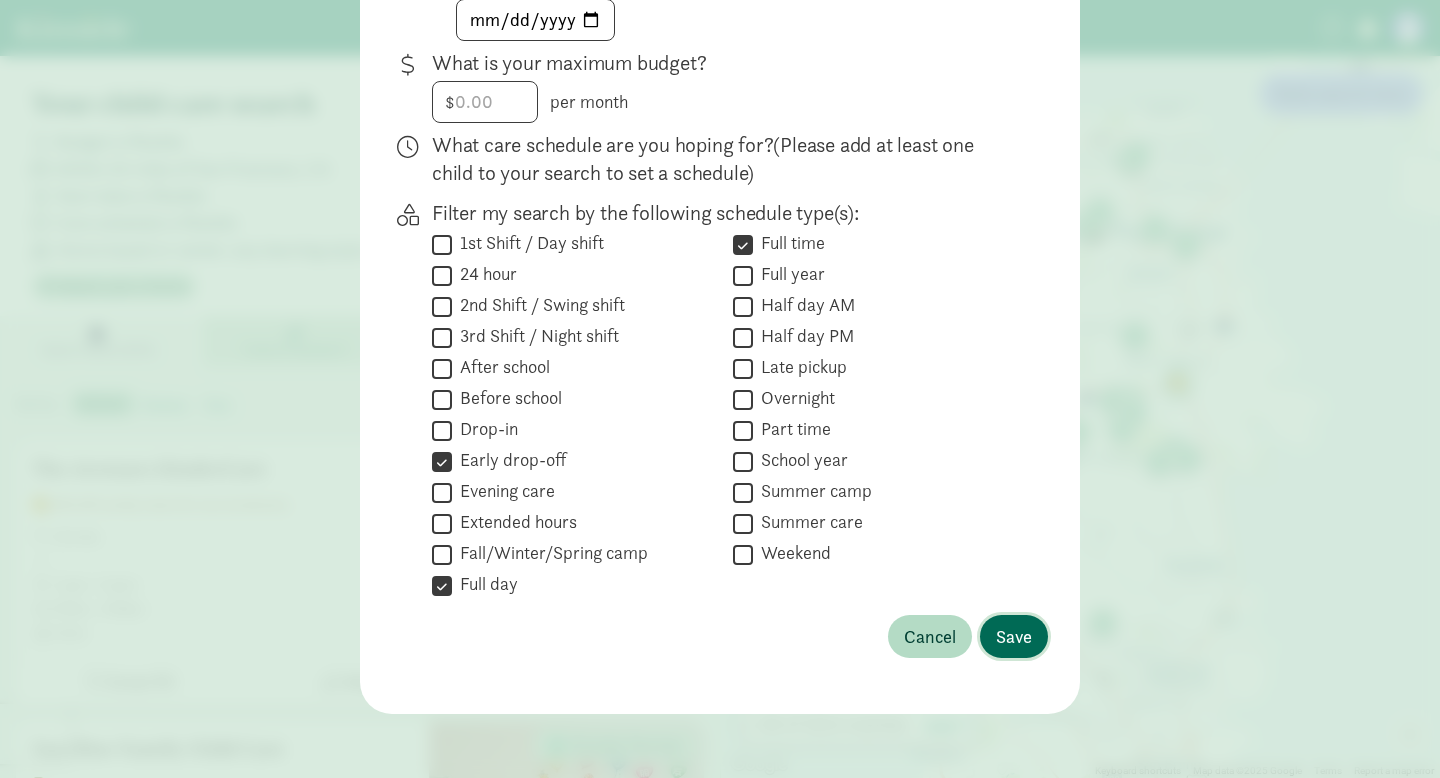 click on "Save" at bounding box center [1014, 636] 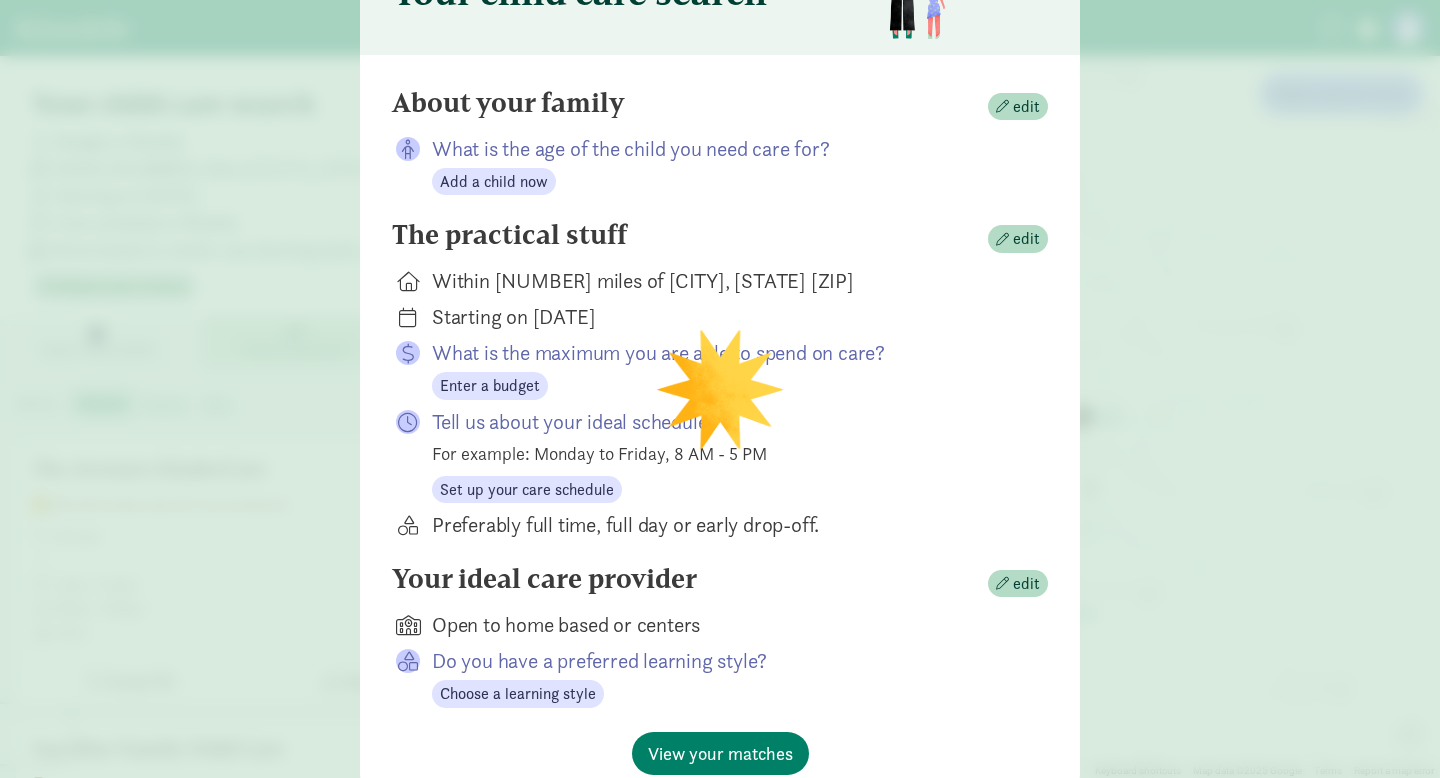 scroll, scrollTop: 131, scrollLeft: 0, axis: vertical 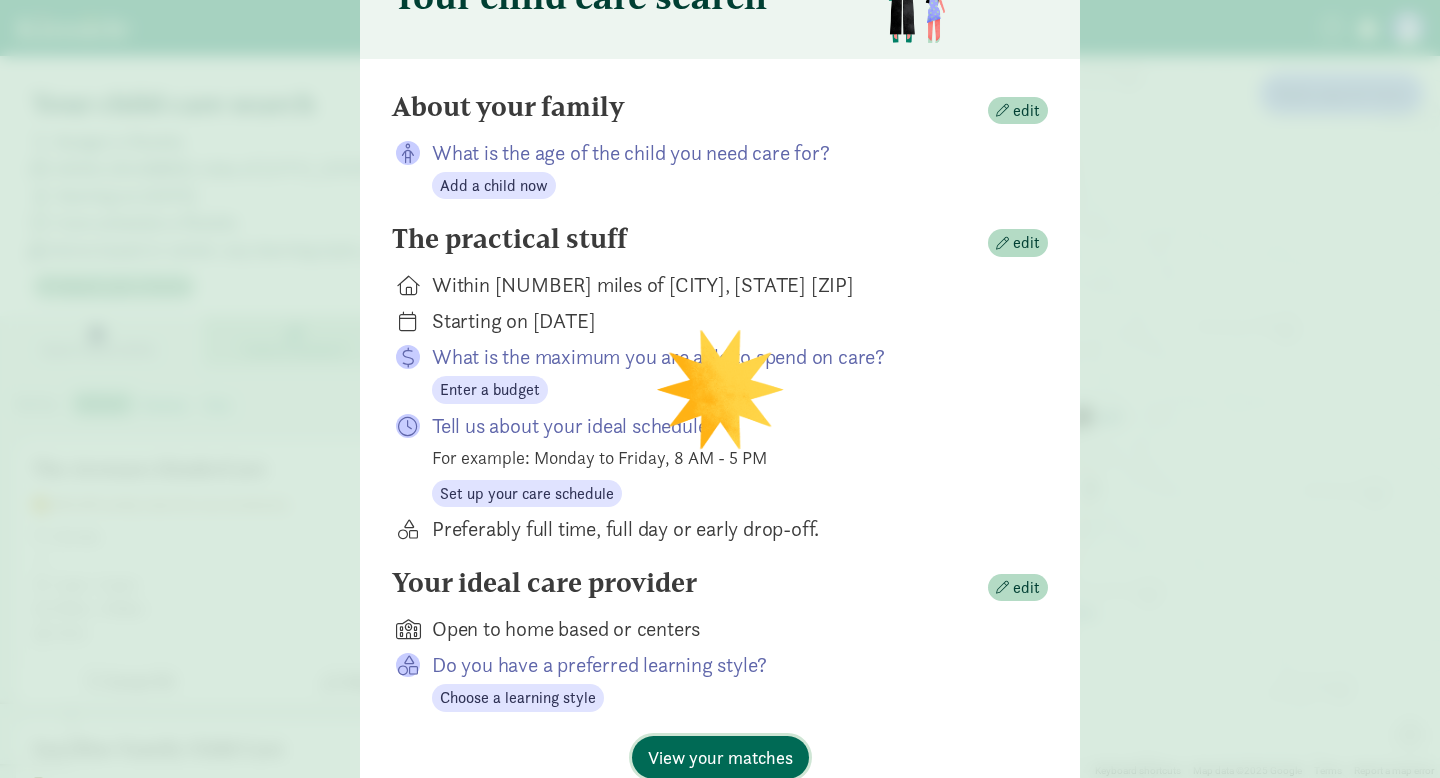 click on "View your matches" at bounding box center (720, 757) 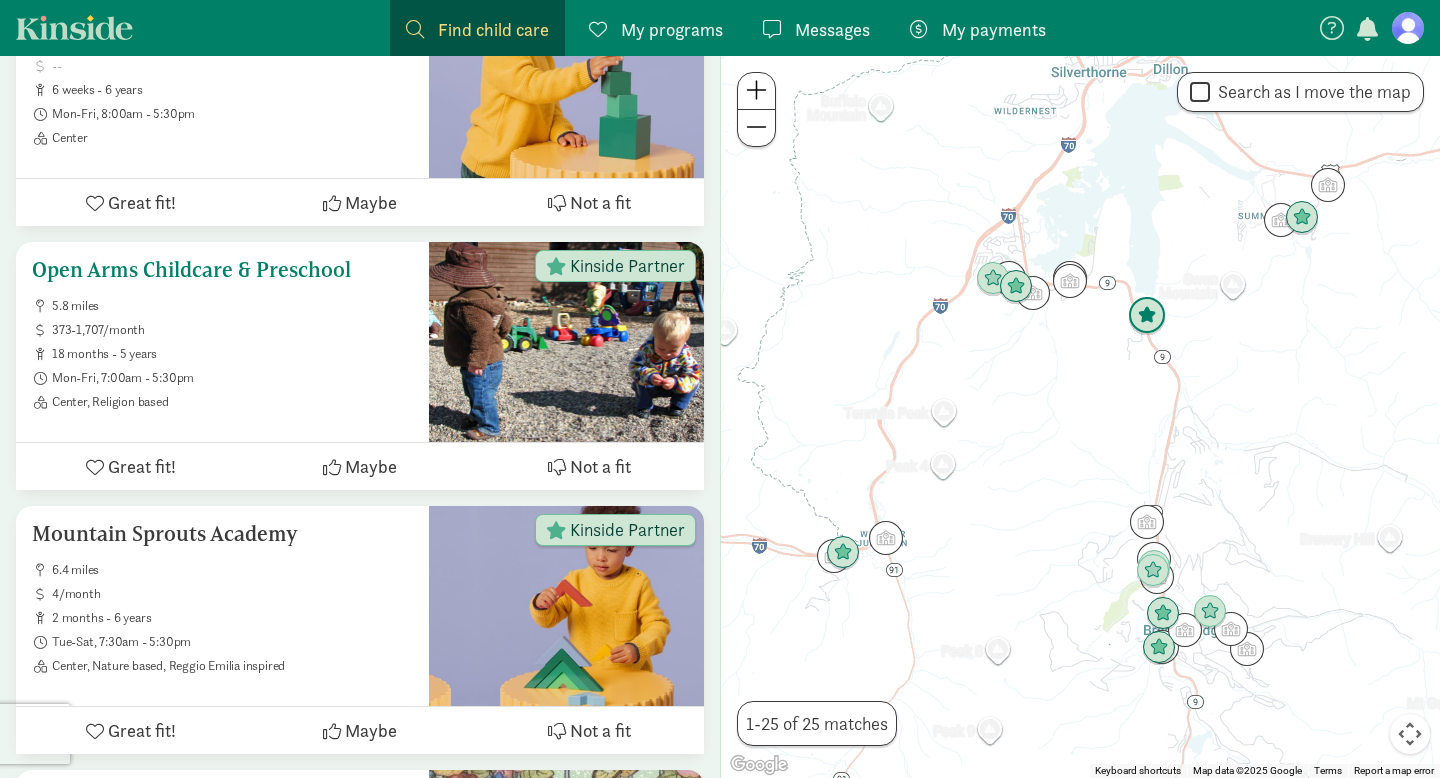 scroll, scrollTop: 1310, scrollLeft: 0, axis: vertical 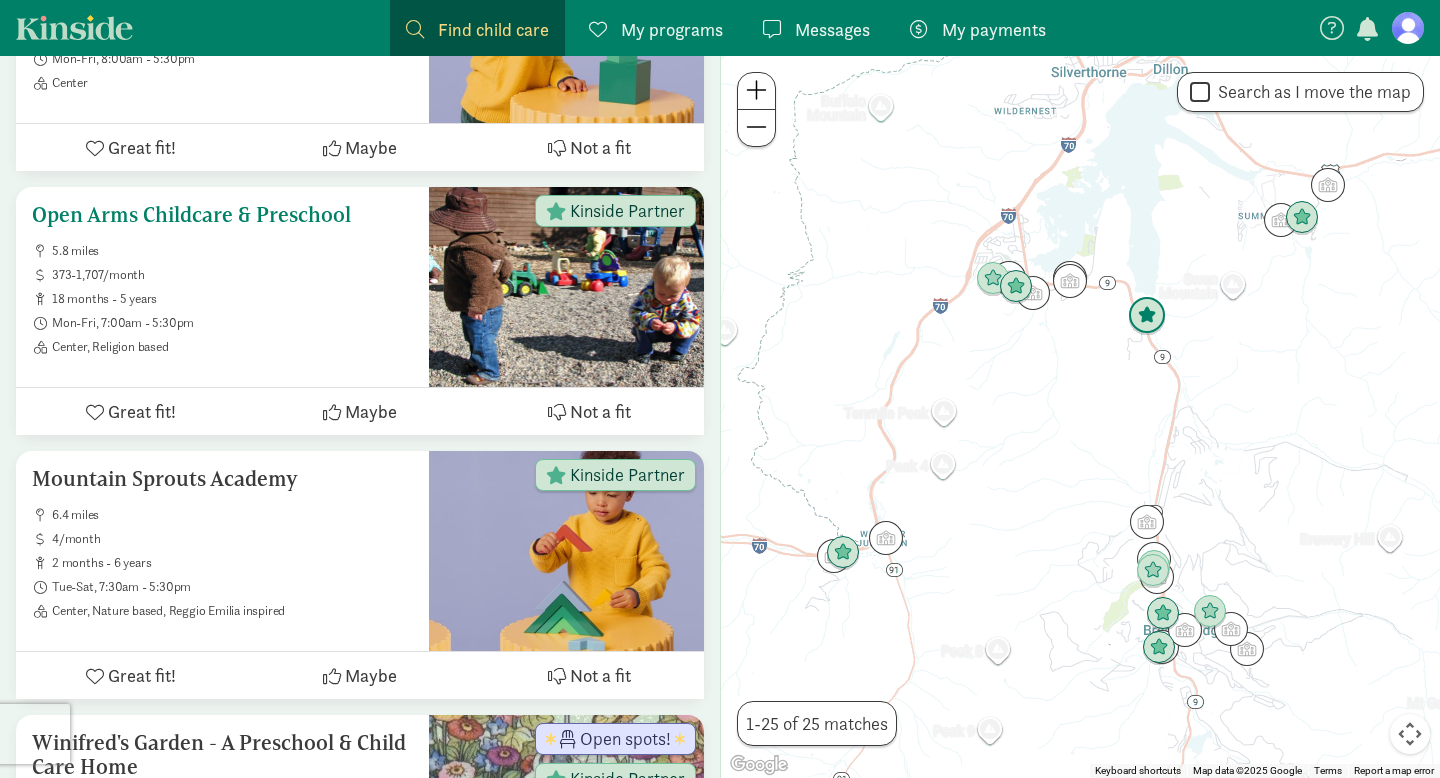 click on "Center, Religion based" at bounding box center [232, 347] 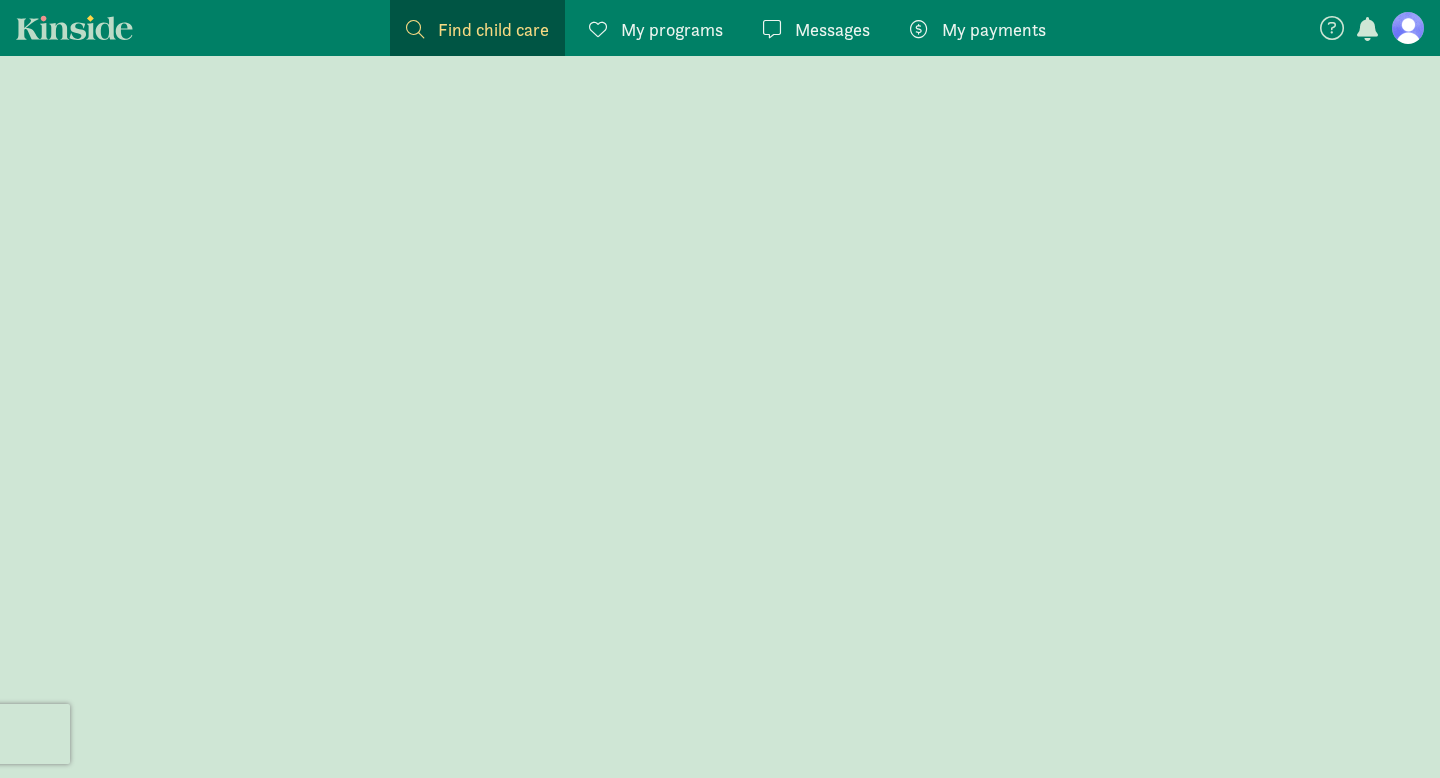 scroll, scrollTop: 0, scrollLeft: 0, axis: both 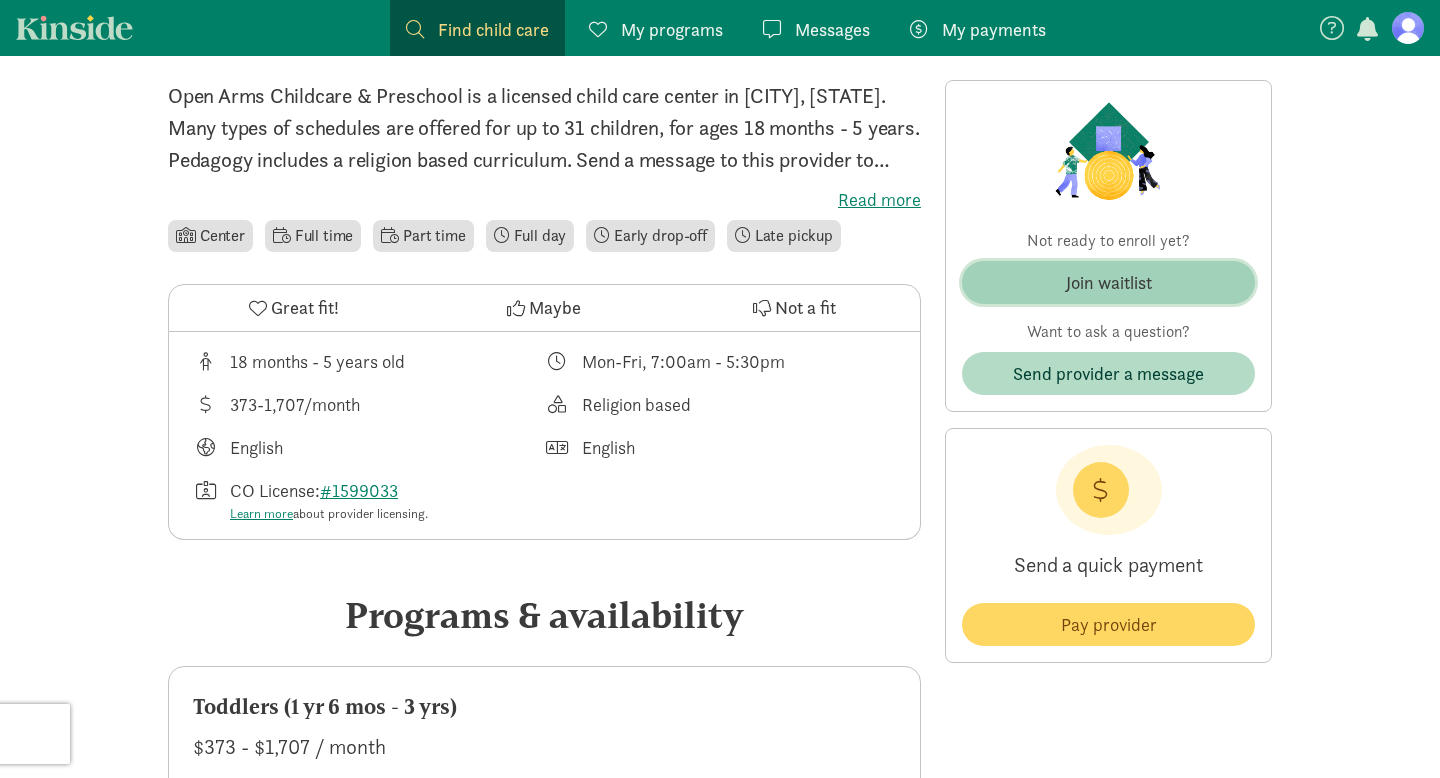click on "Join waitlist" 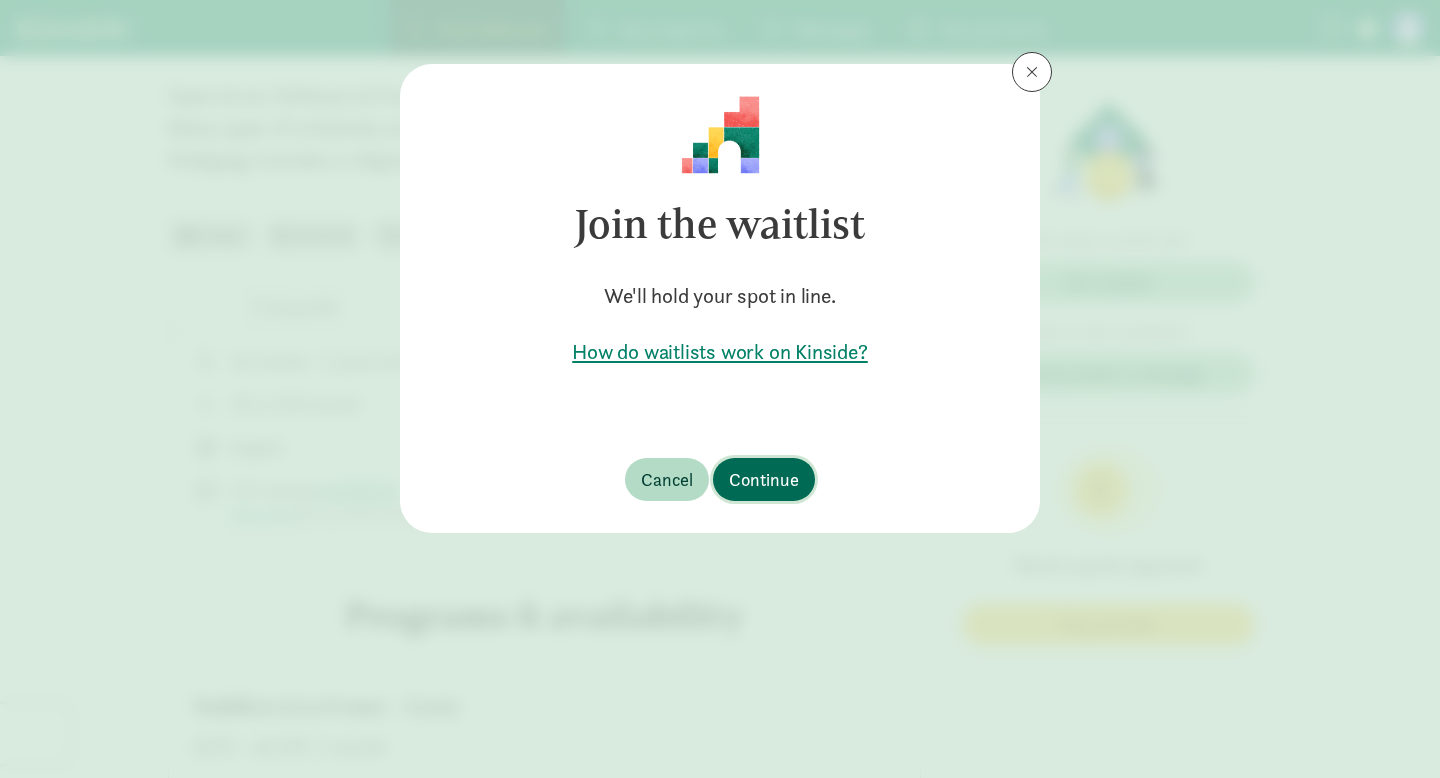 click on "Continue" at bounding box center [764, 479] 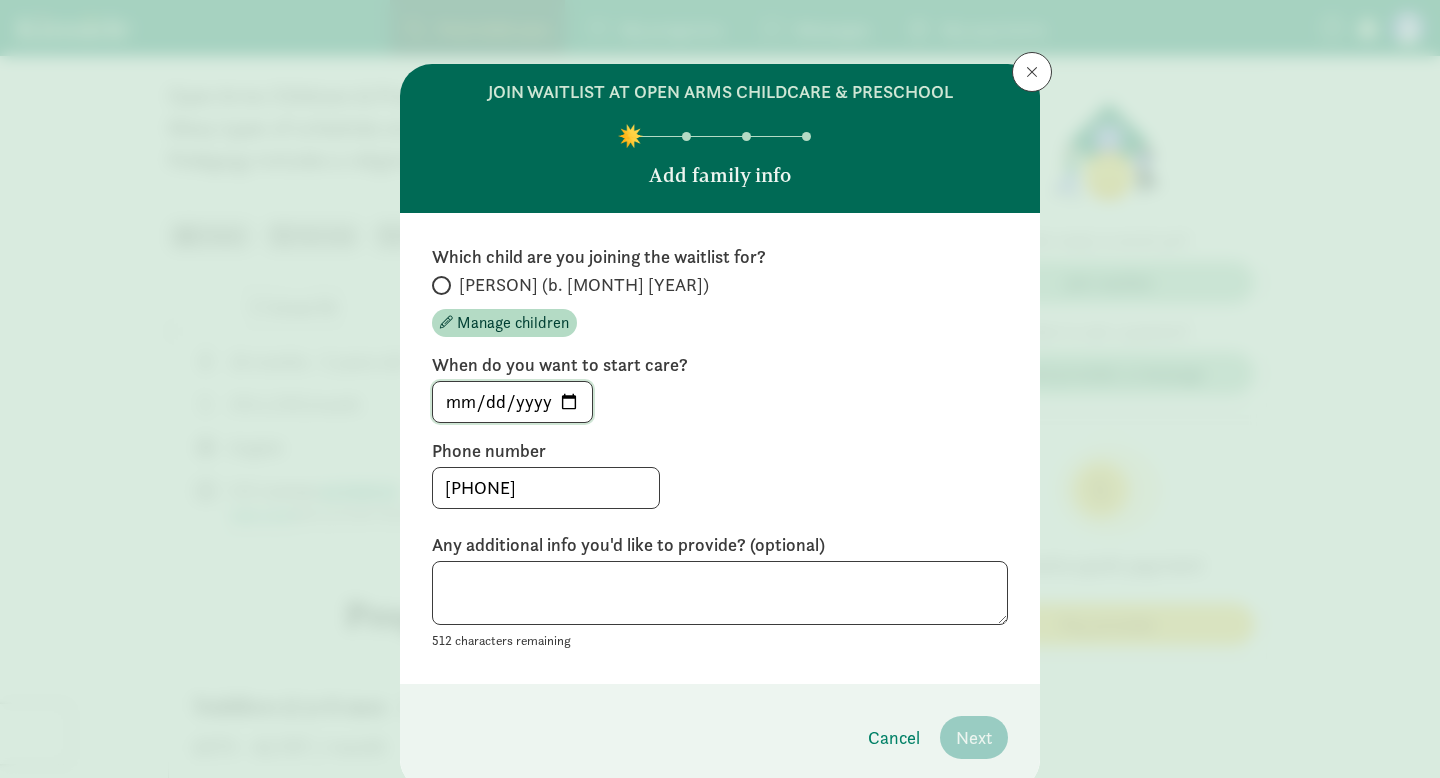 click on "2025-08-07" 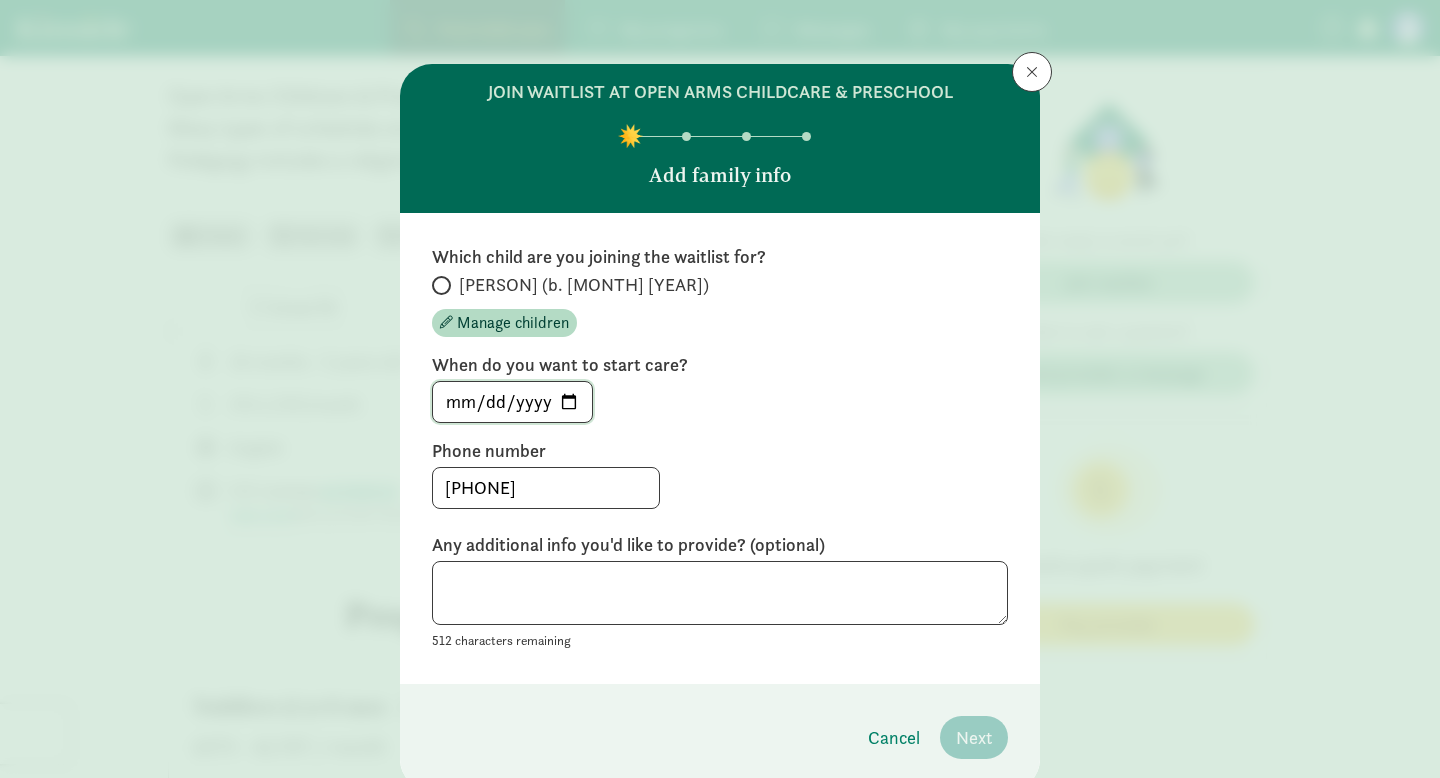 type on "[DATE]" 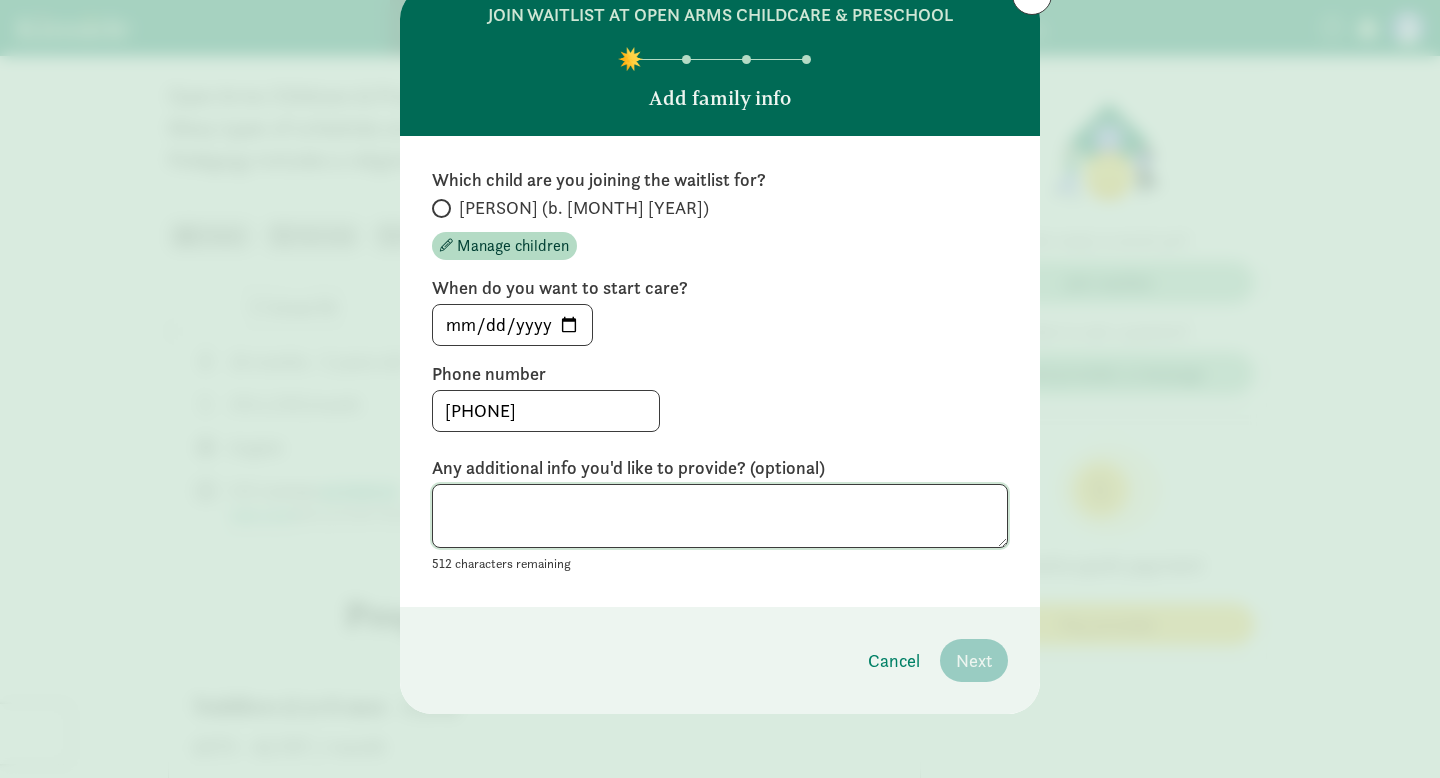 click at bounding box center [720, 516] 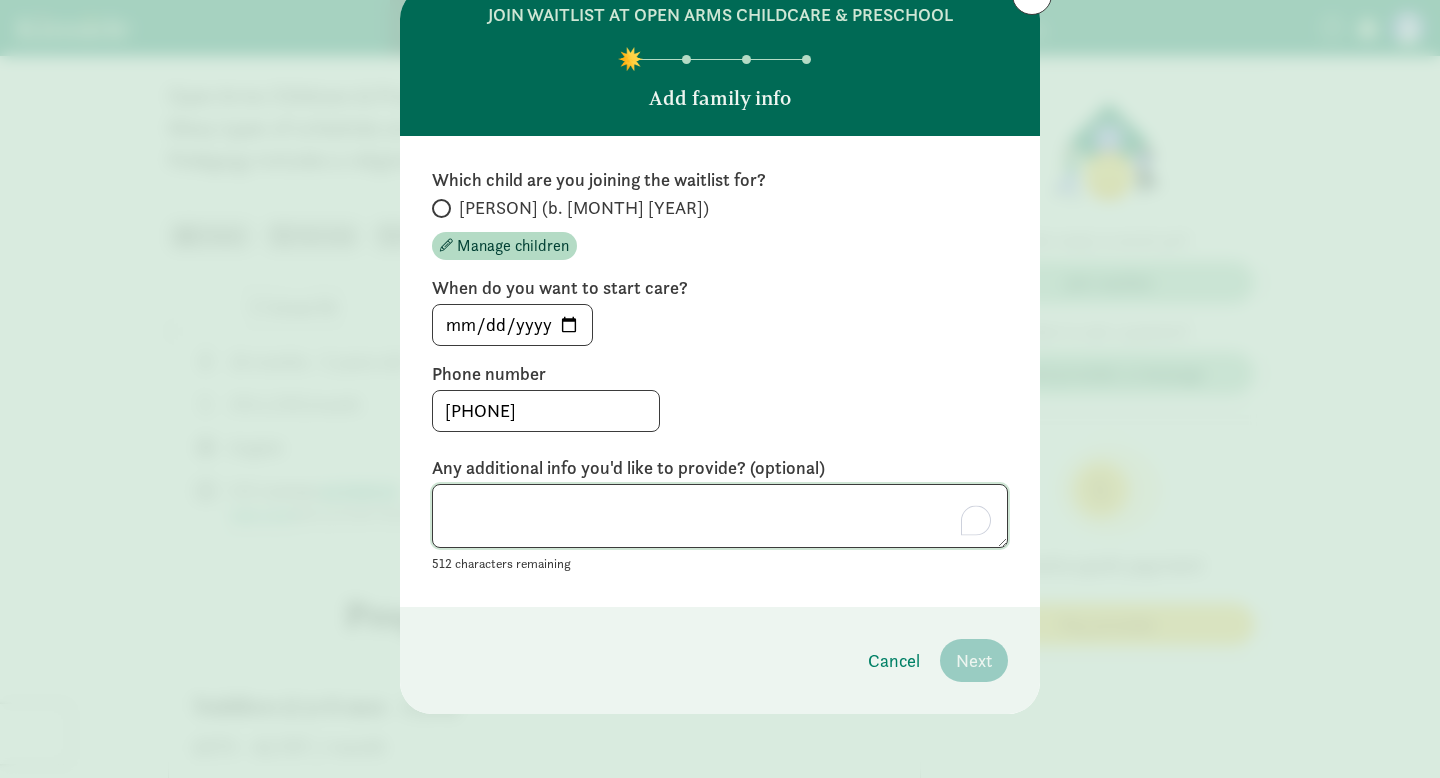 scroll, scrollTop: 36, scrollLeft: 0, axis: vertical 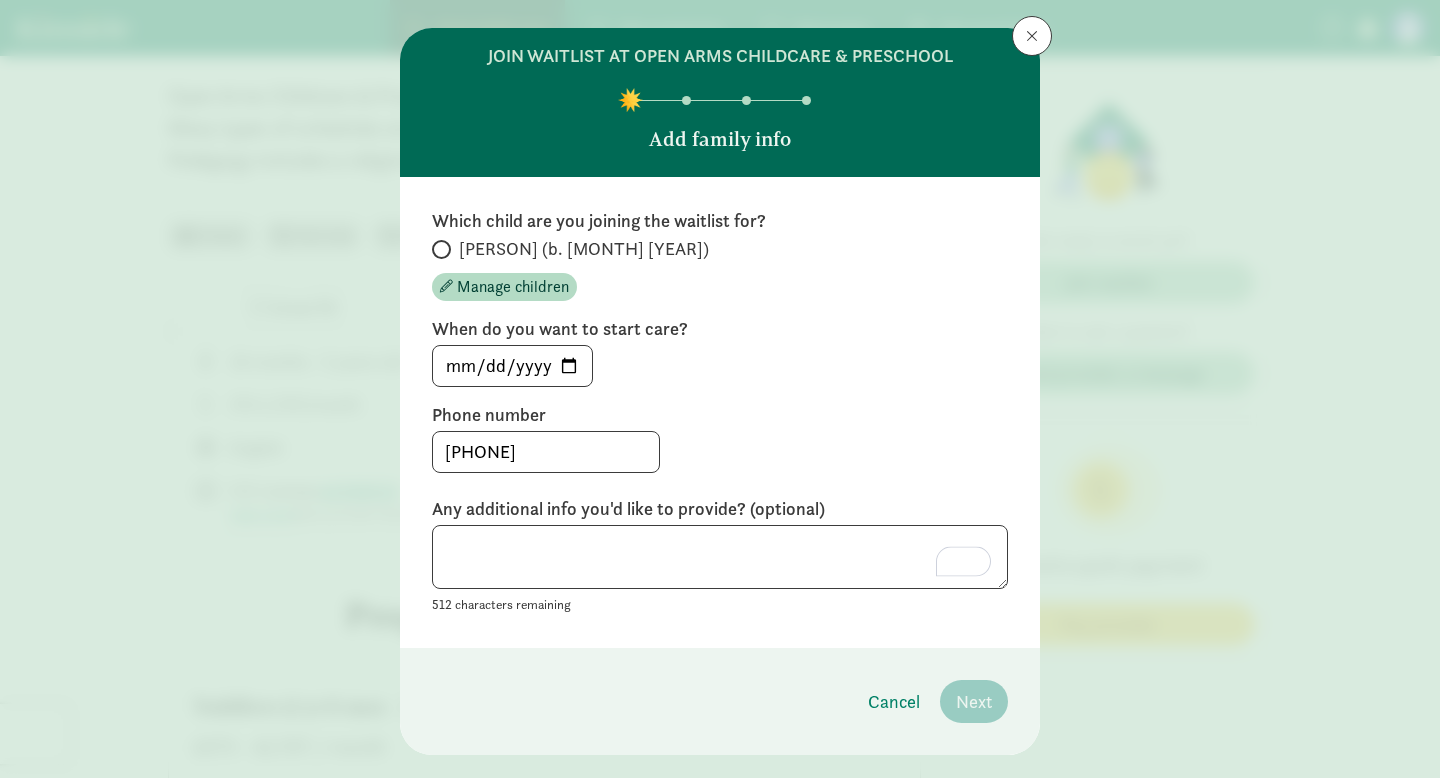 click at bounding box center (441, 249) 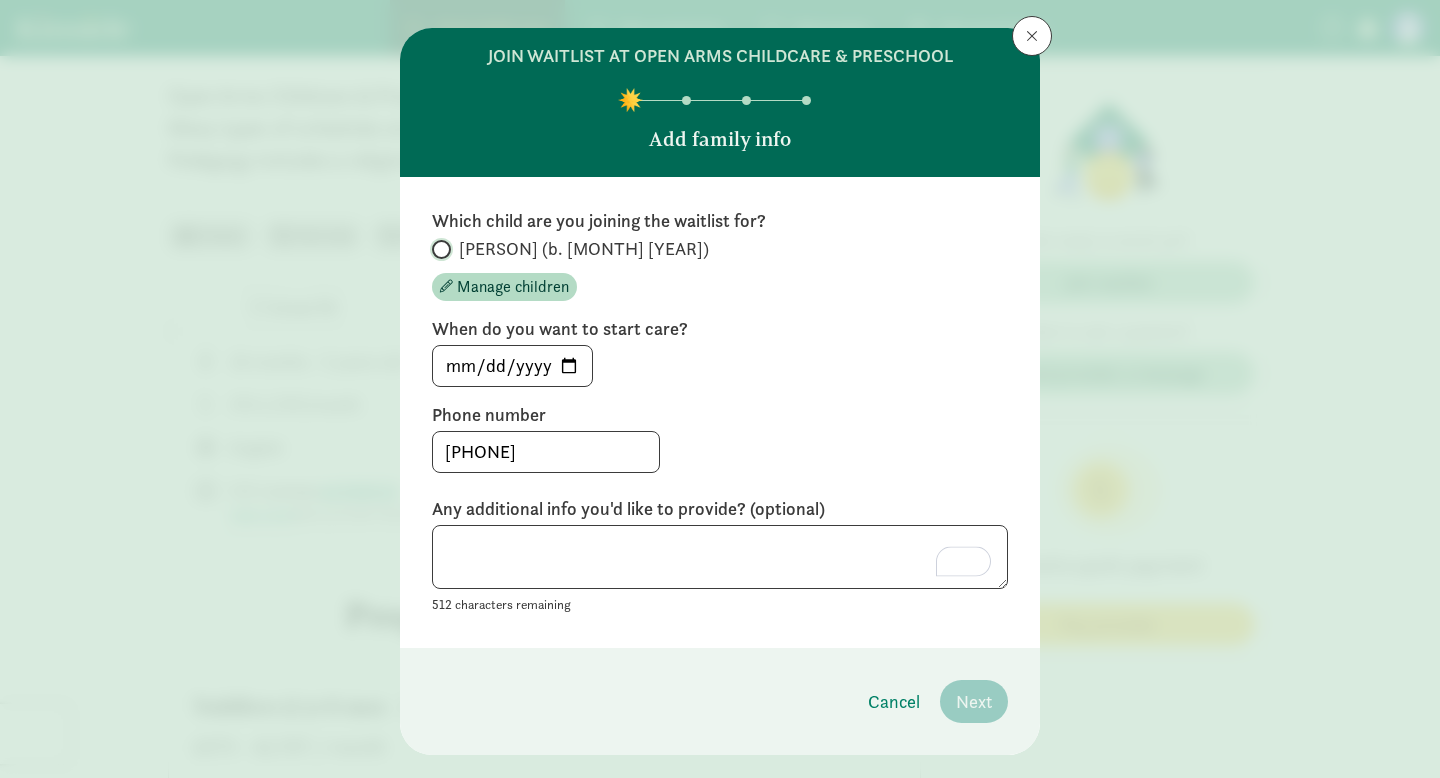 click on "Mia (b. October 2025)" at bounding box center (438, 249) 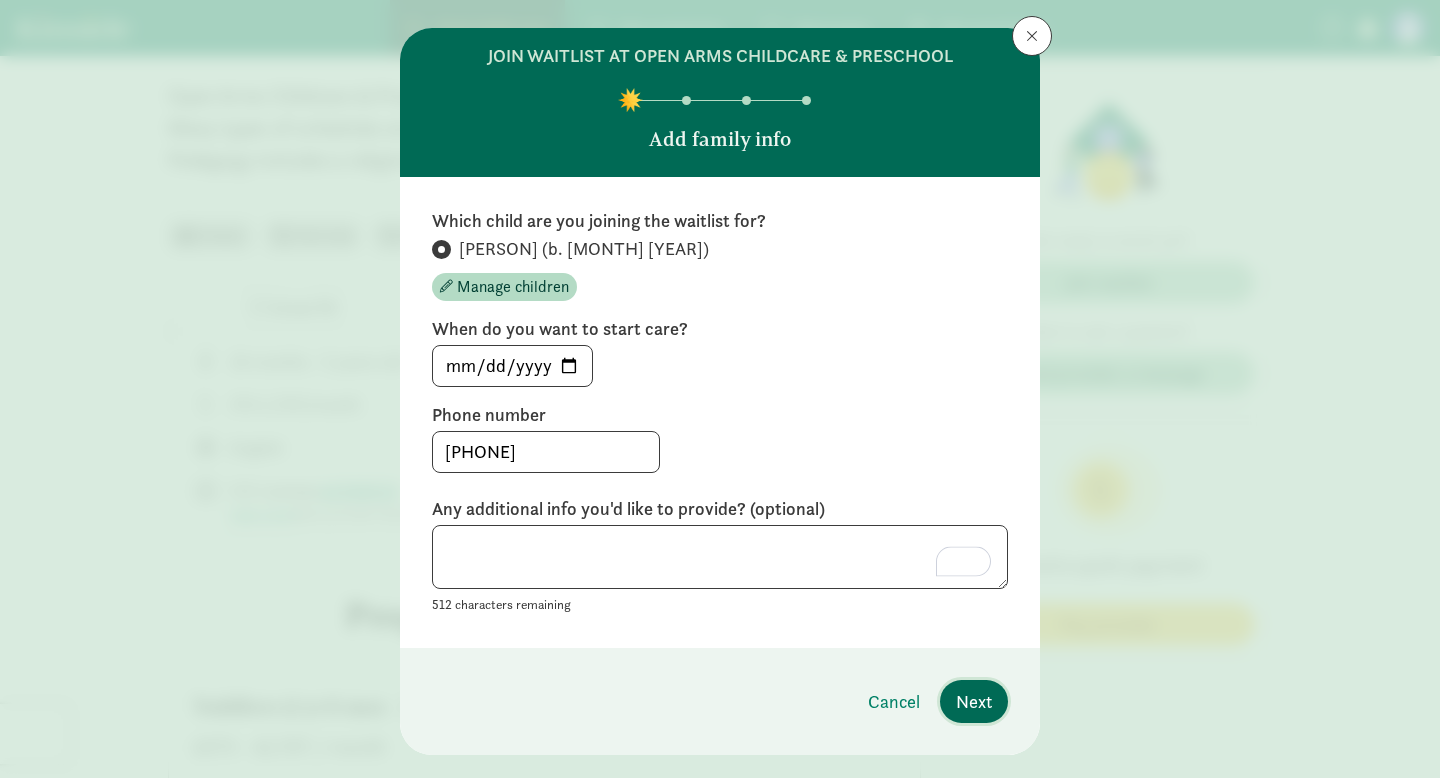 click on "Next" at bounding box center (974, 701) 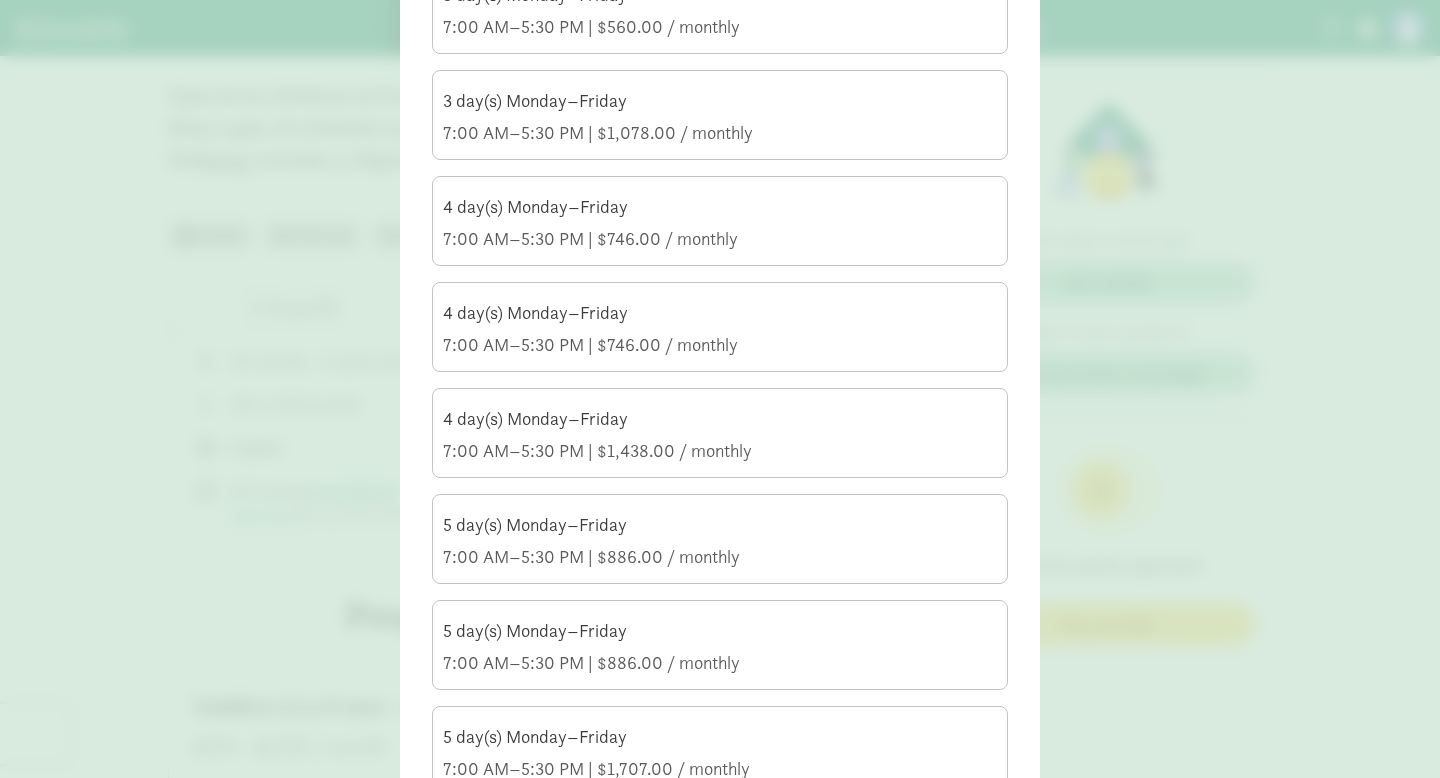 scroll, scrollTop: 645, scrollLeft: 0, axis: vertical 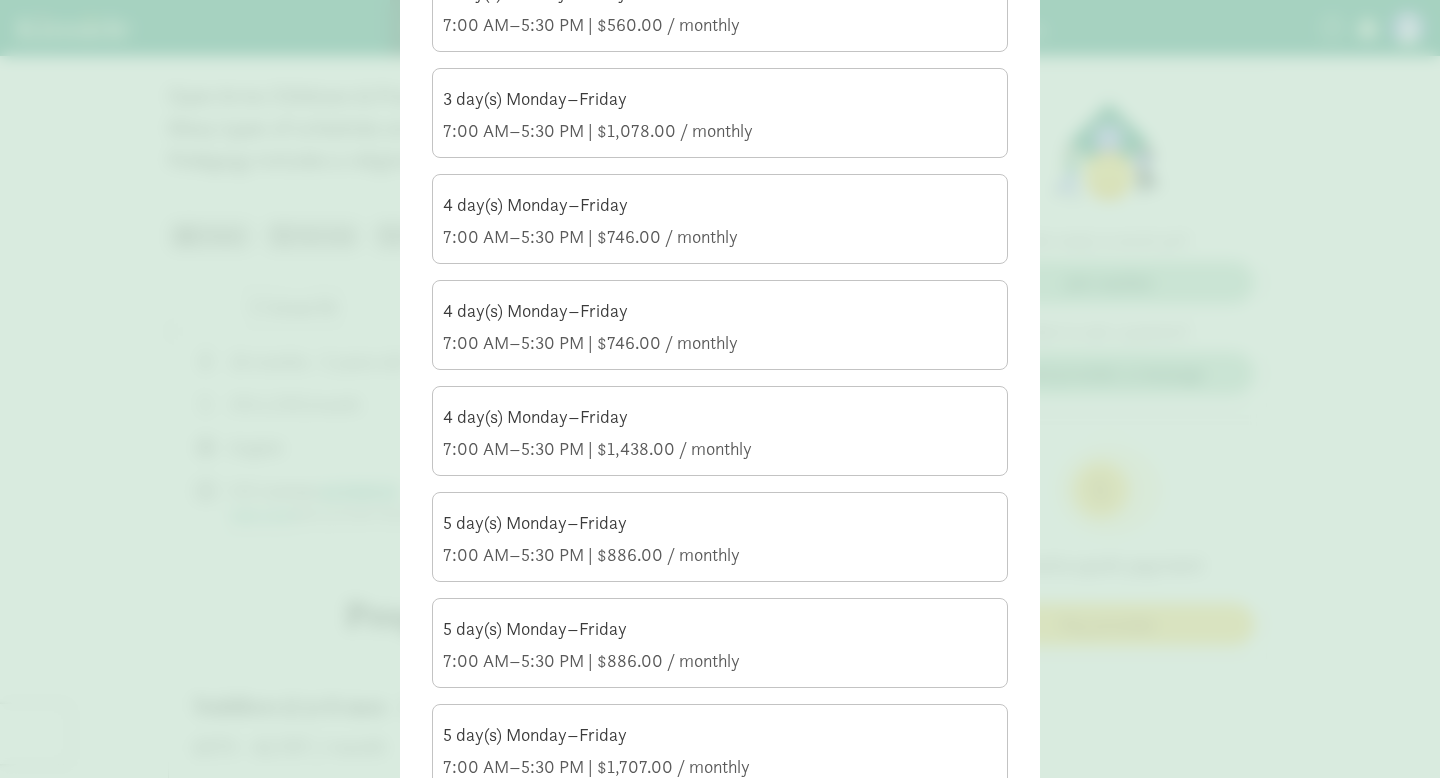 click on "5 day(s) Monday–Friday 7:00 AM–5:30 PM | $886.00 / monthly" at bounding box center [720, 535] 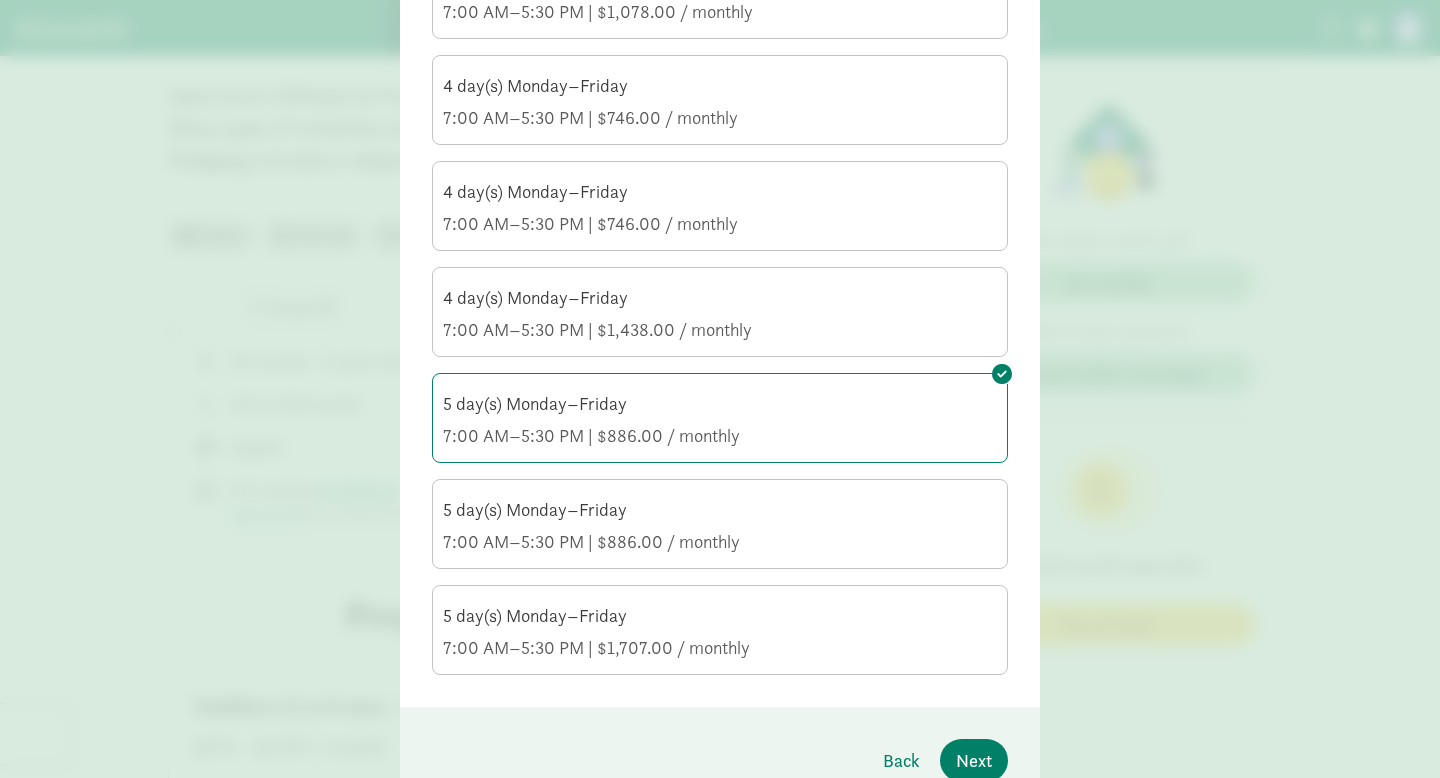 scroll, scrollTop: 765, scrollLeft: 0, axis: vertical 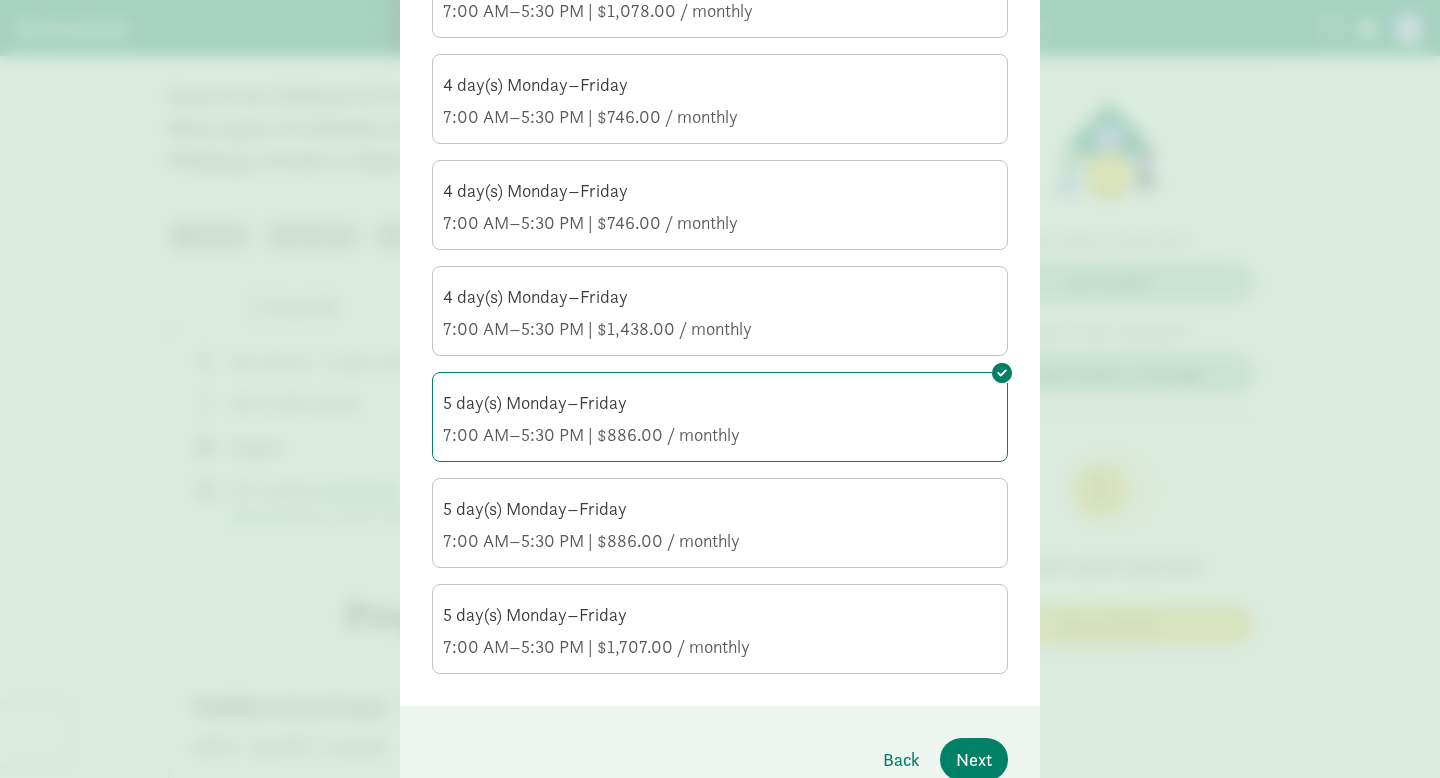 click on "5 day(s) Monday–Friday" 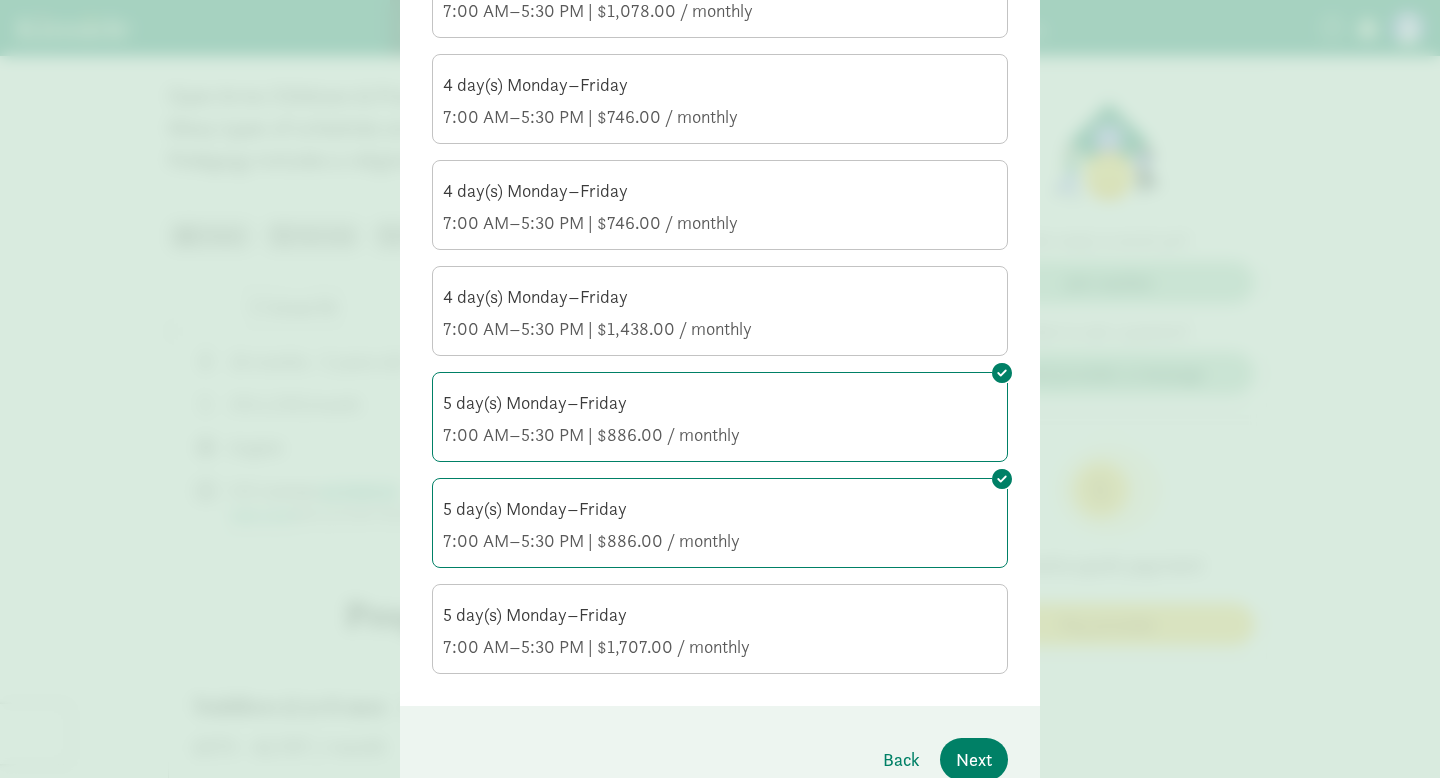 click on "7:00 AM–5:30 PM | $886.00 / monthly" 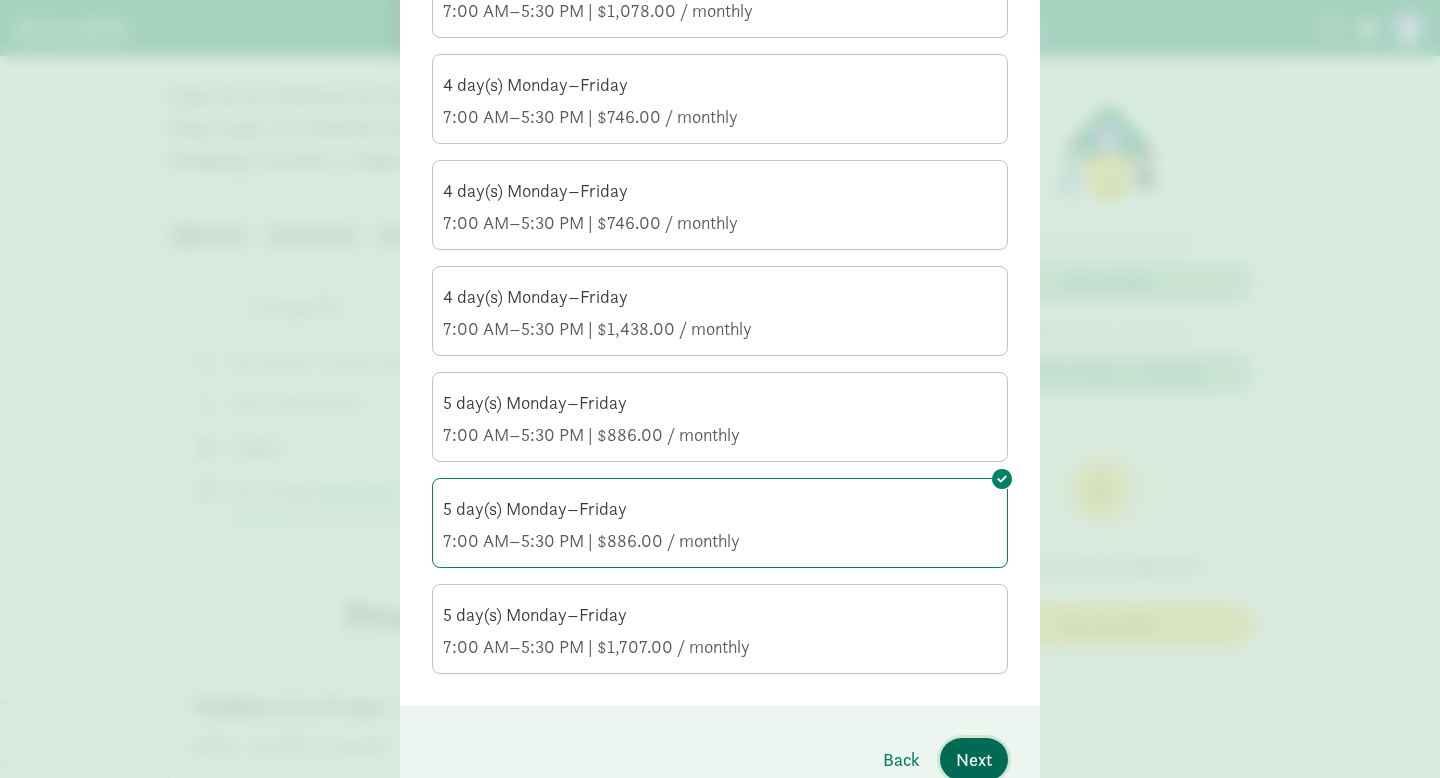 click on "Next" at bounding box center (974, 759) 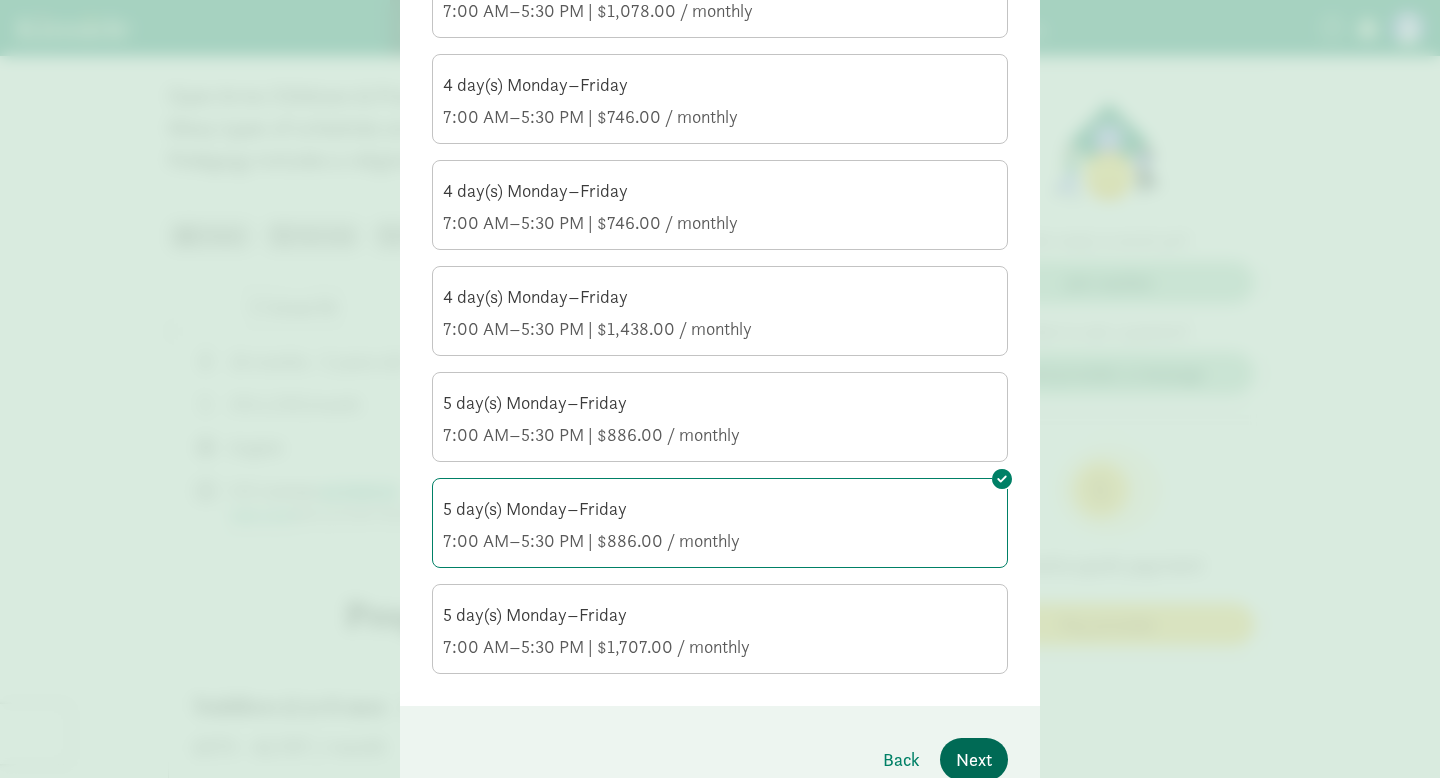 scroll, scrollTop: 0, scrollLeft: 0, axis: both 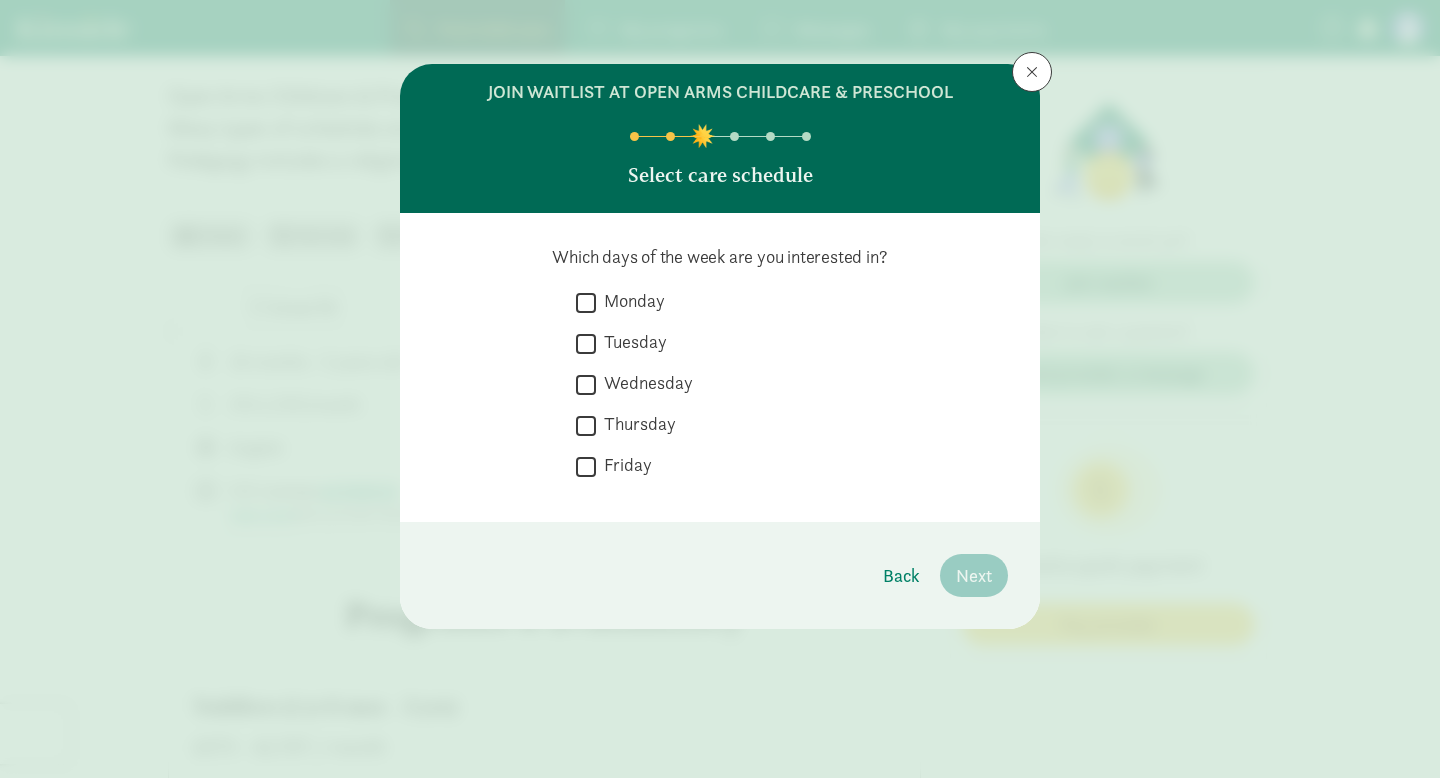 click on "Monday" at bounding box center (586, 302) 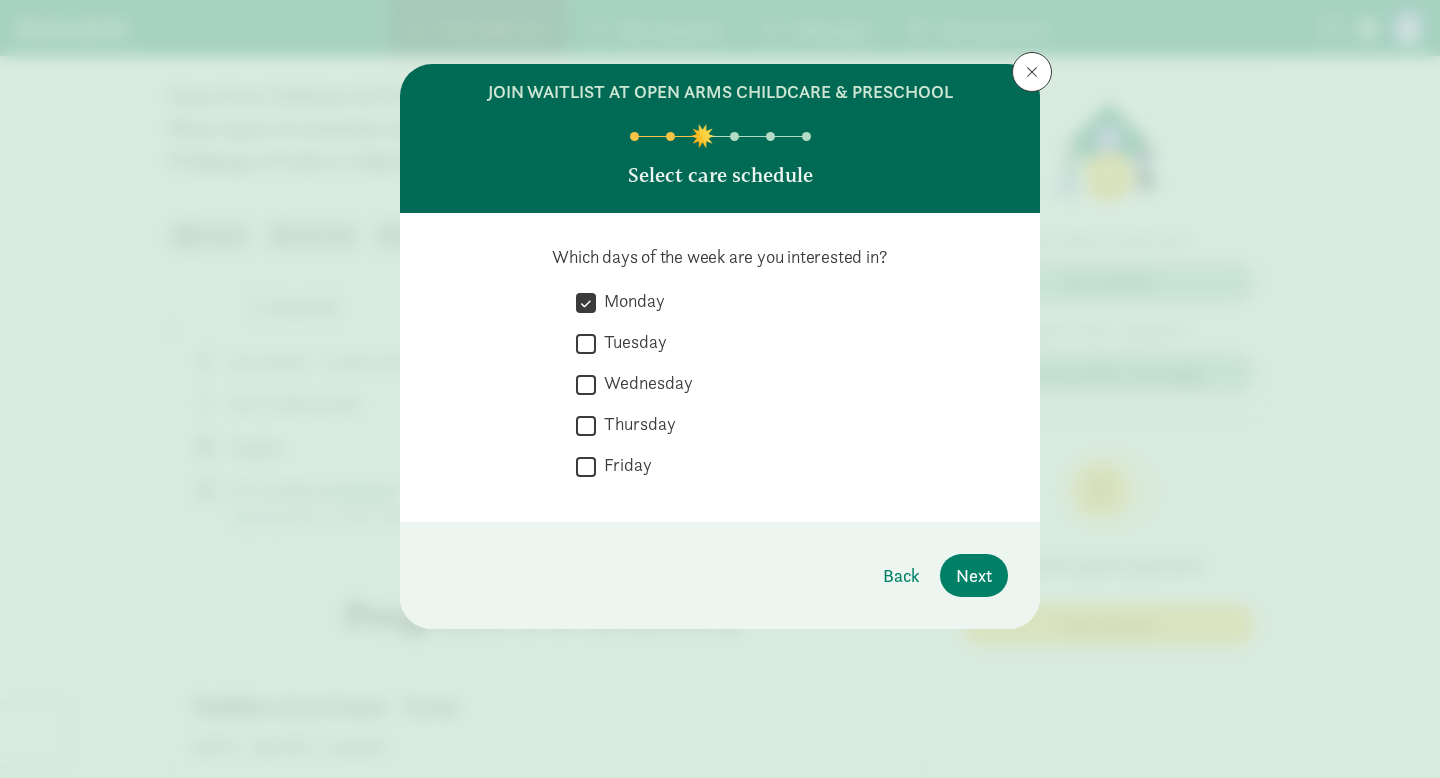 click on "Tuesday" at bounding box center [586, 343] 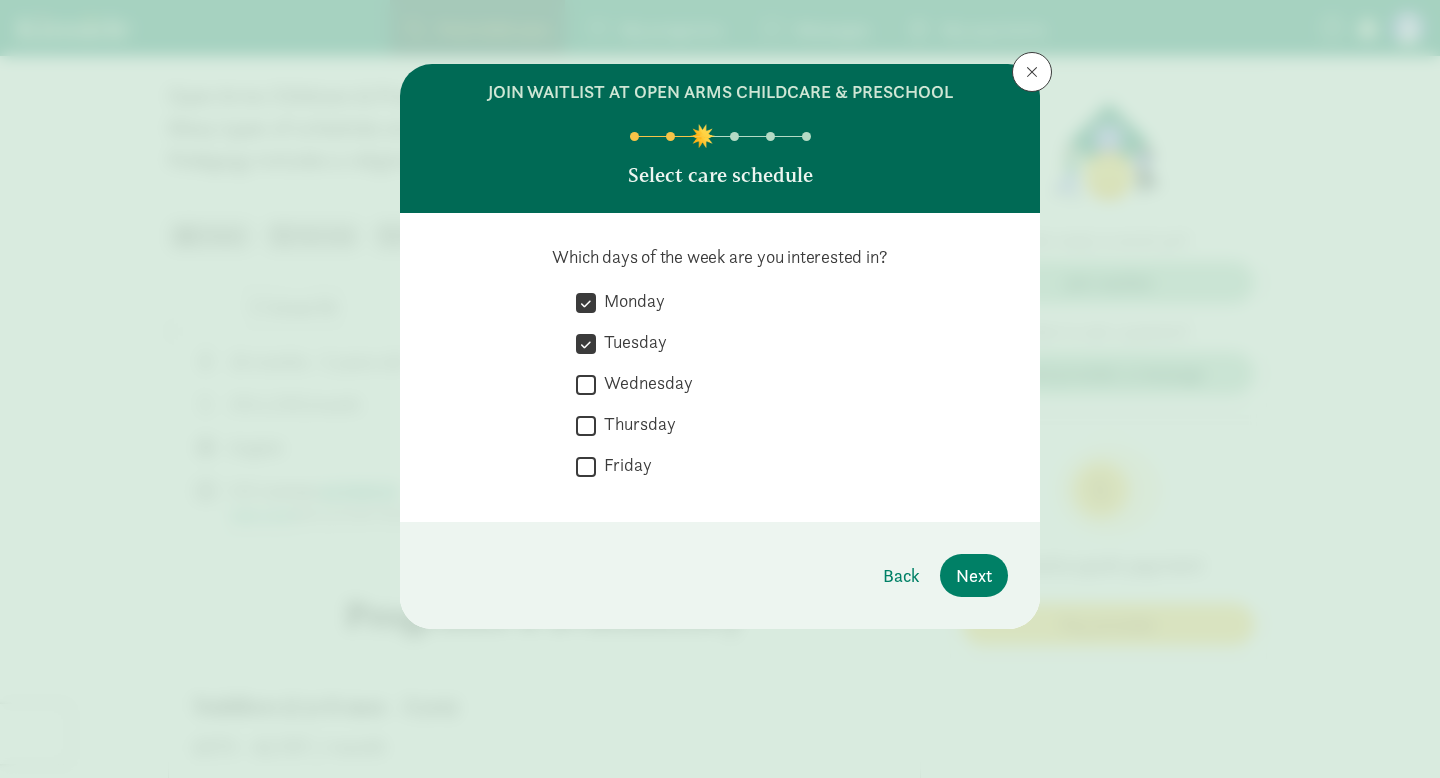 click on "Wednesday" at bounding box center (586, 384) 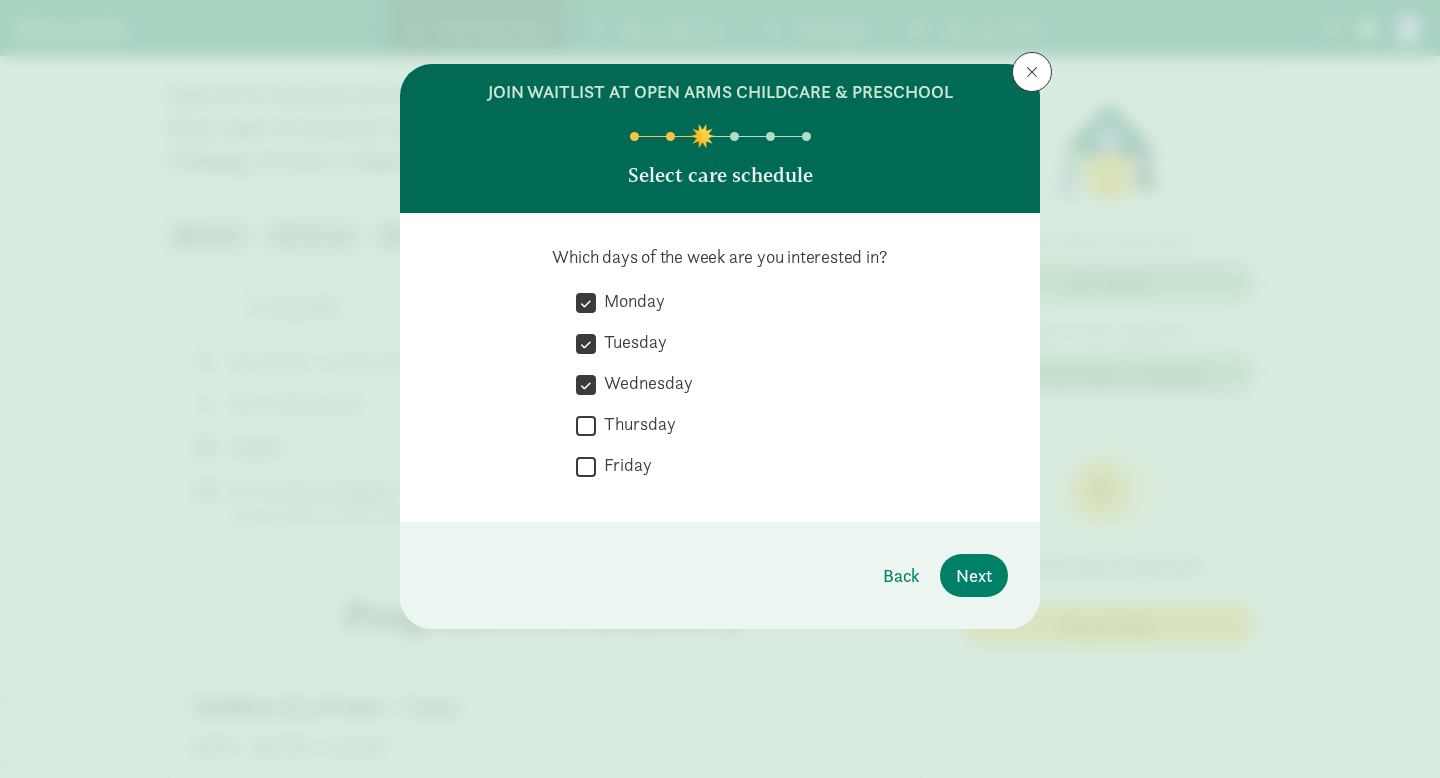click on "Thursday" at bounding box center (586, 425) 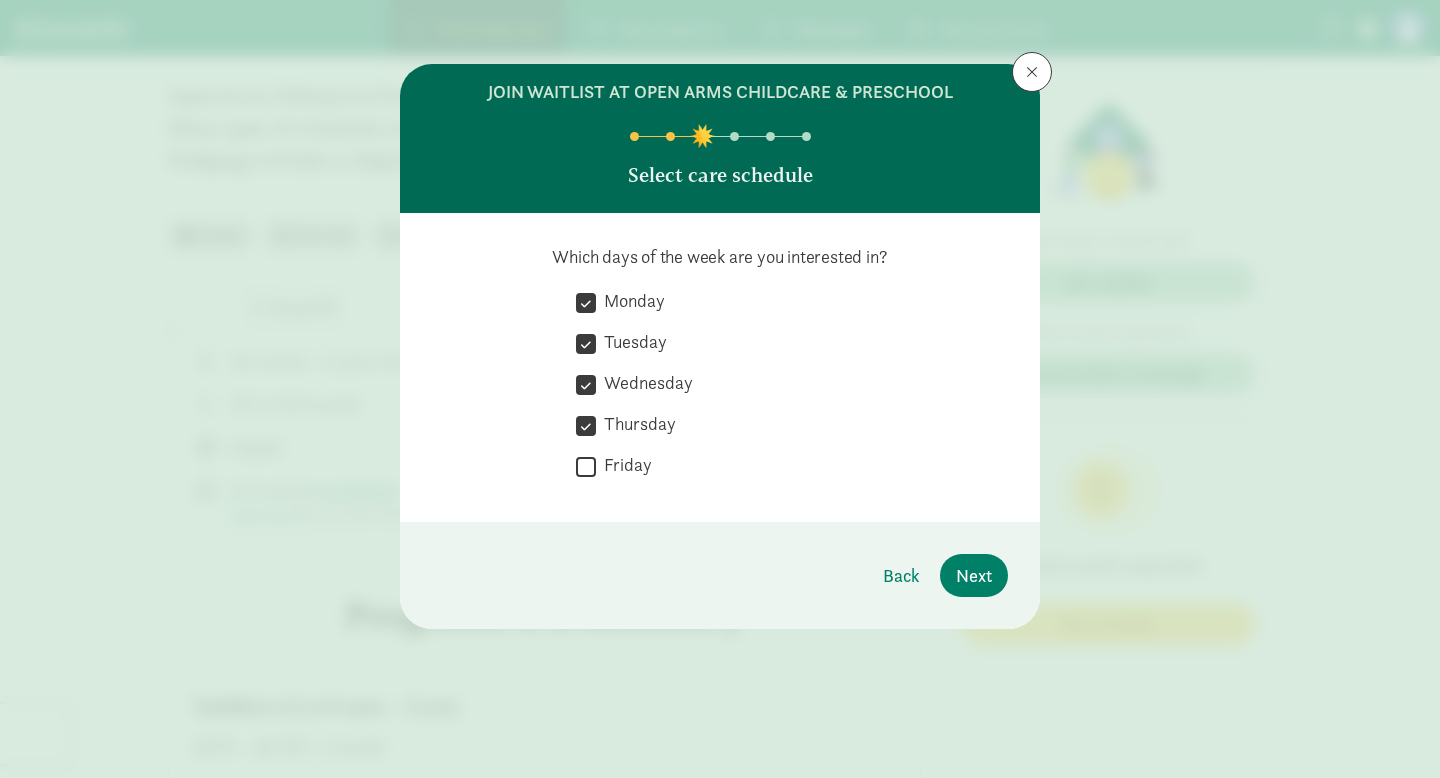 click on "Friday" at bounding box center [586, 466] 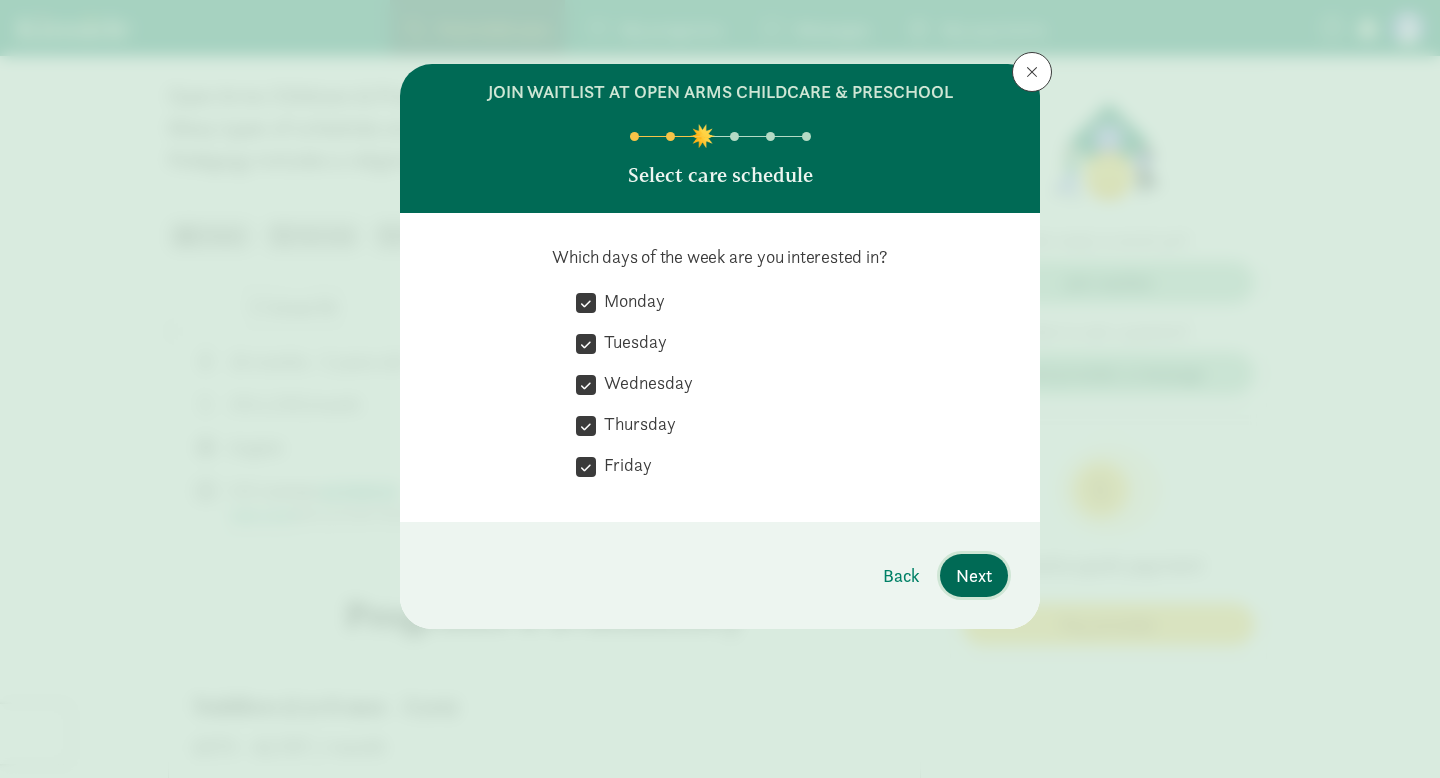 click on "Next" at bounding box center [974, 575] 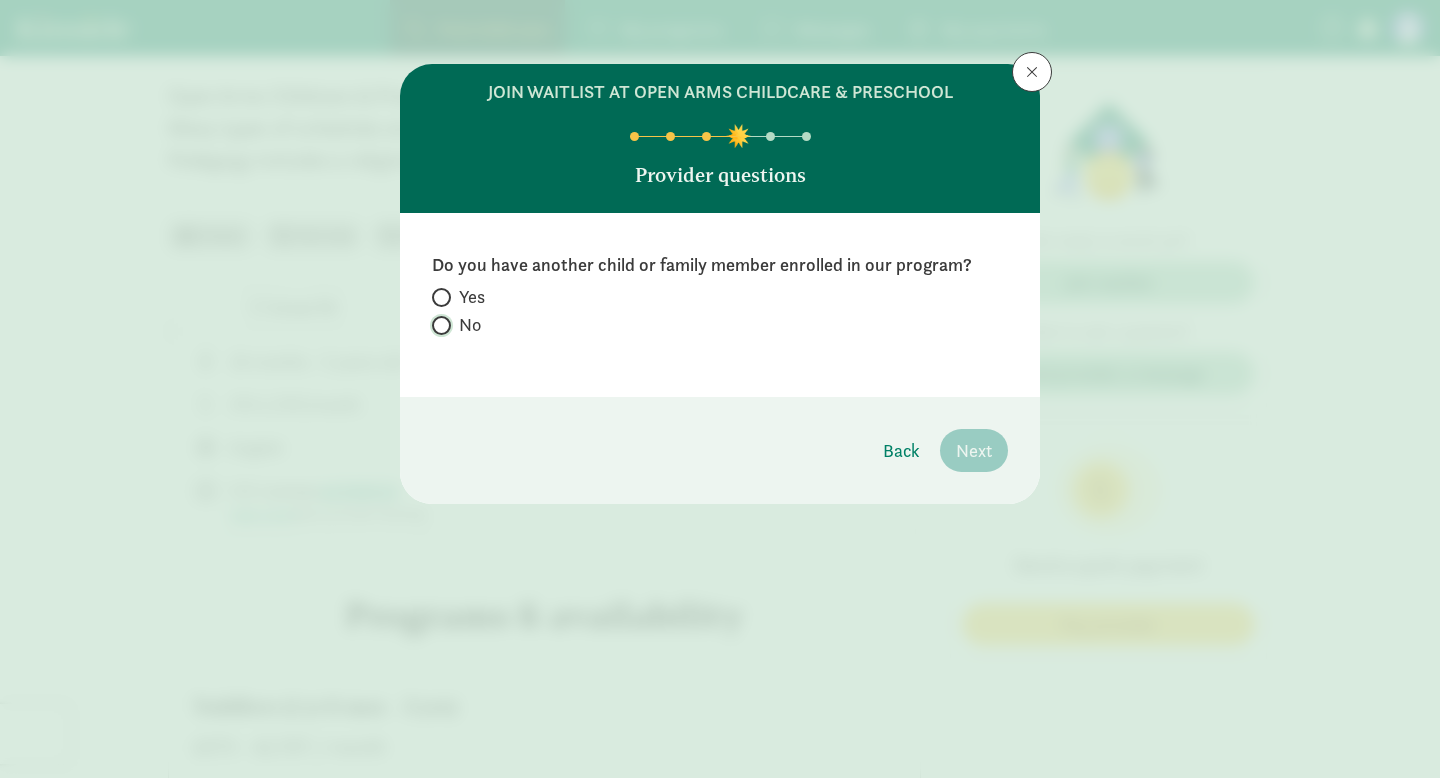 click on "No" at bounding box center [438, 325] 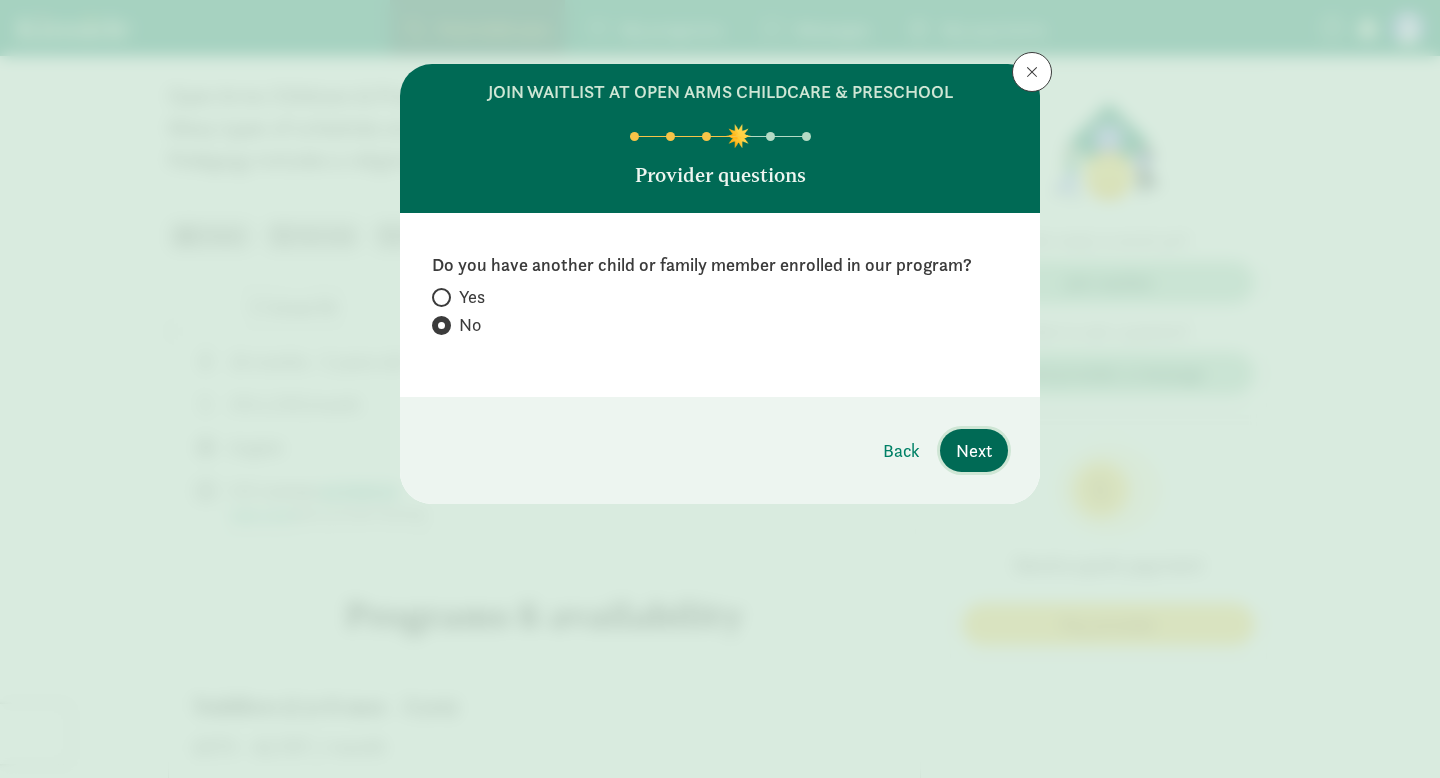 click on "Next" at bounding box center (974, 450) 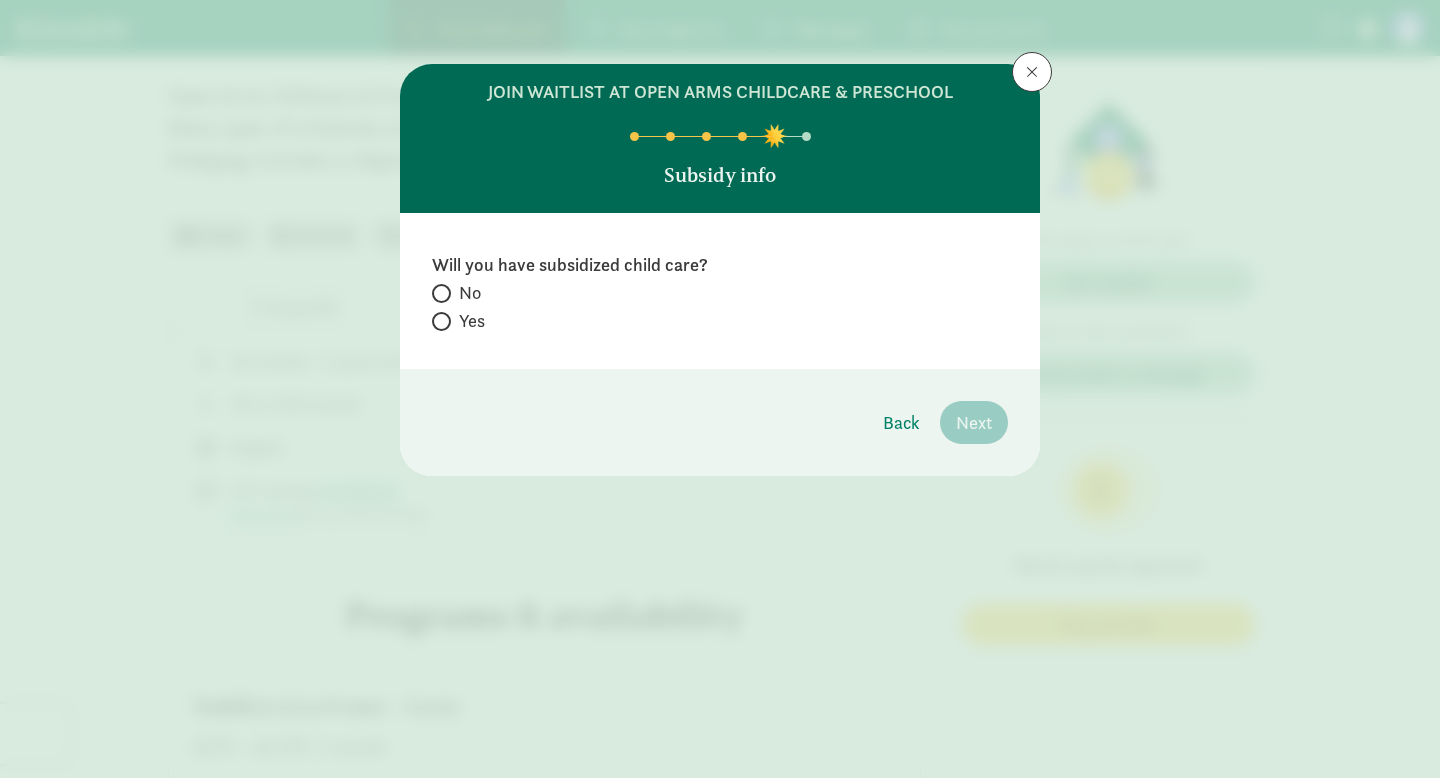 radio on "true" 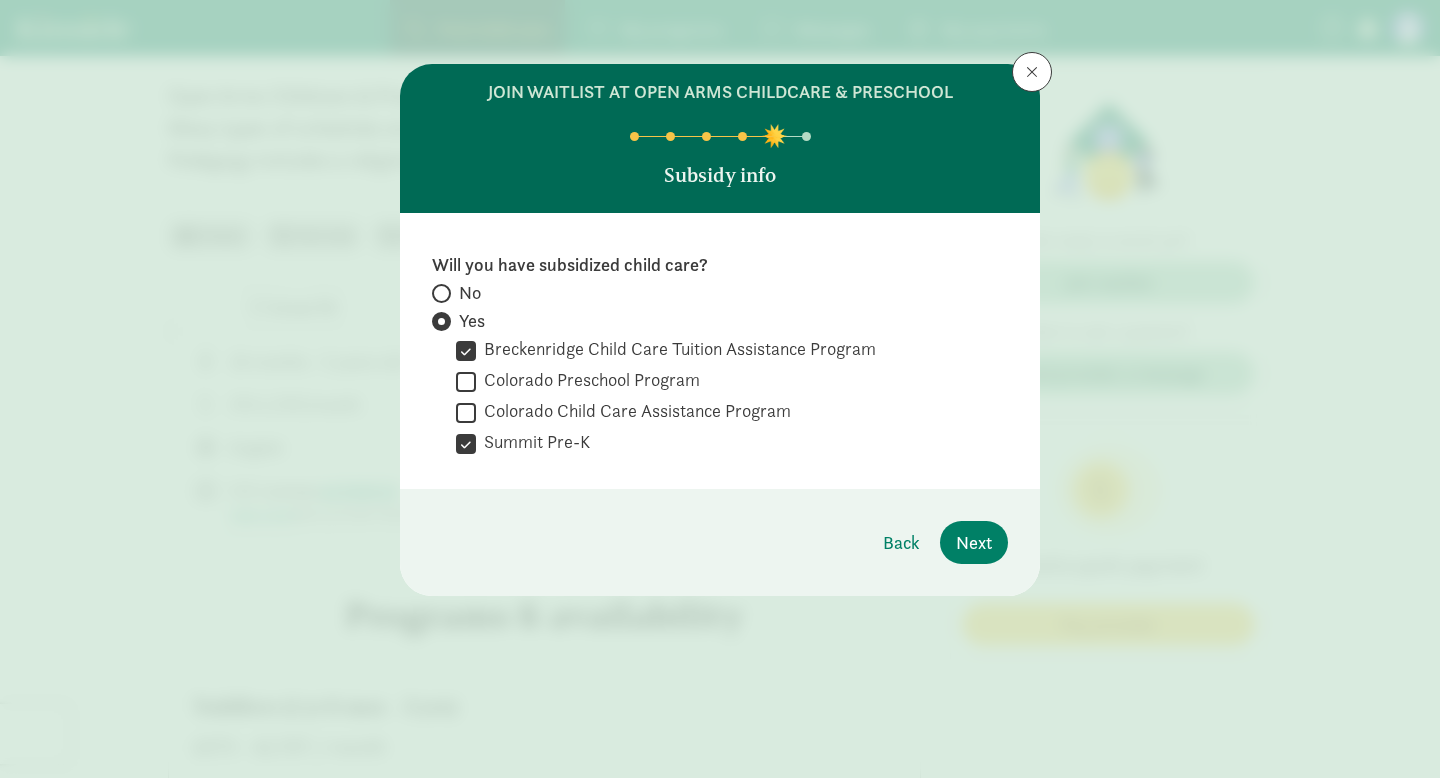 click on "Breckenridge Child Care Tuition Assistance Program" at bounding box center [466, 350] 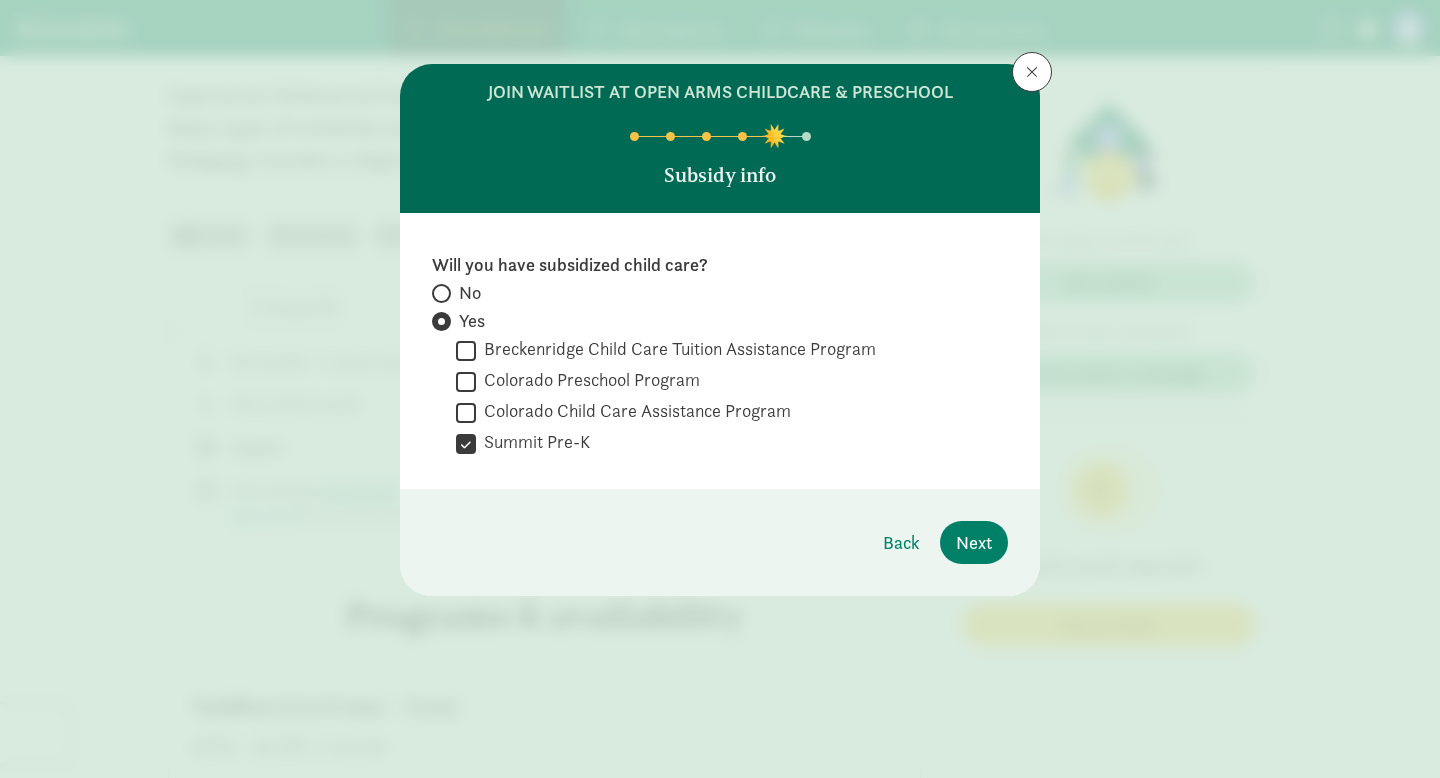 click on "Summit Pre-K" at bounding box center (466, 443) 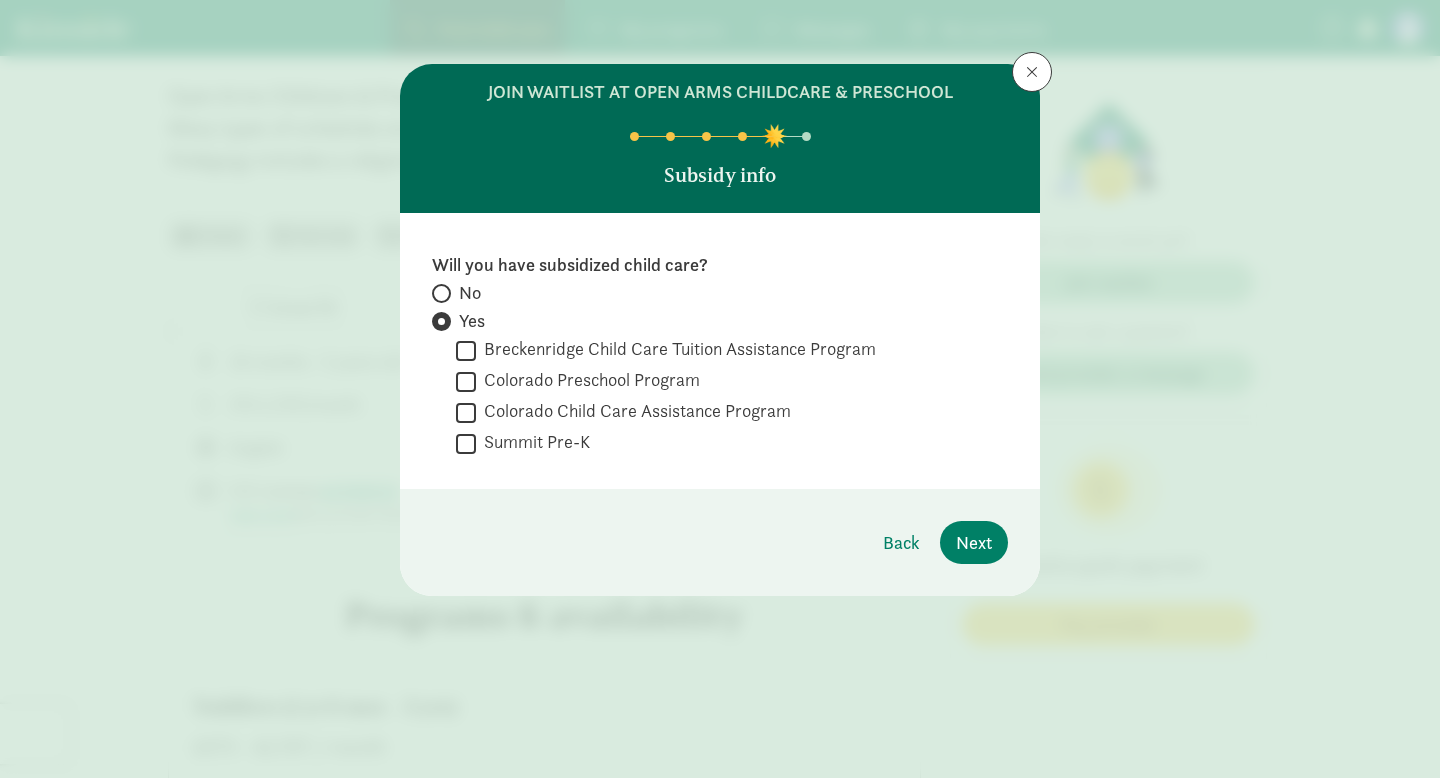 click on "Colorado Child Care Assistance Program" at bounding box center [466, 412] 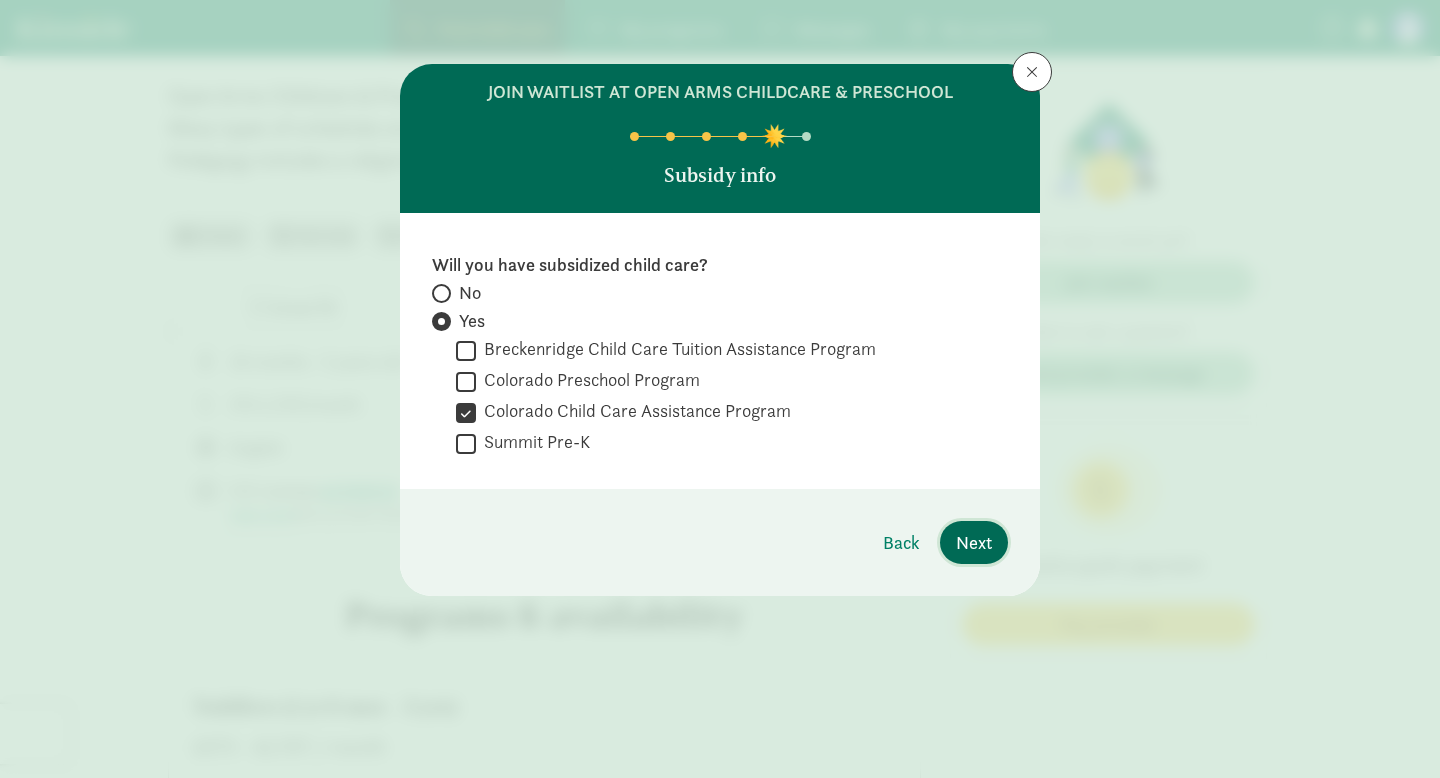 click on "Next" at bounding box center (974, 542) 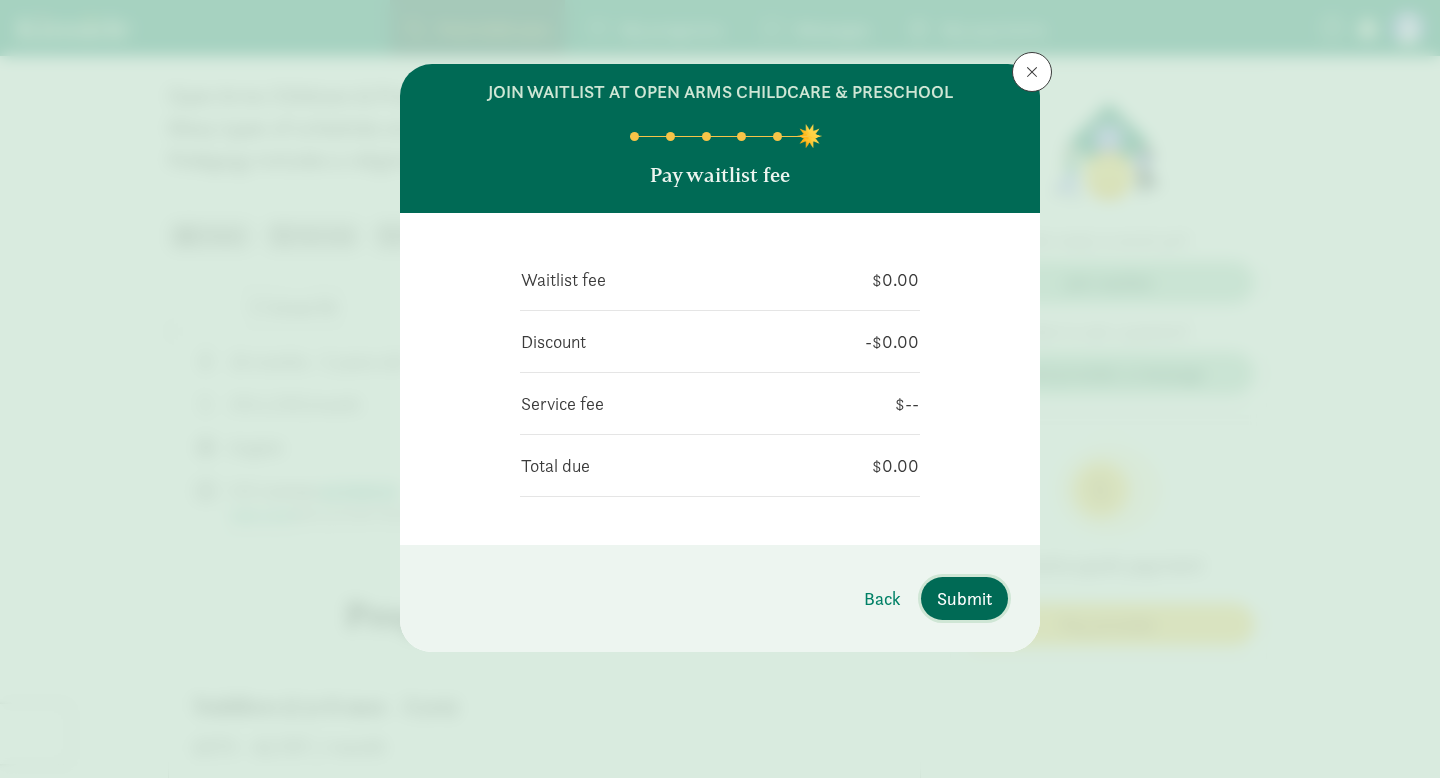 click on "Submit" at bounding box center (964, 598) 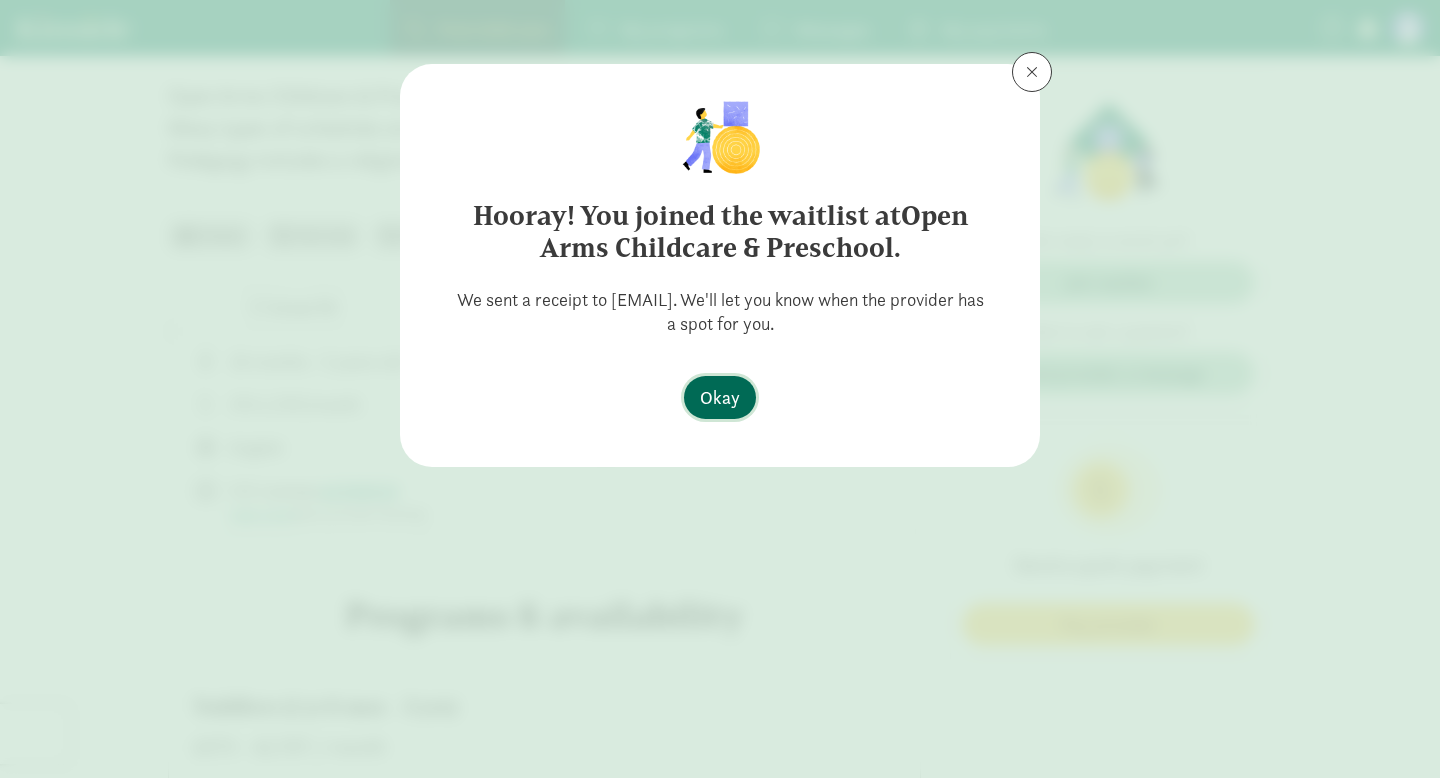 click on "Okay" at bounding box center (720, 397) 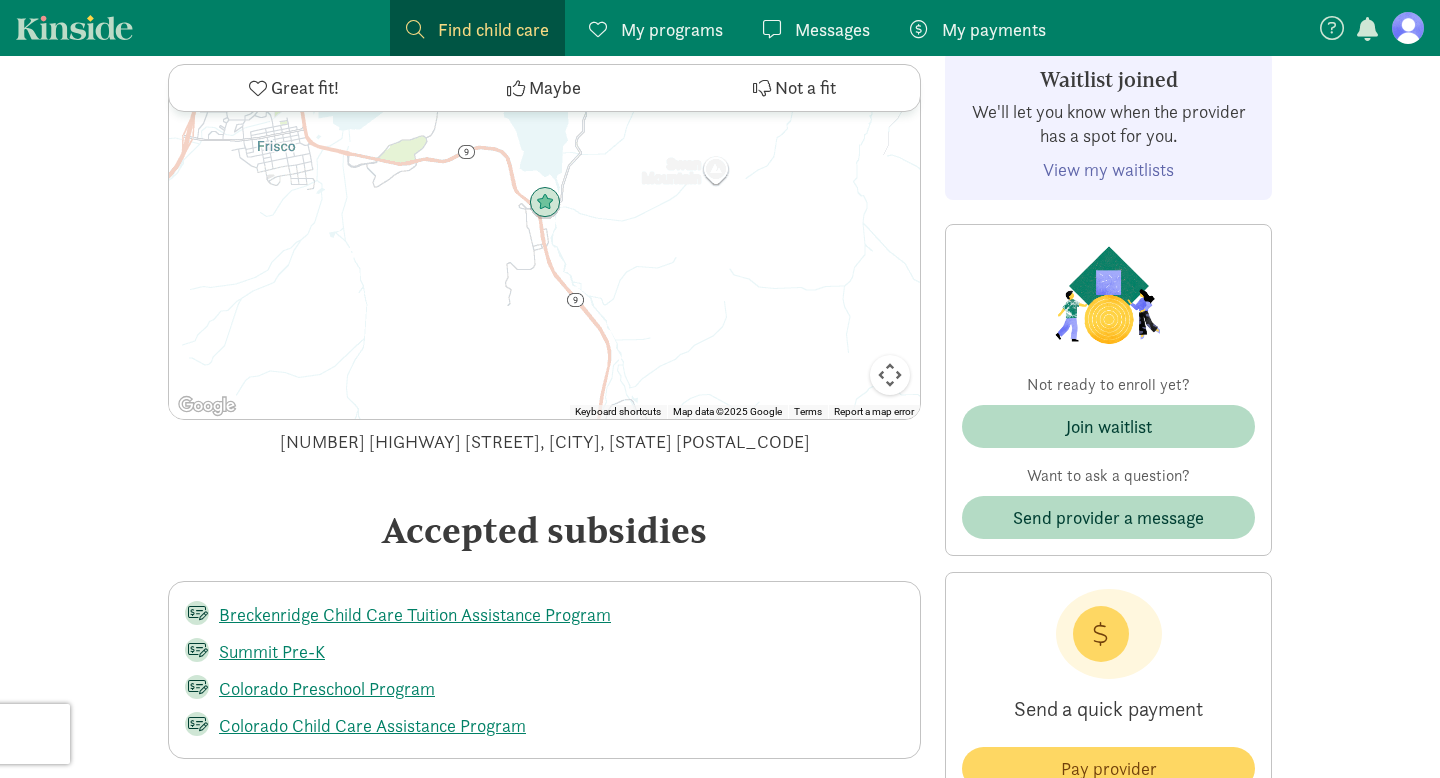 scroll, scrollTop: 2115, scrollLeft: 0, axis: vertical 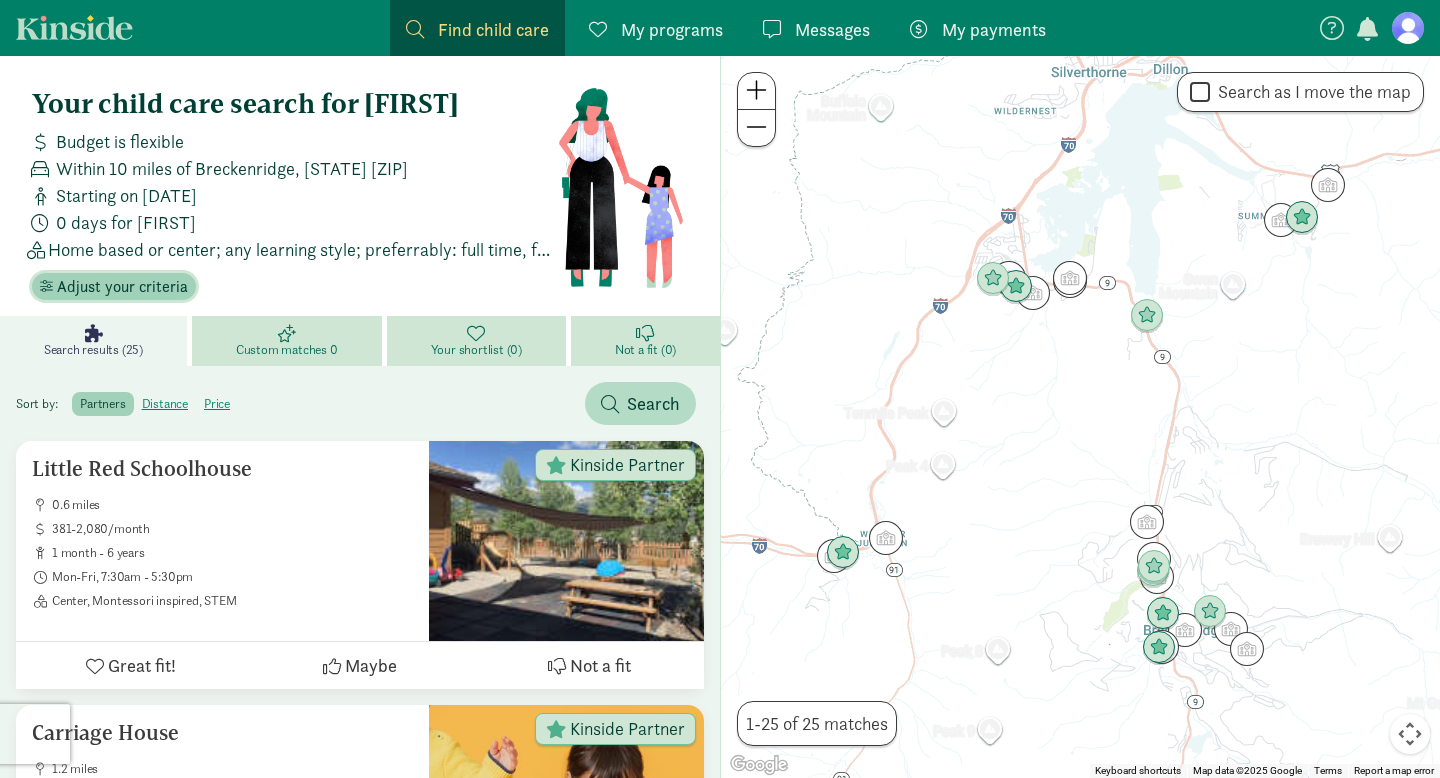 click on "Adjust your criteria" at bounding box center [122, 287] 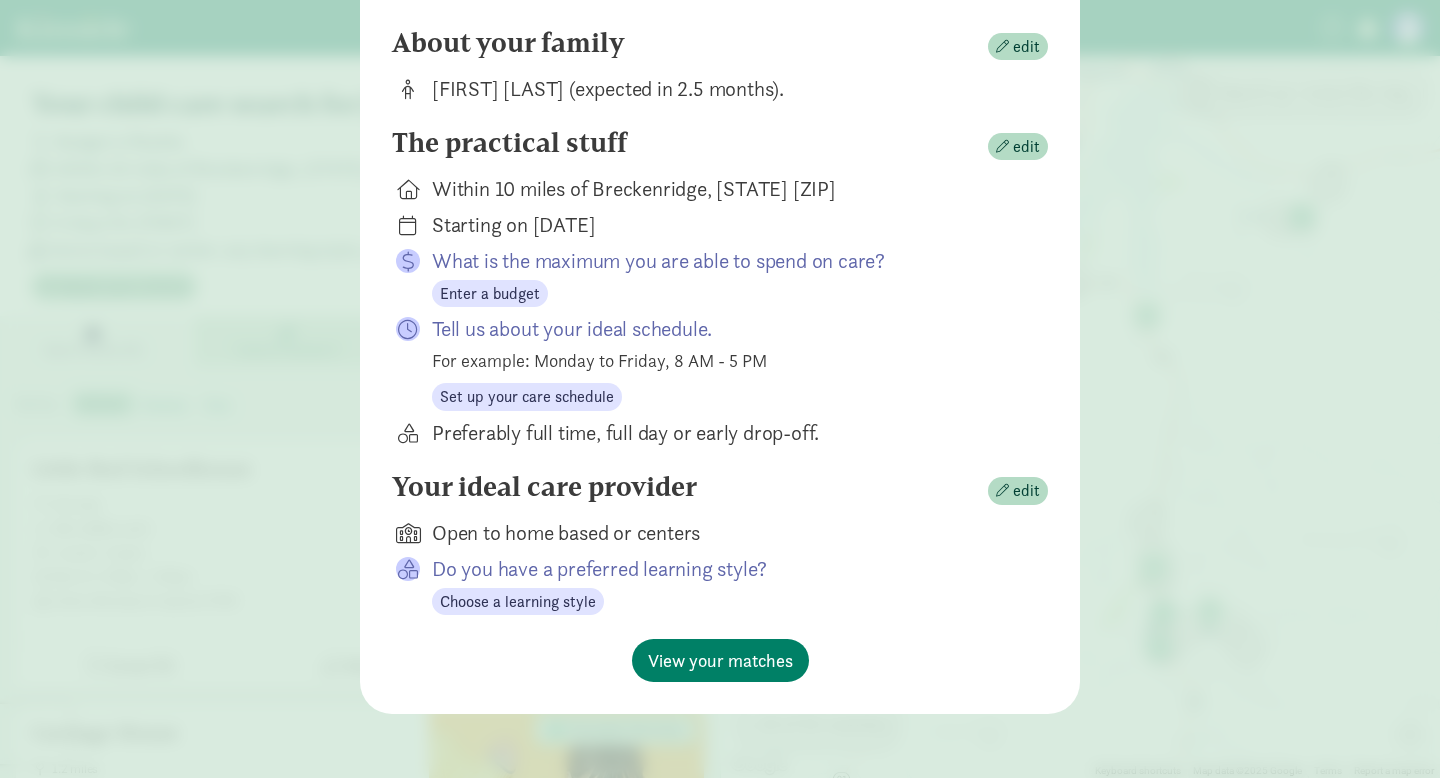 scroll, scrollTop: 193, scrollLeft: 0, axis: vertical 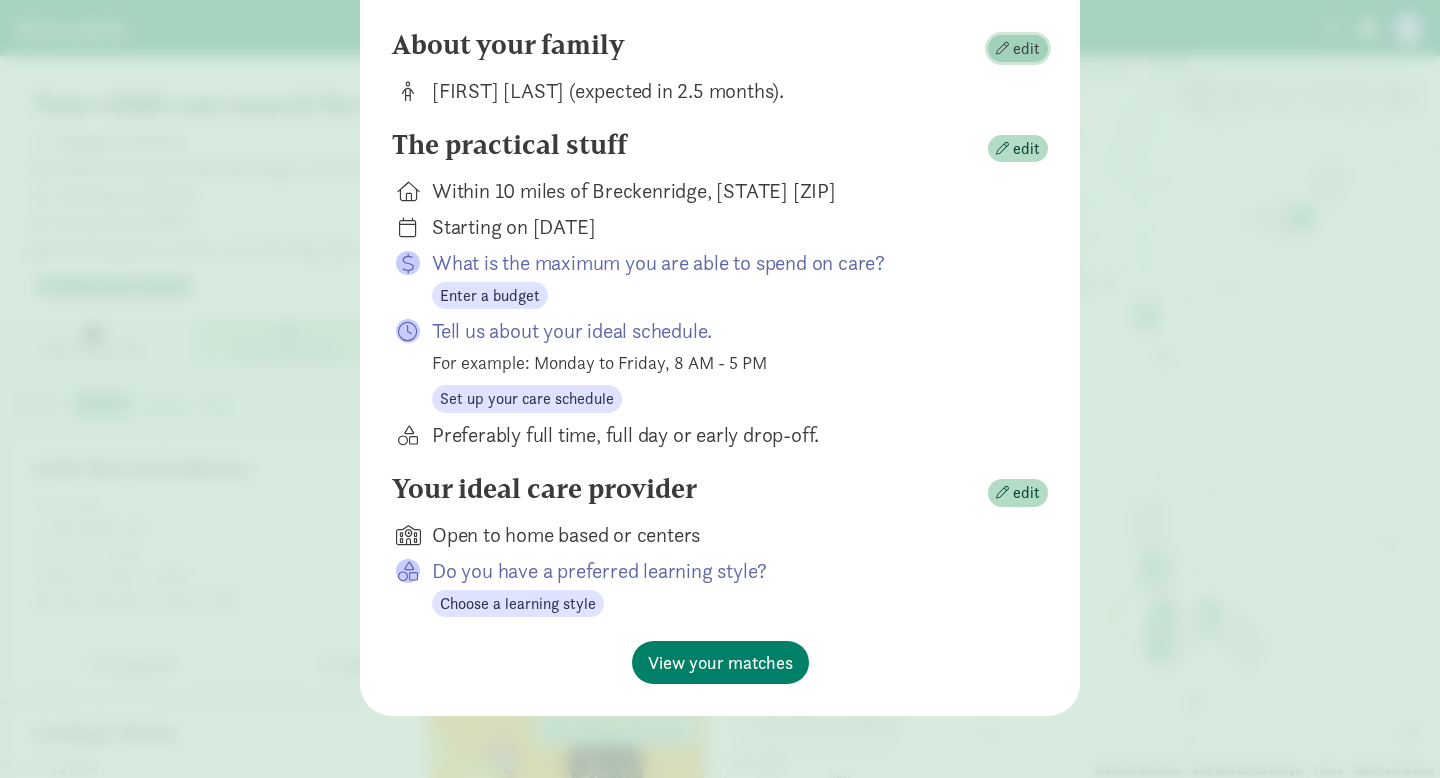 click at bounding box center (1002, 48) 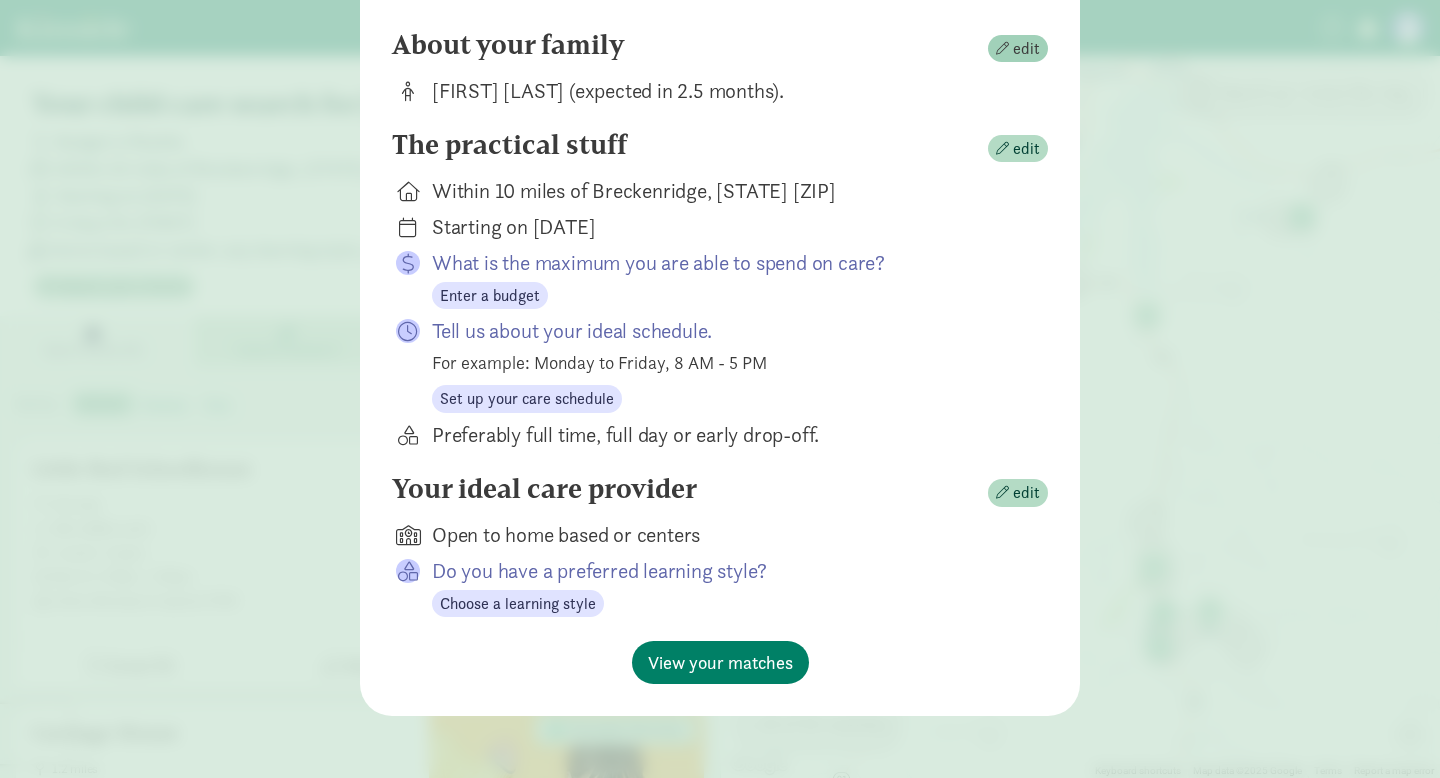 scroll, scrollTop: 0, scrollLeft: 0, axis: both 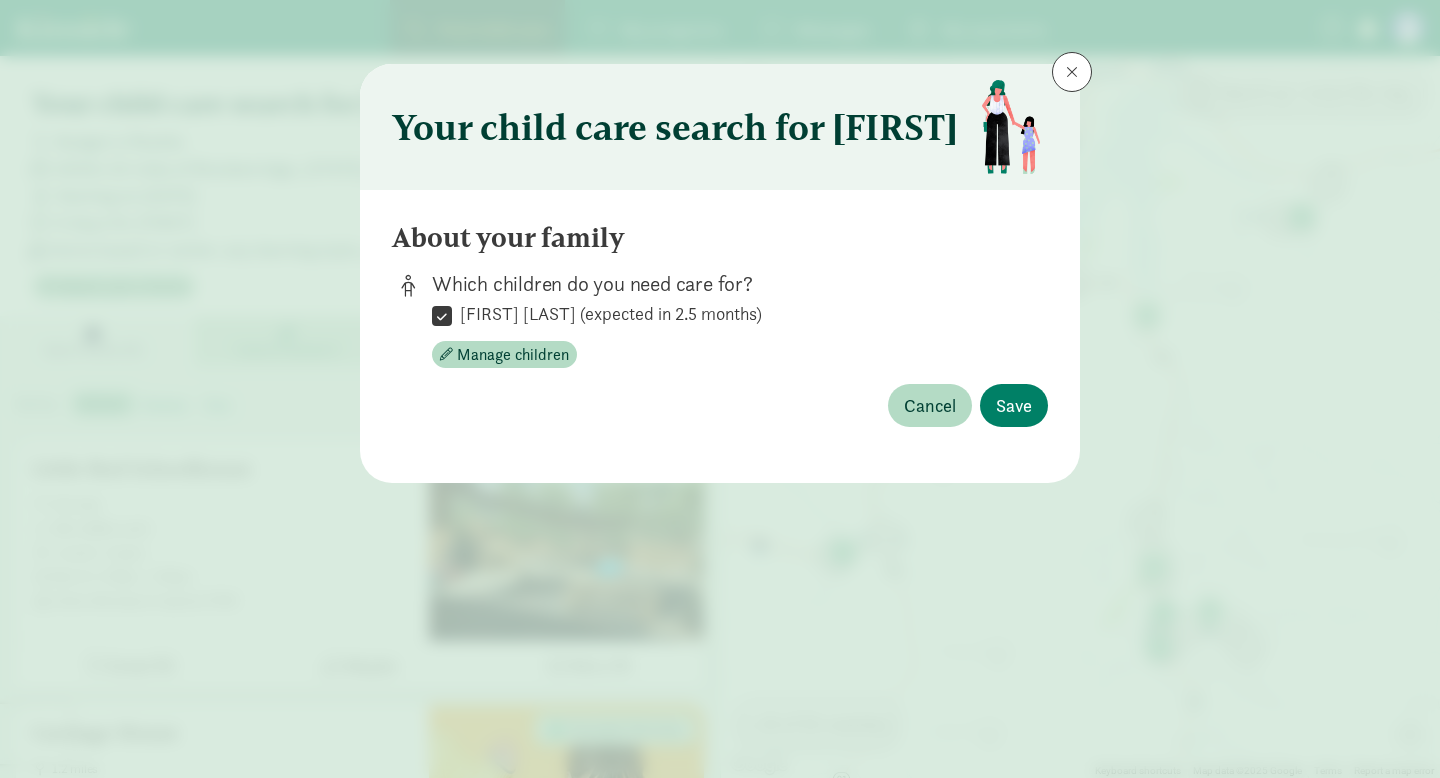 click on "Mia Teuton  (expected in 2.5 months)" at bounding box center [607, 314] 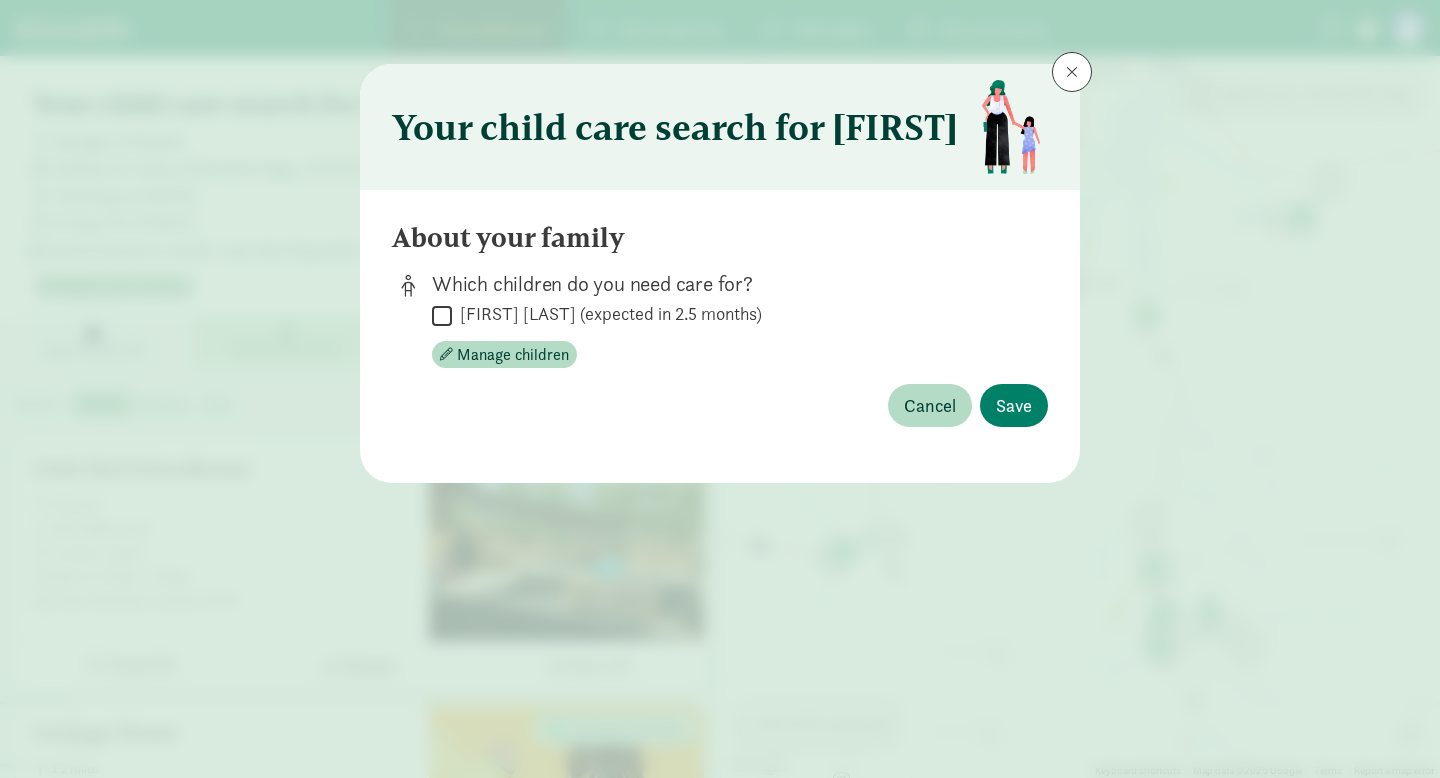 click on "Mia Teuton  (expected in 2.5 months)" at bounding box center [607, 314] 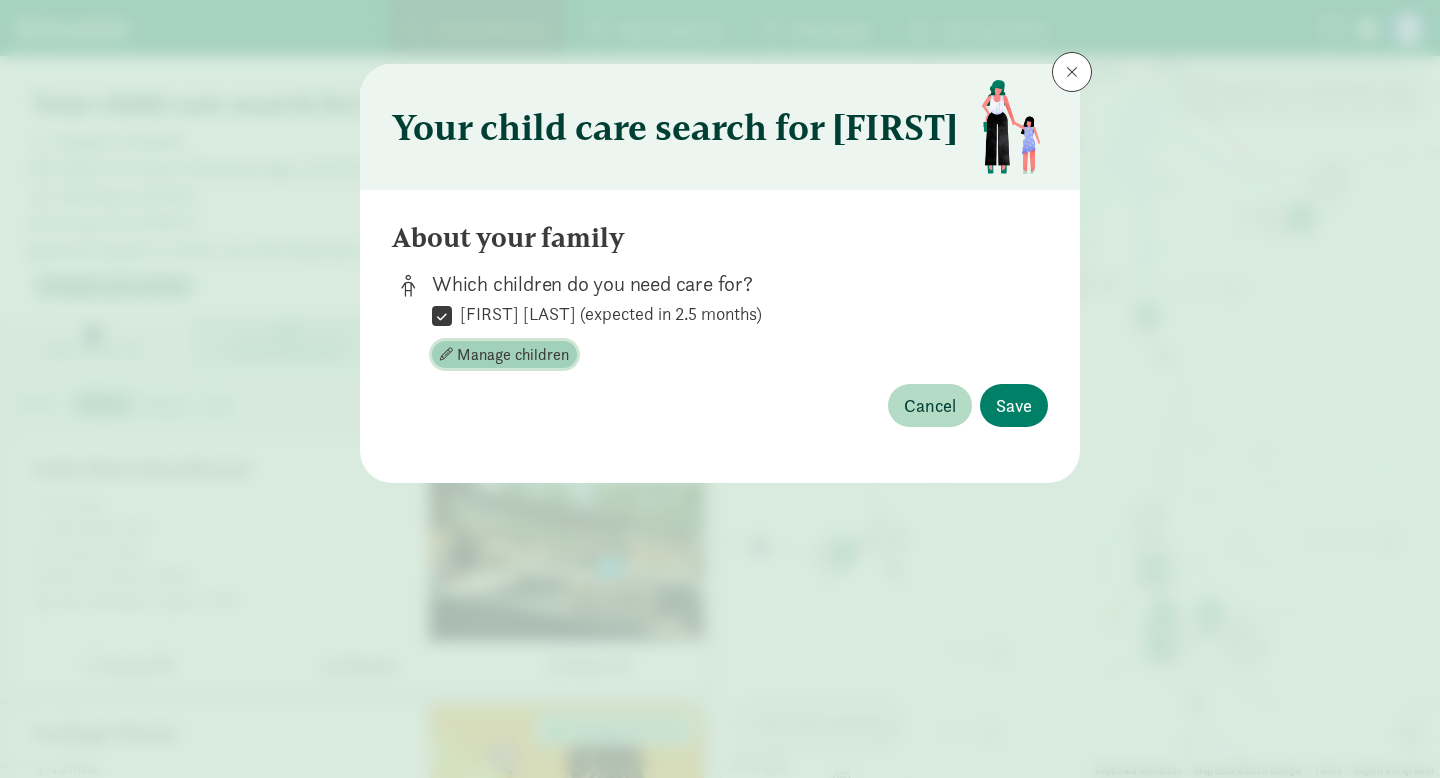 click on "Manage children" at bounding box center [513, 355] 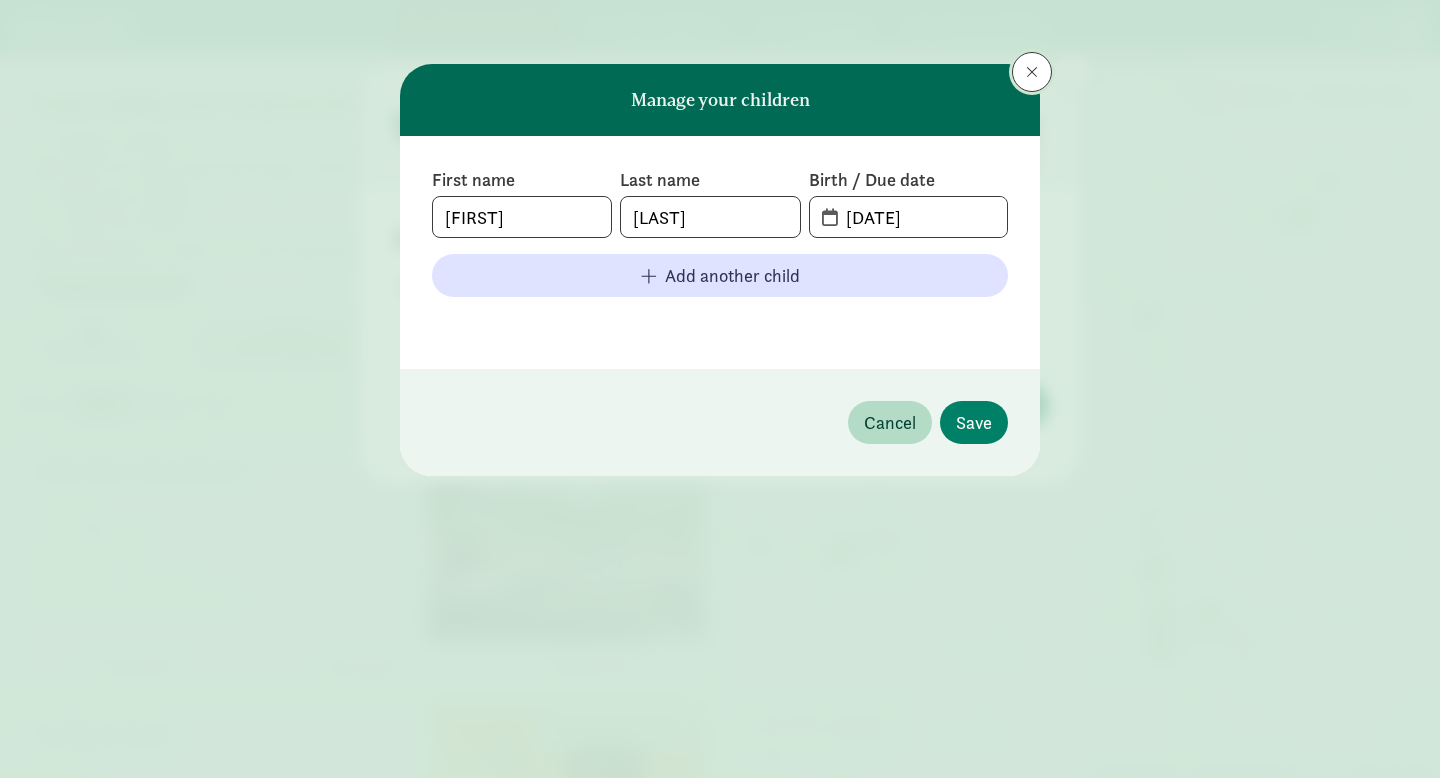 click at bounding box center (1032, 72) 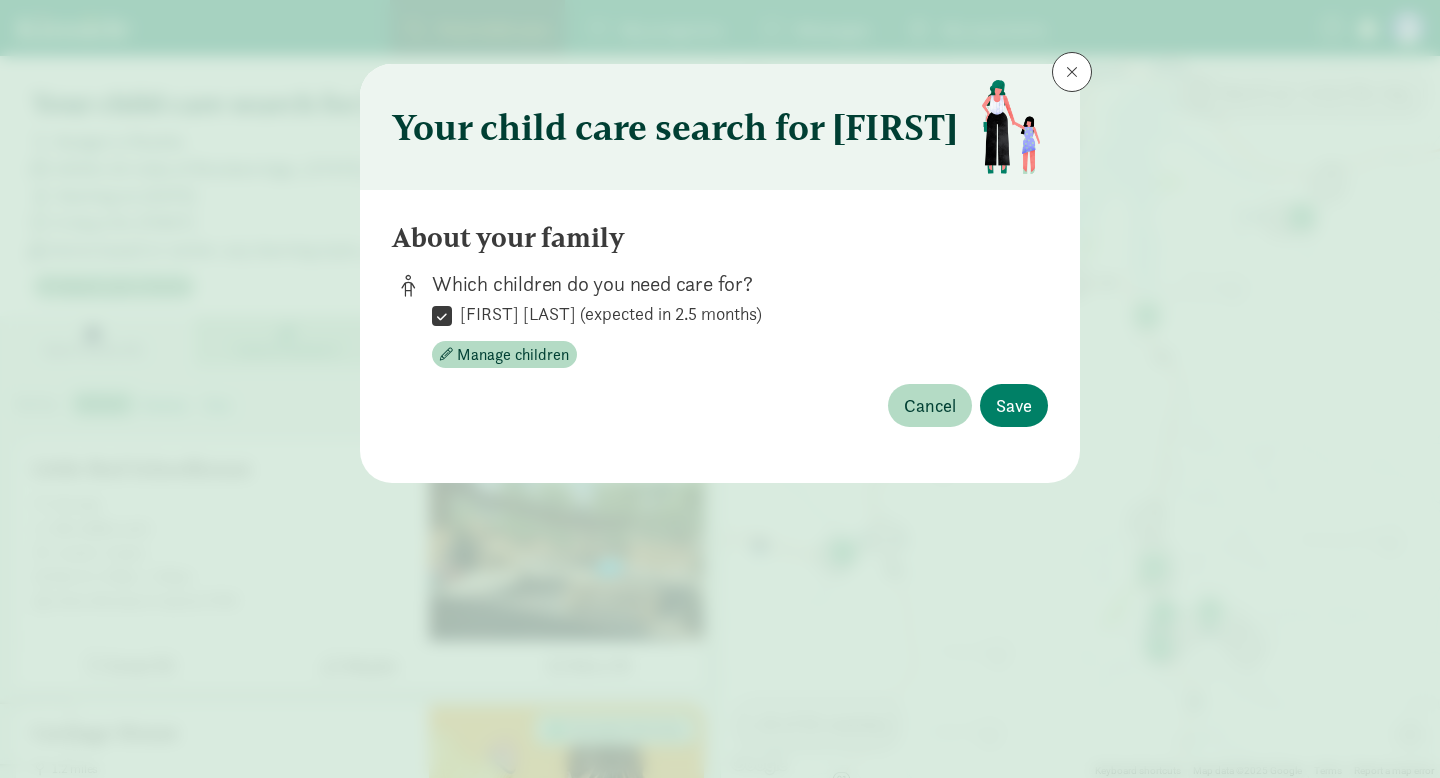 click on "Your child care search for Mia" at bounding box center [720, 127] 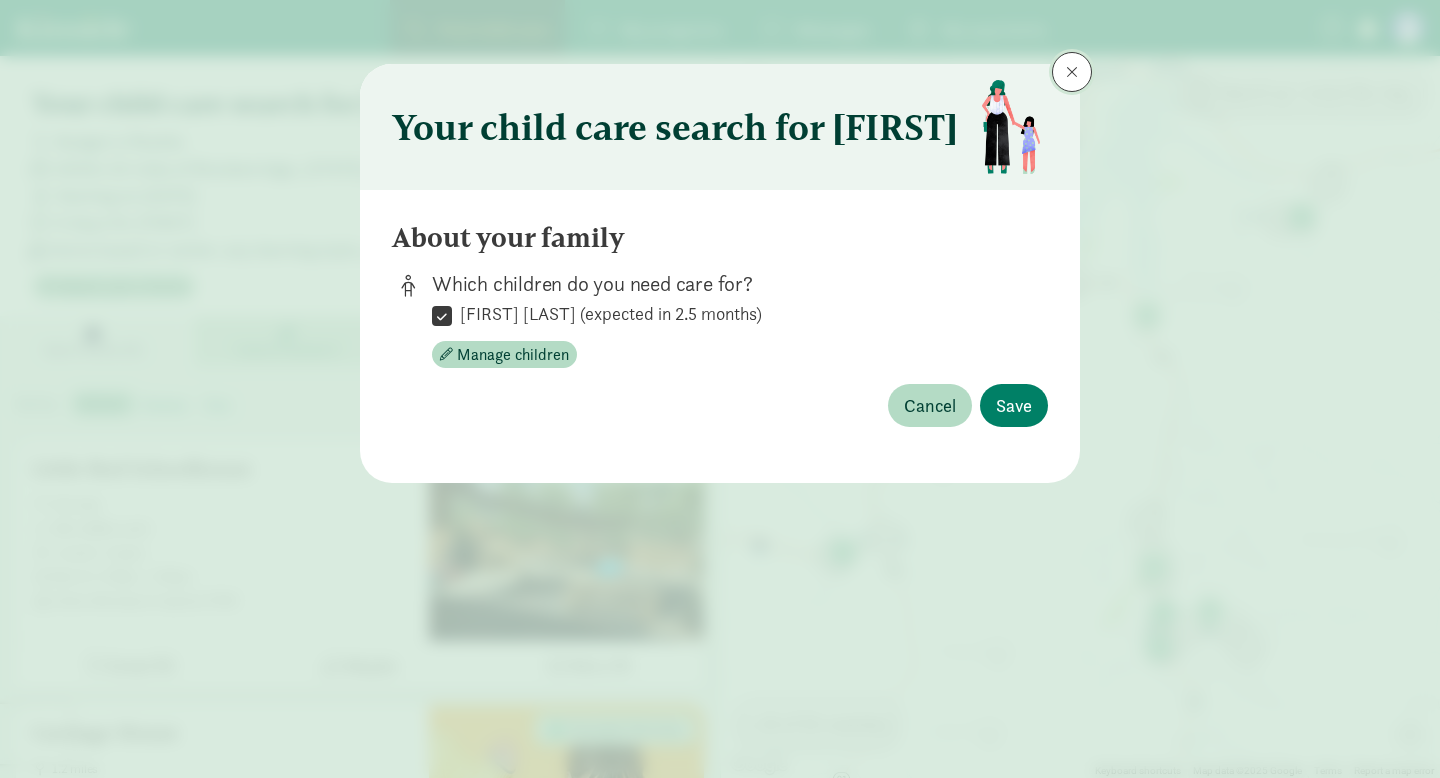click at bounding box center (1072, 72) 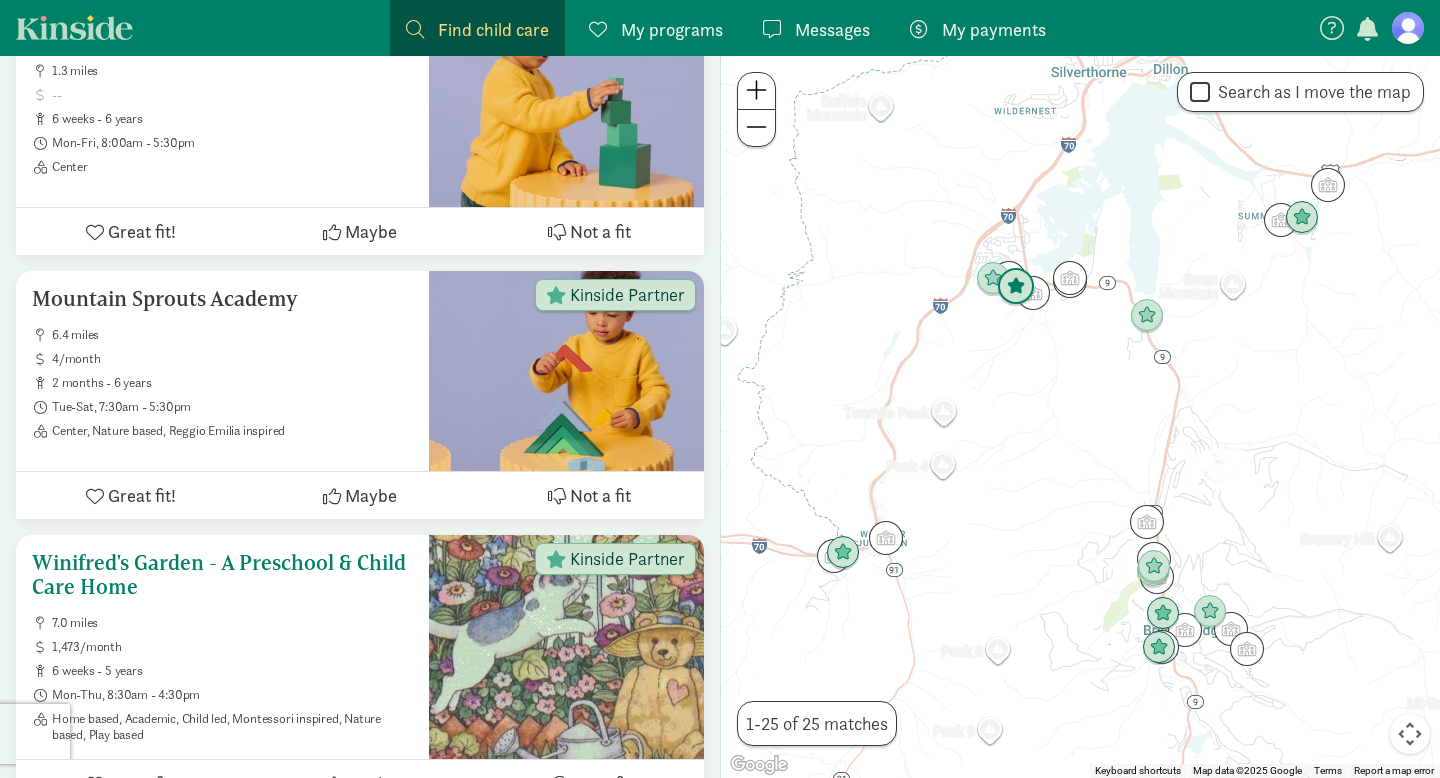 scroll, scrollTop: 961, scrollLeft: 0, axis: vertical 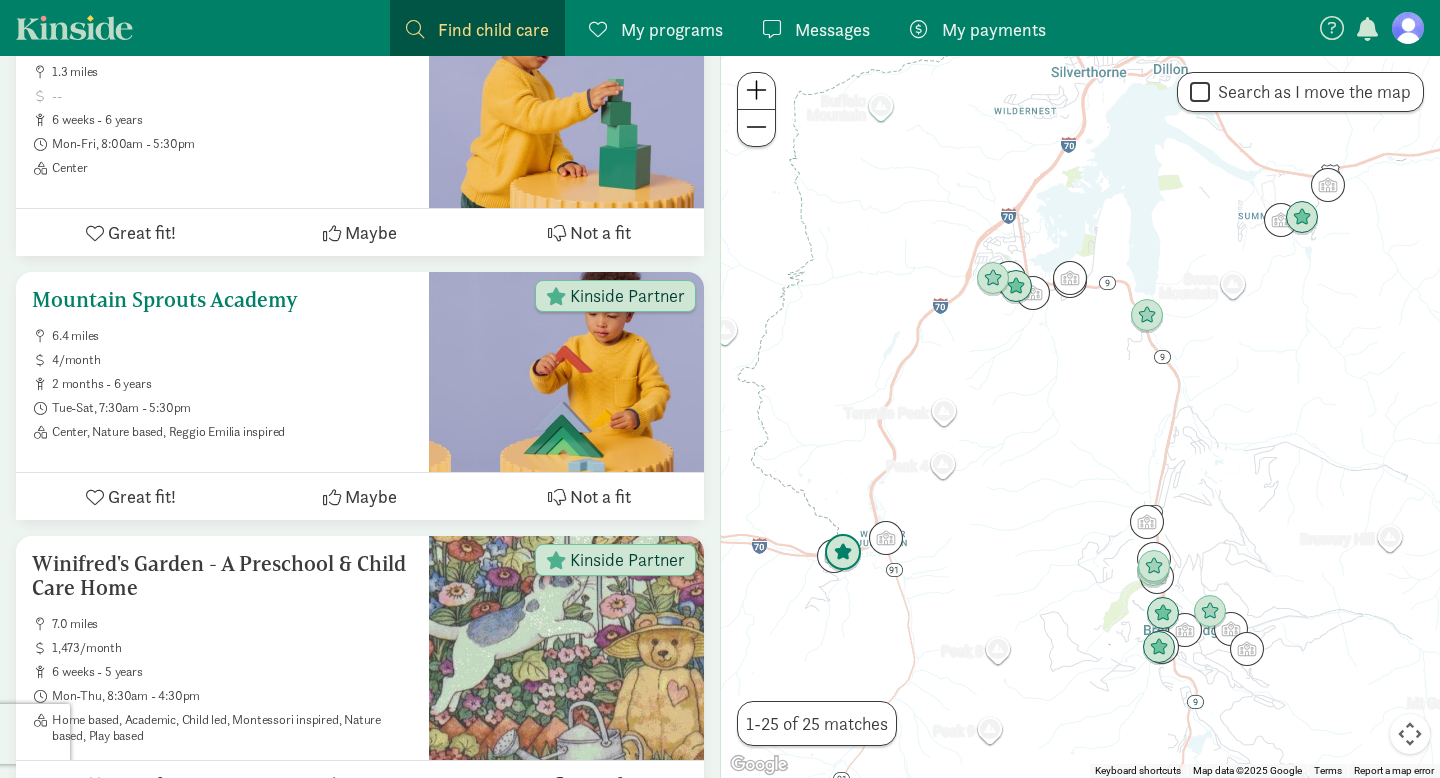 click on "Mountain Sprouts Academy           6.4 miles   4/month   2 months - 6 years   Tue-Sat,  7:30am -  5:30pm   Center, Nature based, Reggio Emilia inspired" at bounding box center (222, 364) 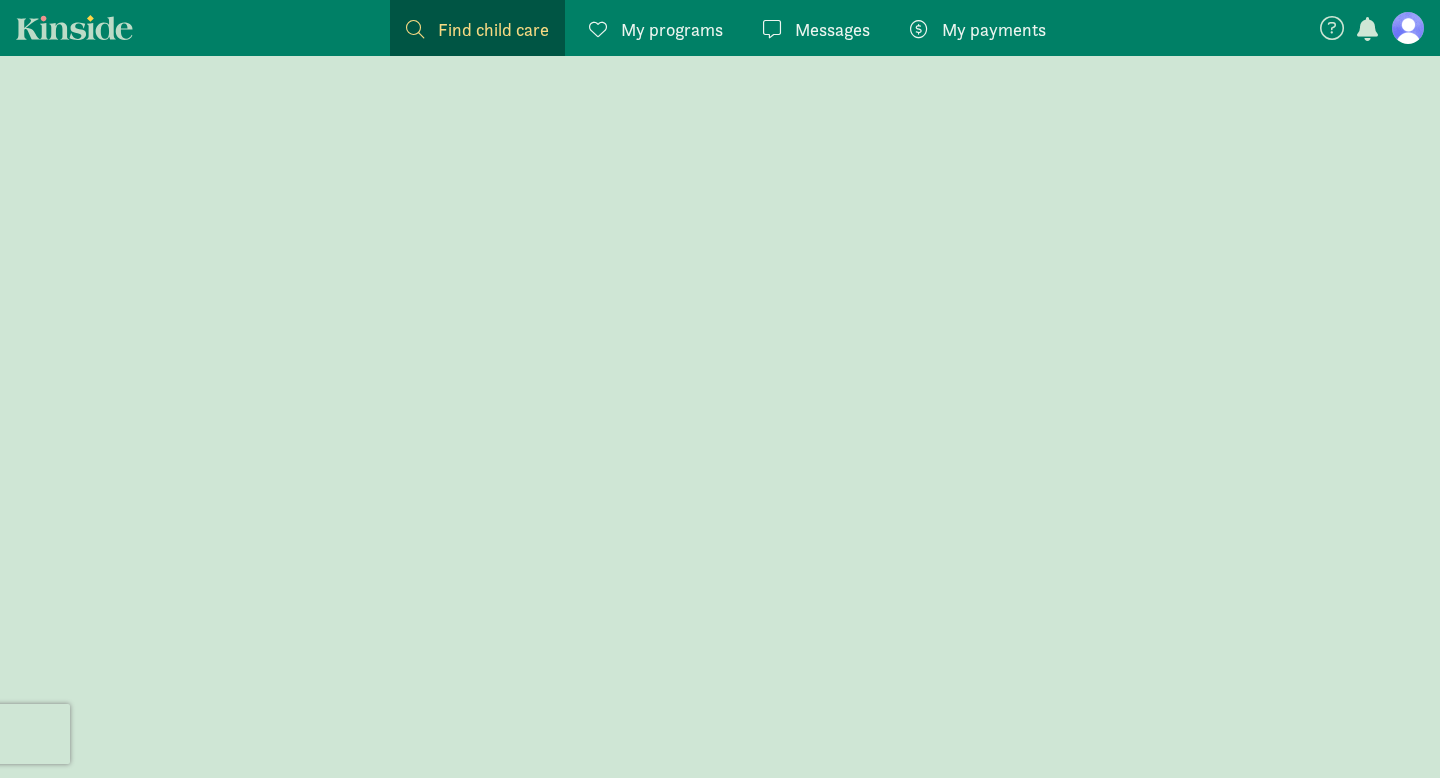 scroll, scrollTop: 0, scrollLeft: 0, axis: both 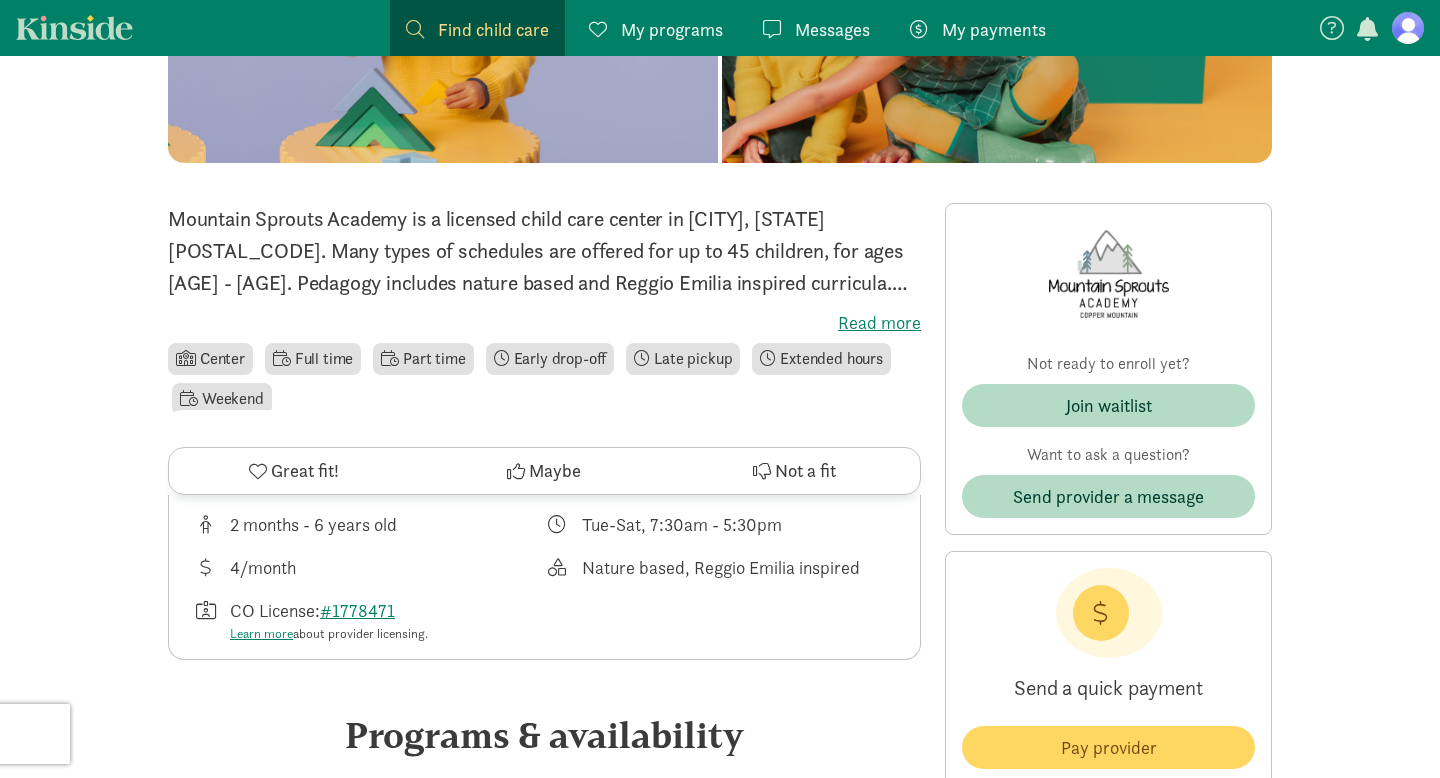 click on "2 months - 6 years old" at bounding box center (369, 524) 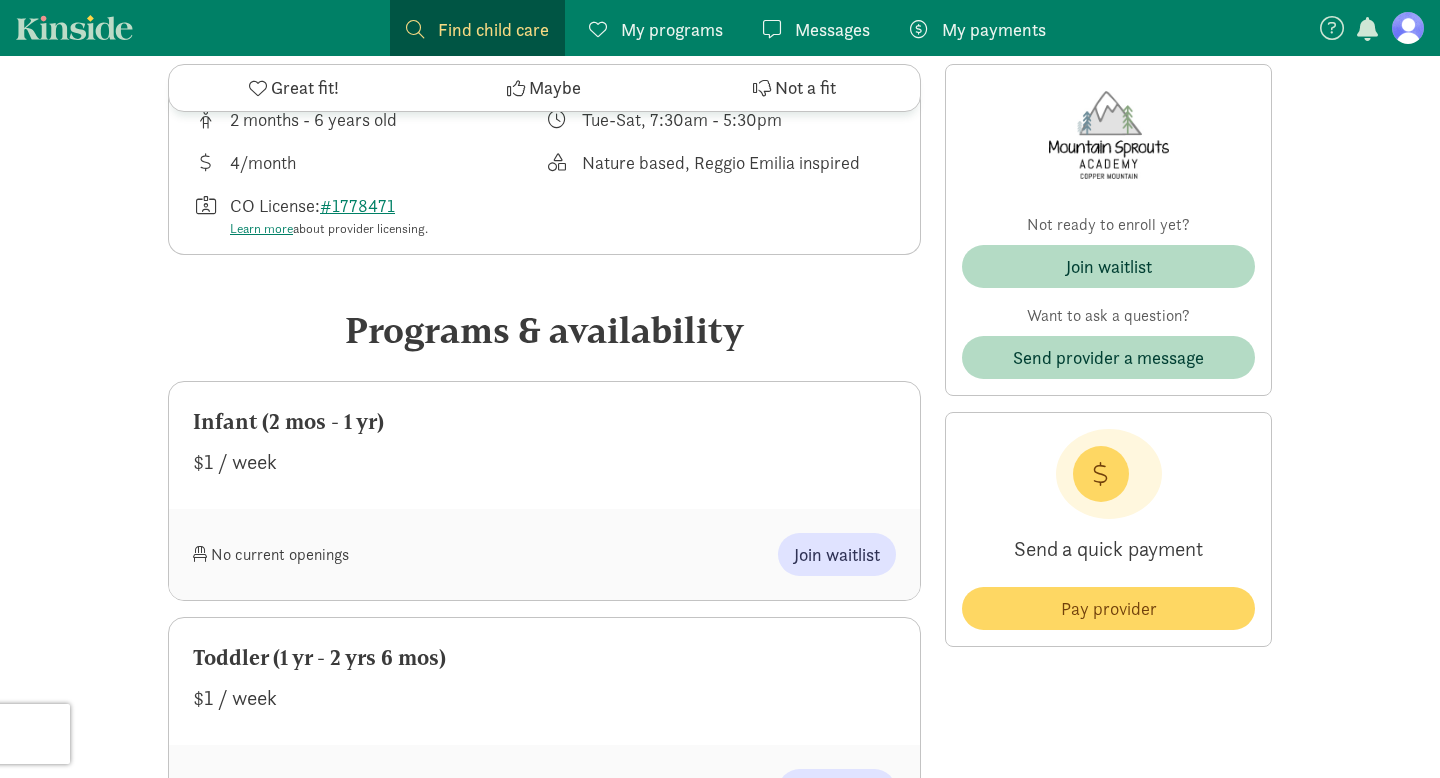 scroll, scrollTop: 726, scrollLeft: 0, axis: vertical 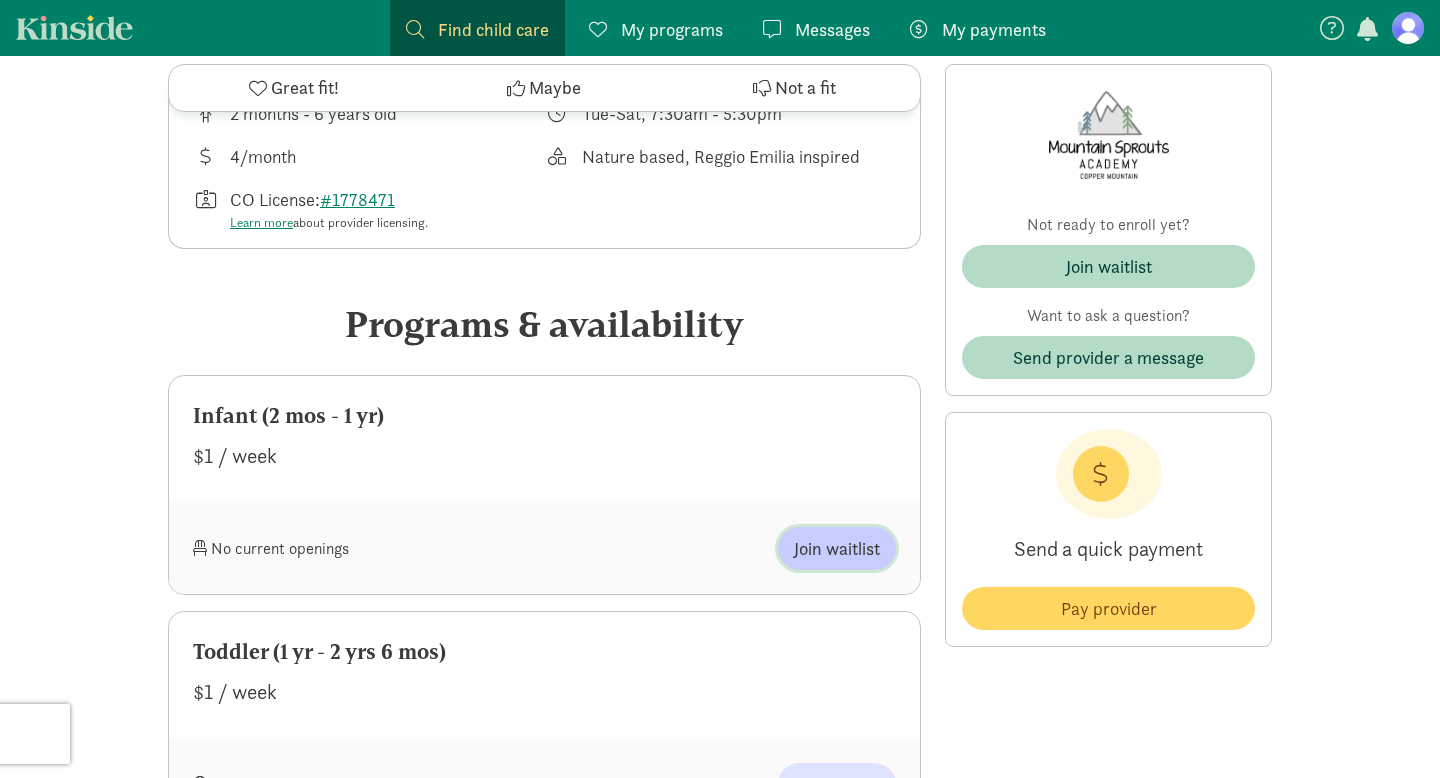 click on "Join waitlist" at bounding box center (837, 548) 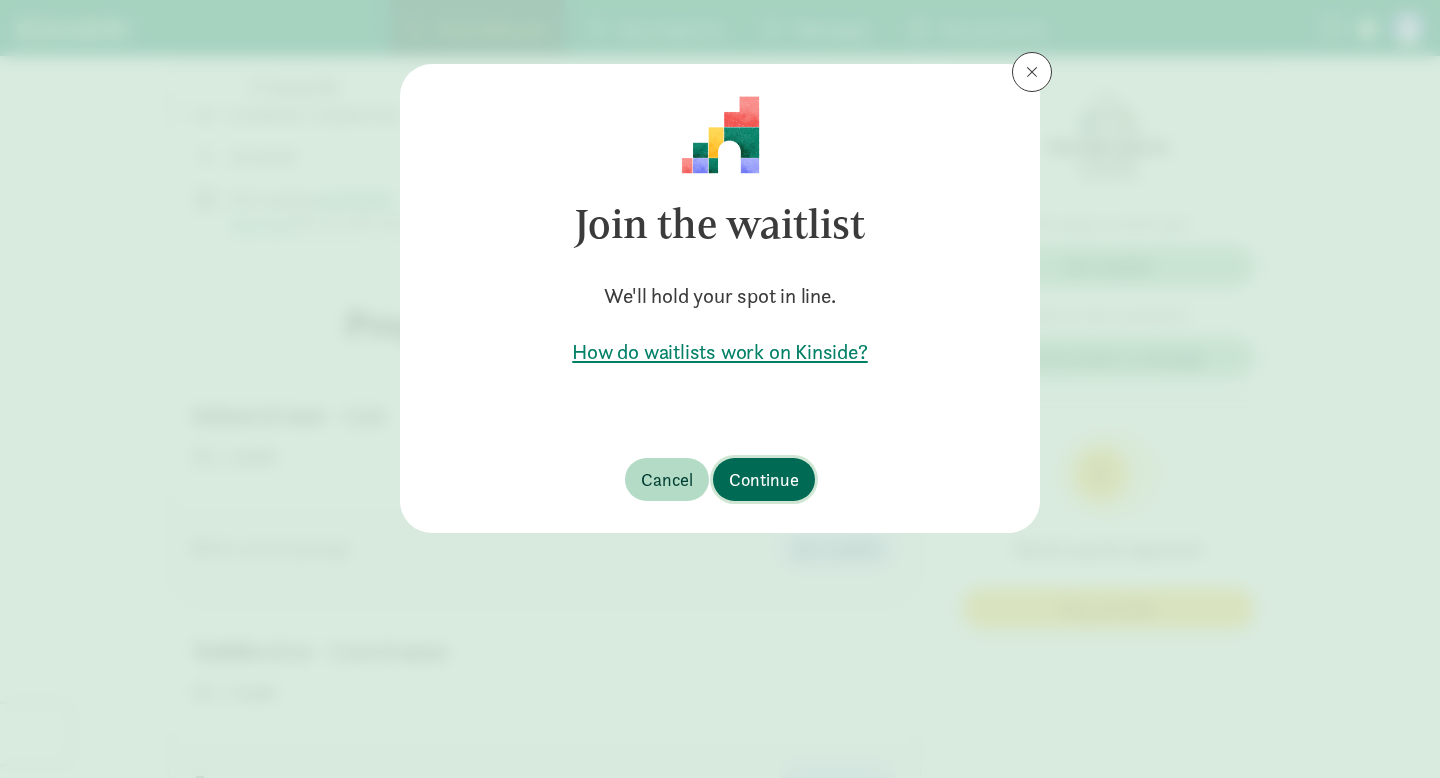 click on "Continue" at bounding box center [764, 479] 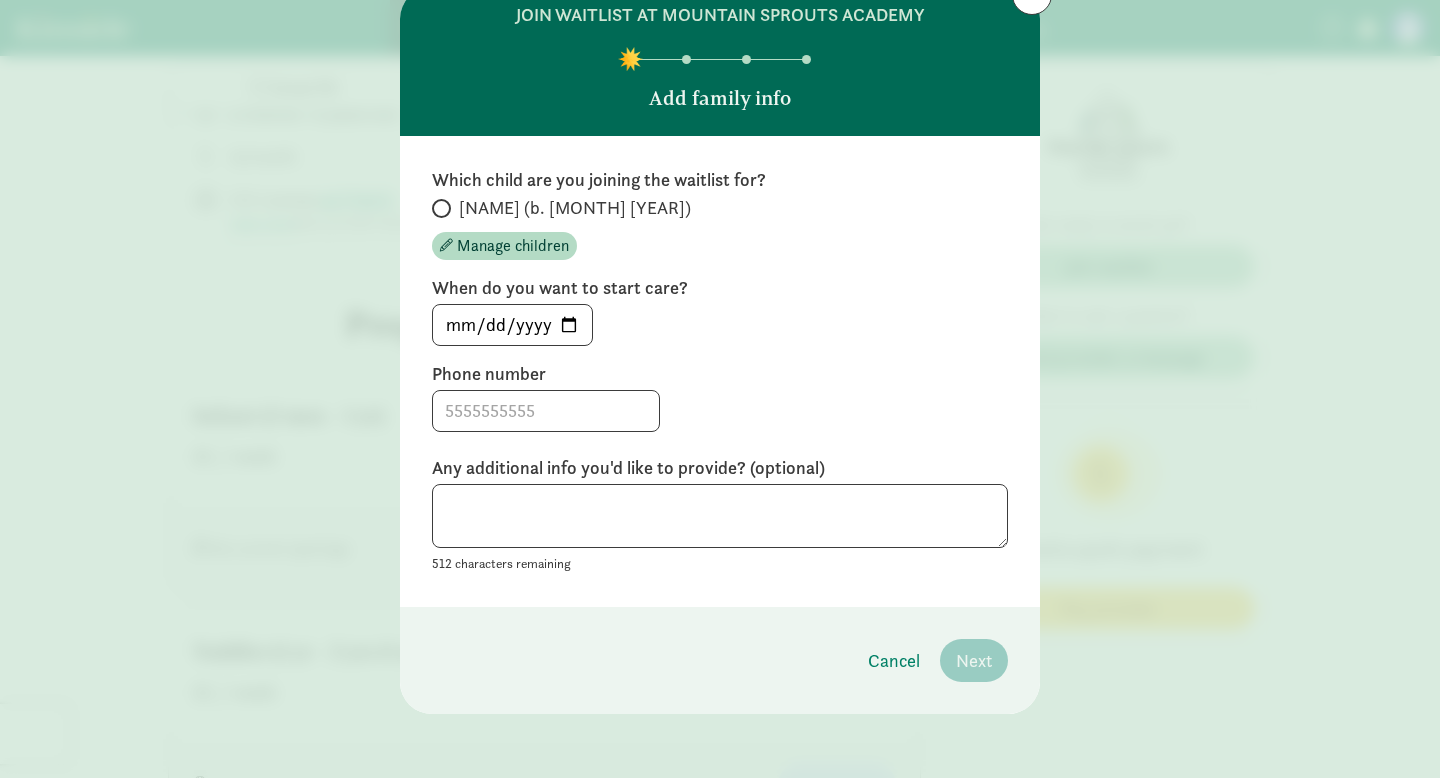 scroll, scrollTop: 75, scrollLeft: 0, axis: vertical 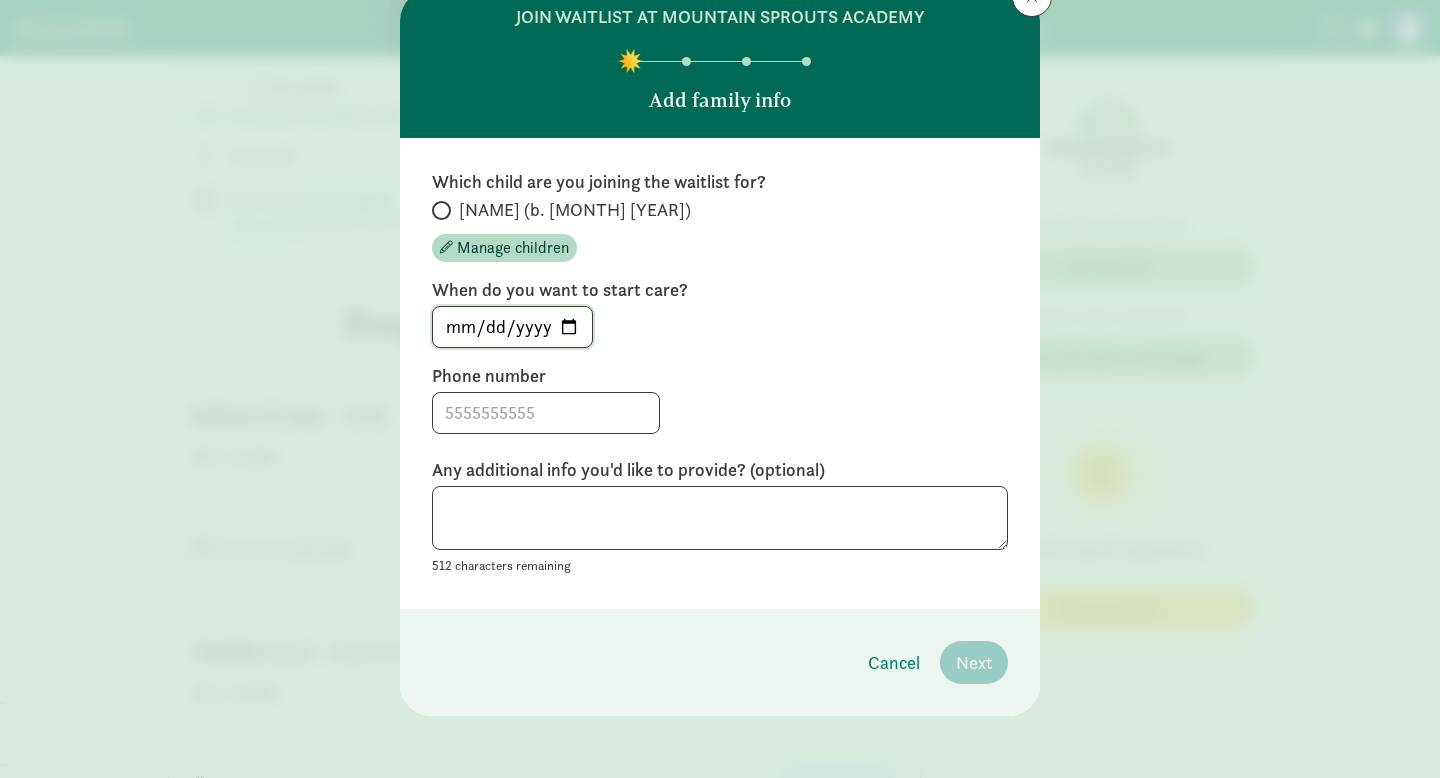 click on "2025-08-07" 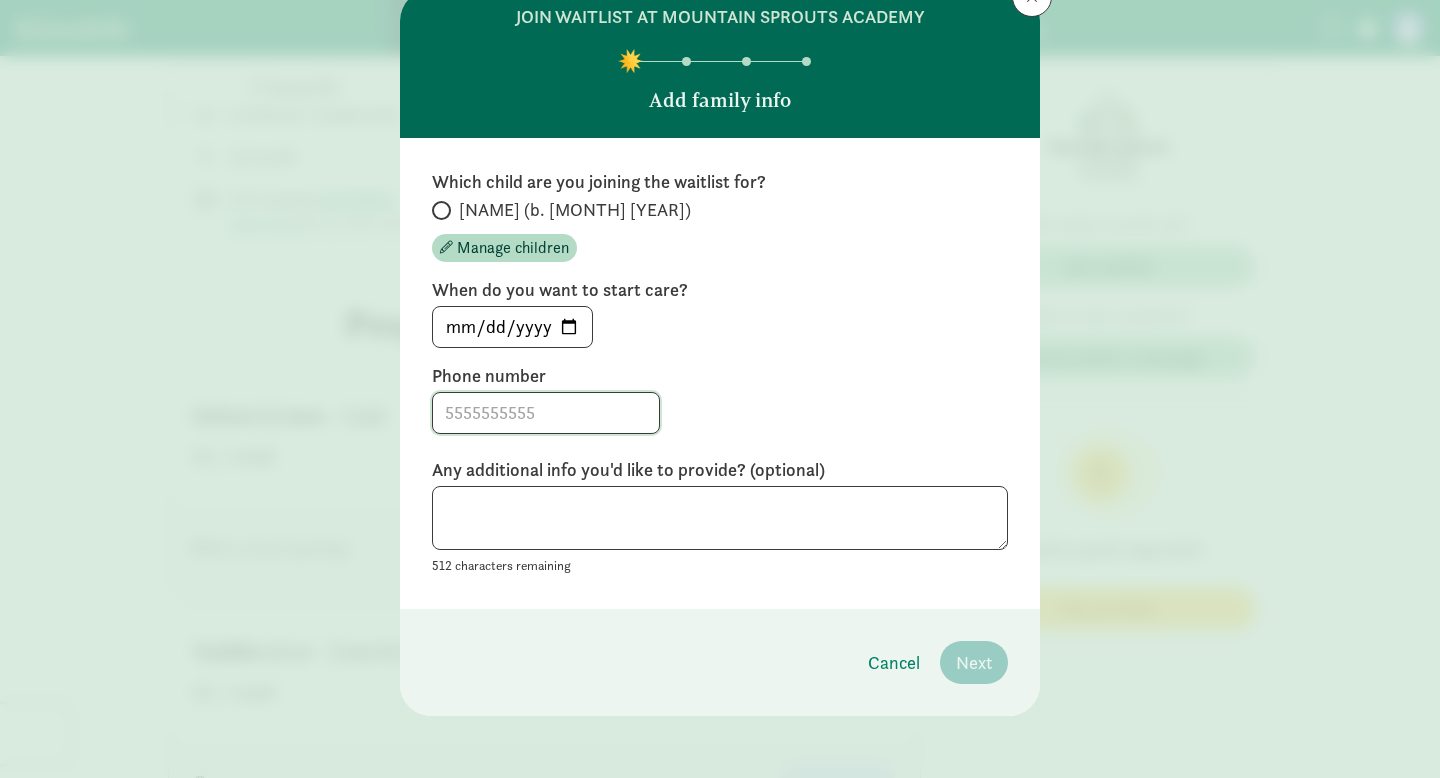 click 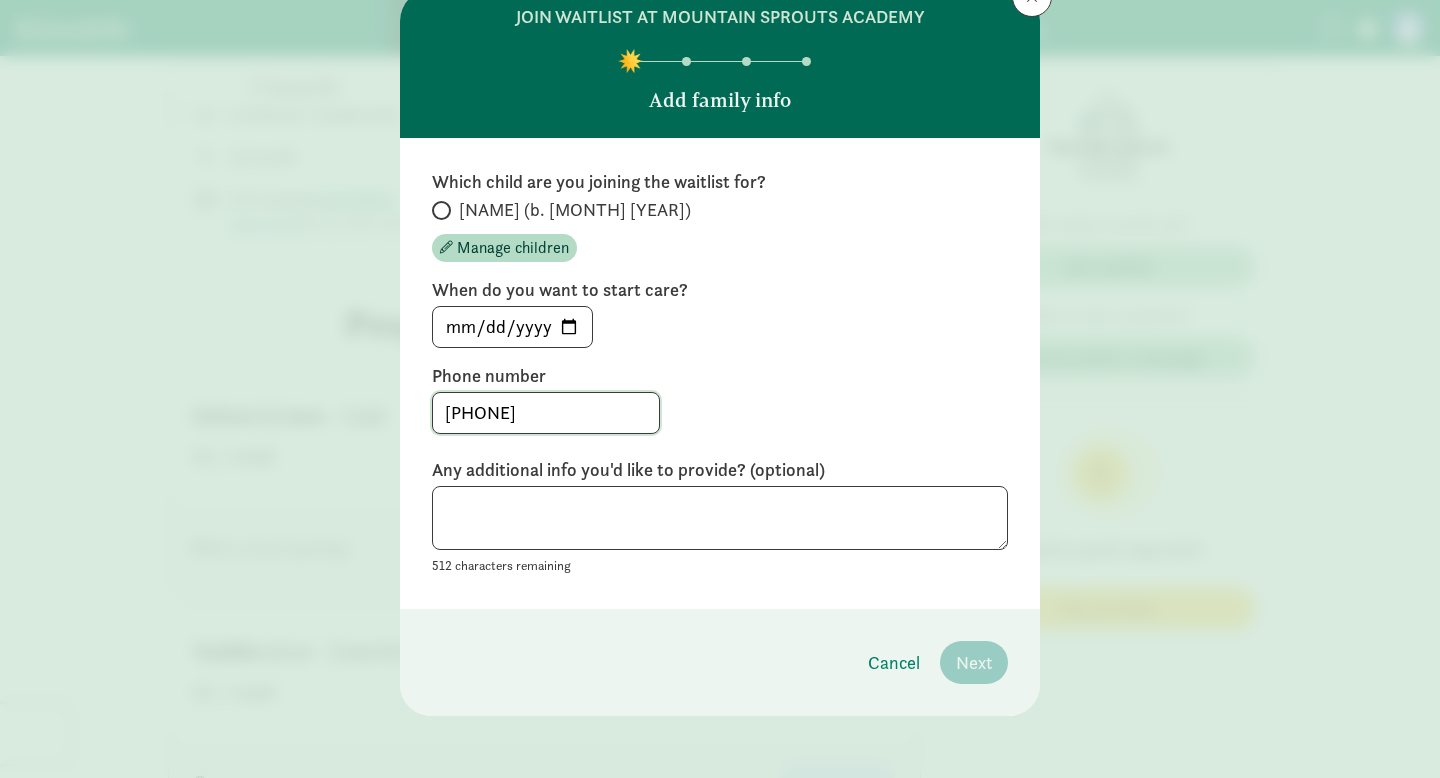 type on "970-406-1668" 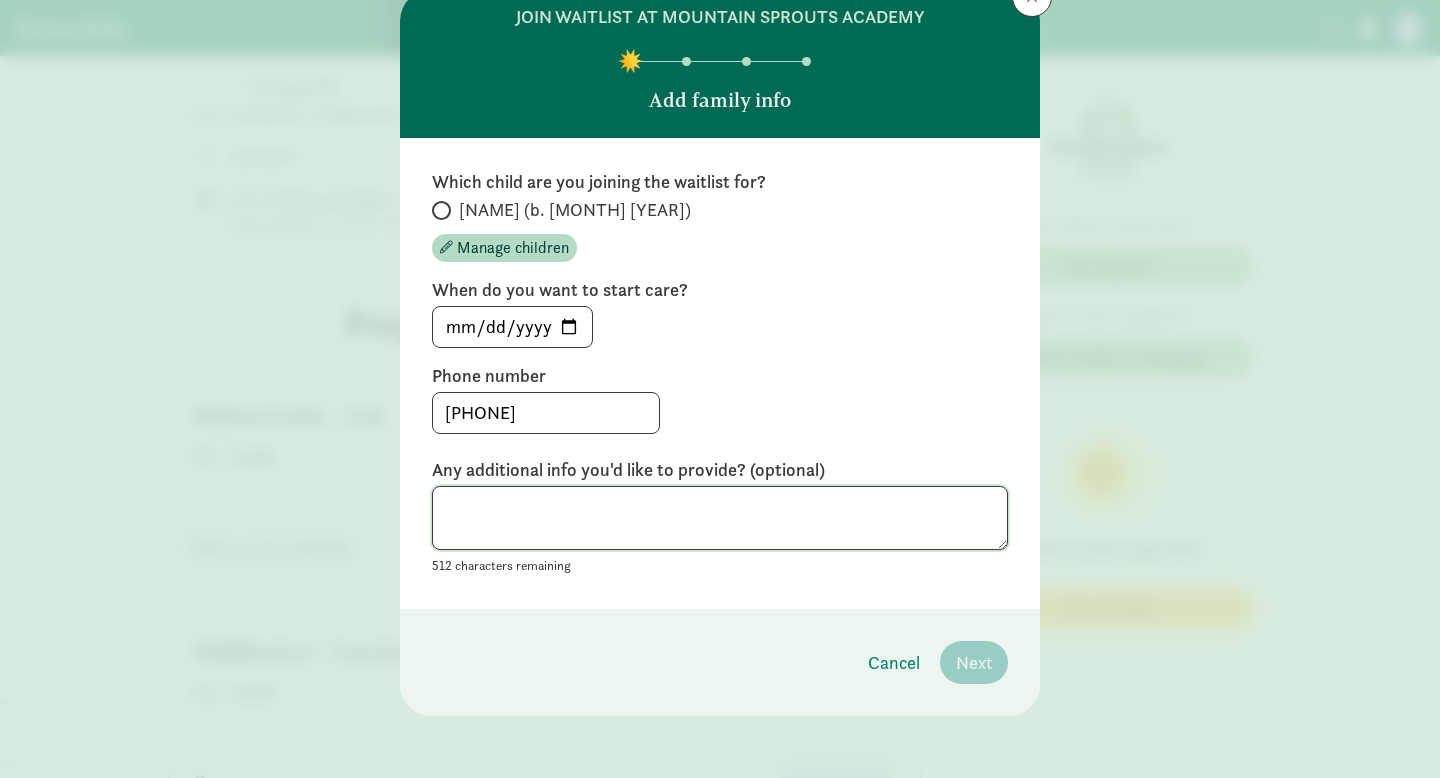 click at bounding box center [720, 518] 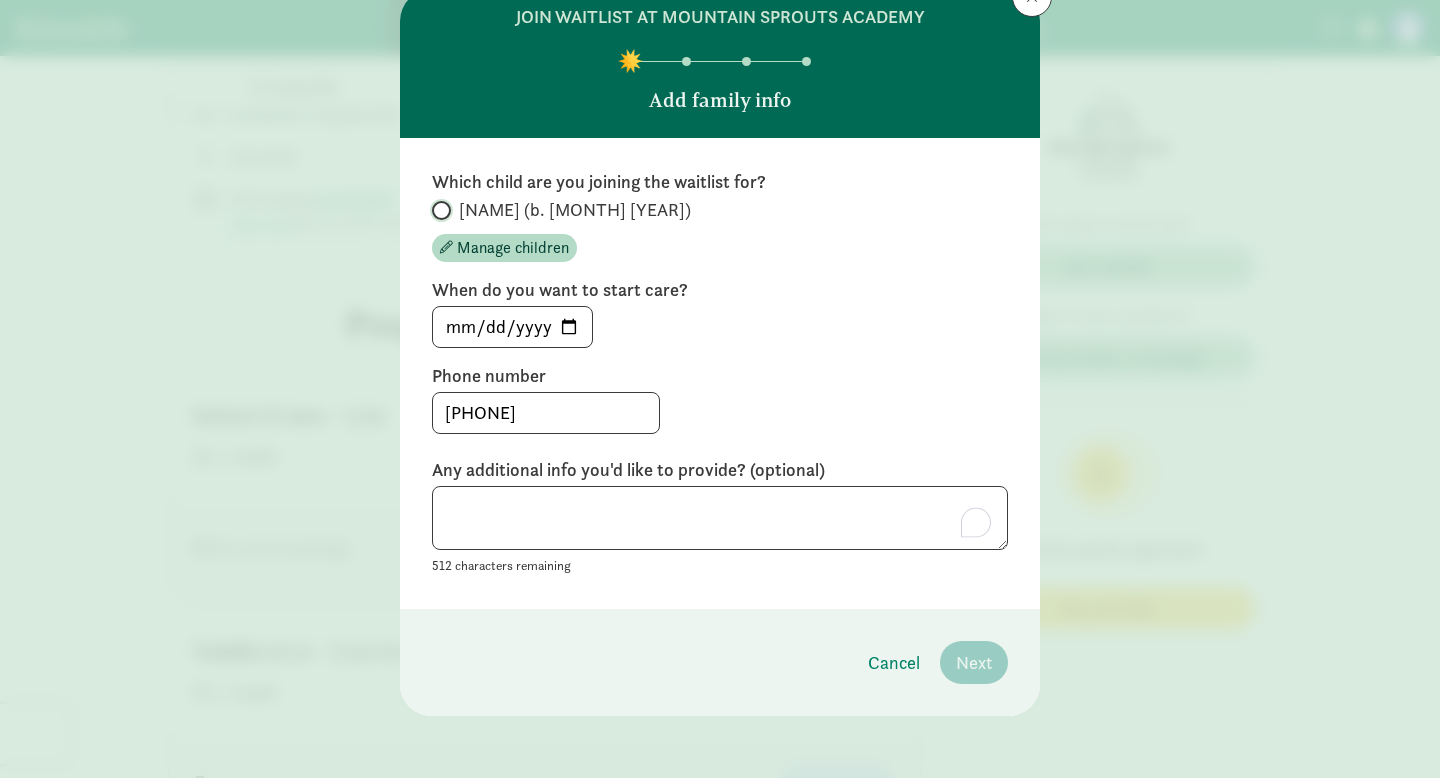 click on "Mia (b. October 2025)" at bounding box center (438, 210) 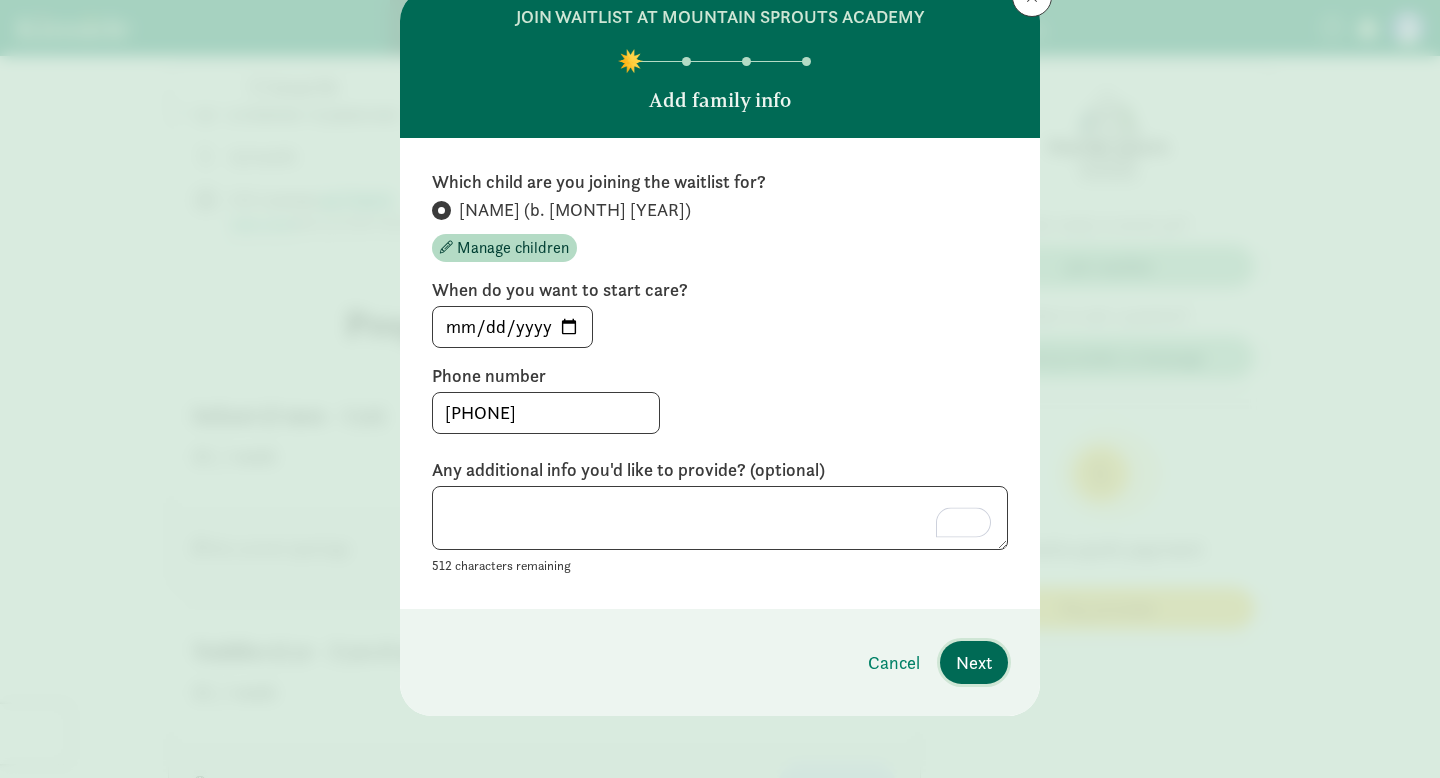 click on "Next" at bounding box center (974, 662) 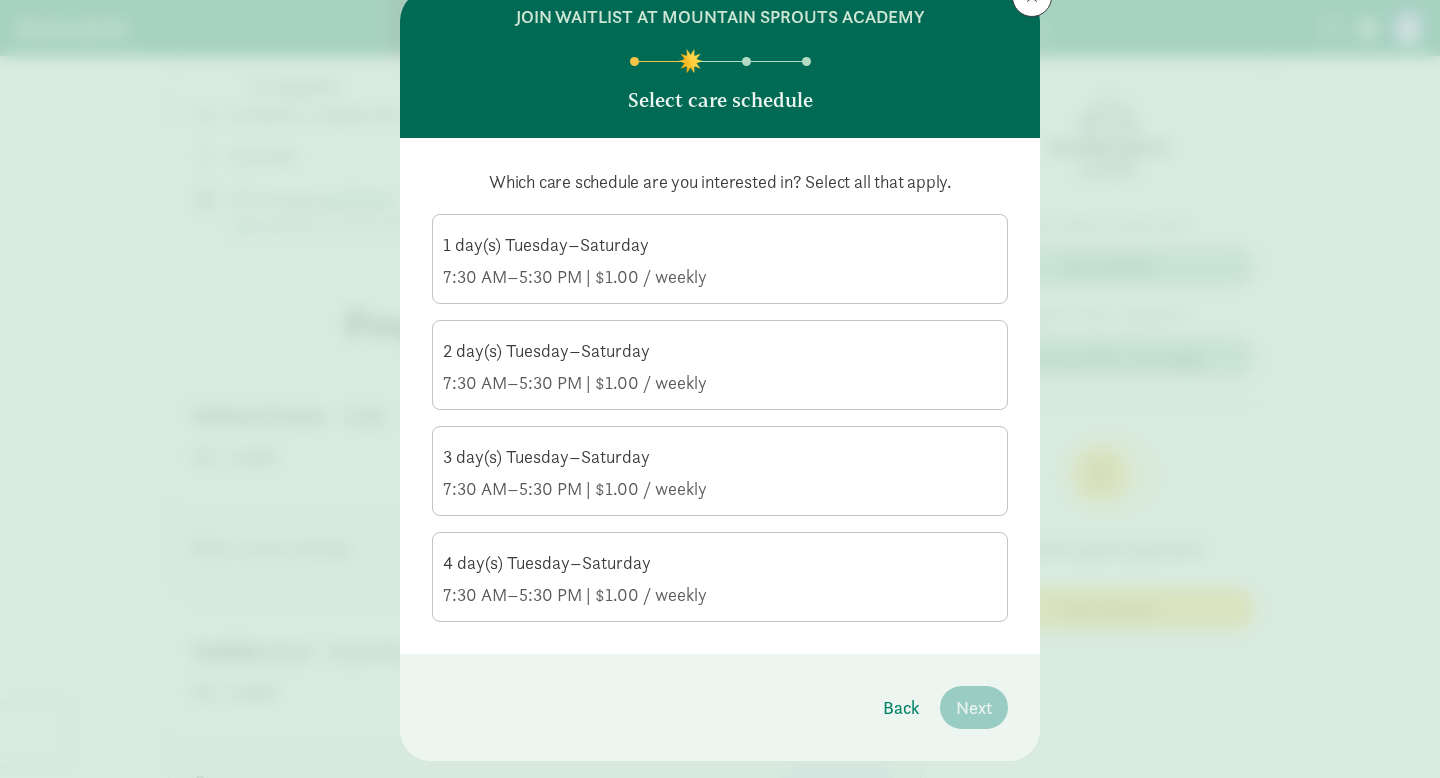 click on "4 day(s) Tuesday–Saturday 7:30 AM–5:30 PM | $1.00 / weekly" at bounding box center [720, 579] 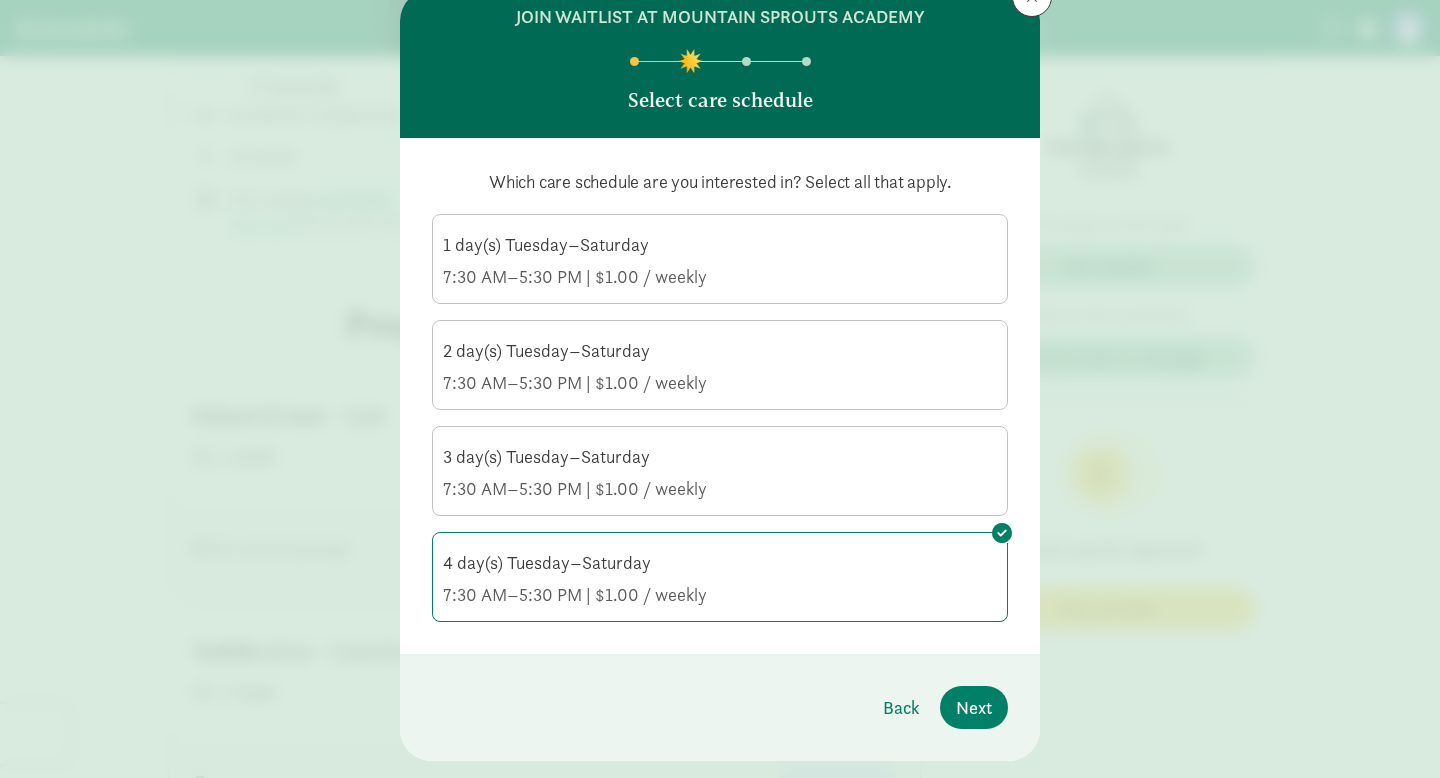 click on "7:30 AM–5:30 PM | $1.00 / weekly" 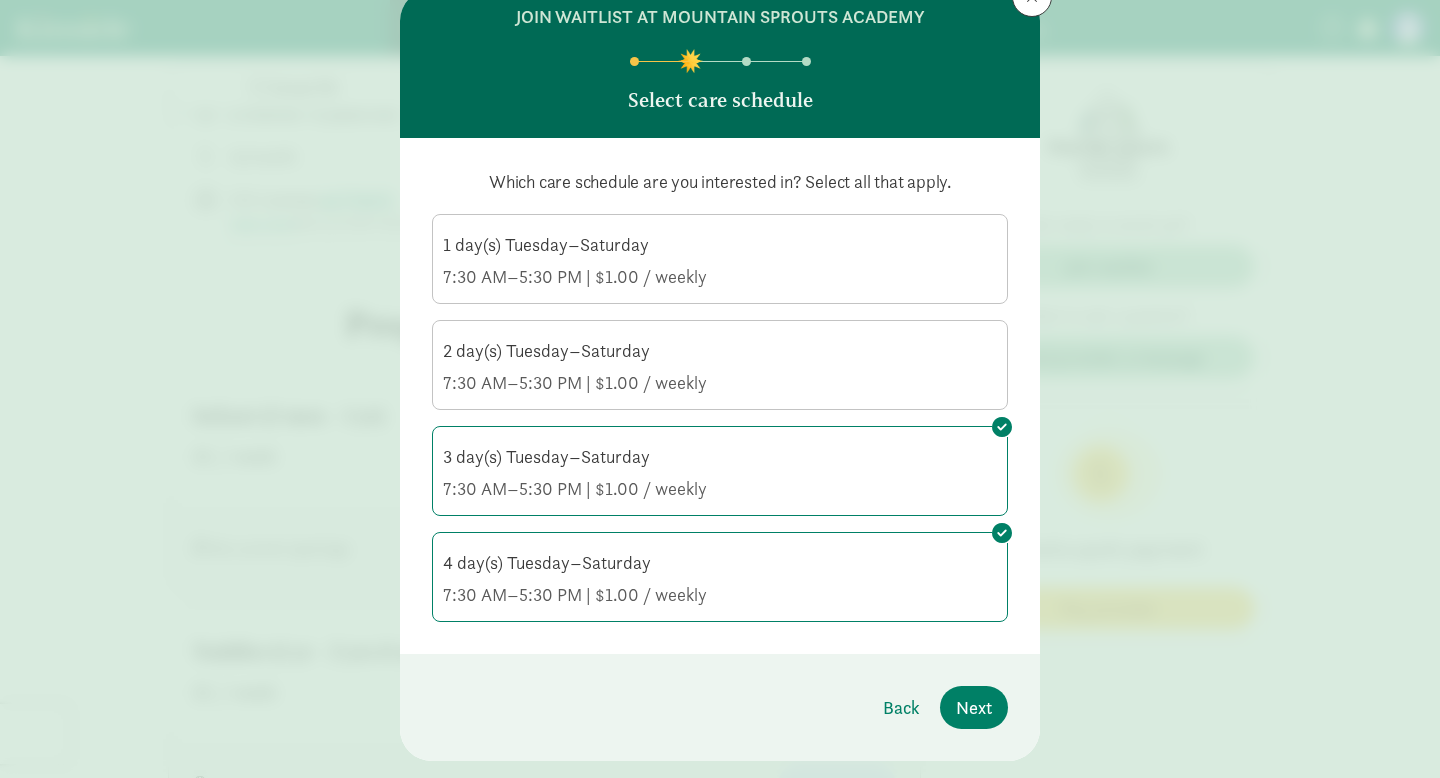 click on "4 day(s) Tuesday–Saturday" 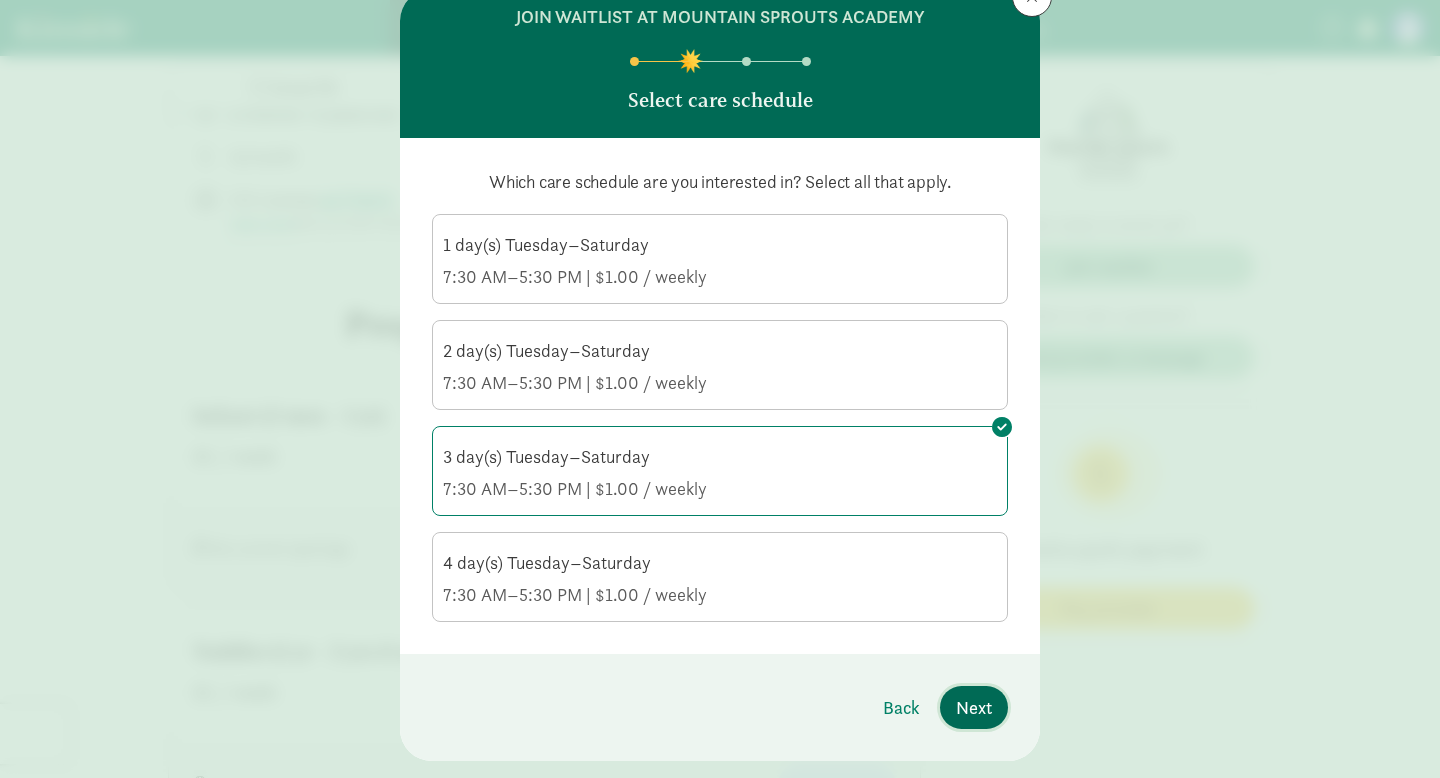 click on "Next" at bounding box center (974, 707) 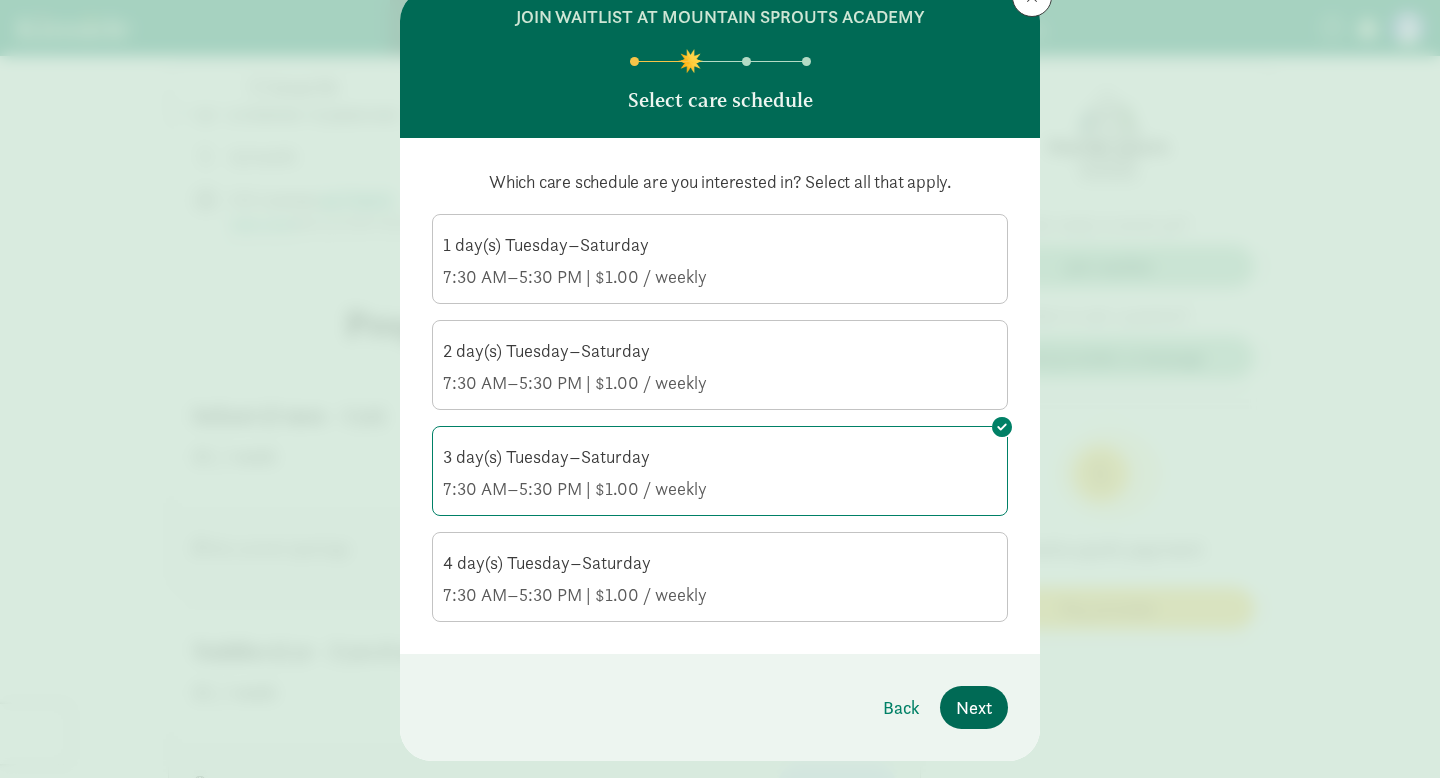 scroll, scrollTop: 0, scrollLeft: 0, axis: both 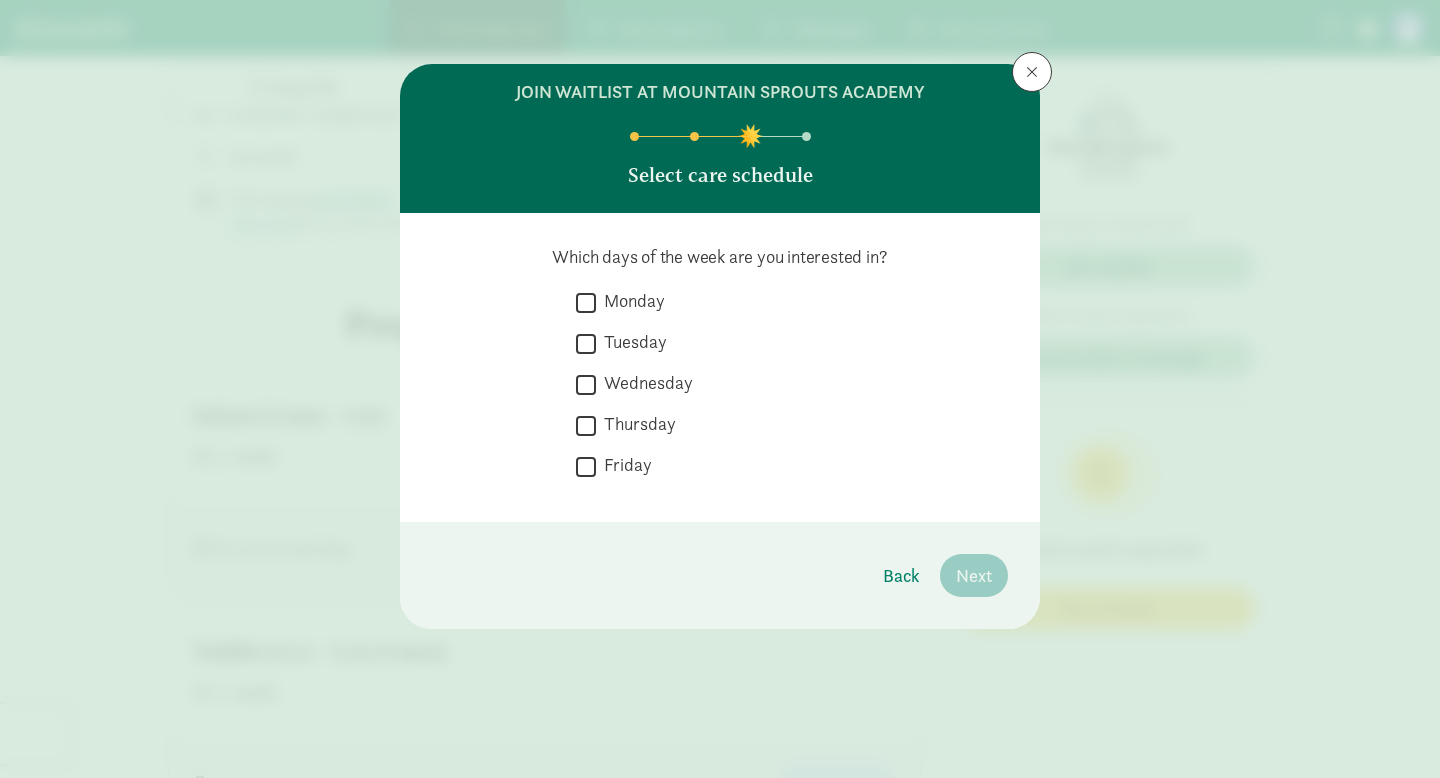 click on "Tuesday" at bounding box center [586, 343] 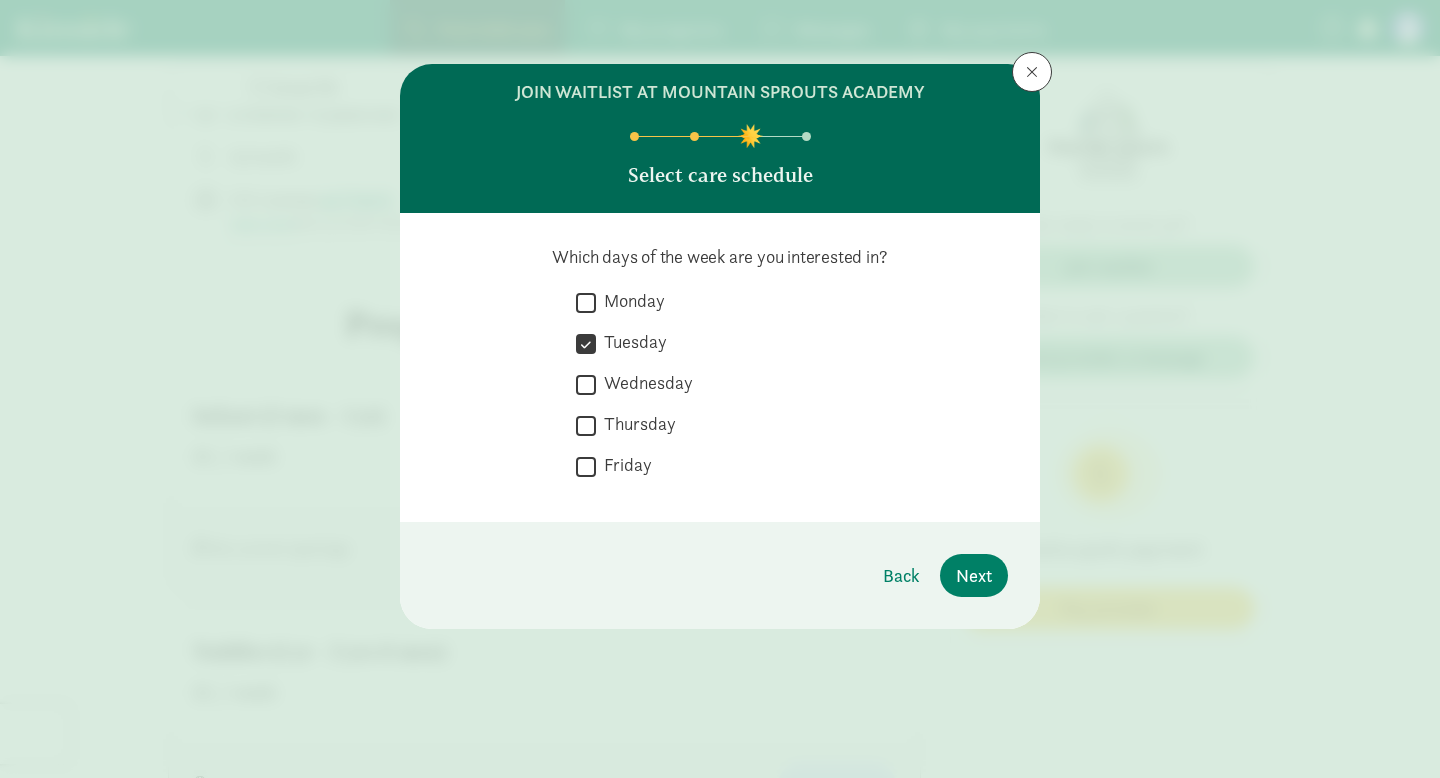 click on "Wednesday" at bounding box center [586, 384] 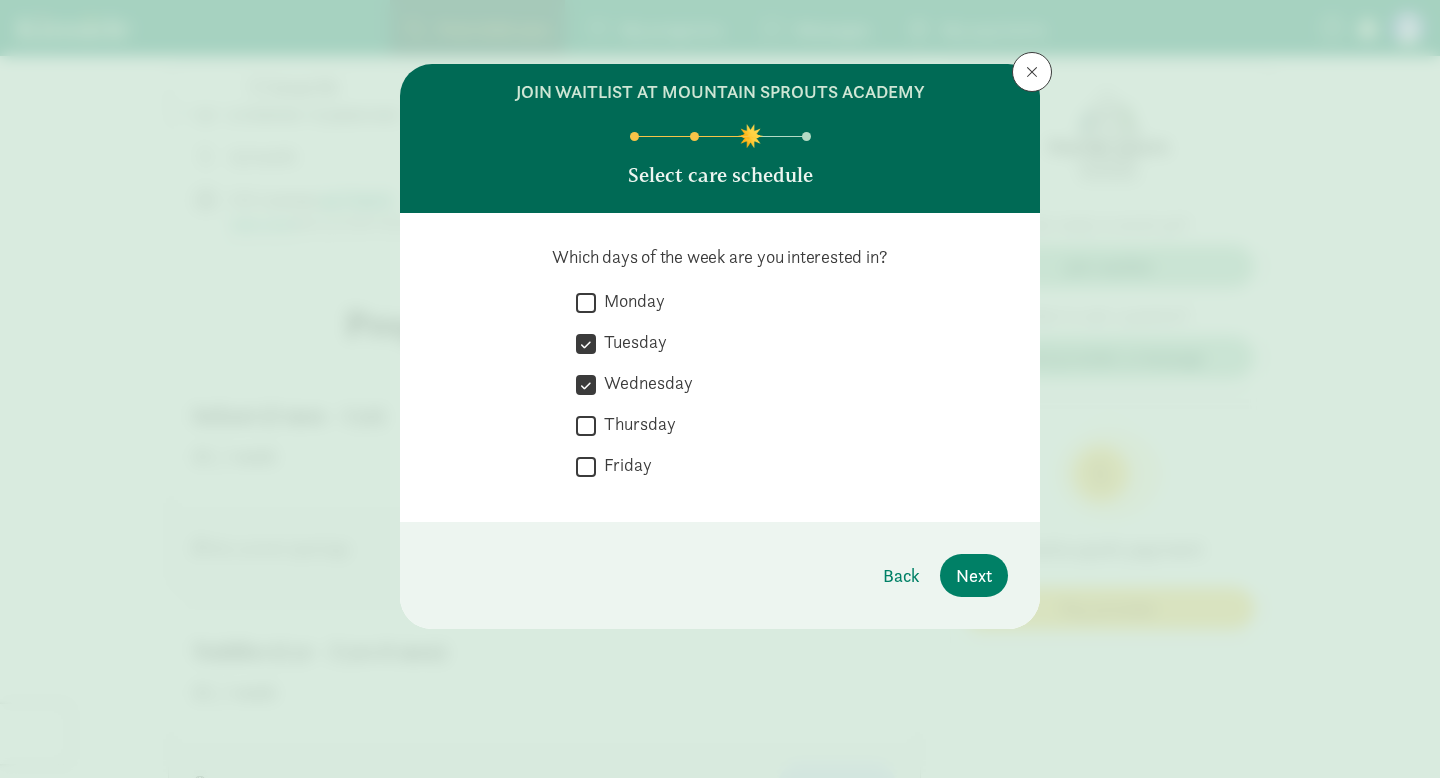 click on "Thursday" at bounding box center (636, 424) 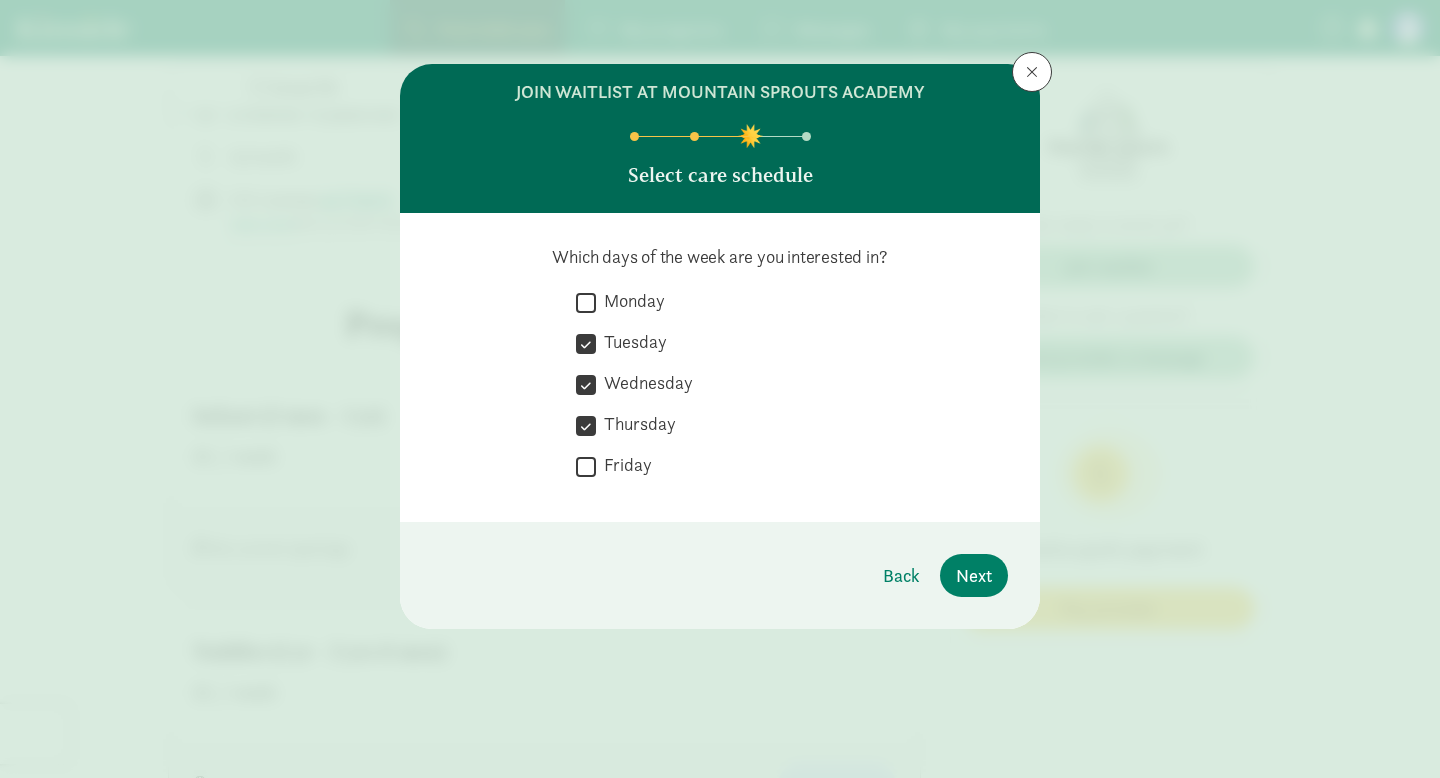 click on "Friday" at bounding box center (586, 466) 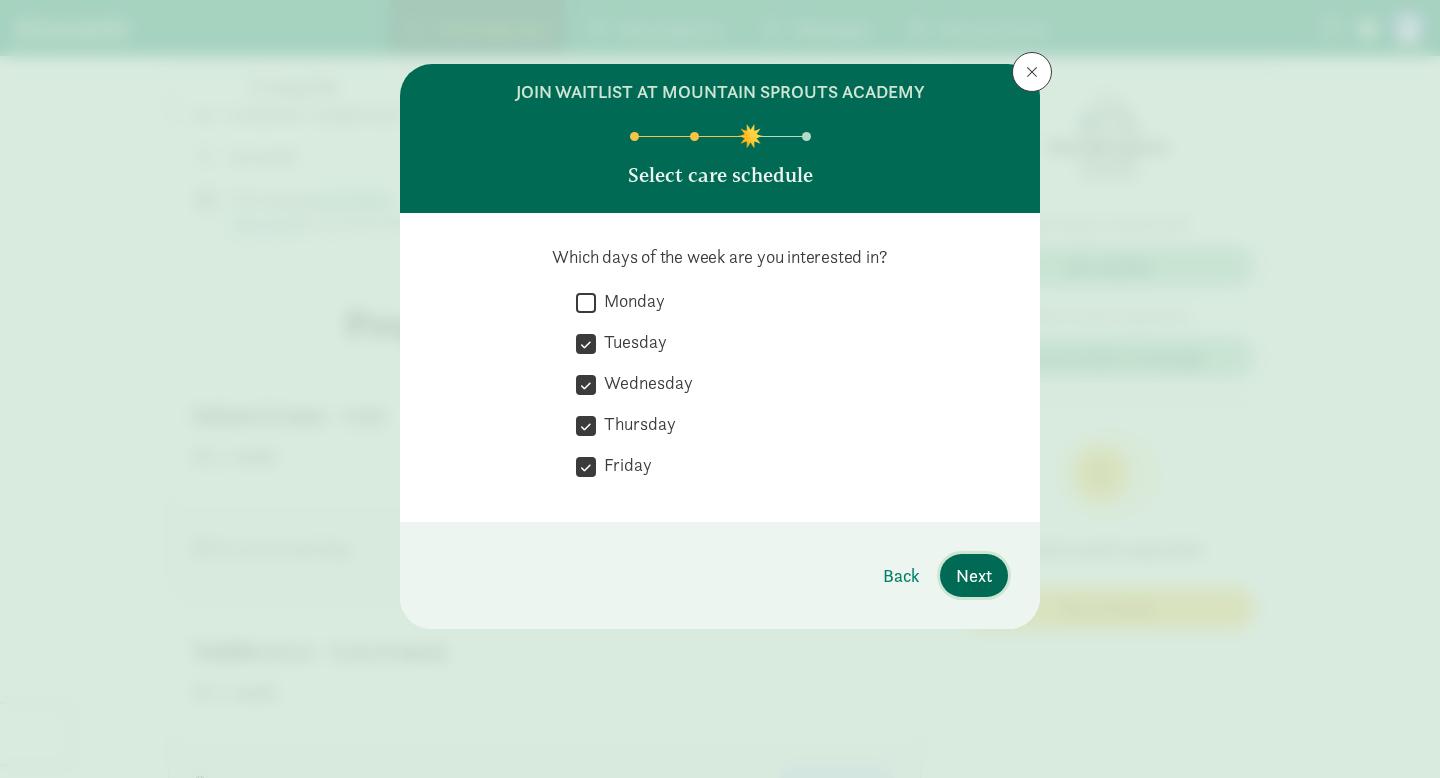 click on "Next" at bounding box center [974, 575] 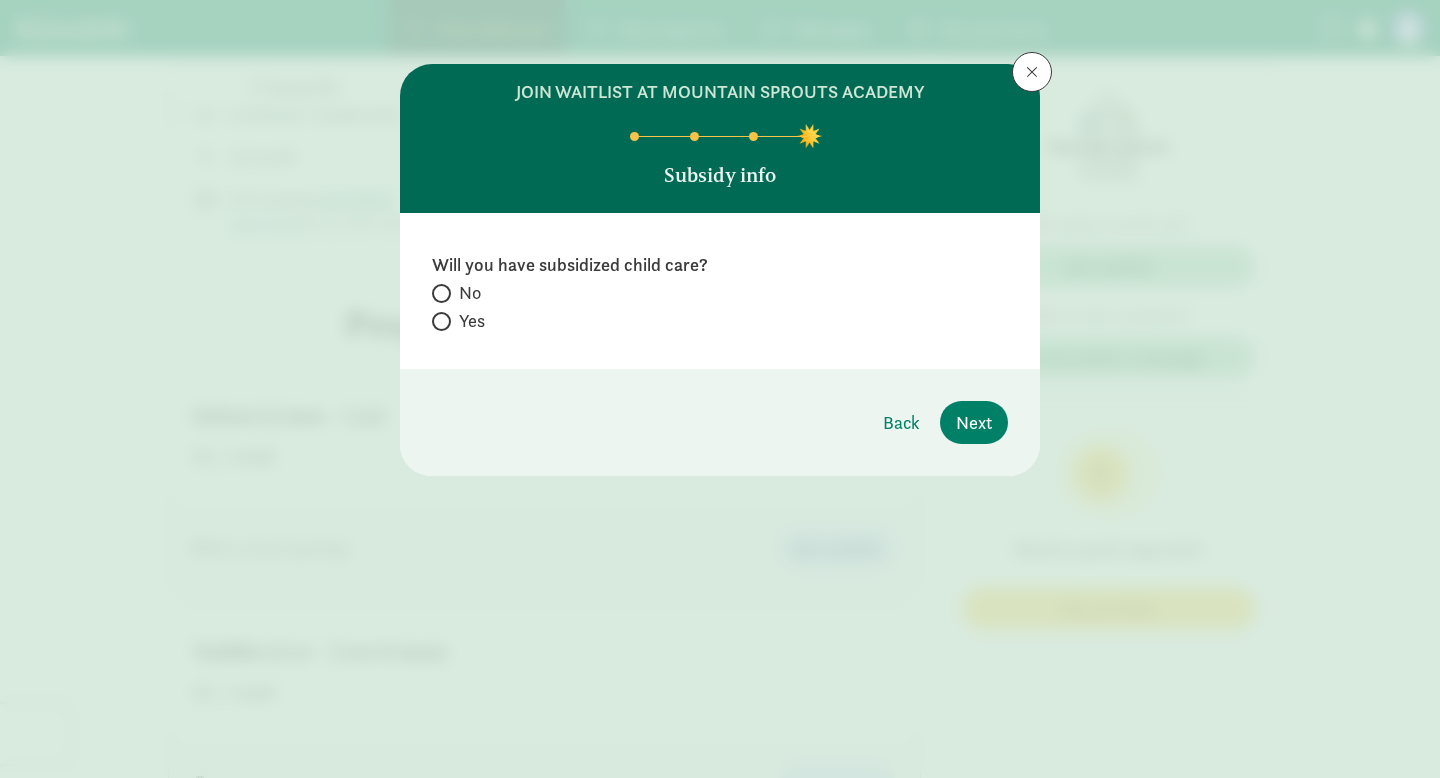 click at bounding box center [441, 321] 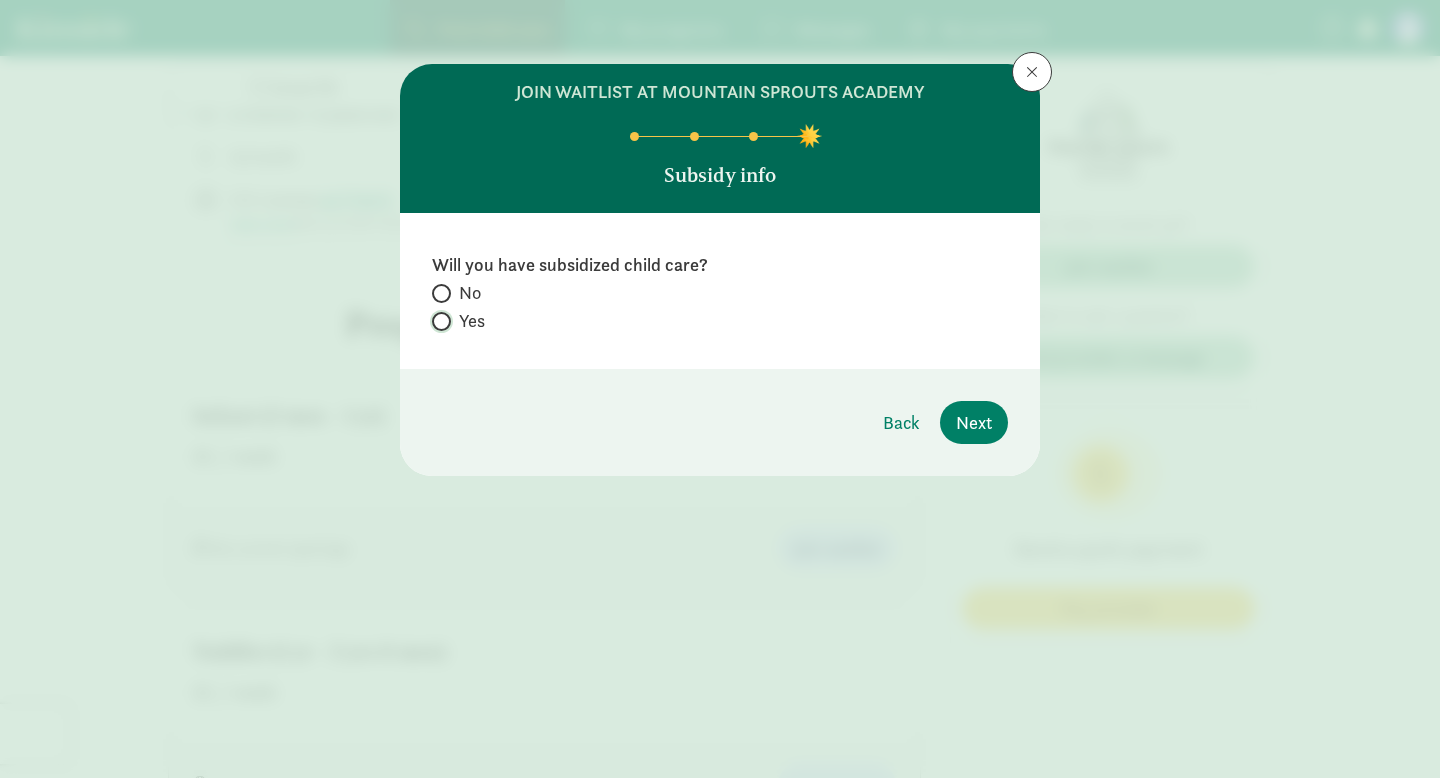 click on "Yes" at bounding box center [438, 321] 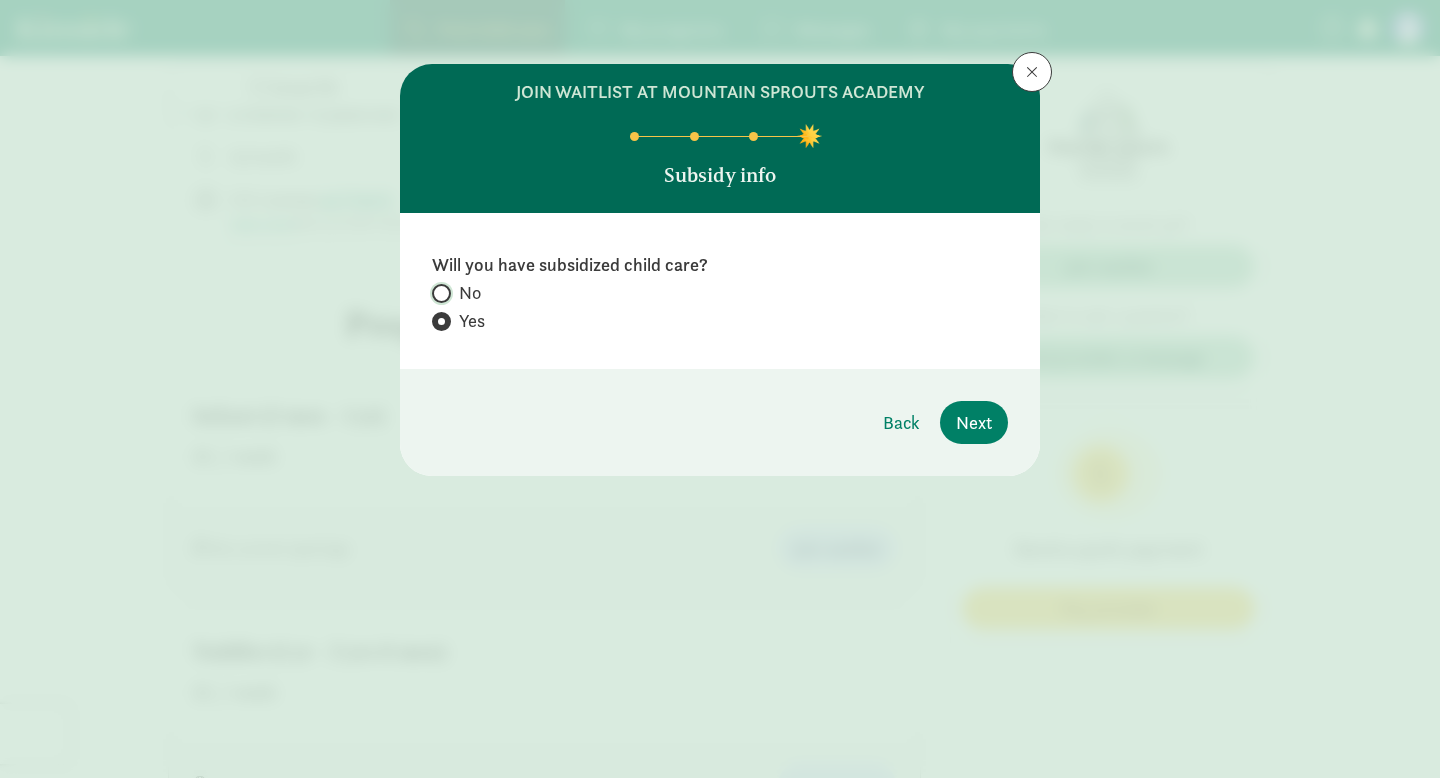 click on "No" at bounding box center [438, 293] 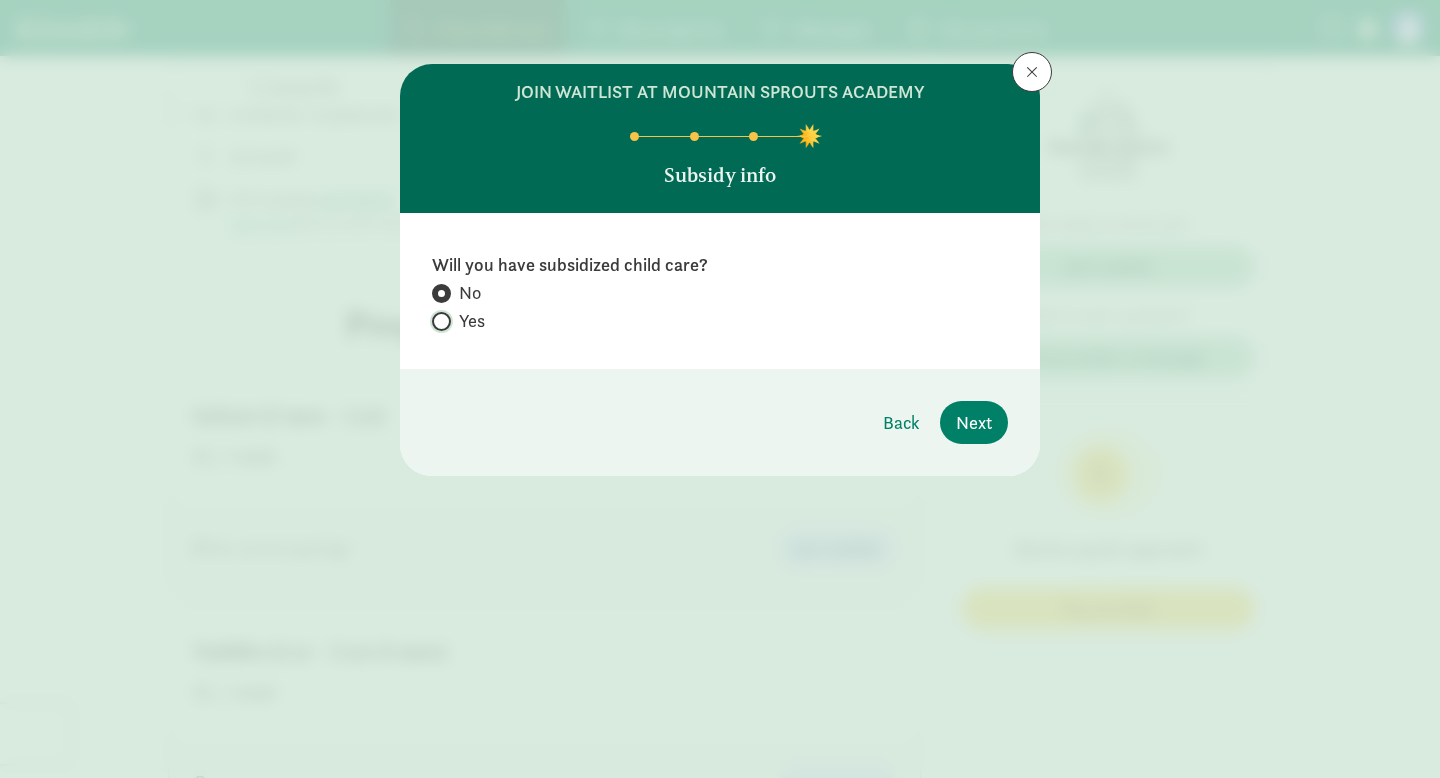 click on "Yes" at bounding box center (438, 321) 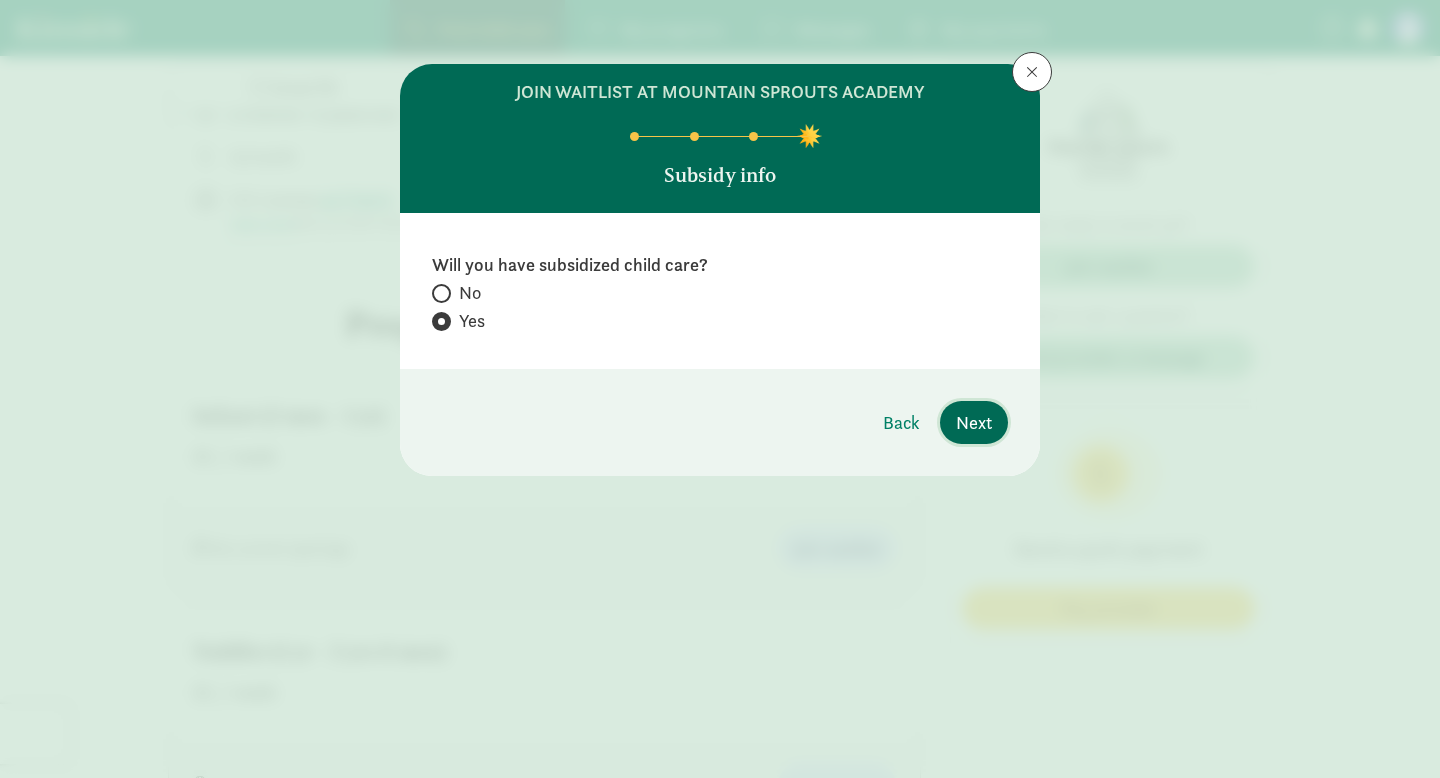click on "Next" at bounding box center (974, 422) 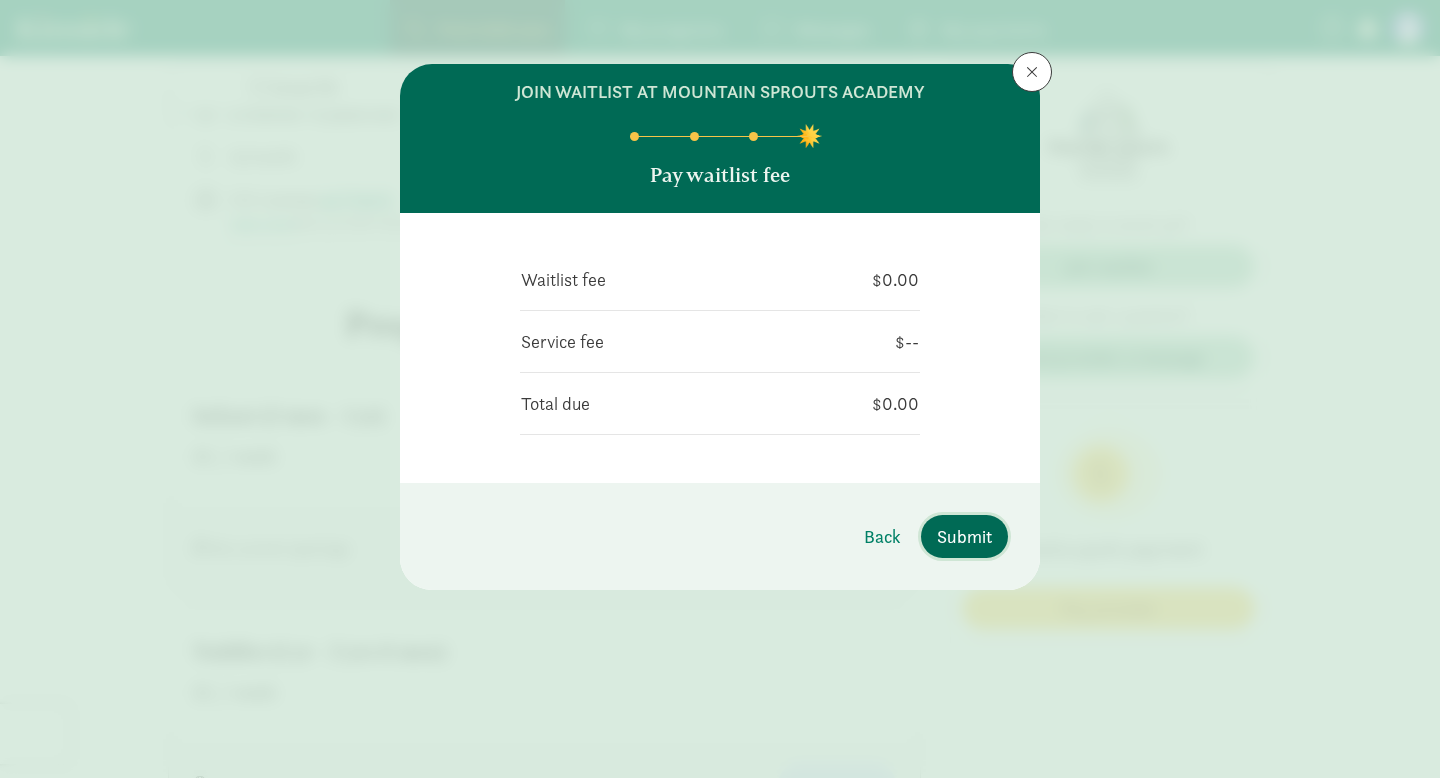 click on "Submit" at bounding box center (964, 536) 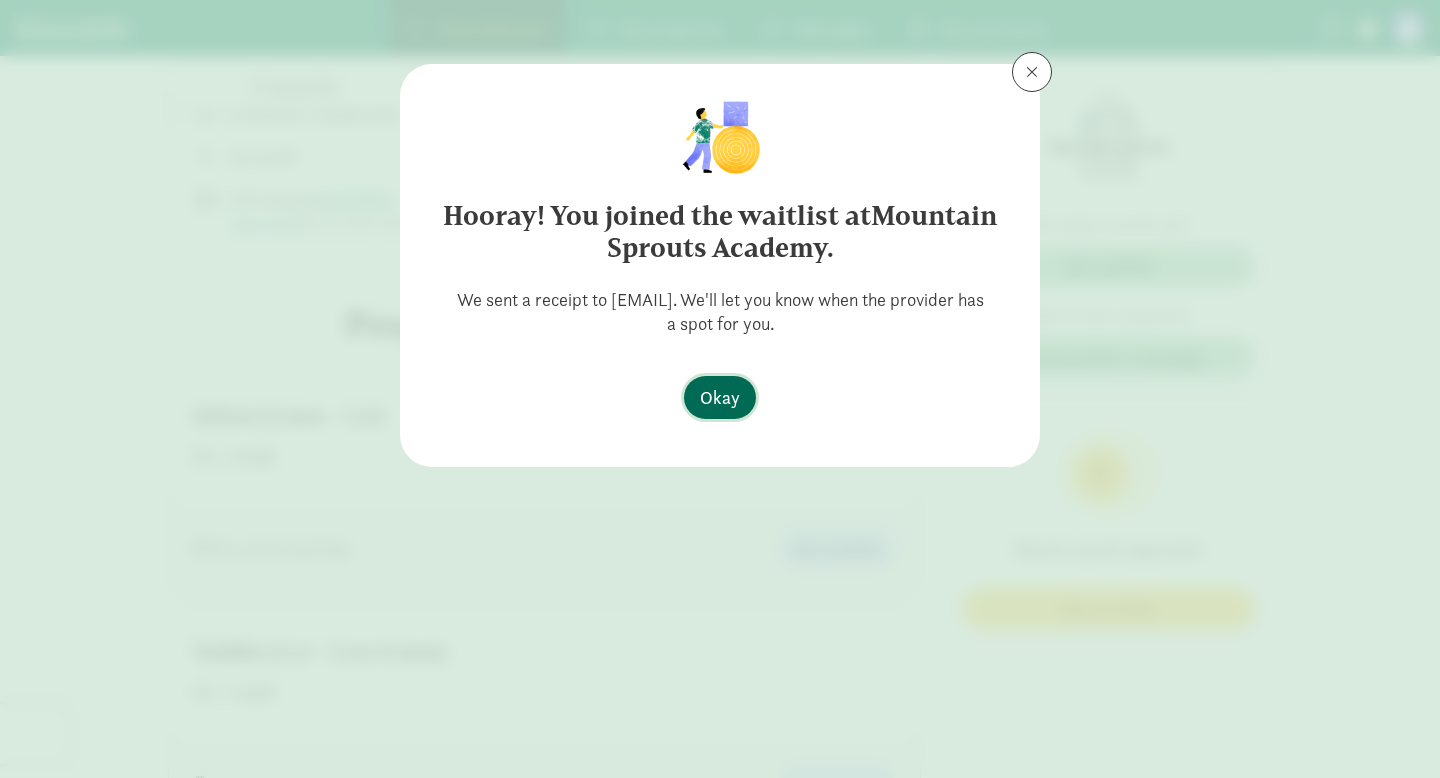 click on "Okay" at bounding box center (720, 397) 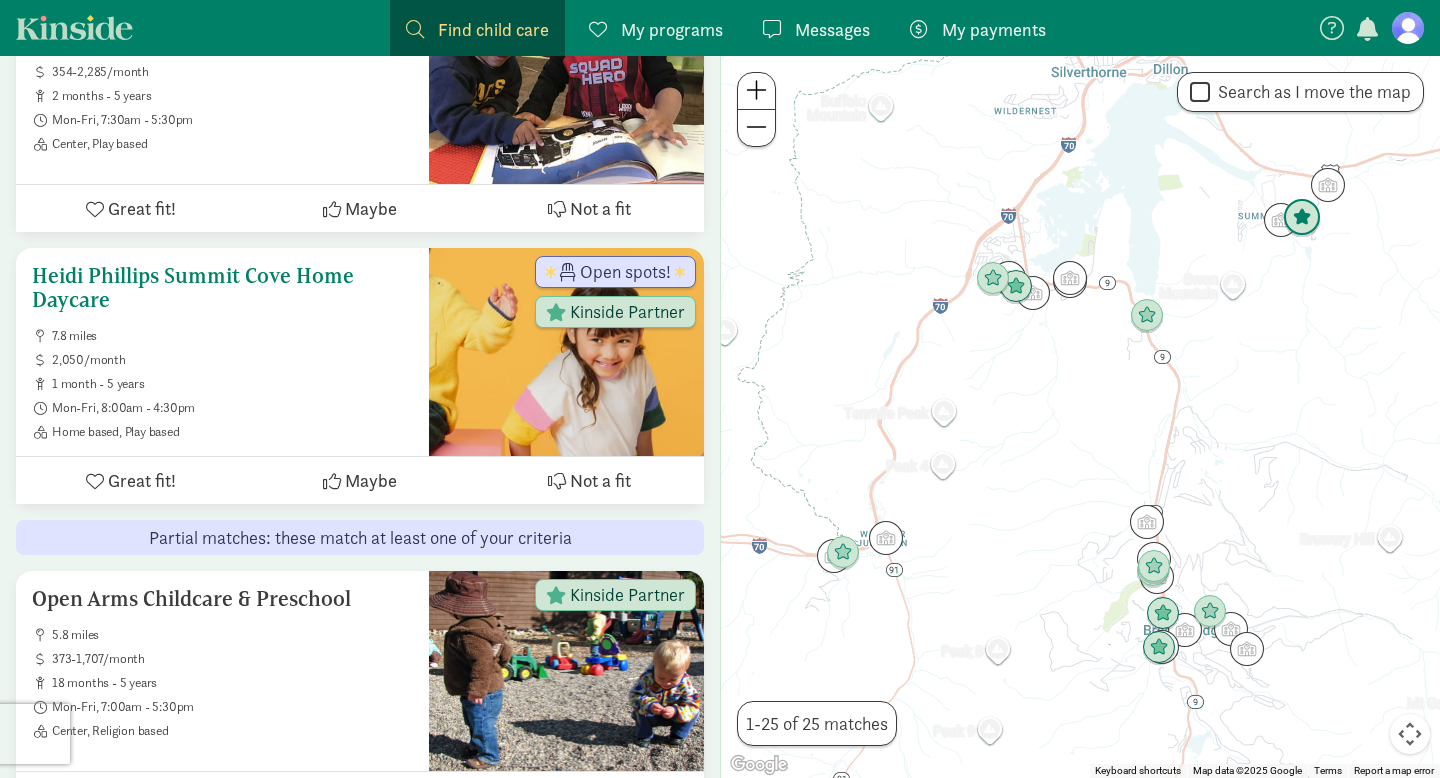 scroll, scrollTop: 1800, scrollLeft: 0, axis: vertical 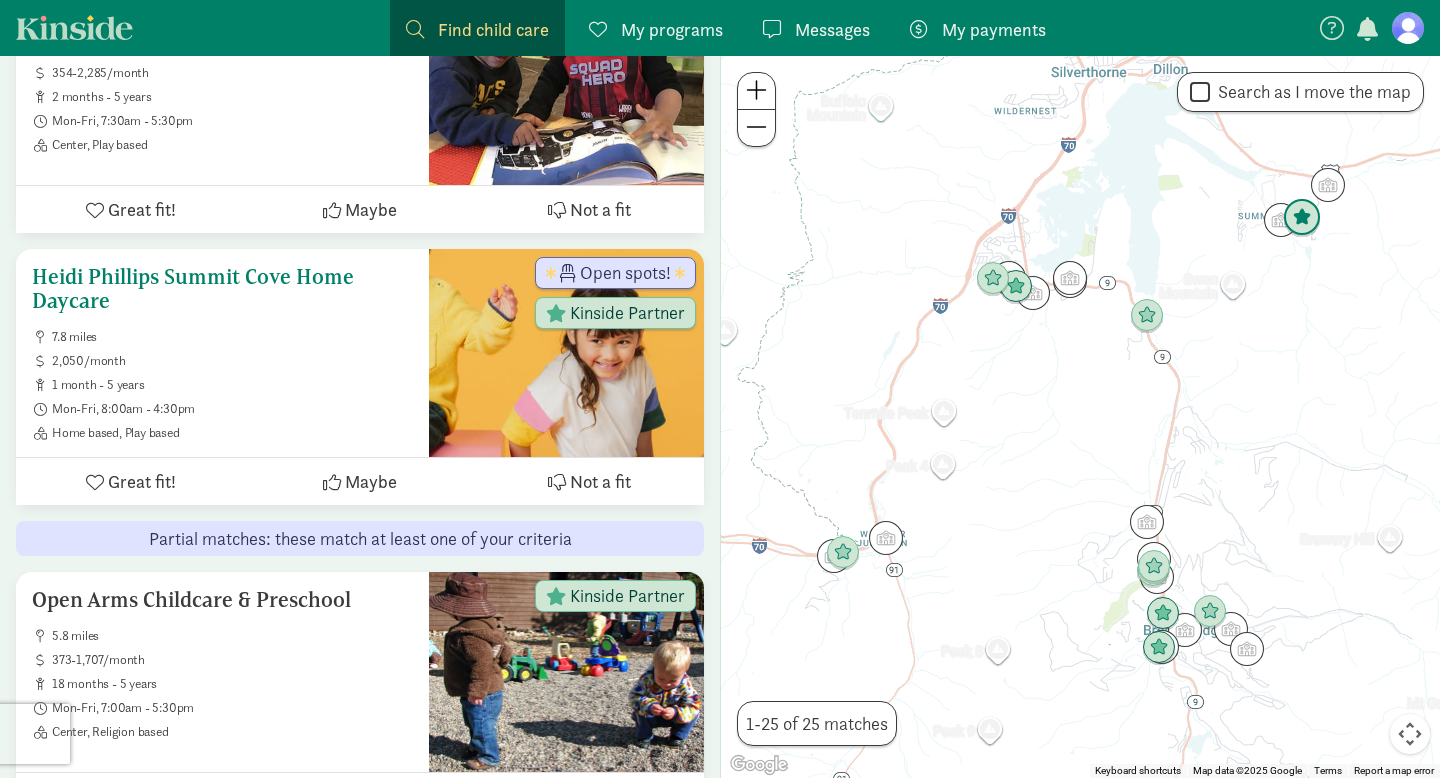click on "Heidi Phillips Summit Cove Home Daycare" at bounding box center (222, 289) 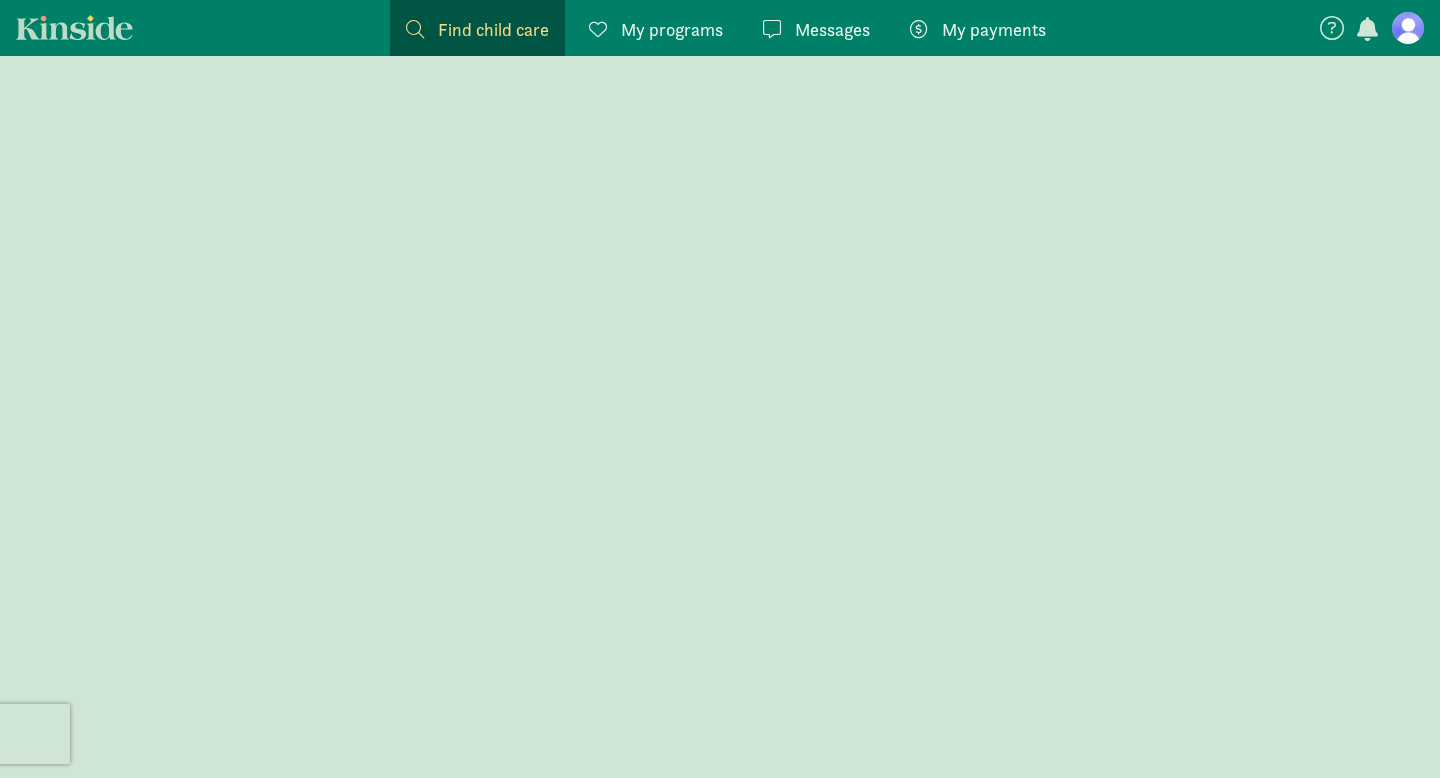 scroll, scrollTop: 0, scrollLeft: 0, axis: both 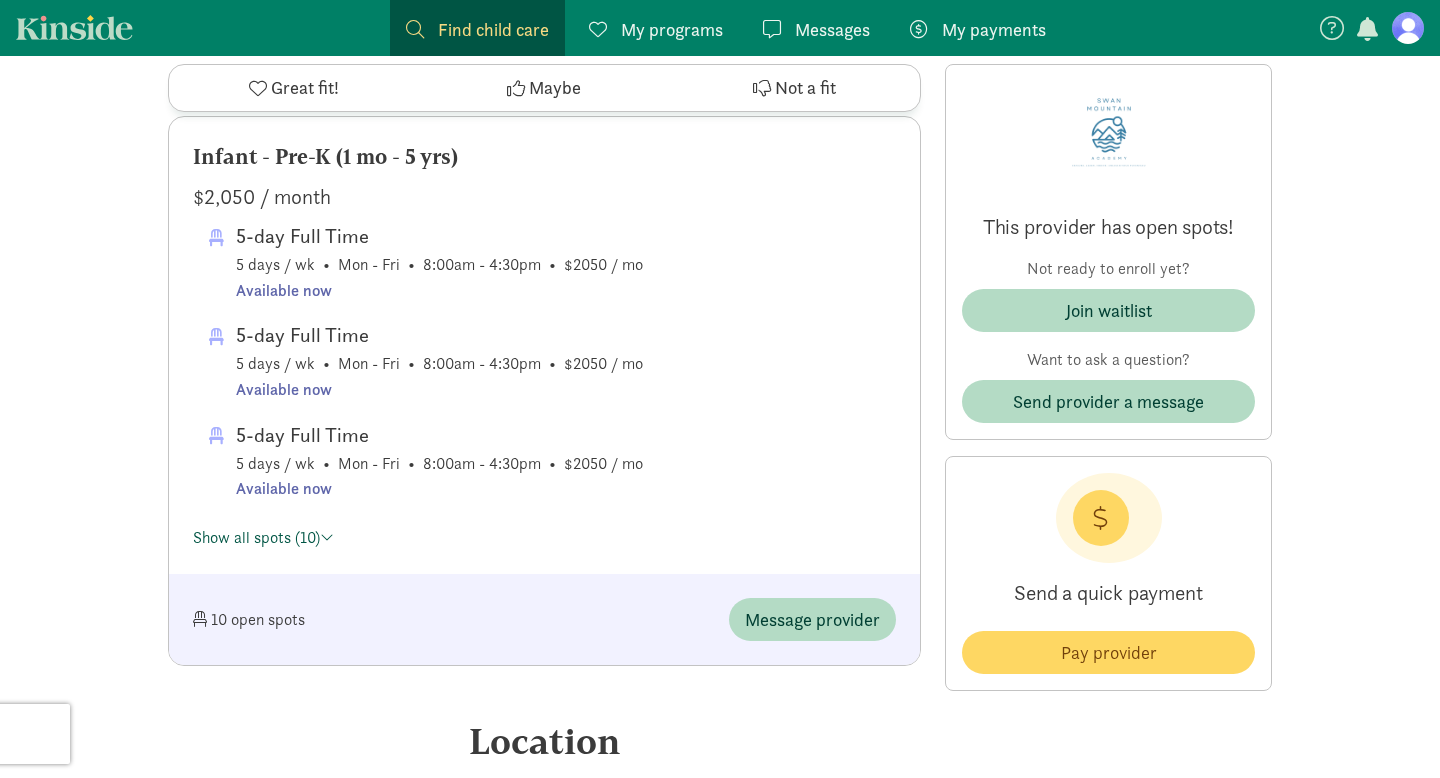 click on "Show all spots (10)" at bounding box center [263, 537] 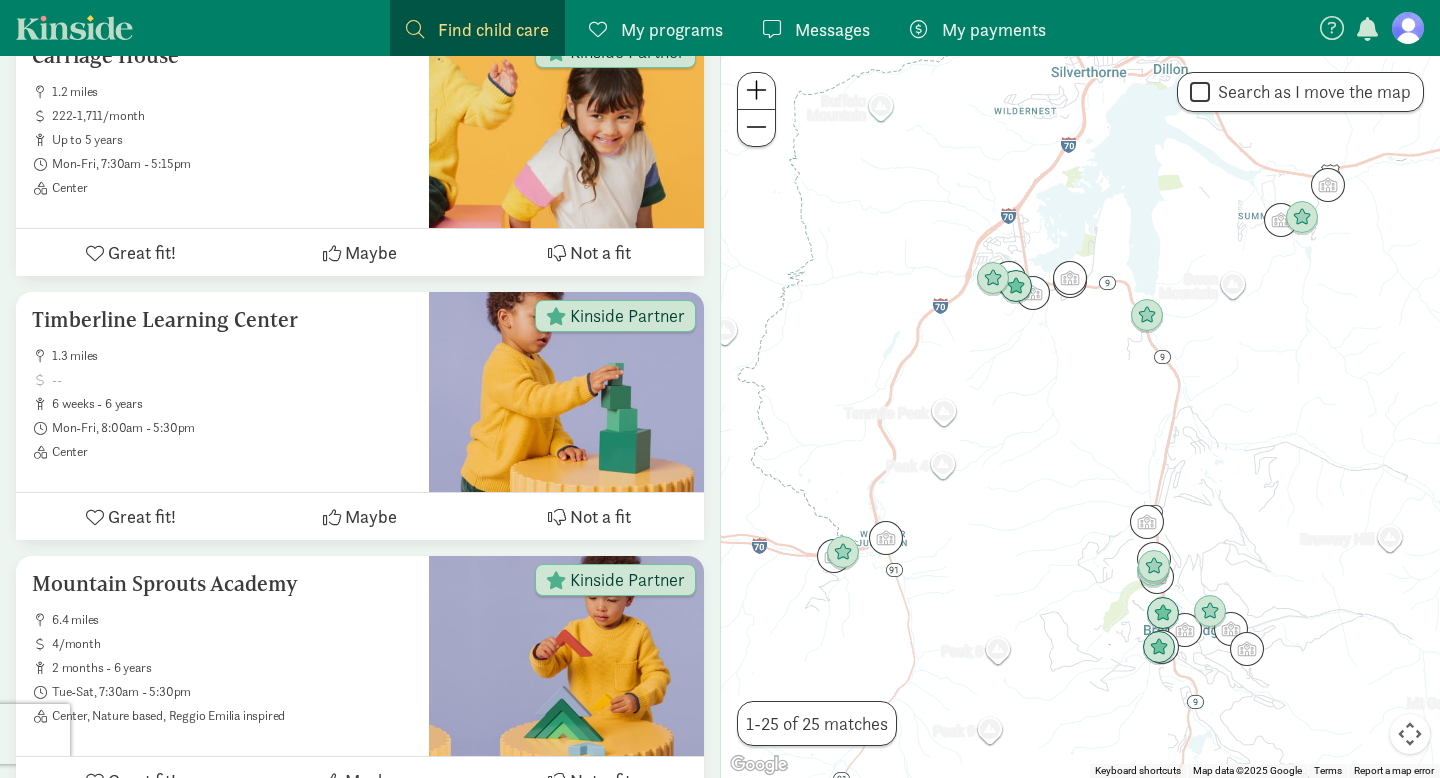 scroll, scrollTop: 0, scrollLeft: 0, axis: both 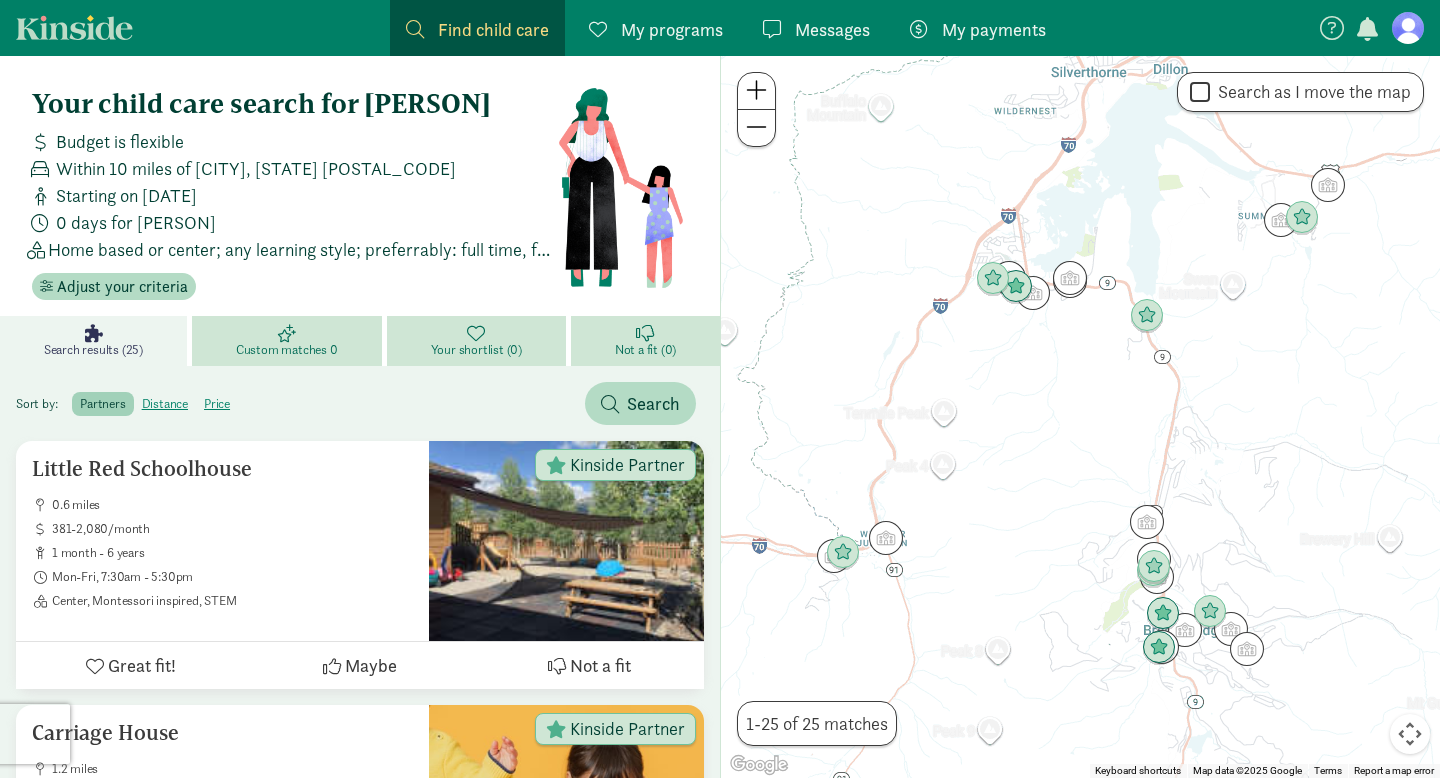click on "My programs
Programs" 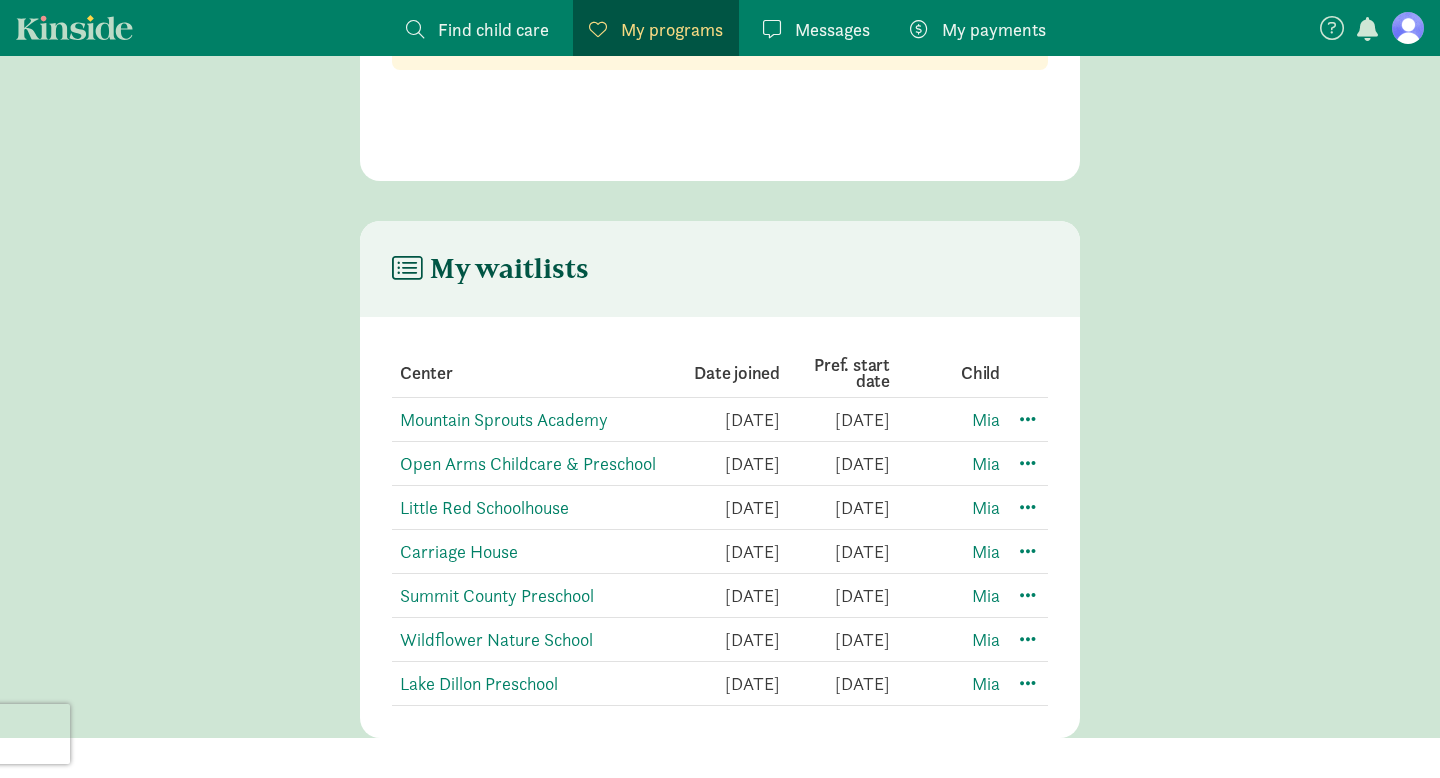 scroll, scrollTop: 0, scrollLeft: 0, axis: both 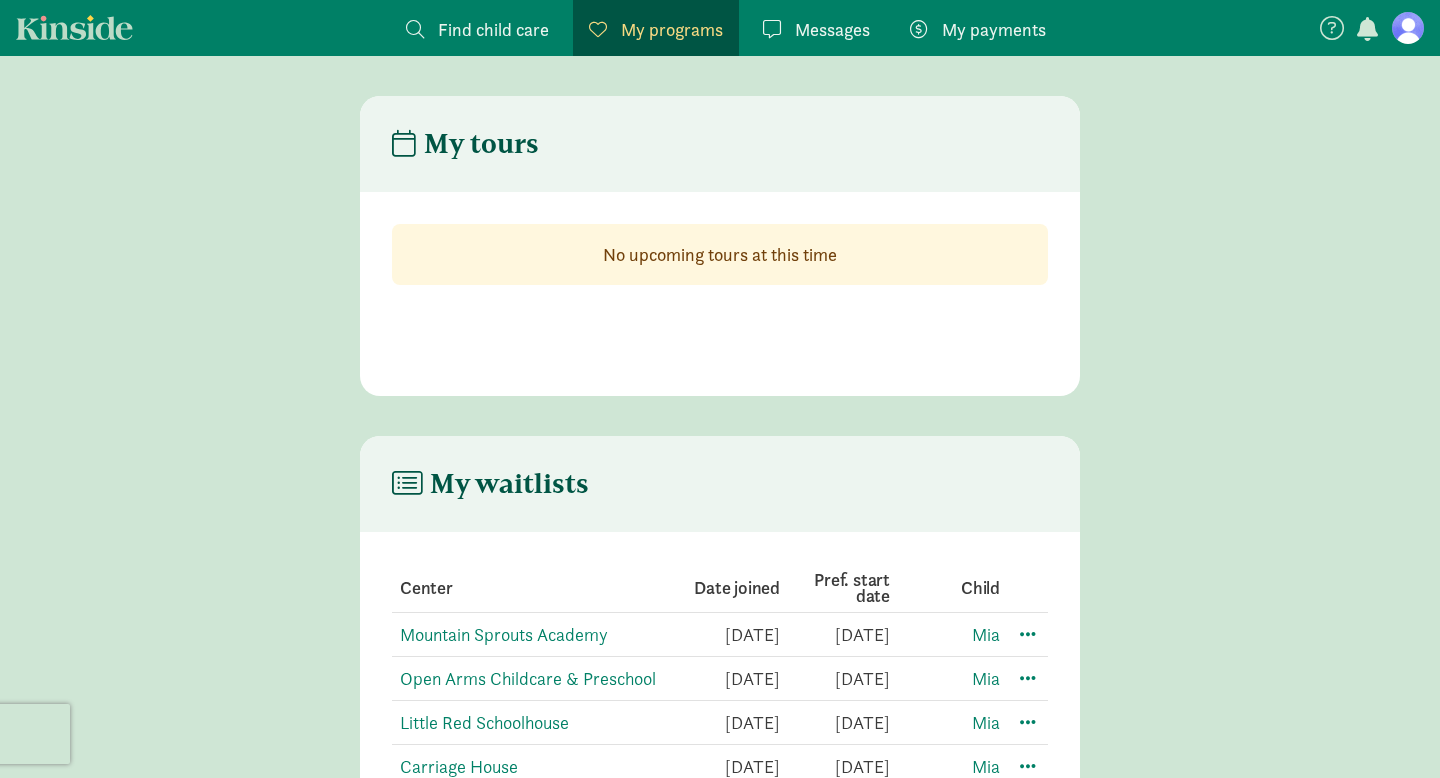 click on "Find child care" at bounding box center [493, 29] 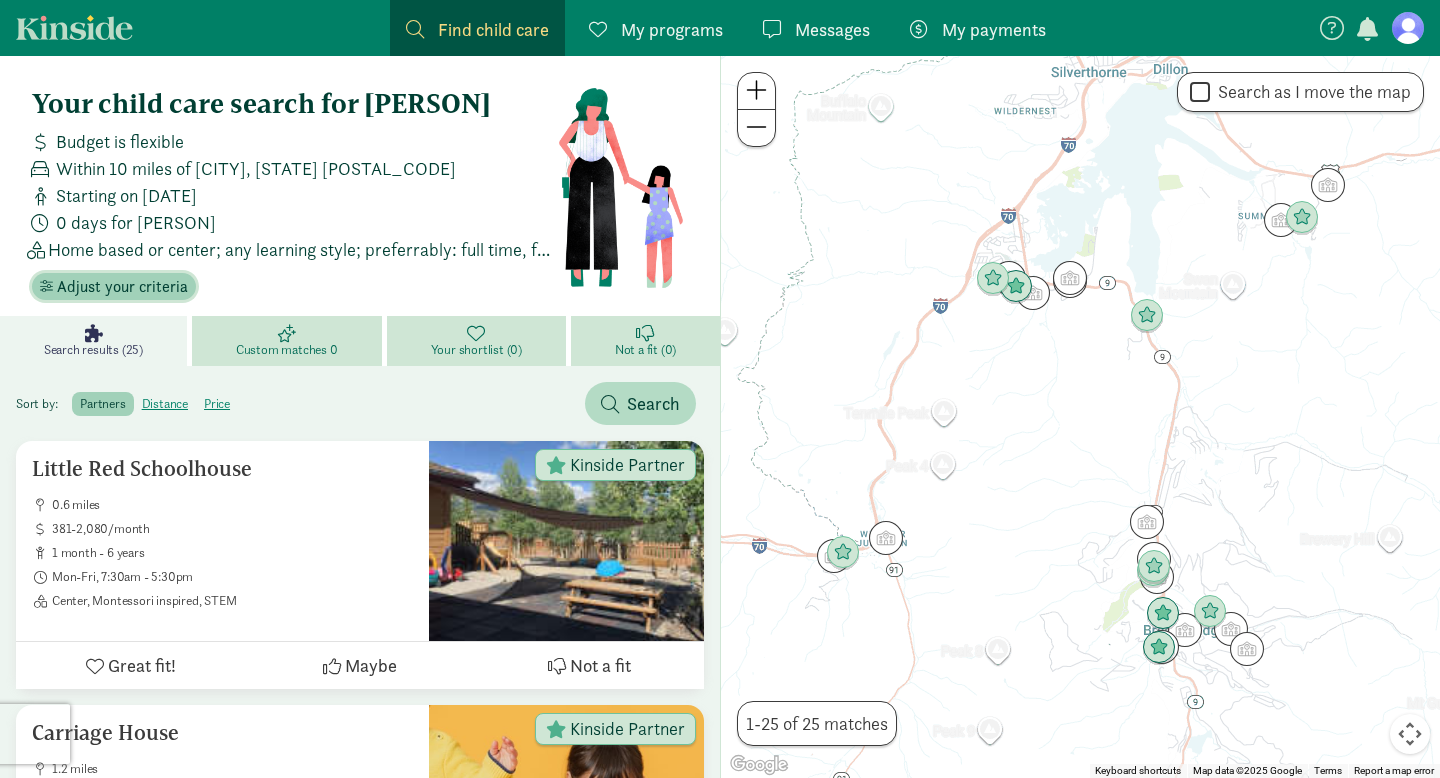 click on "Adjust your criteria" at bounding box center [122, 287] 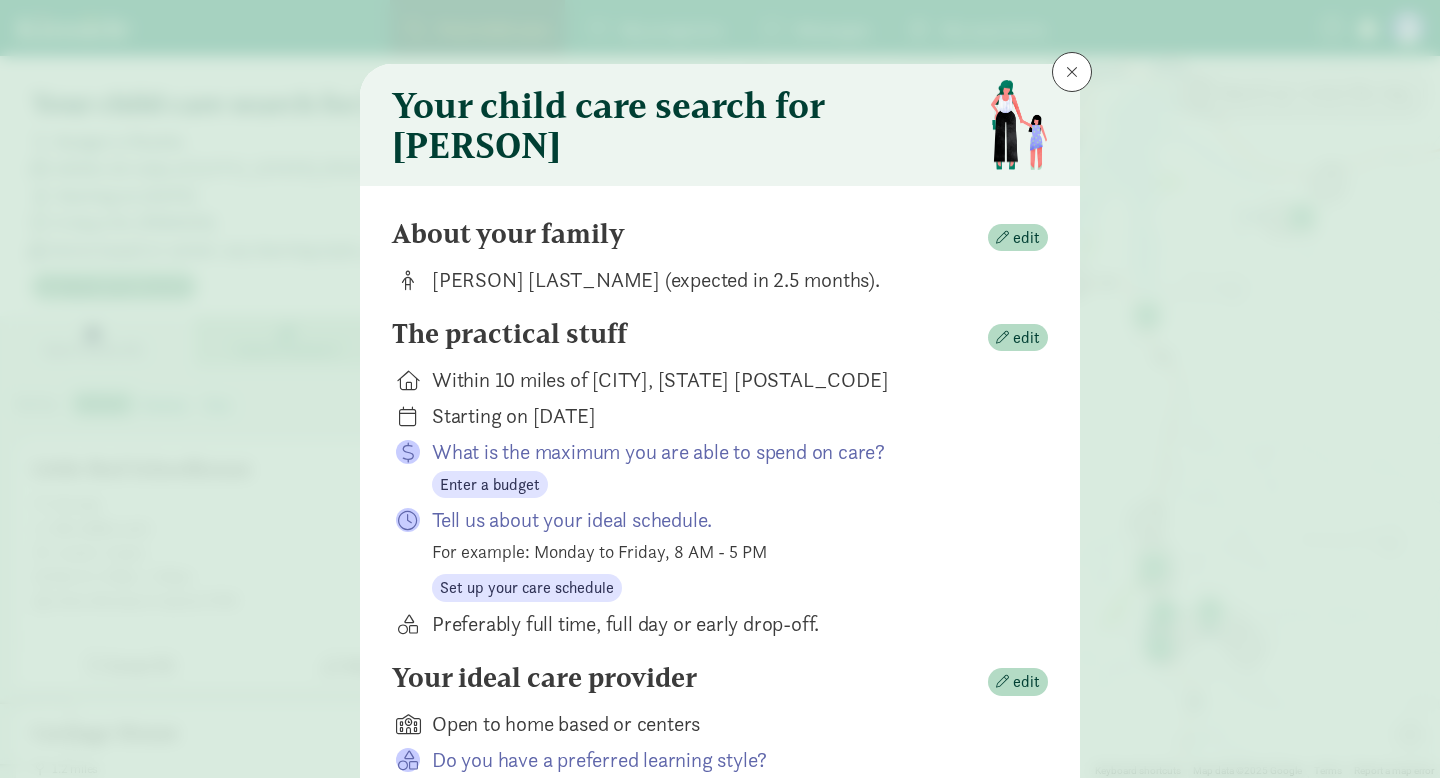 scroll, scrollTop: 51, scrollLeft: 0, axis: vertical 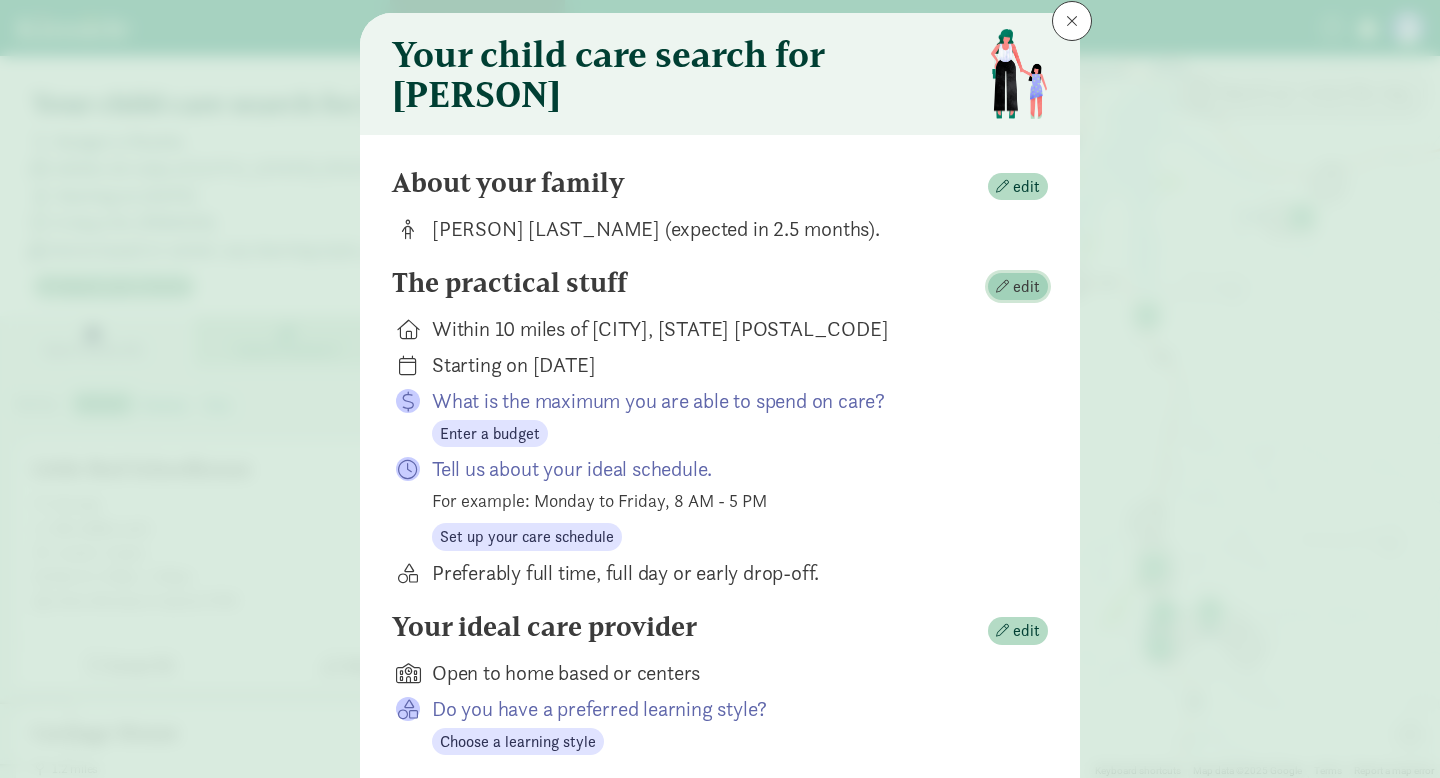 click on "edit" at bounding box center (1026, 287) 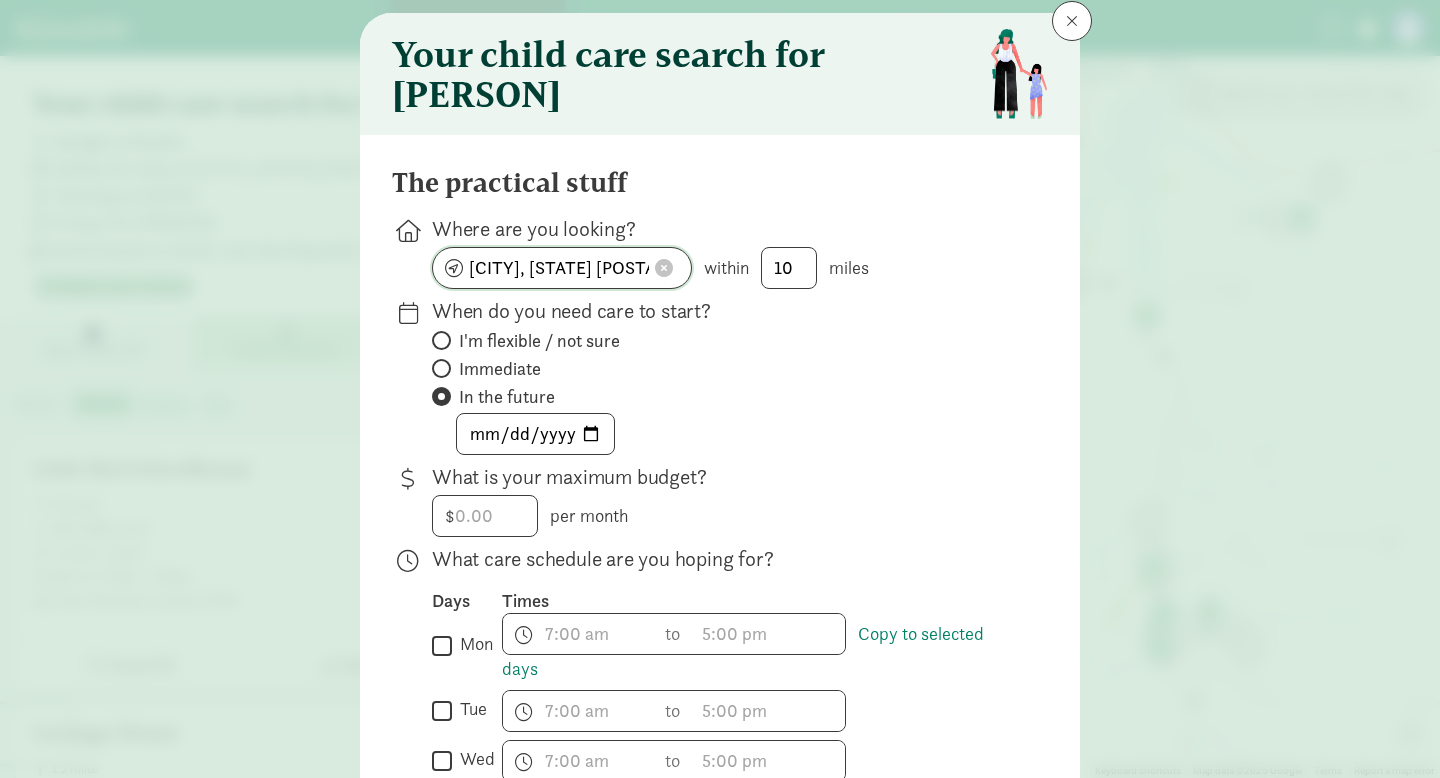drag, startPoint x: 563, startPoint y: 276, endPoint x: 423, endPoint y: 260, distance: 140.91132 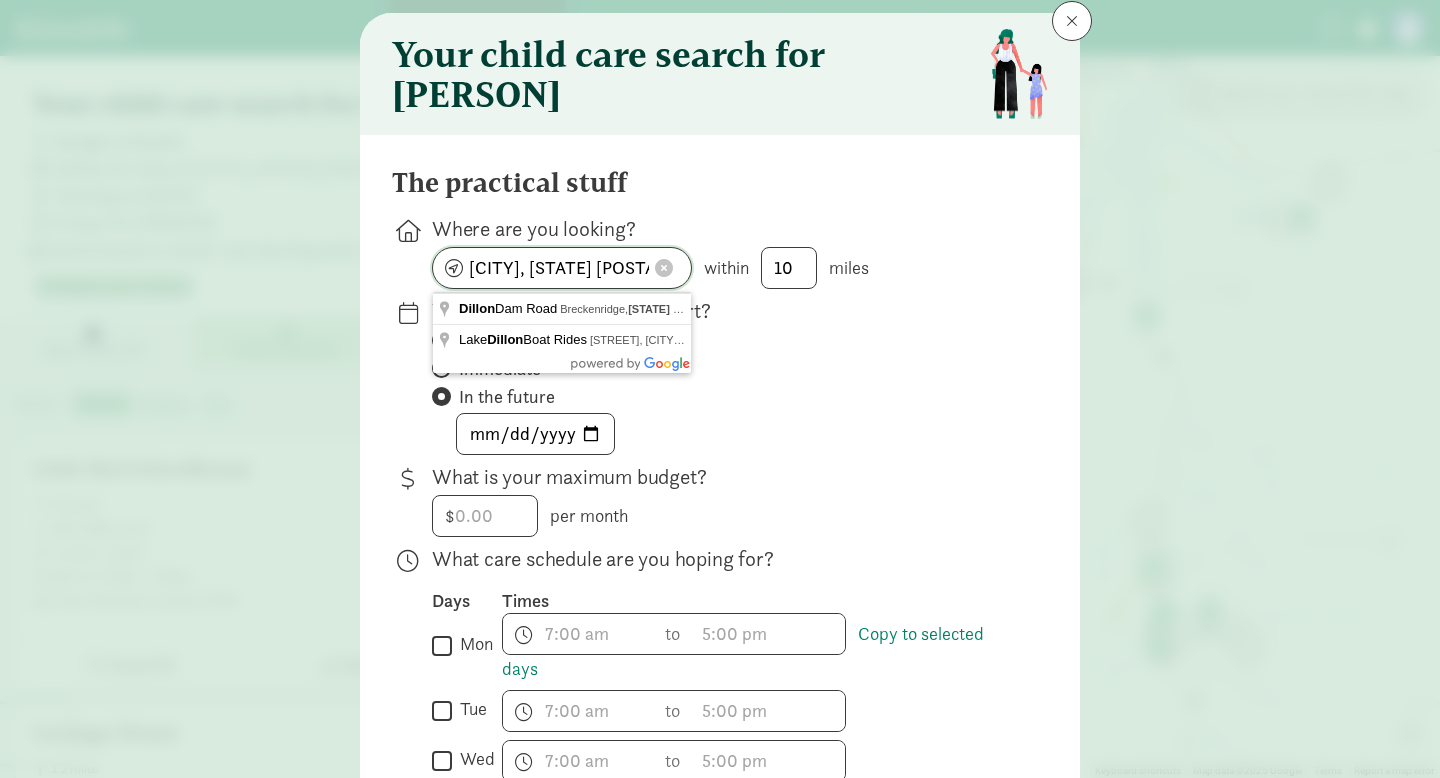 drag, startPoint x: 552, startPoint y: 268, endPoint x: 717, endPoint y: 269, distance: 165.00304 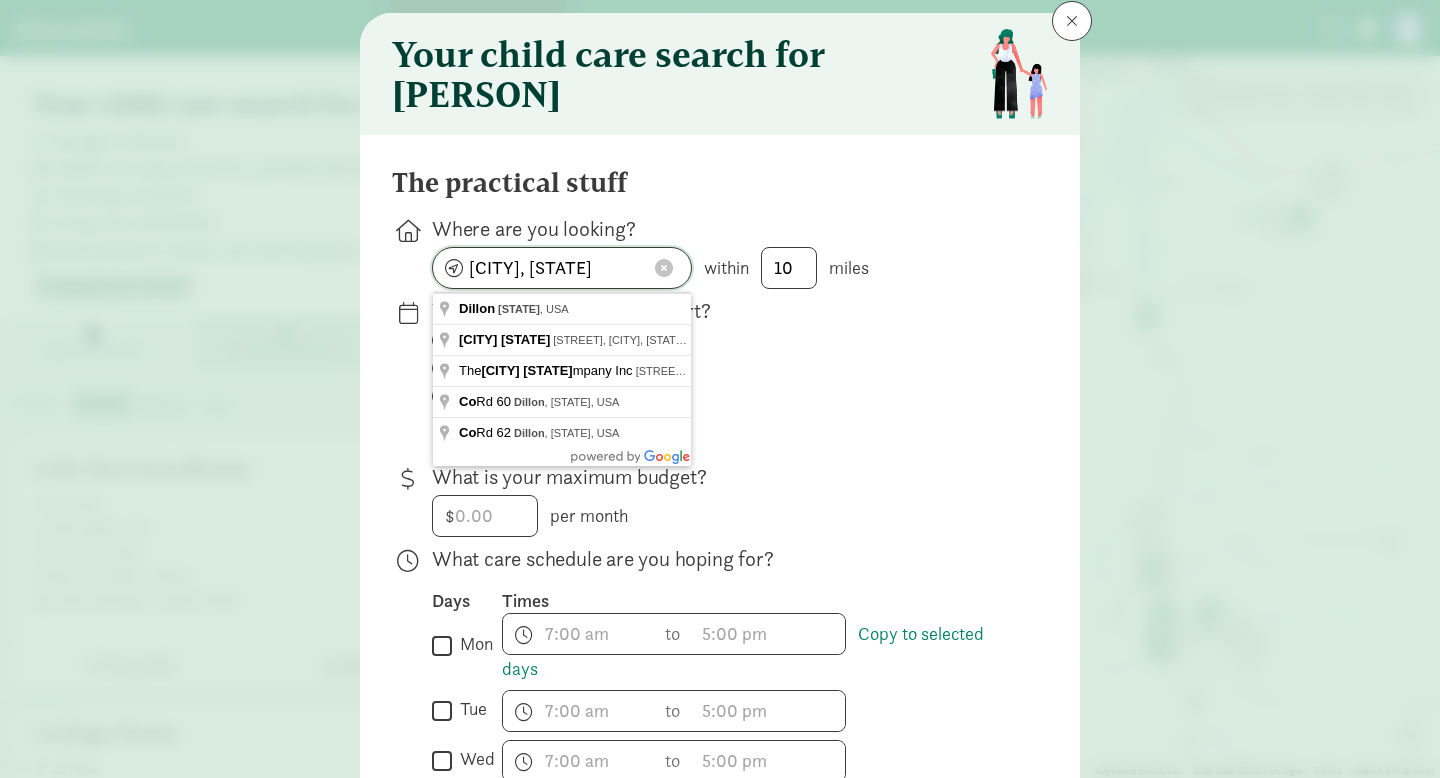 type on "dillon, CO" 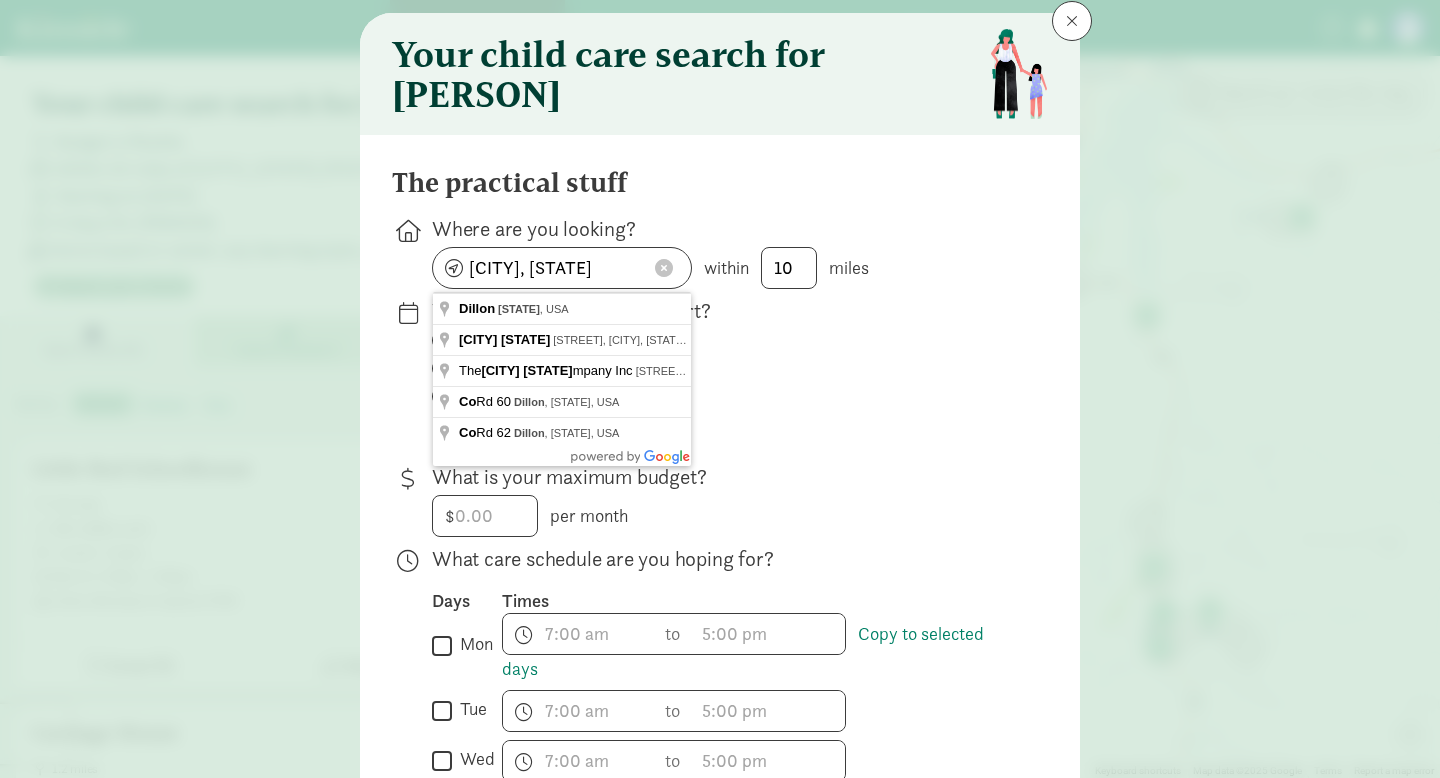 click on "$           per month" 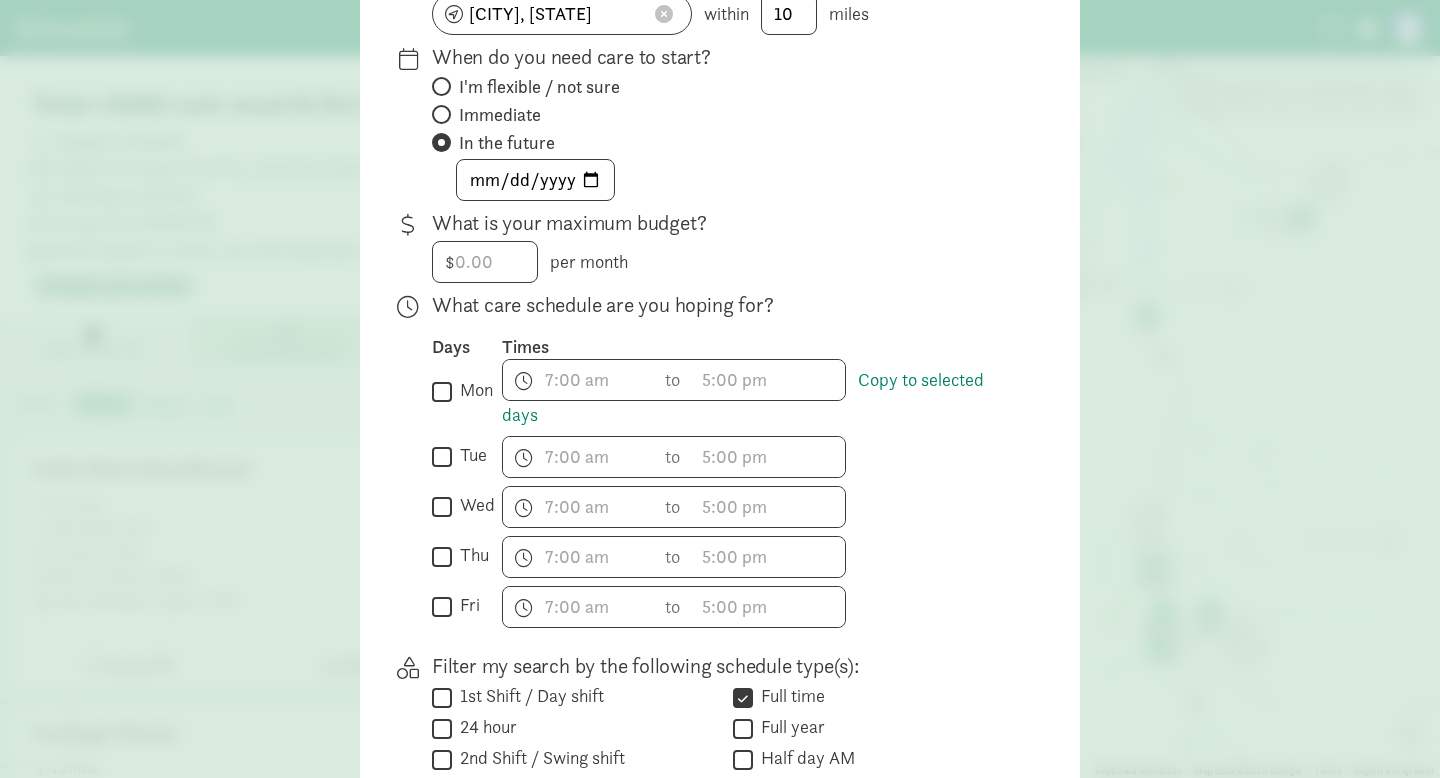 scroll, scrollTop: 762, scrollLeft: 0, axis: vertical 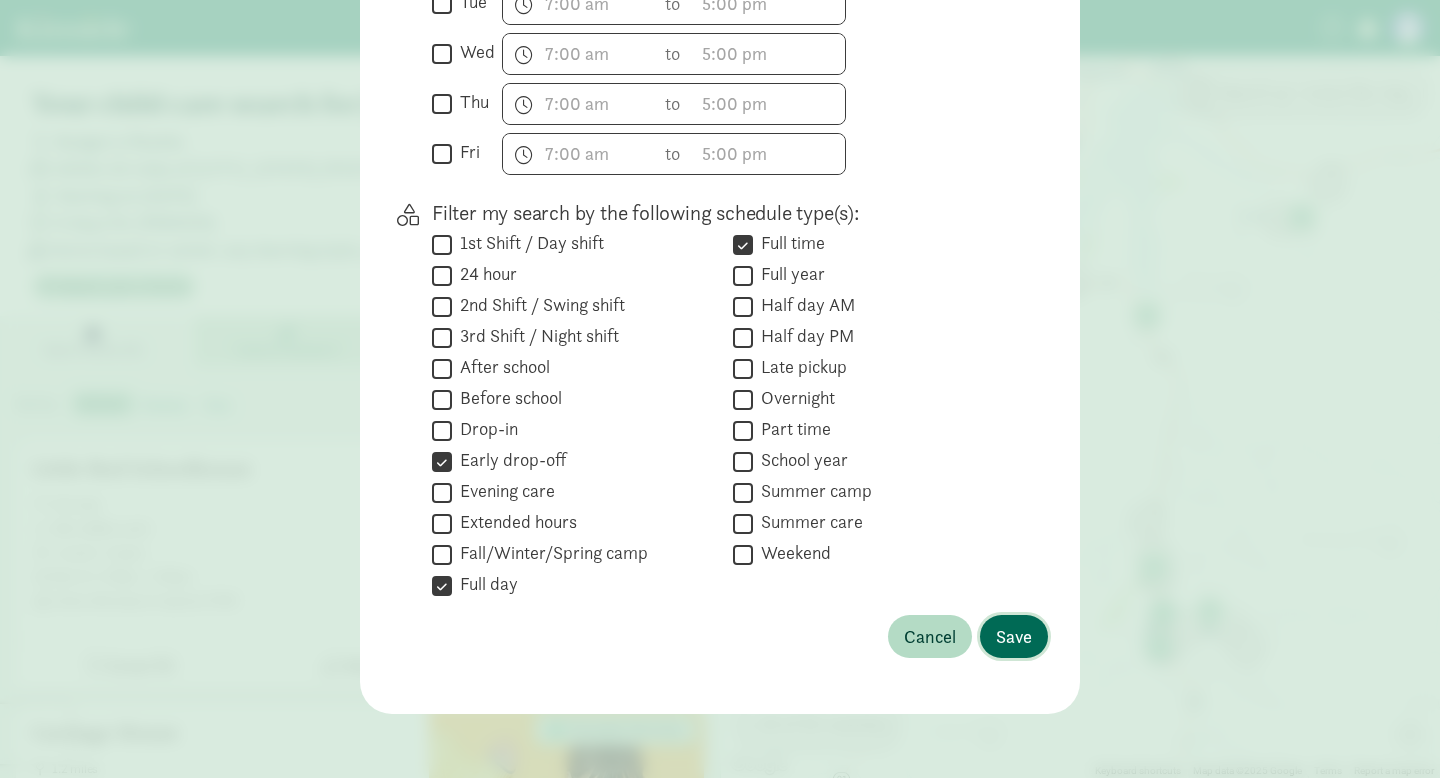 click on "Save" at bounding box center [1014, 636] 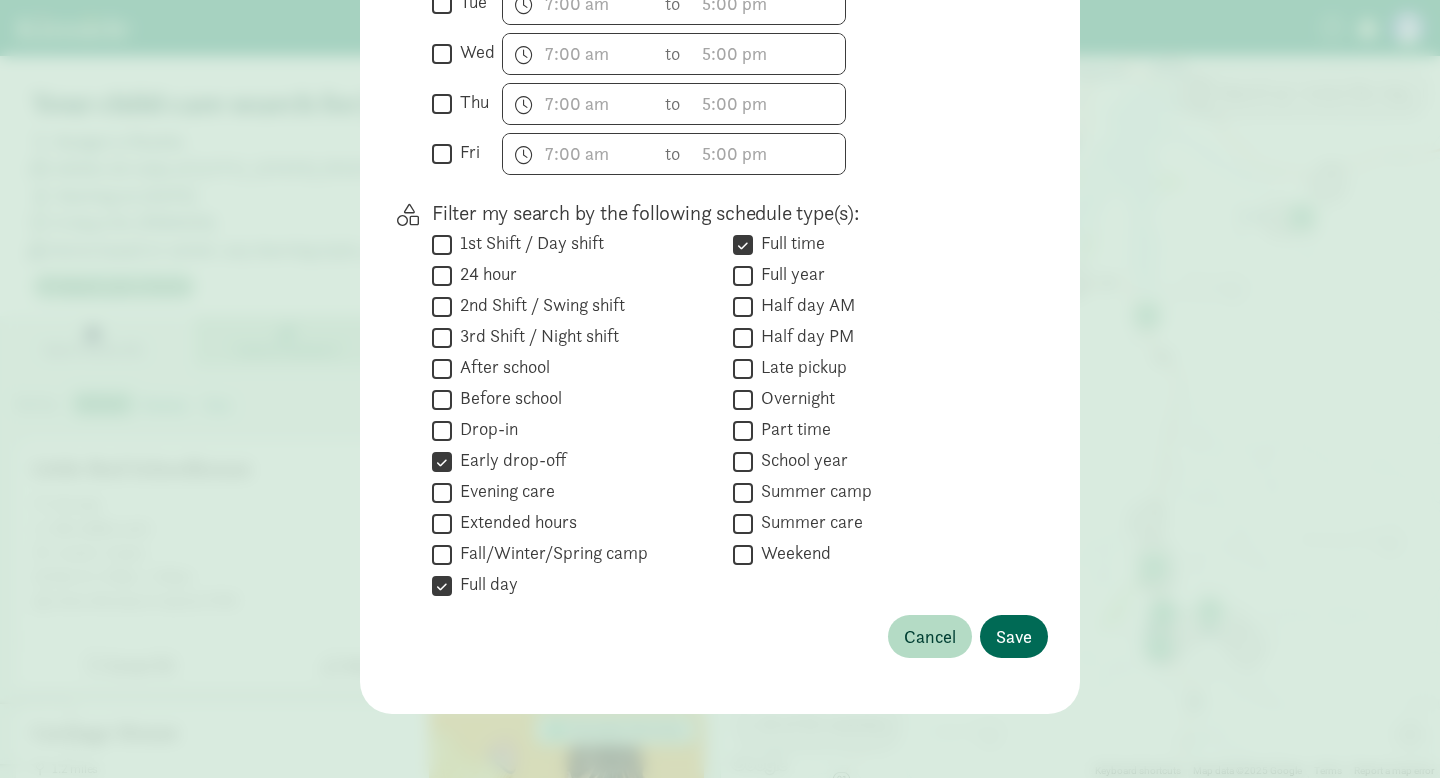 scroll, scrollTop: 128, scrollLeft: 0, axis: vertical 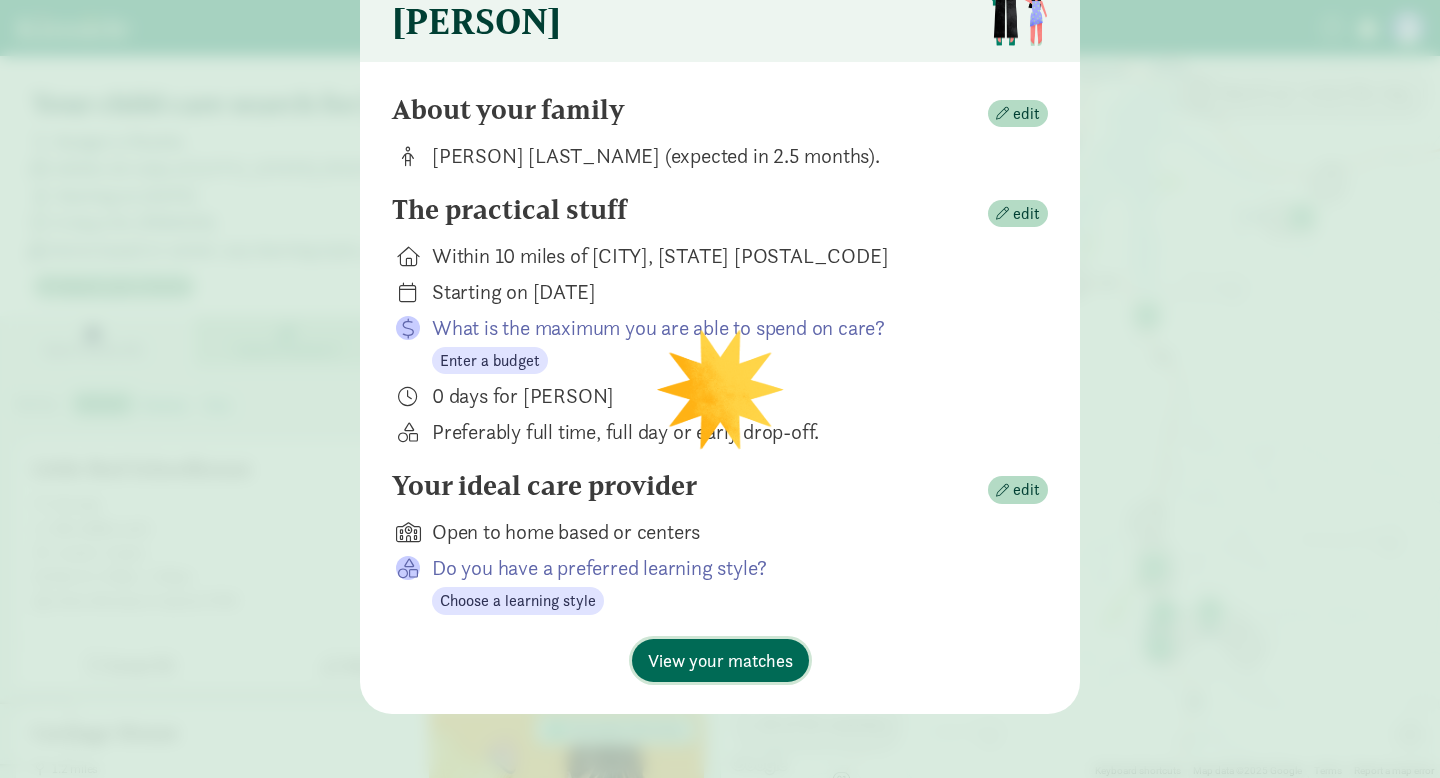 click on "View your matches" at bounding box center [720, 660] 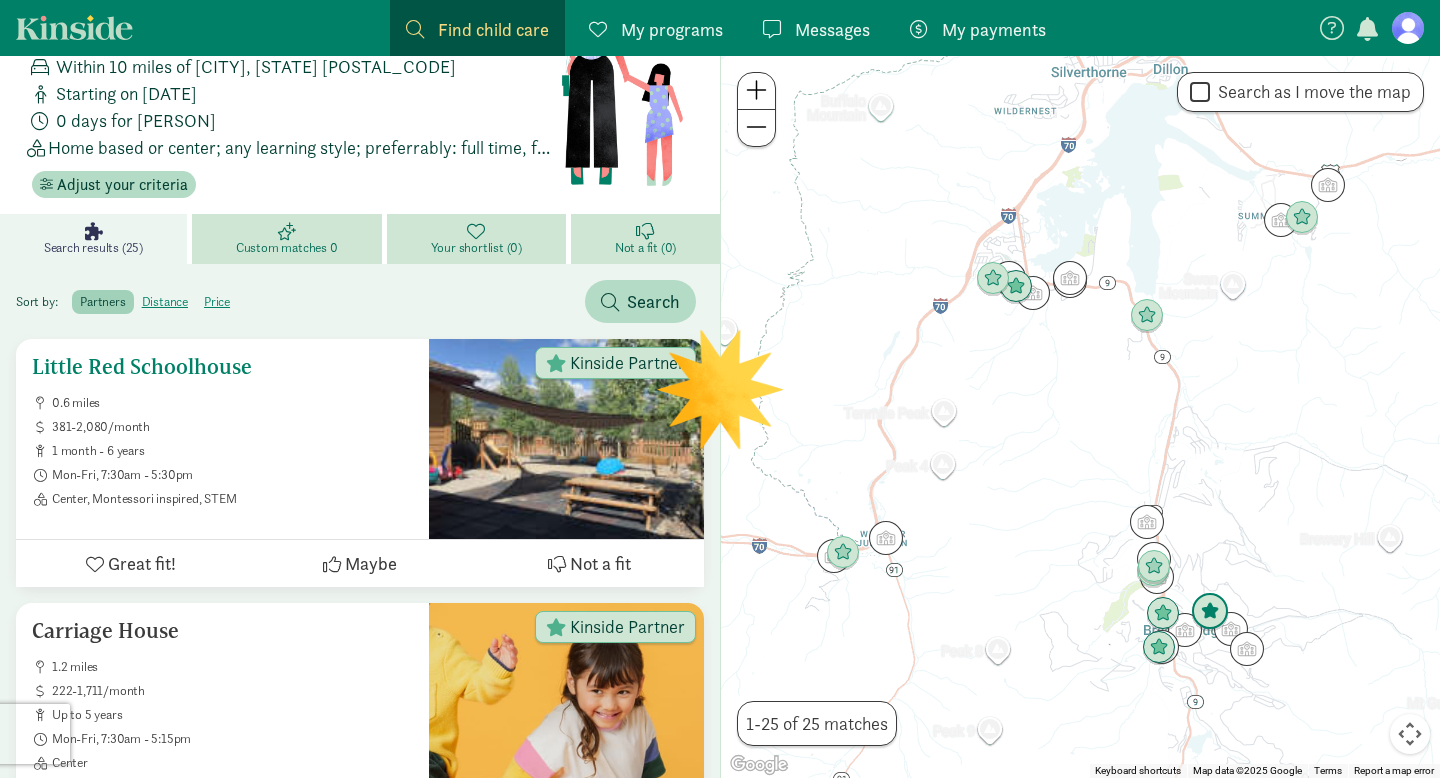 scroll, scrollTop: 104, scrollLeft: 0, axis: vertical 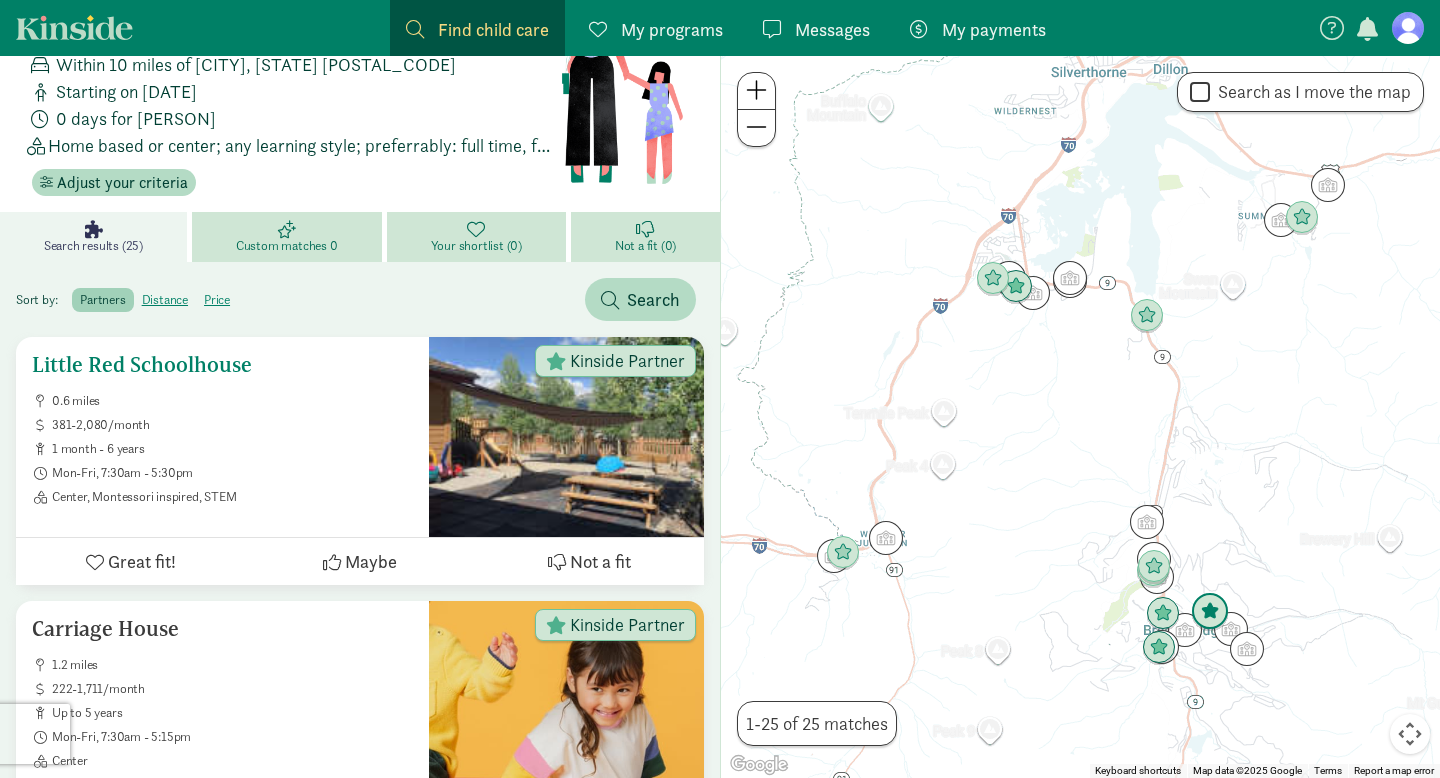 click on "Little Red Schoolhouse           0.6 miles   381-2,080/month   1 month - 6 years   Mon-Fri,  7:30am -  5:30pm   Center, Montessori inspired, STEM" at bounding box center (222, 437) 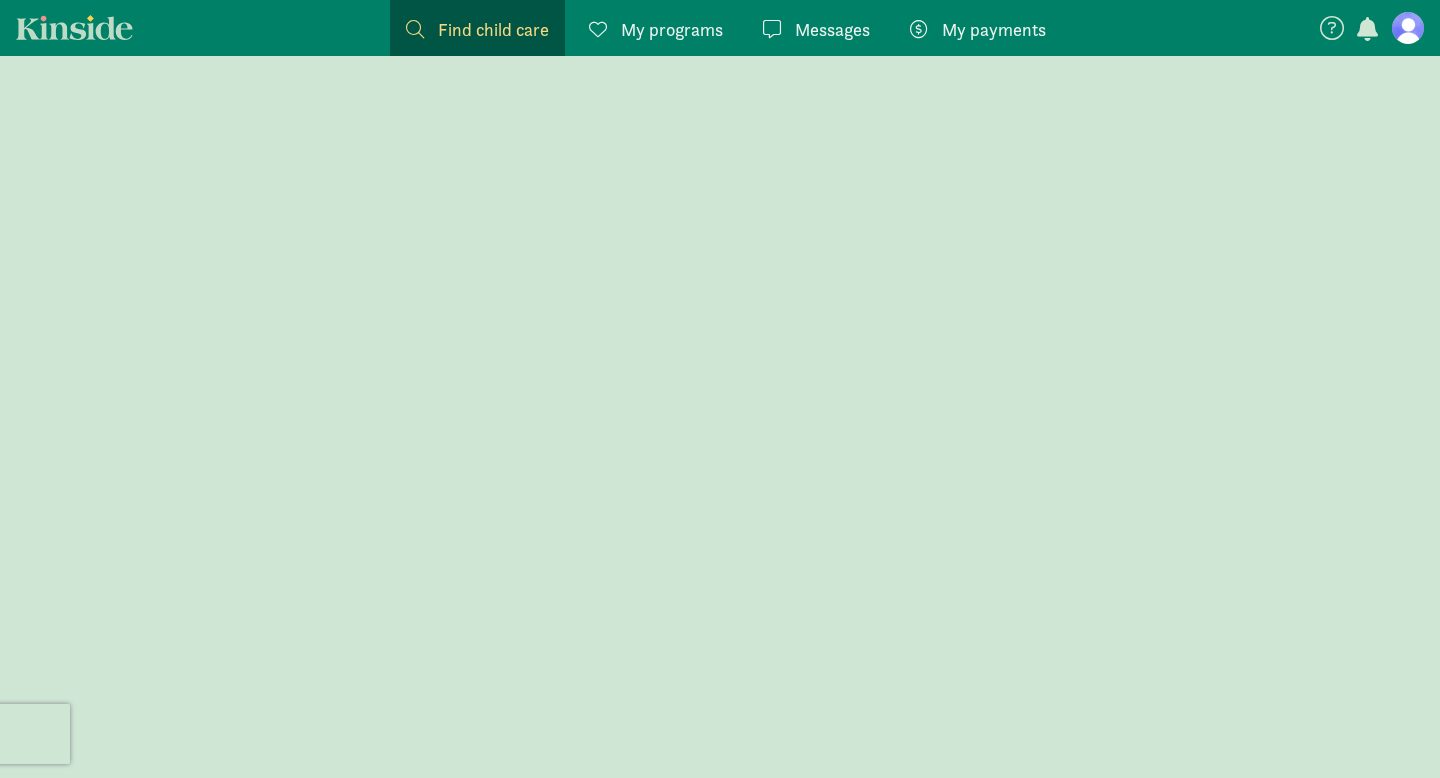 scroll, scrollTop: 0, scrollLeft: 0, axis: both 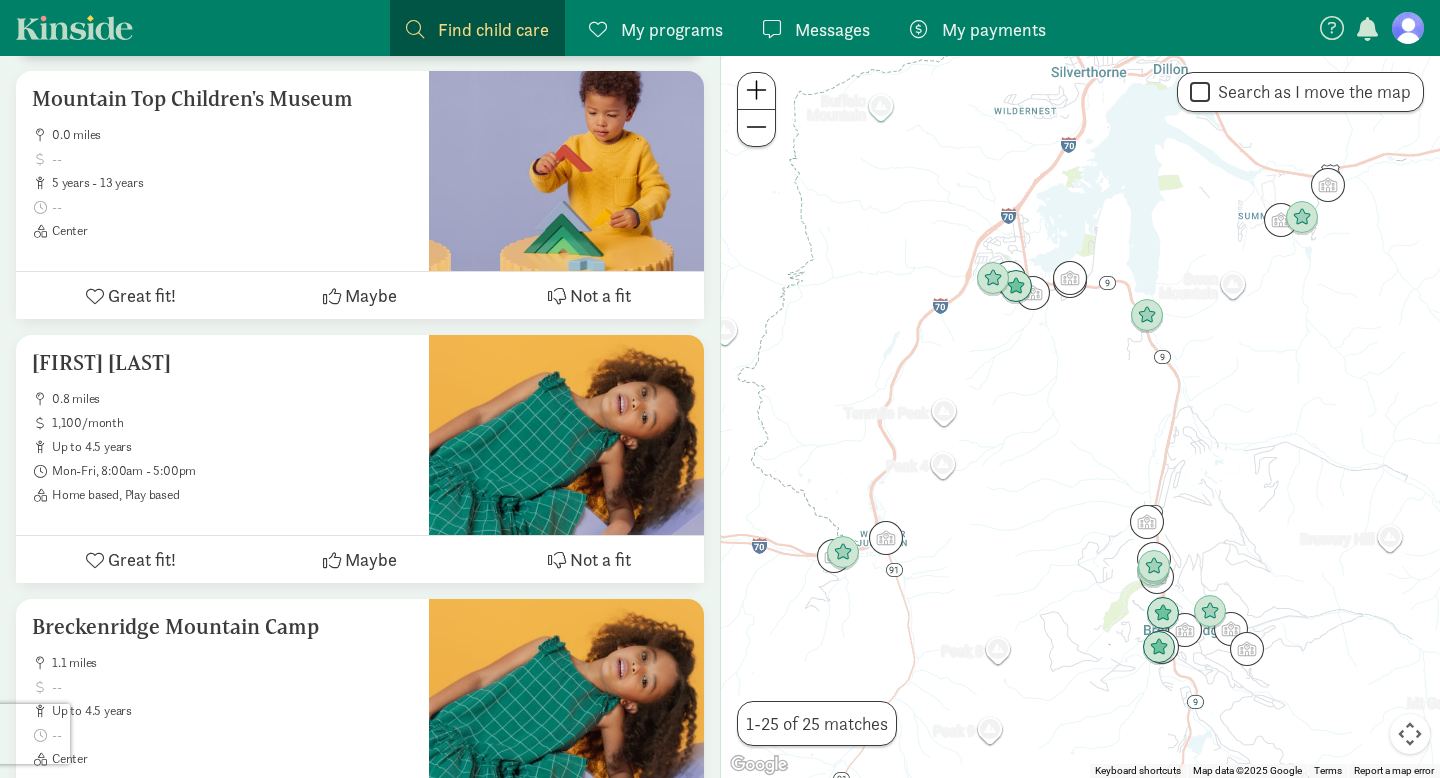 click on "Search as I move the map" at bounding box center (1200, 92) 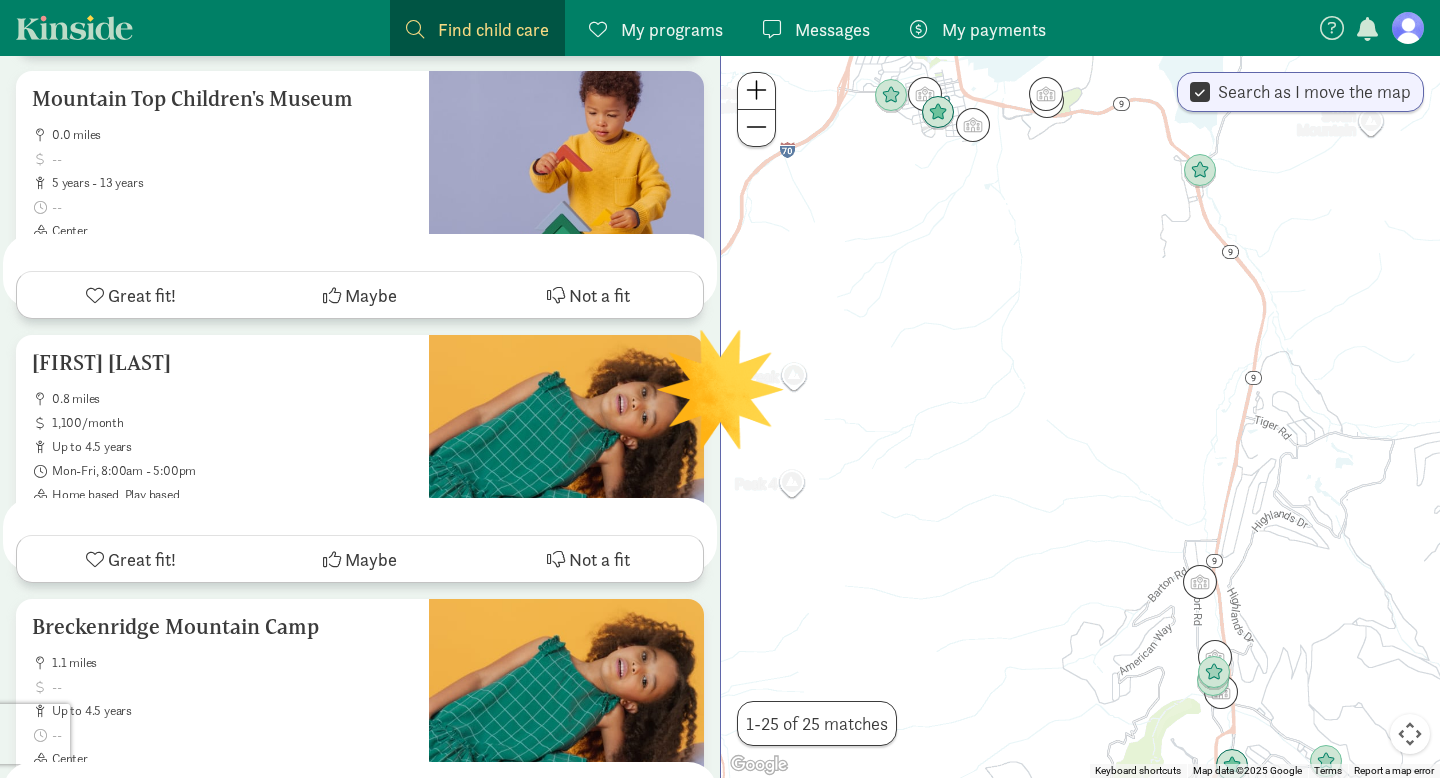 scroll, scrollTop: 0, scrollLeft: 0, axis: both 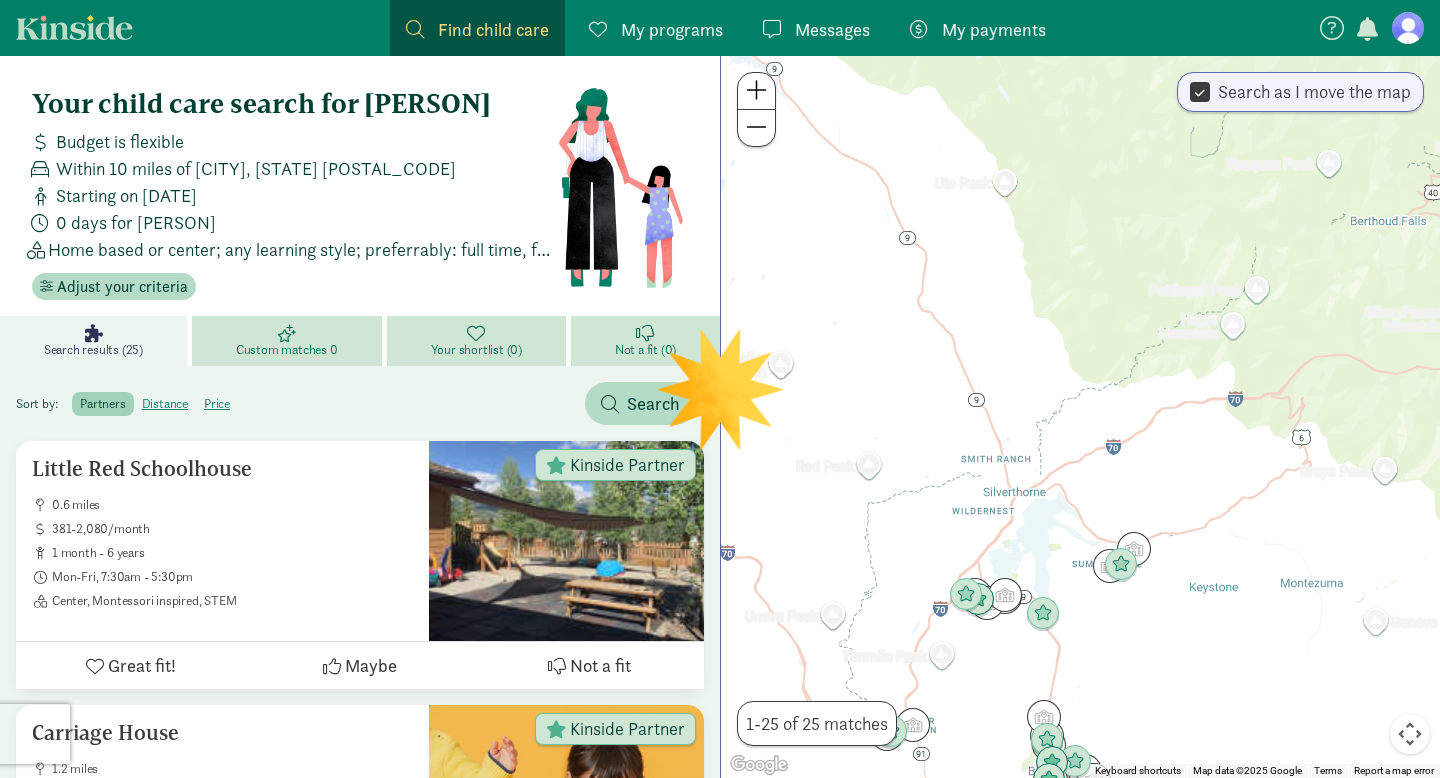 drag, startPoint x: 1170, startPoint y: 446, endPoint x: 1101, endPoint y: 645, distance: 210.62288 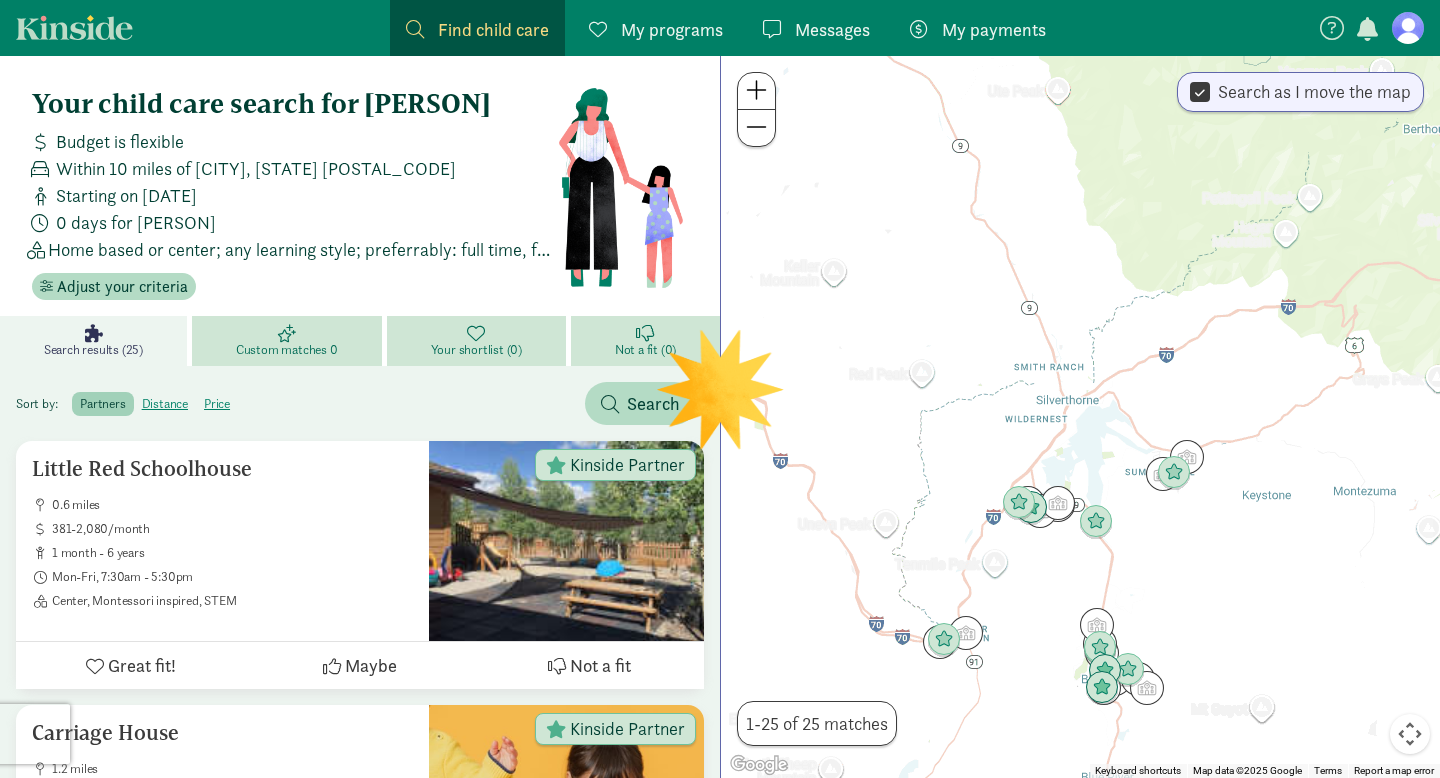 drag, startPoint x: 1108, startPoint y: 638, endPoint x: 1167, endPoint y: 547, distance: 108.45275 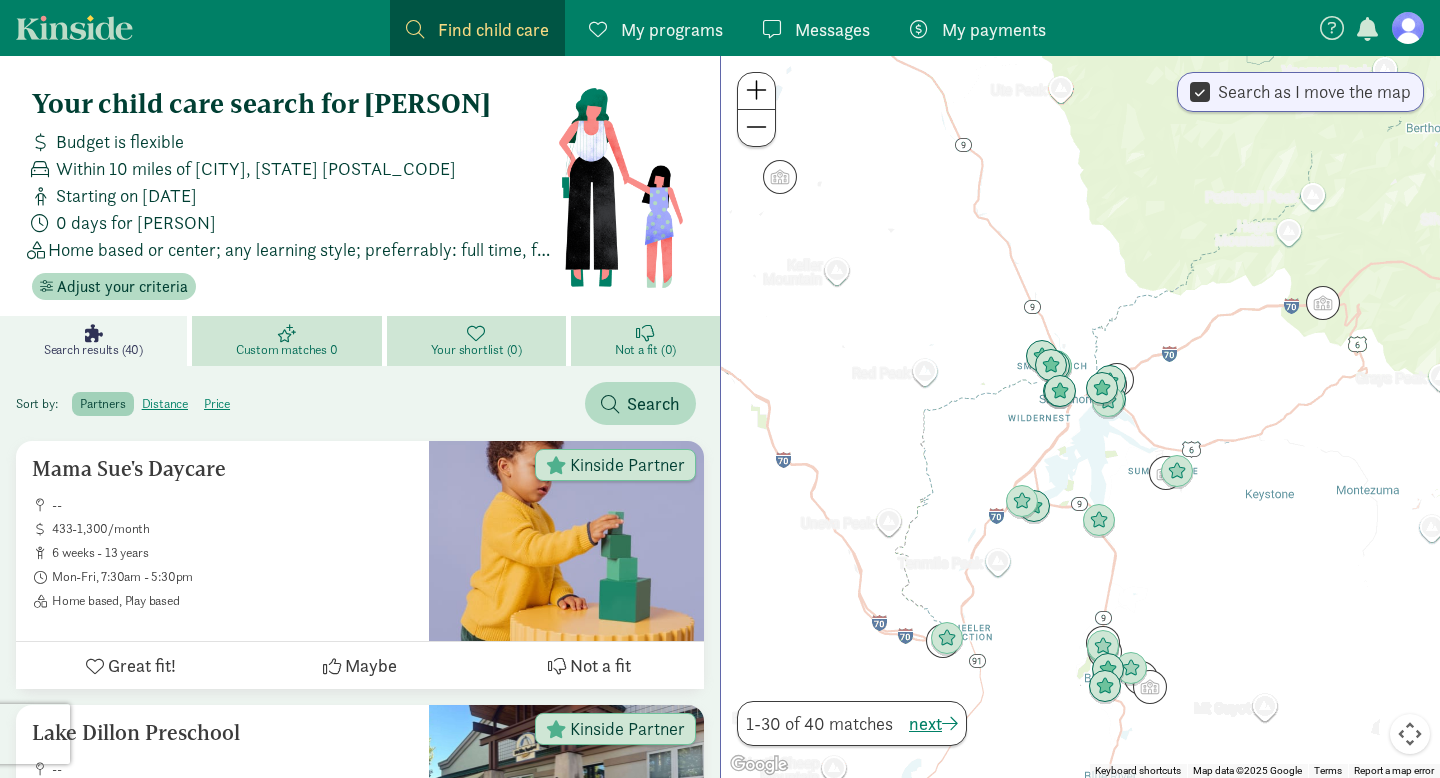 click on "Find child care
Find
My programs
Programs
Messages
Messages
My payments
Pay" at bounding box center (720, 28) 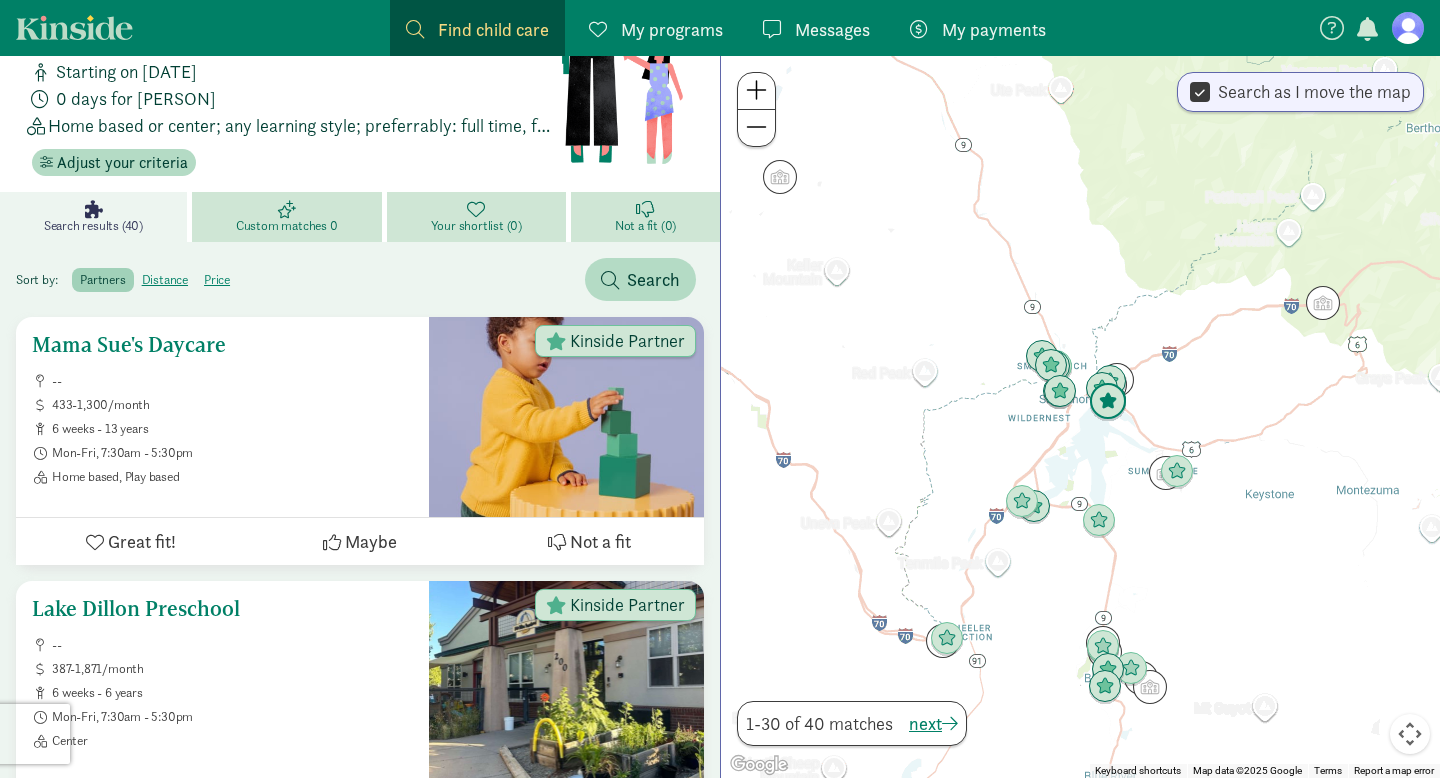 scroll, scrollTop: 0, scrollLeft: 0, axis: both 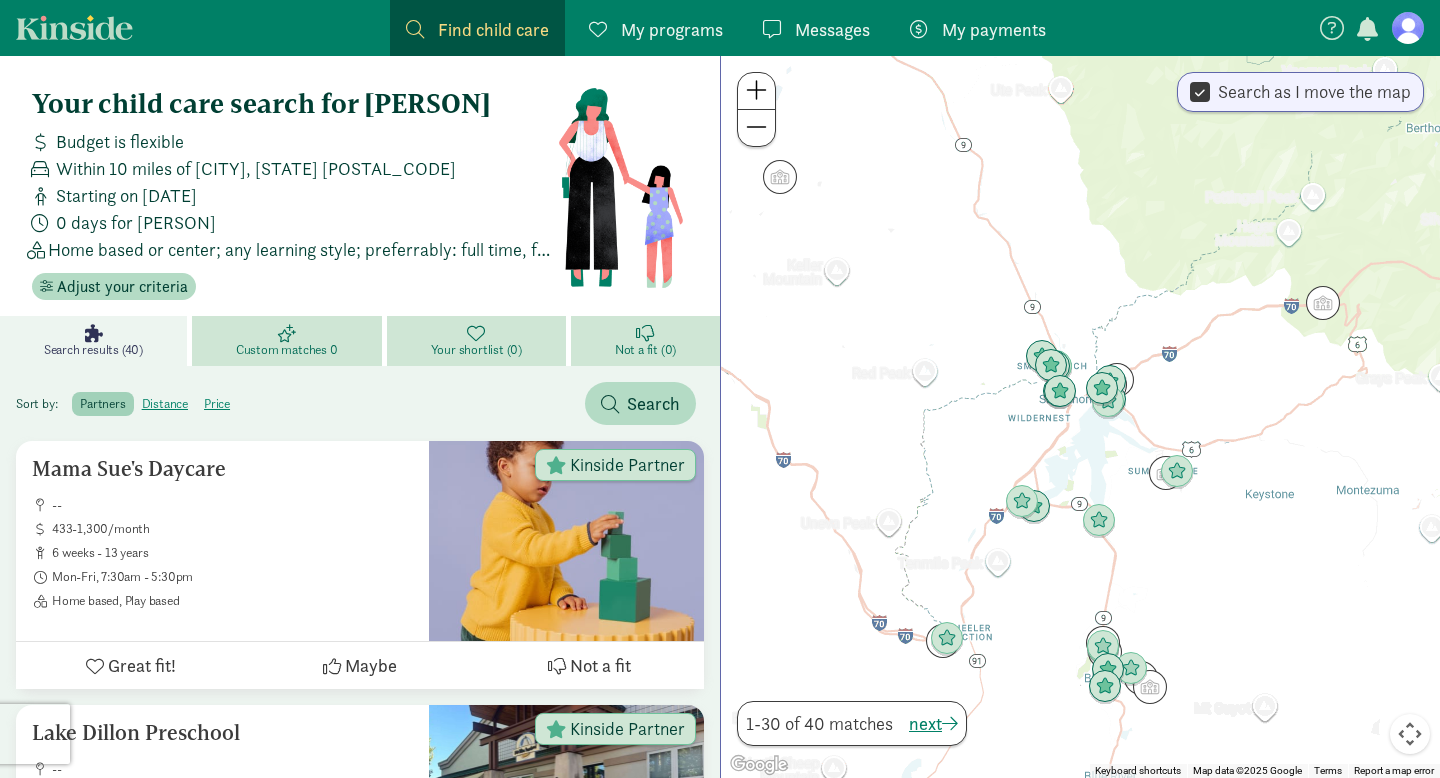 click on "My programs" at bounding box center [672, 29] 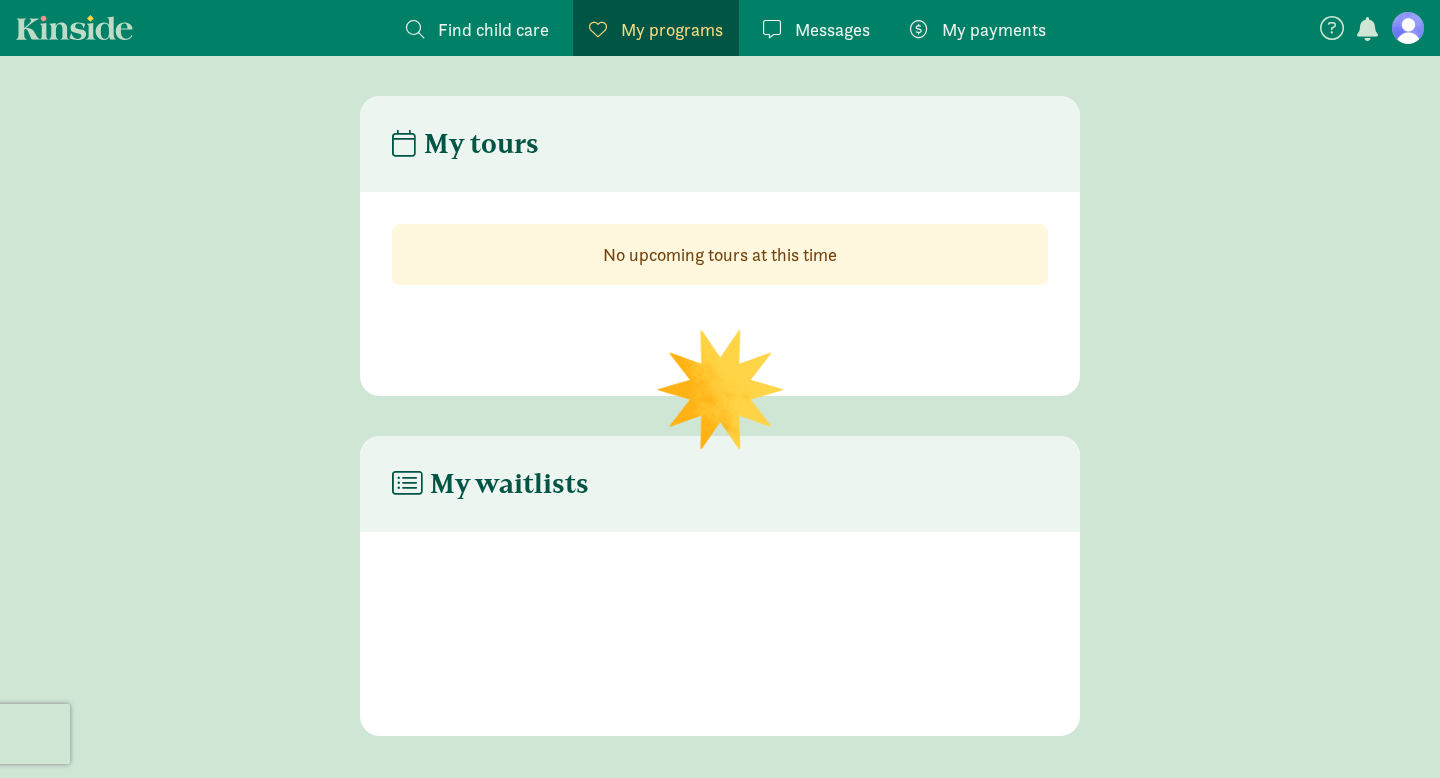 click on "Messages" at bounding box center [832, 29] 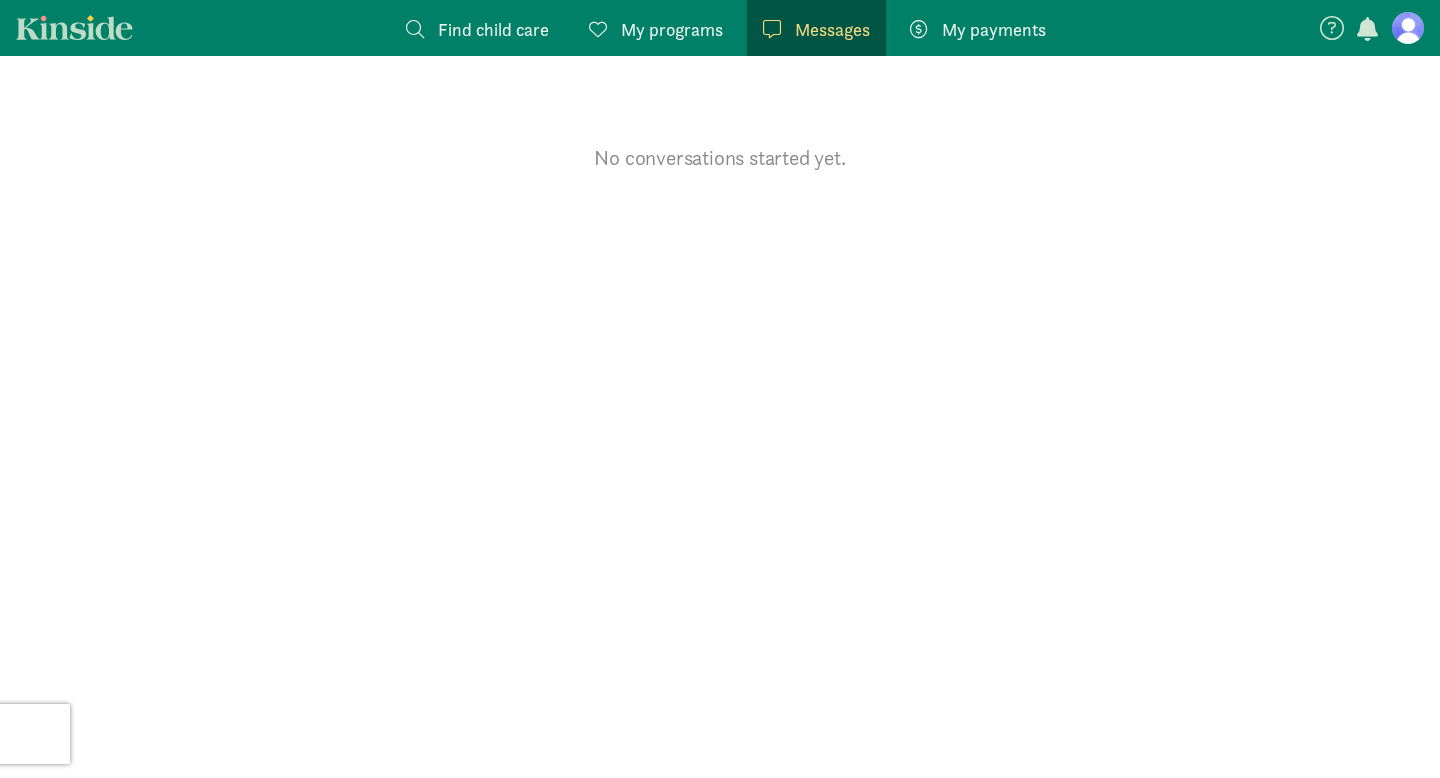 click on "My payments" at bounding box center [994, 29] 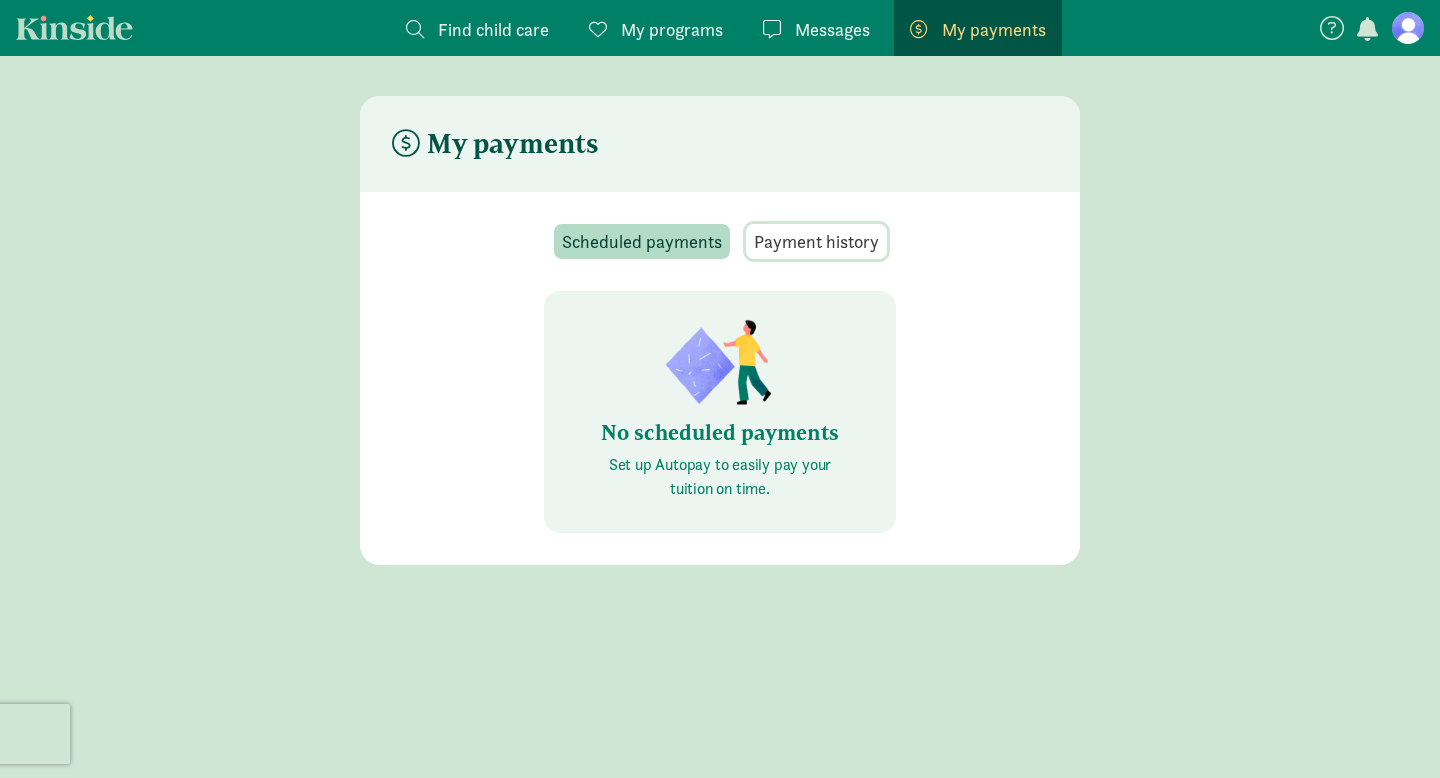click on "Payment history" at bounding box center (816, 241) 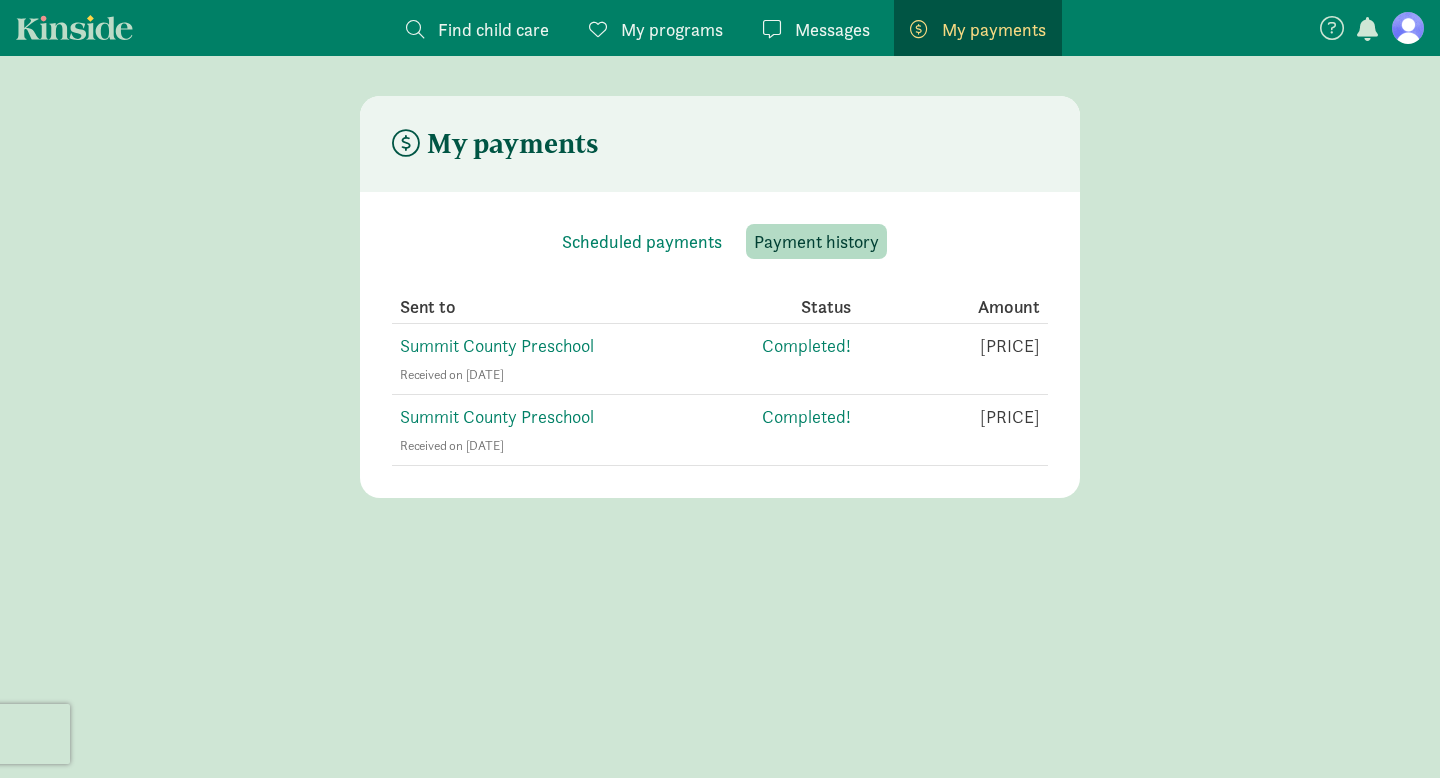 click on "Find child care
Find
My programs
Programs
Messages
Messages
My payments
Pay" at bounding box center (720, 28) 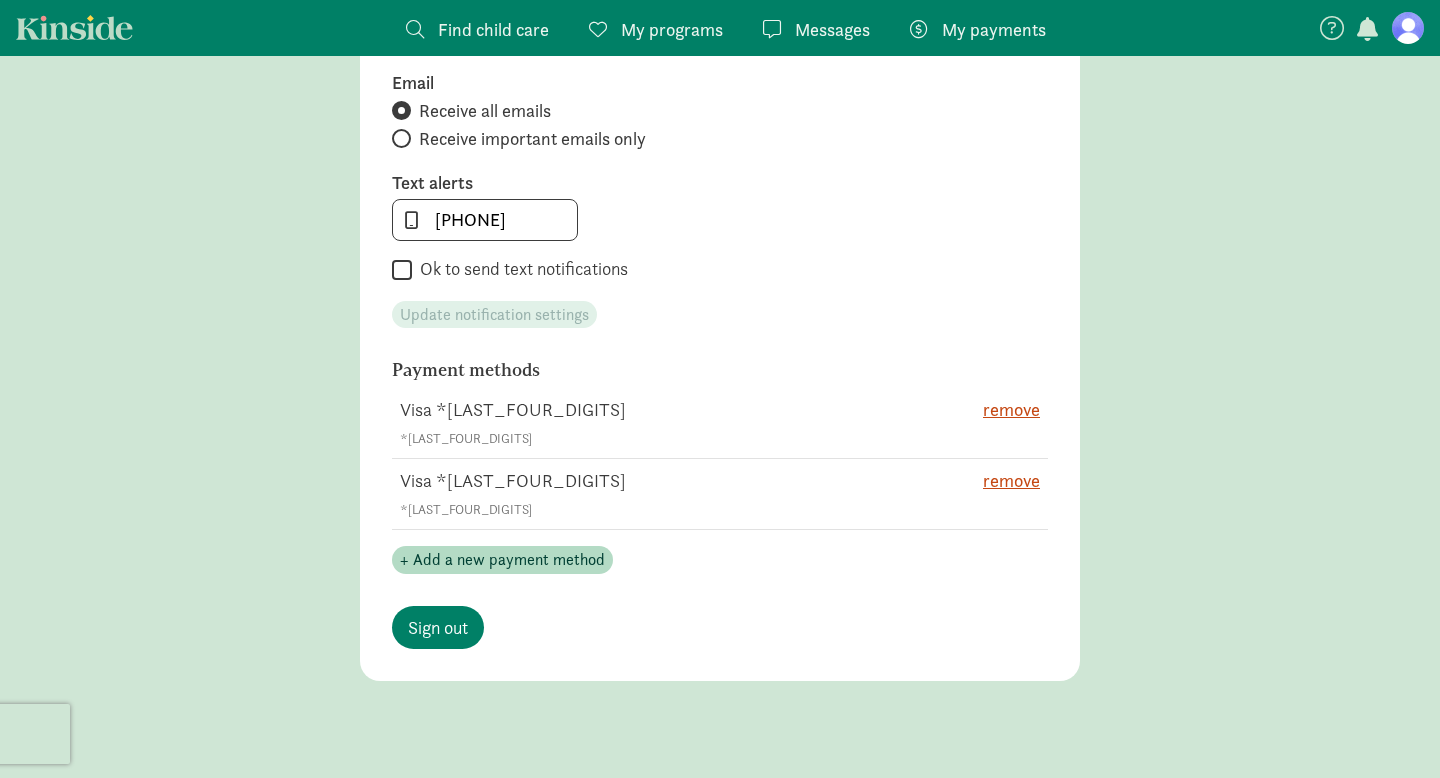 scroll, scrollTop: 1127, scrollLeft: 0, axis: vertical 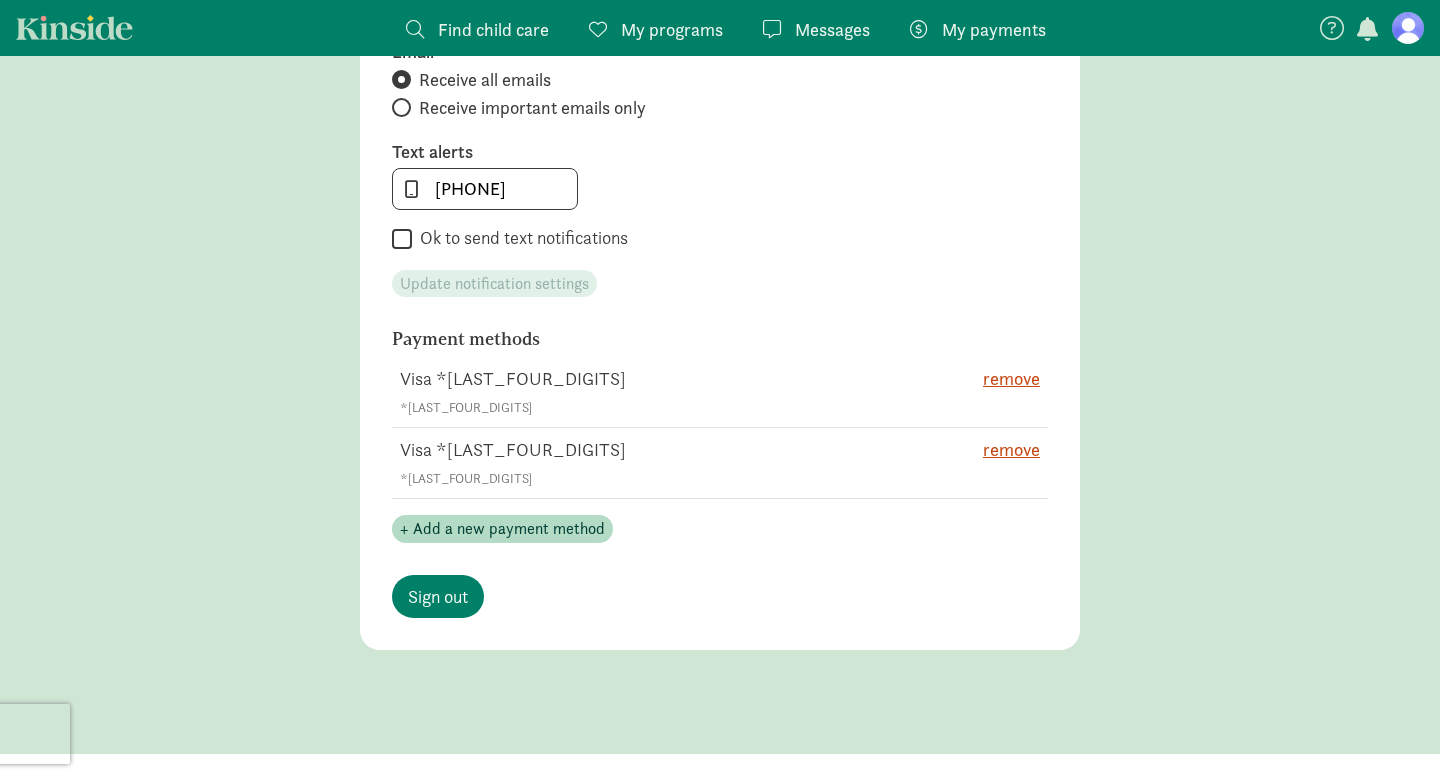 click 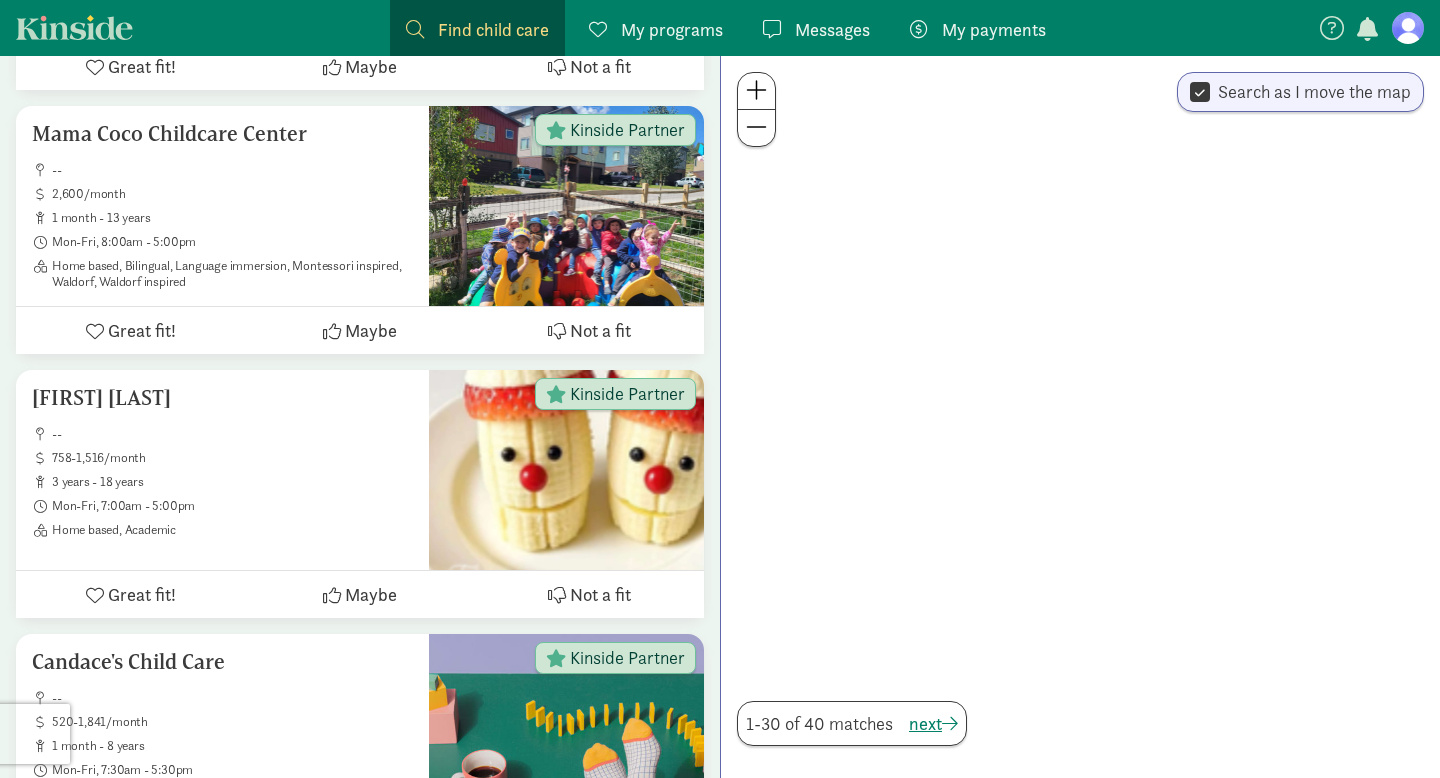 click 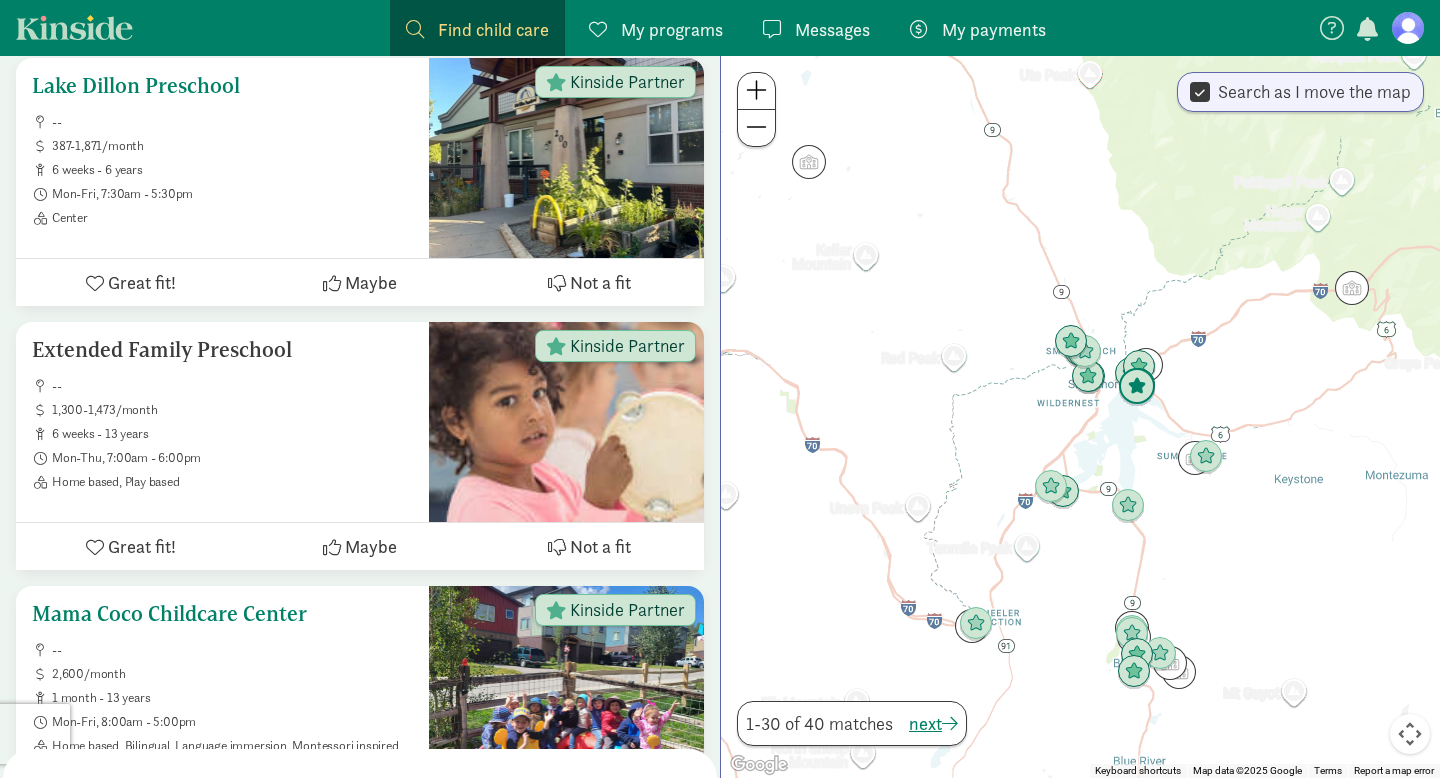 scroll, scrollTop: 0, scrollLeft: 0, axis: both 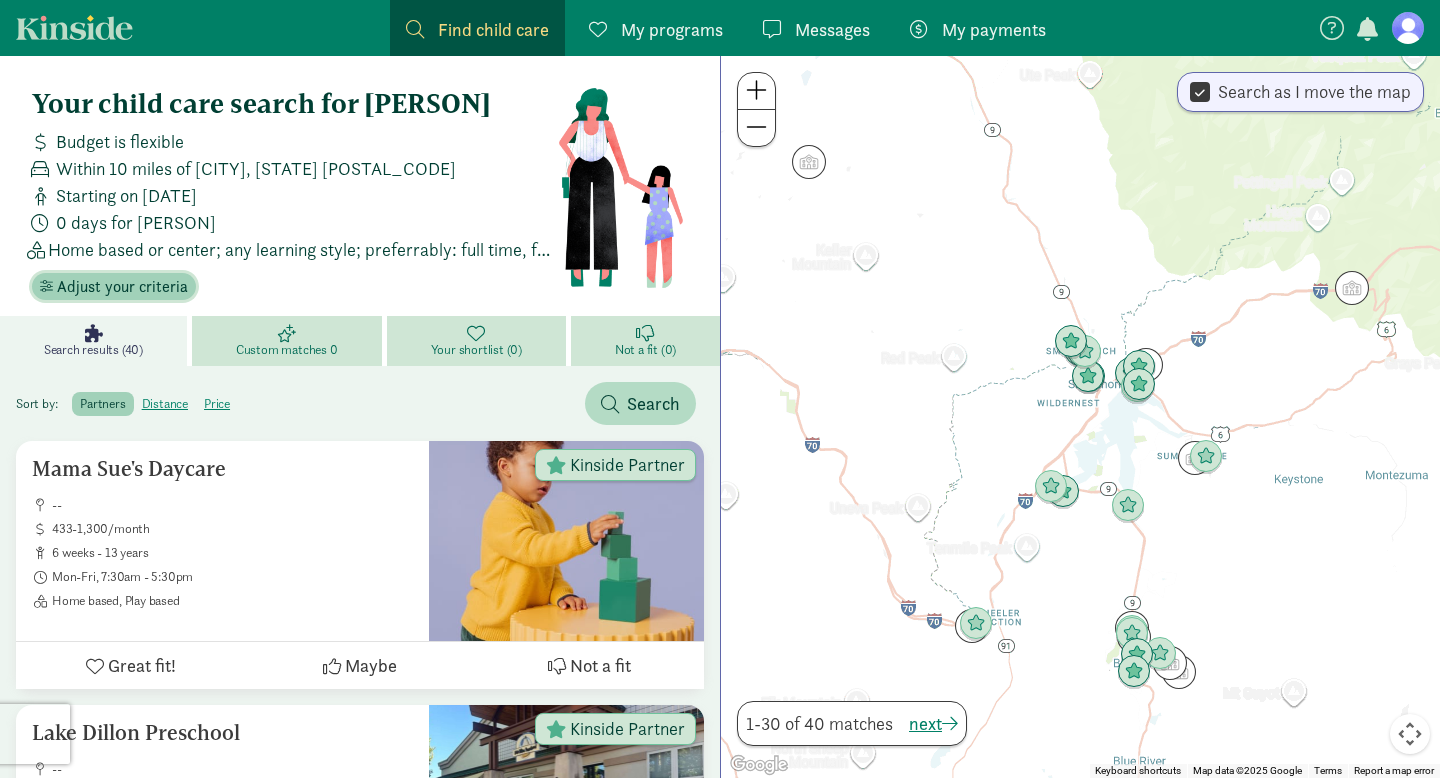click on "Adjust your criteria" at bounding box center [122, 287] 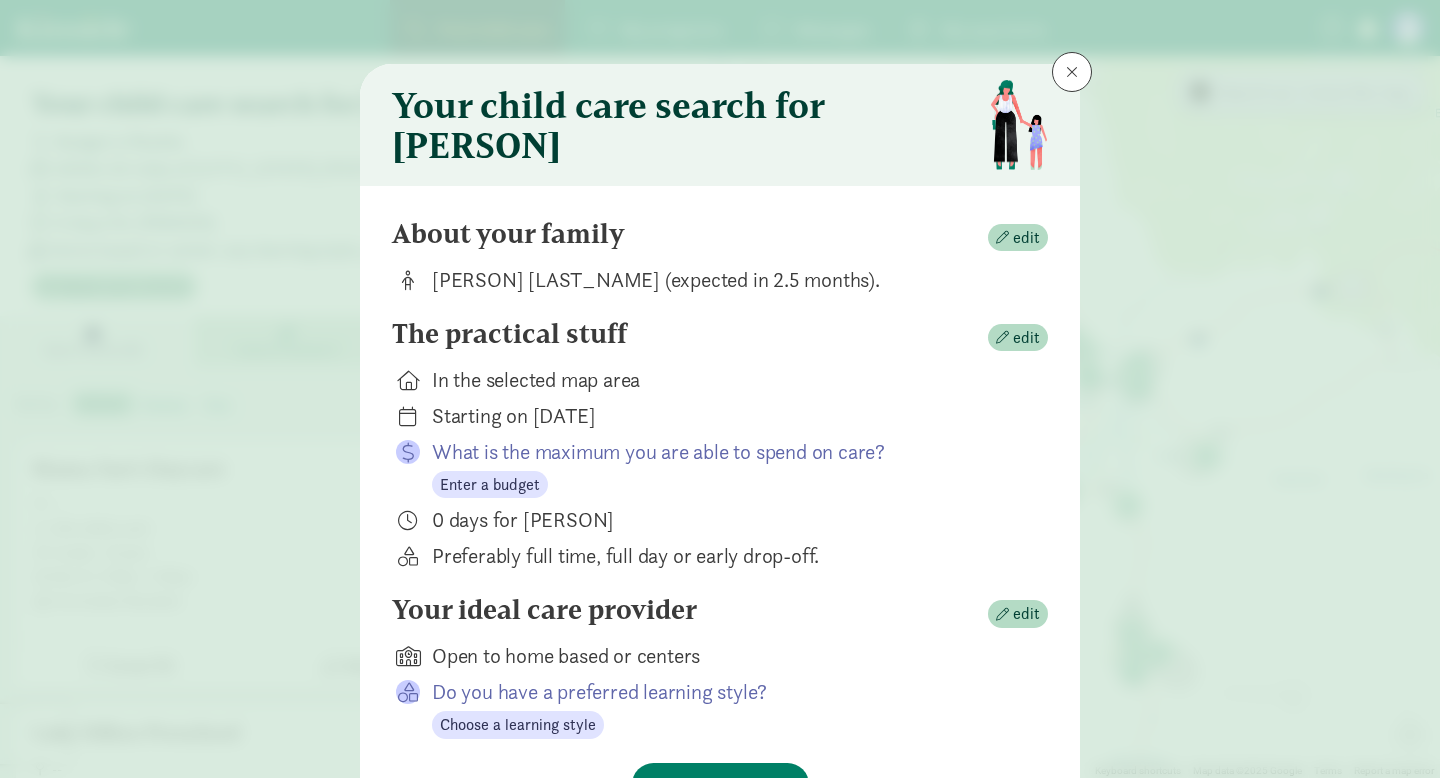 scroll, scrollTop: 128, scrollLeft: 0, axis: vertical 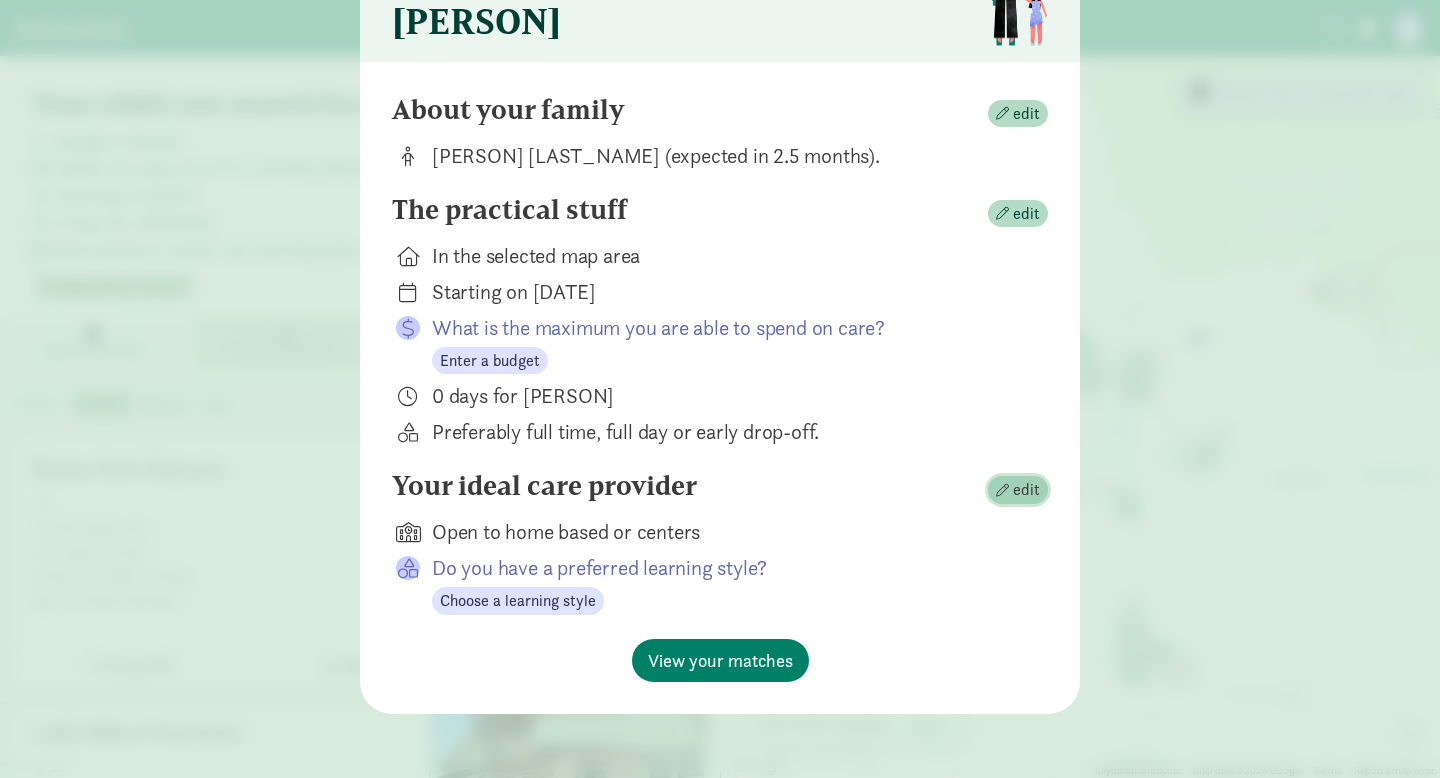 click on "edit" at bounding box center (1018, 490) 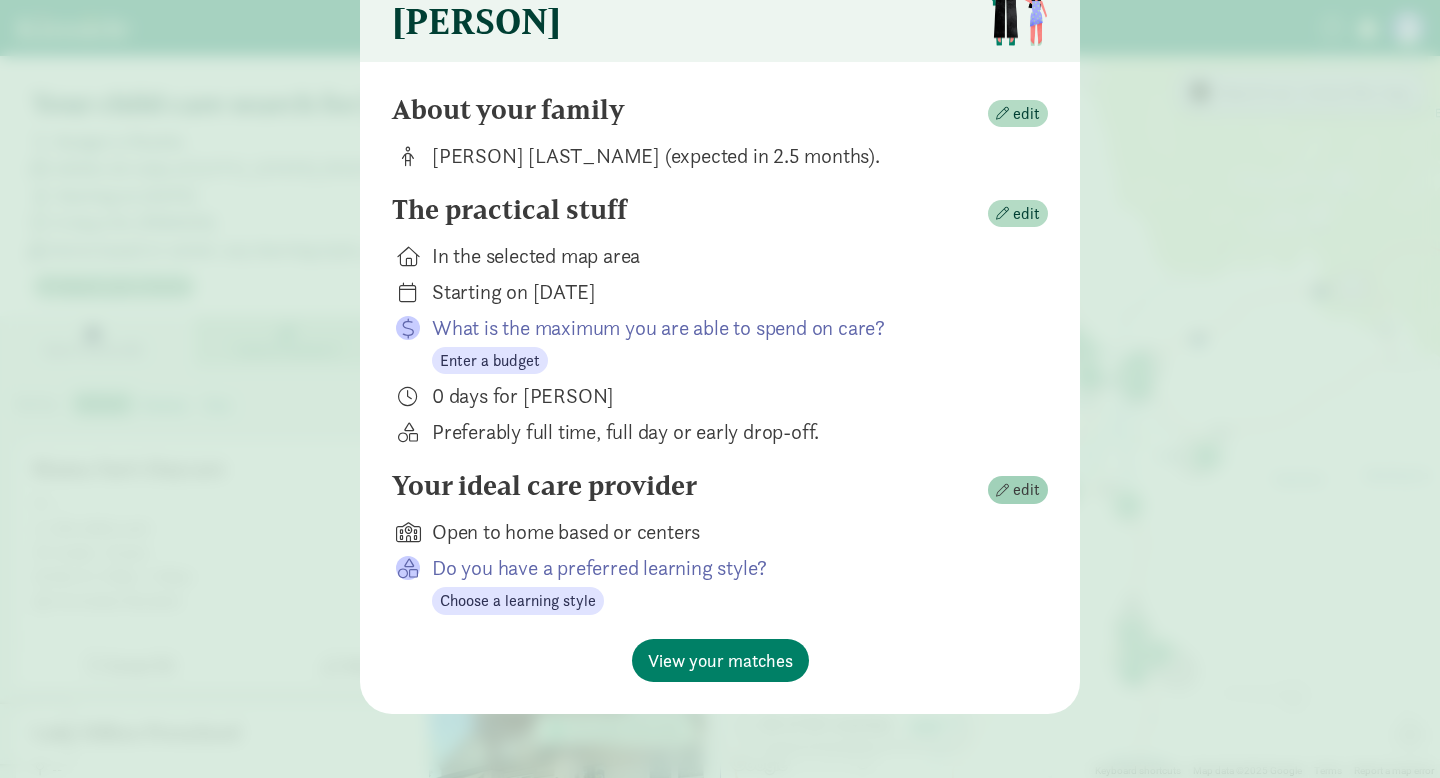 scroll, scrollTop: 110, scrollLeft: 0, axis: vertical 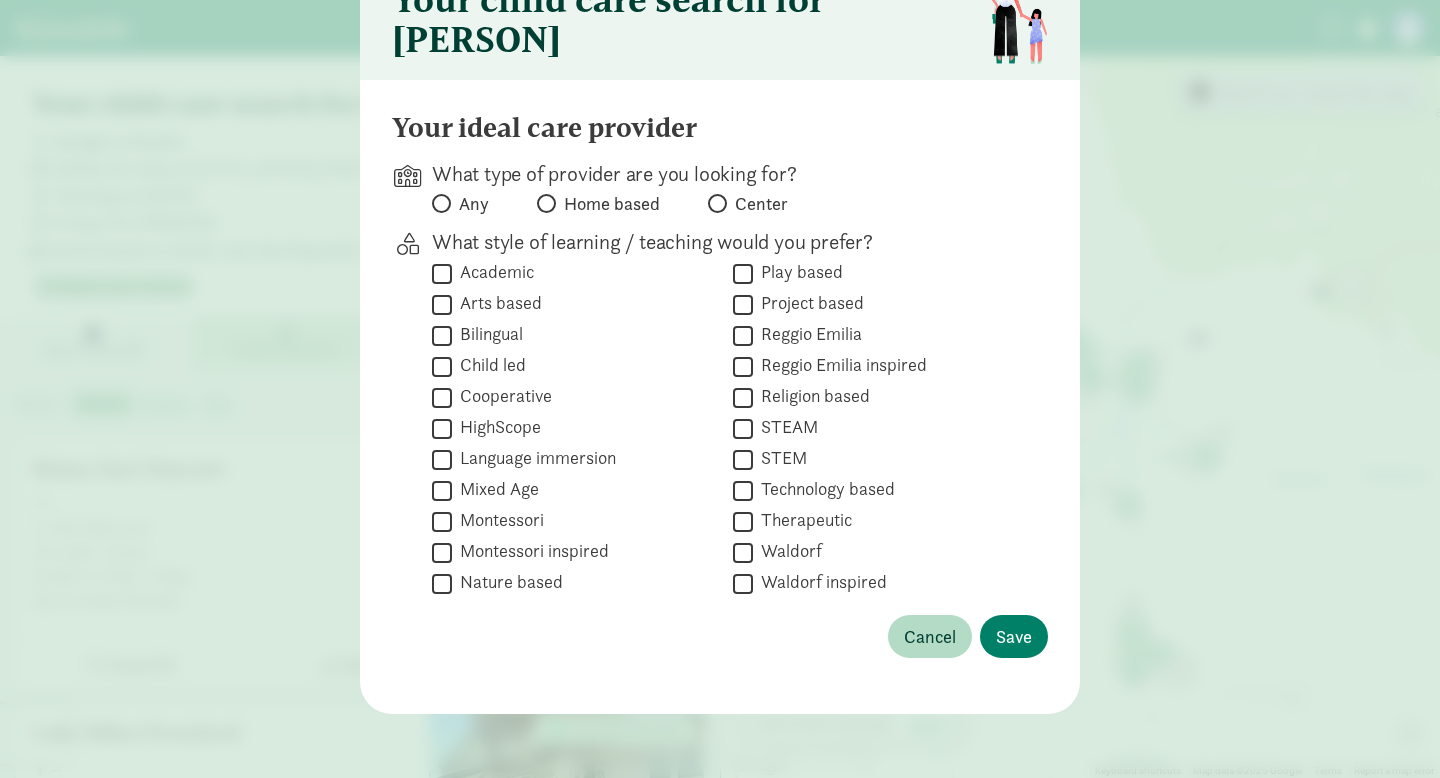 click at bounding box center (441, 203) 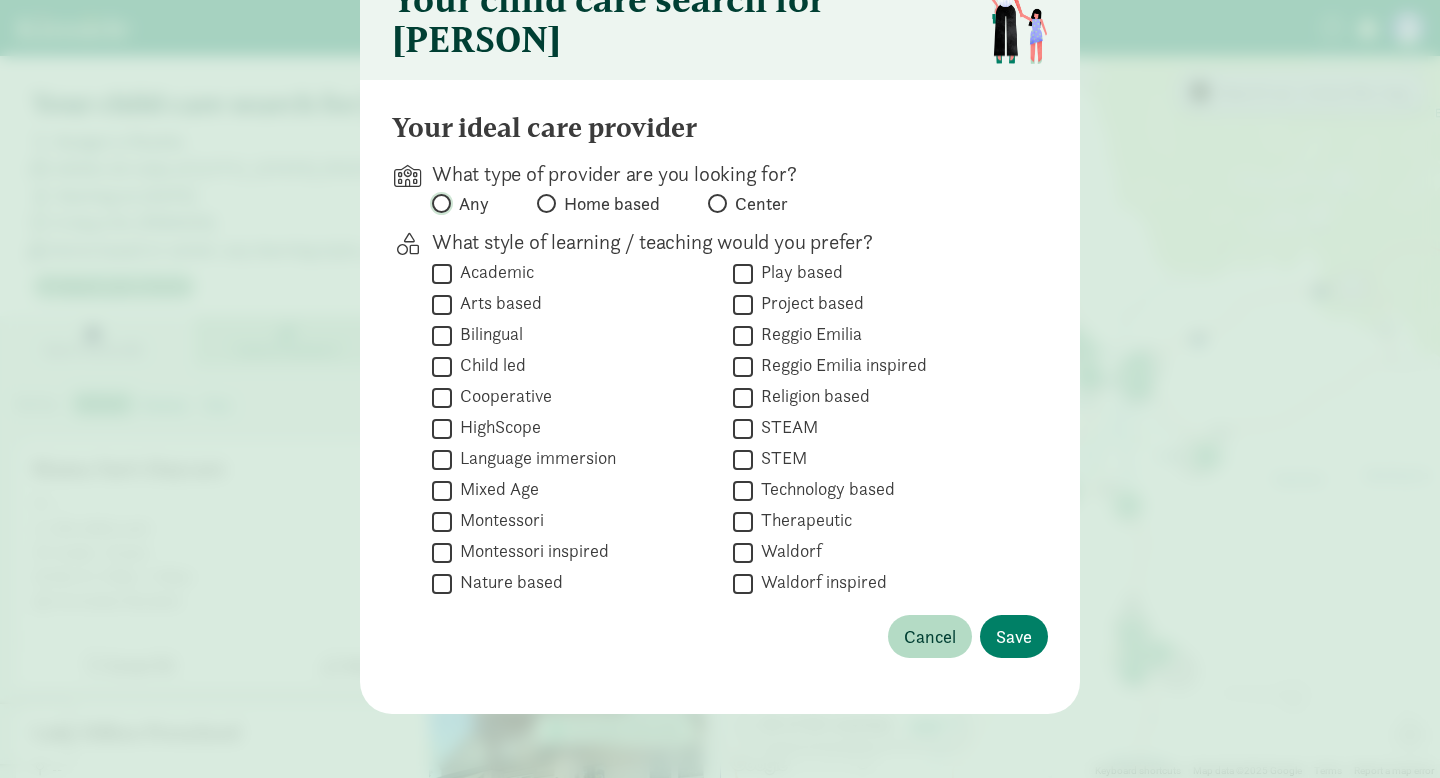 click on "Any" at bounding box center [438, 203] 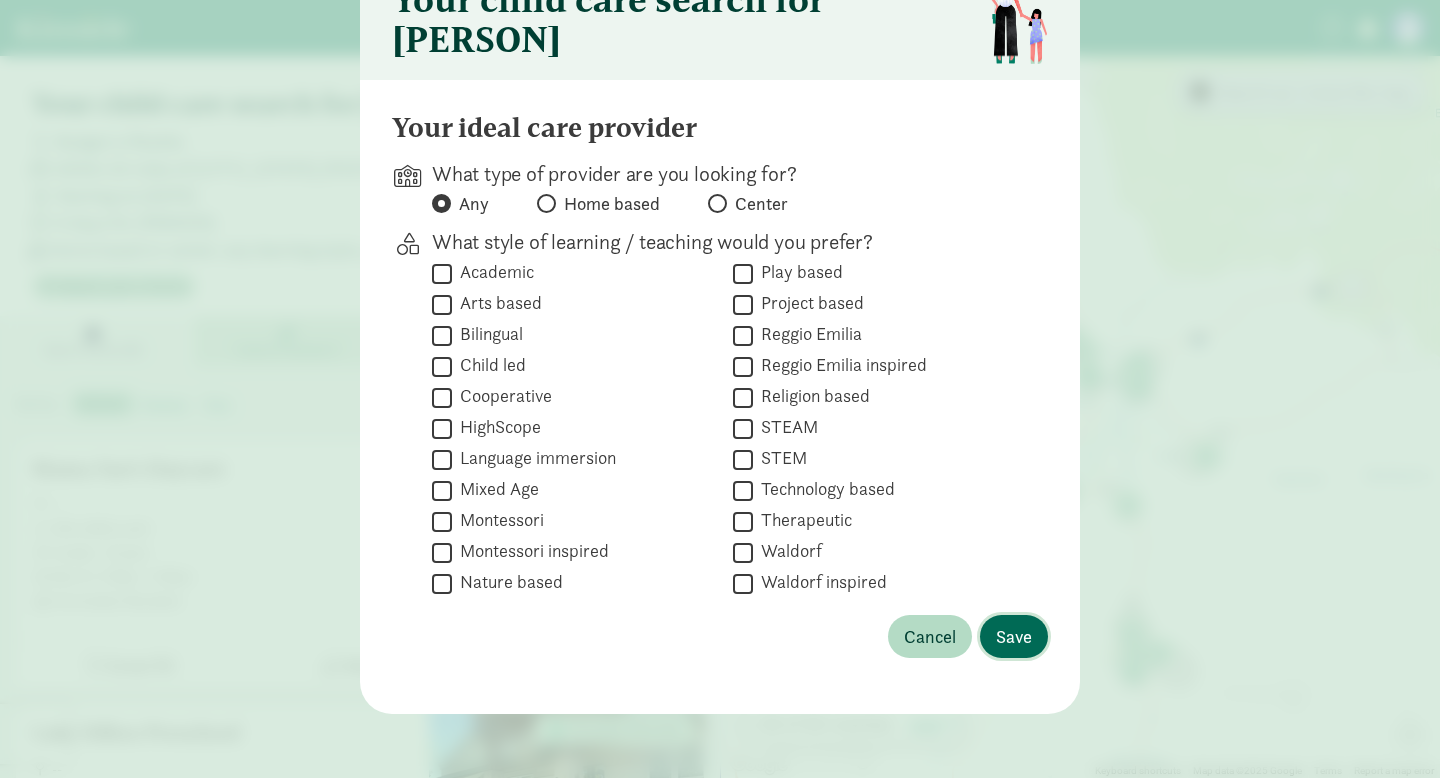 click on "Save" at bounding box center [1014, 636] 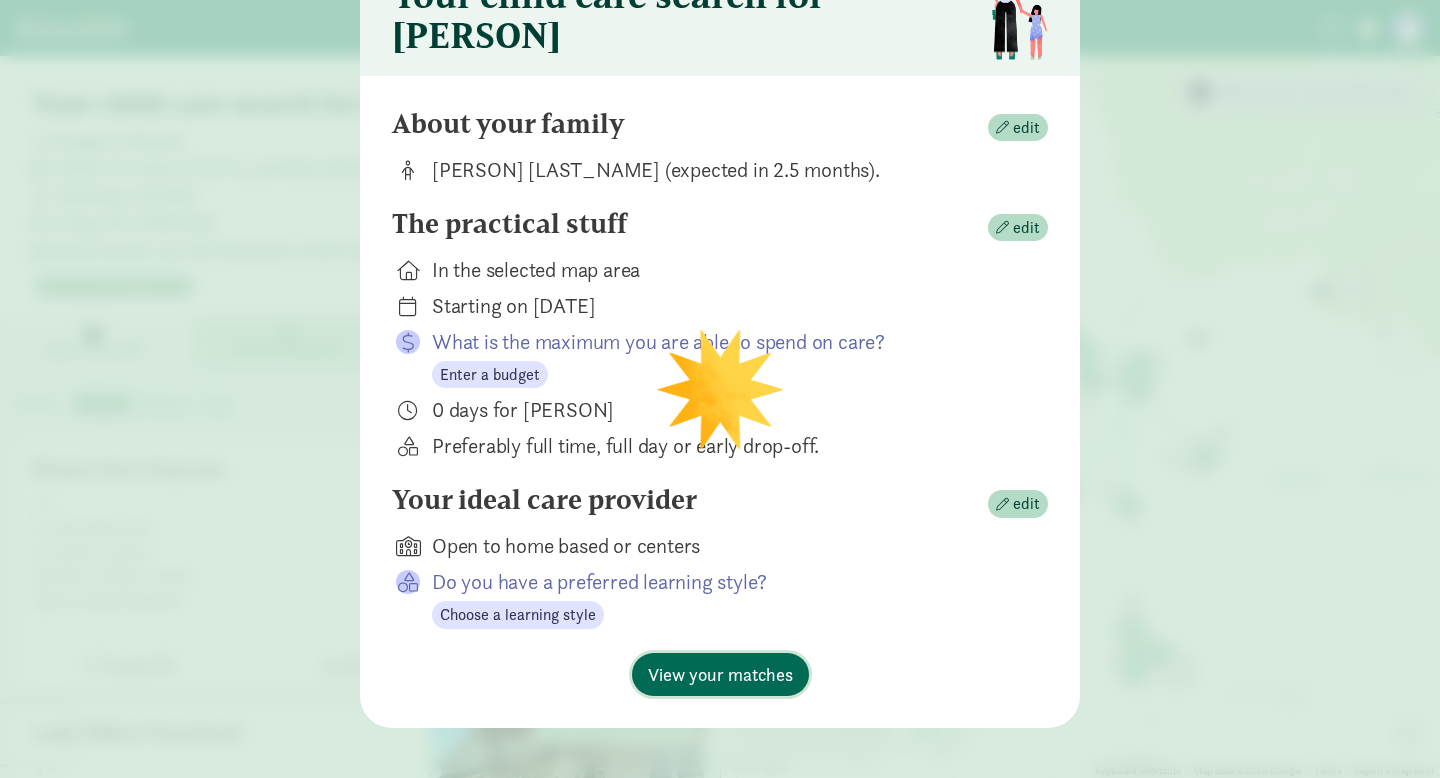 click on "View your matches" at bounding box center (720, 674) 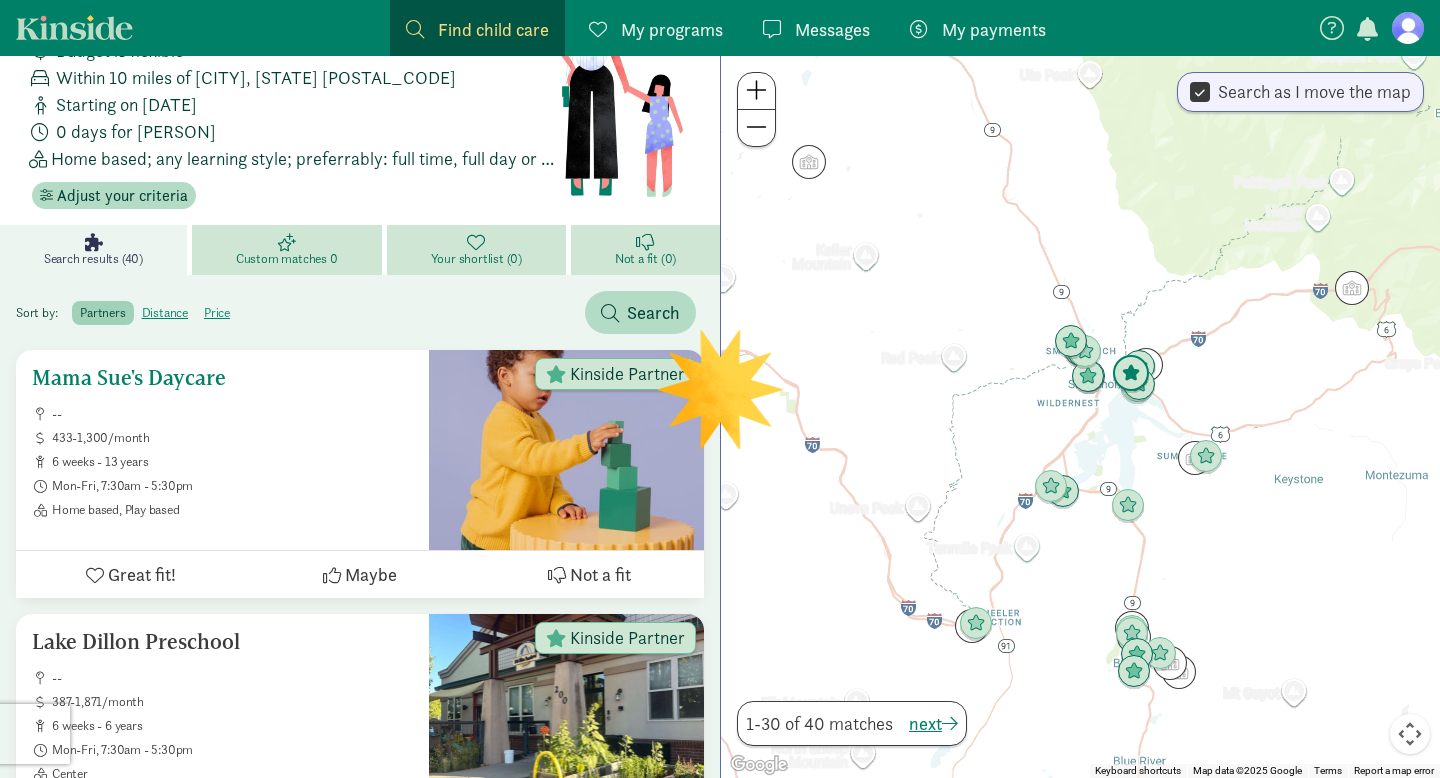 scroll, scrollTop: 92, scrollLeft: 0, axis: vertical 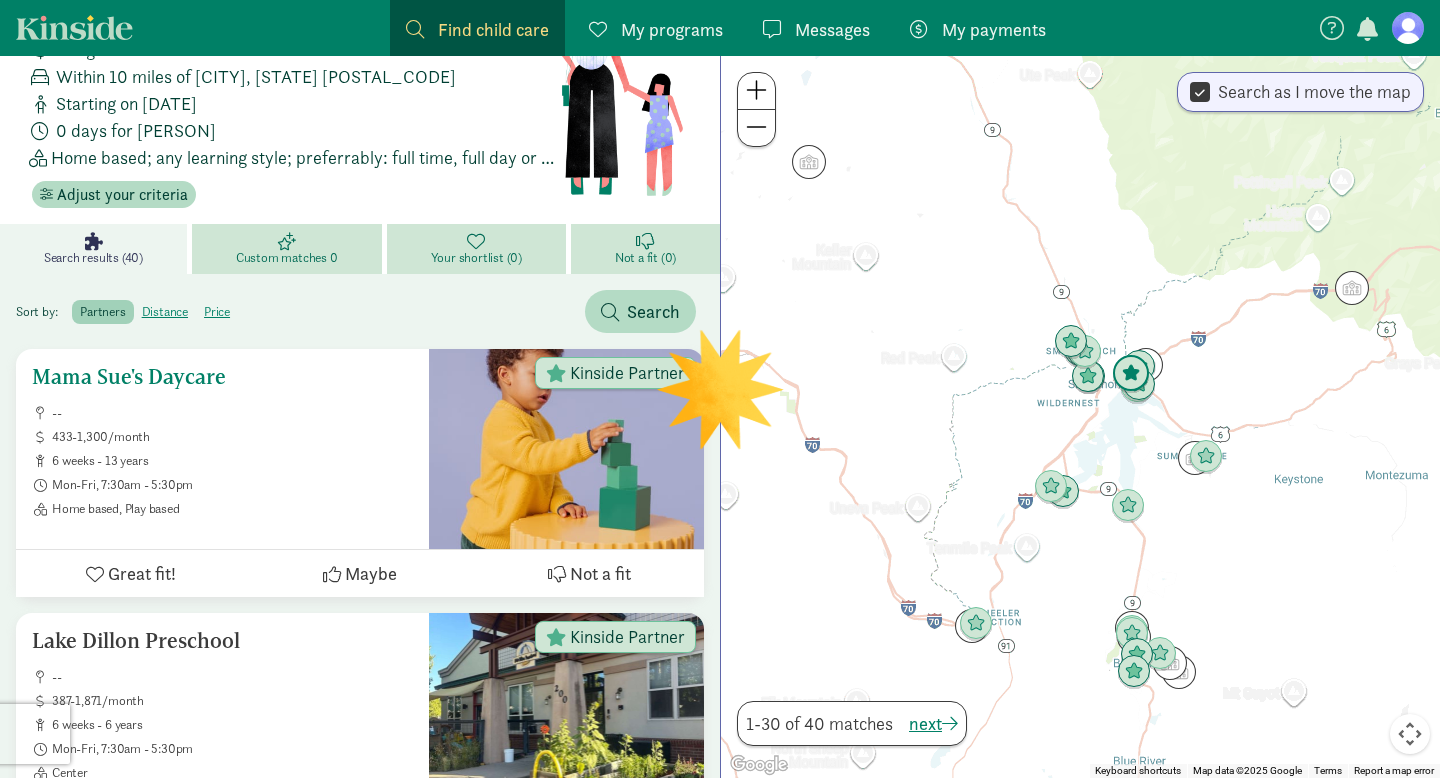 click on "Mama Sue's Daycare" at bounding box center [222, 377] 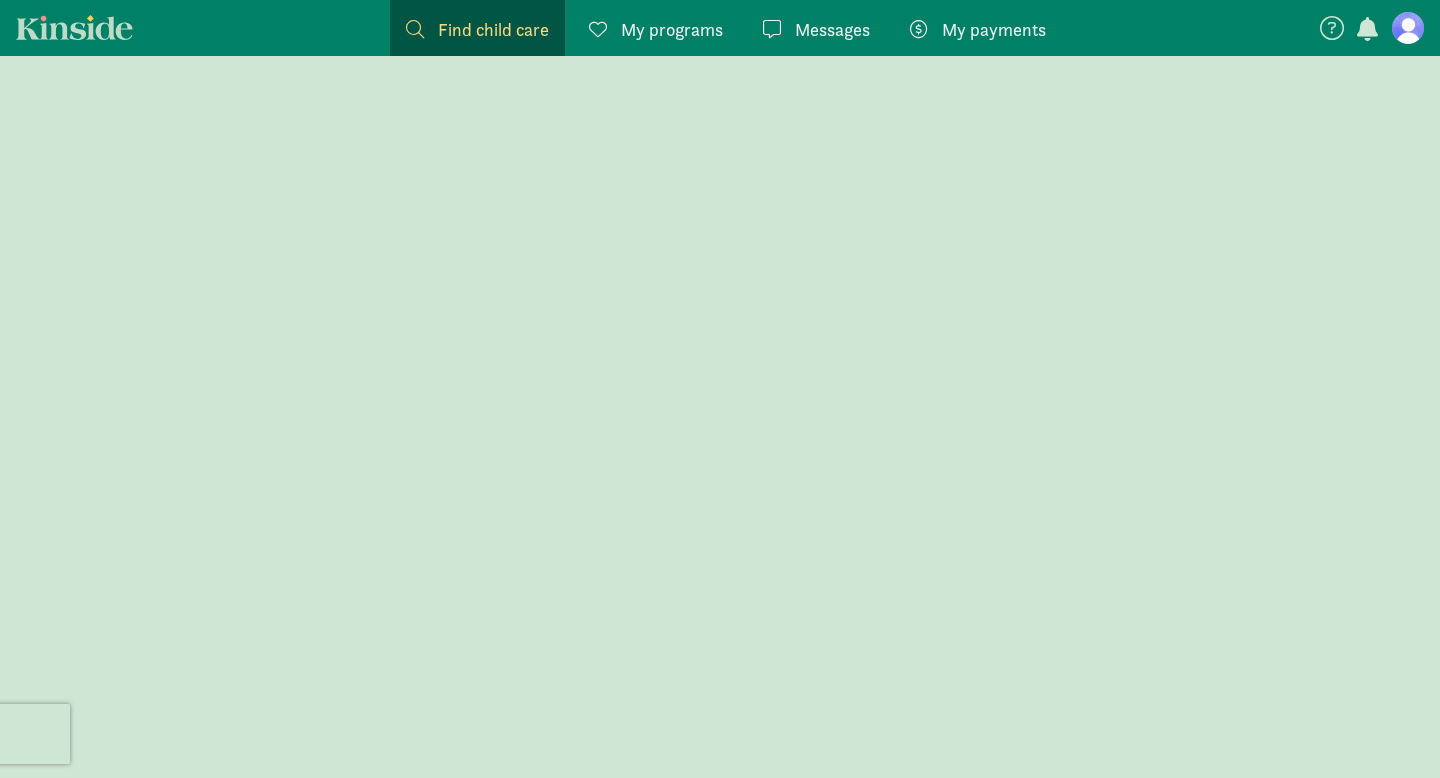 scroll, scrollTop: 0, scrollLeft: 0, axis: both 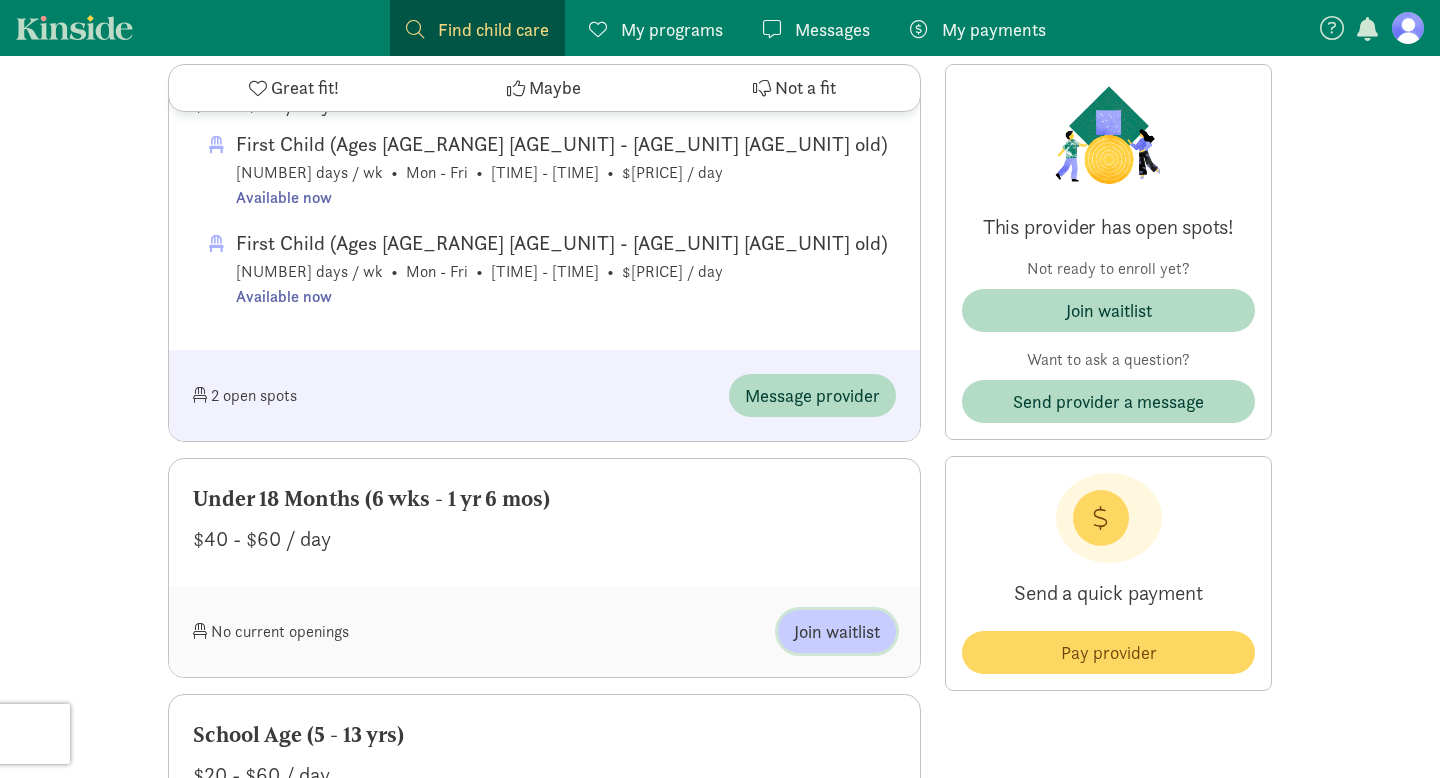 click on "Join waitlist" at bounding box center [837, 631] 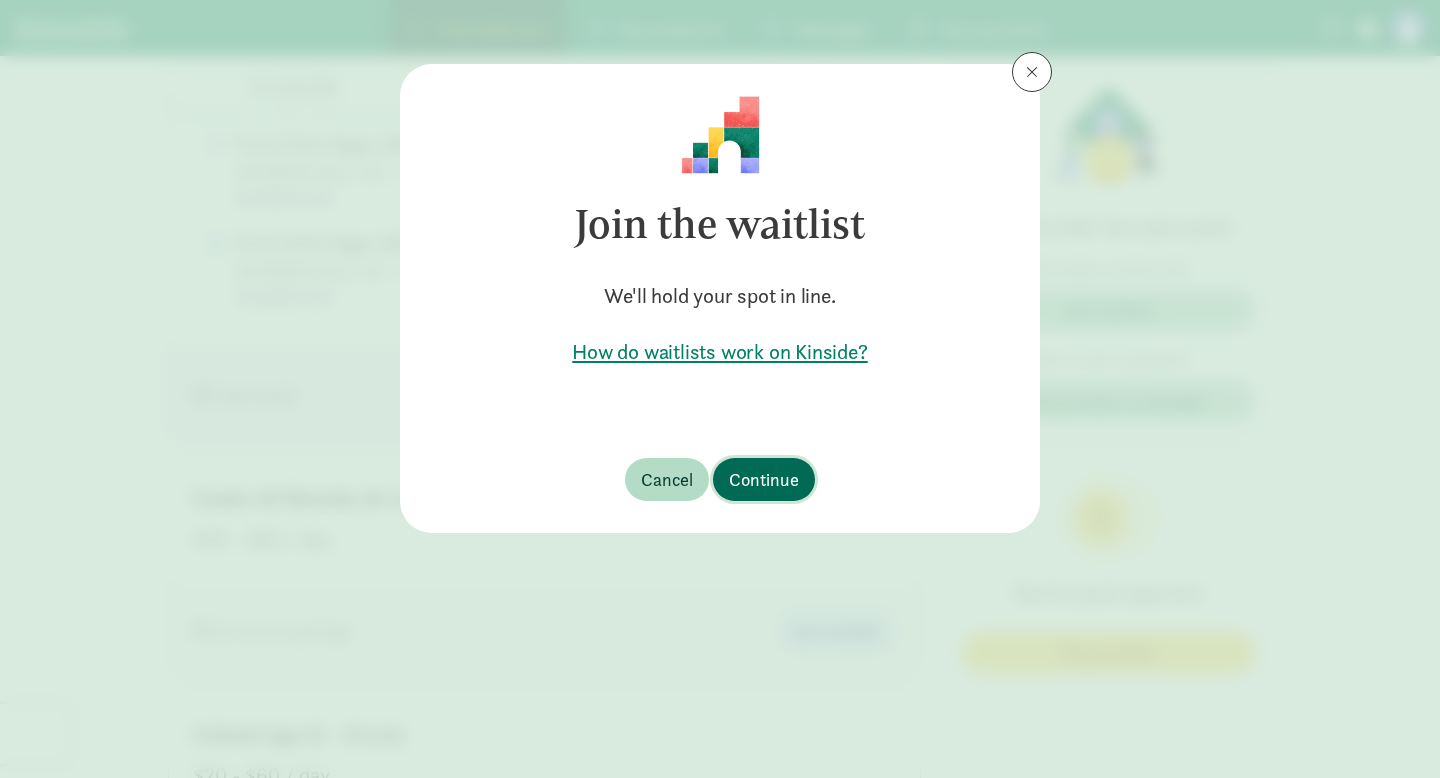 click on "Continue" at bounding box center (764, 479) 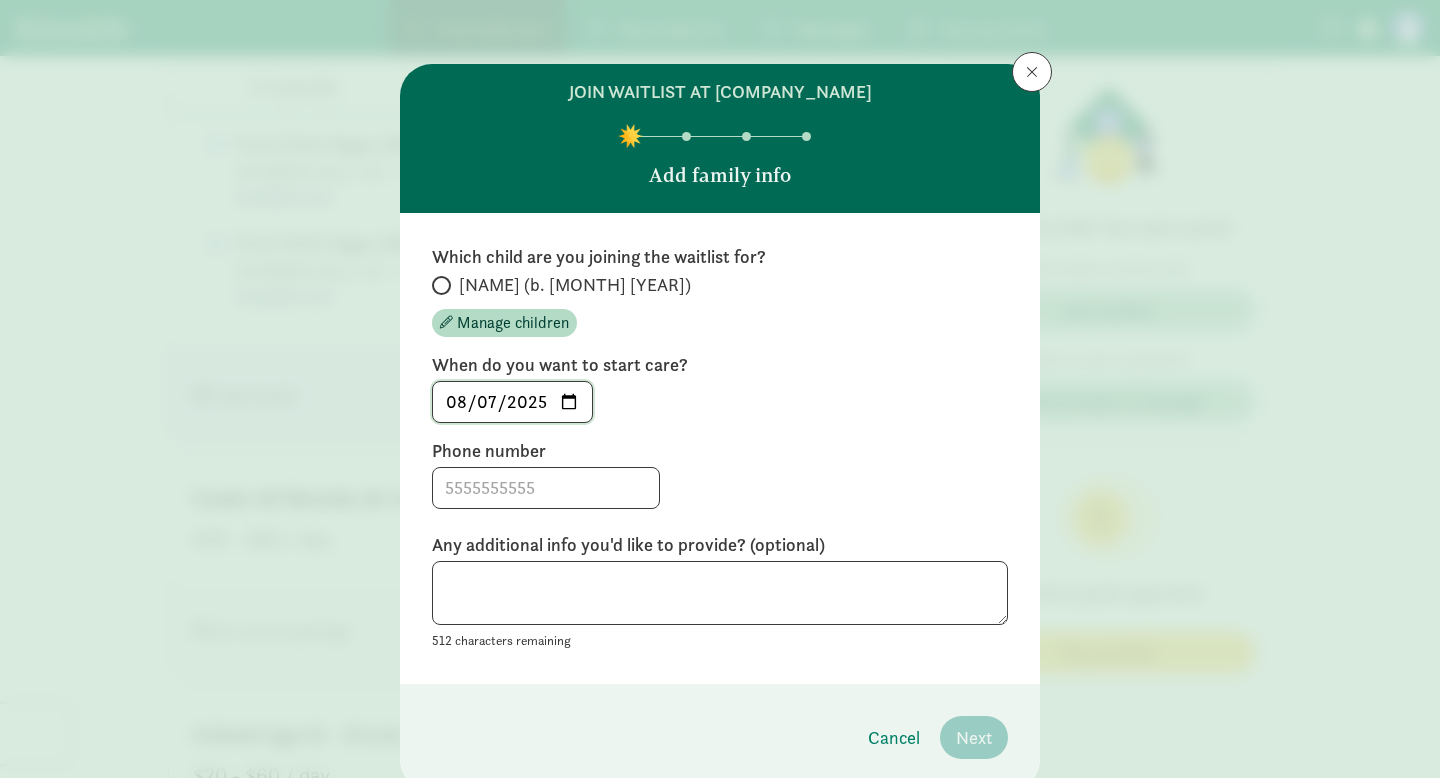 click on "2025-08-07" 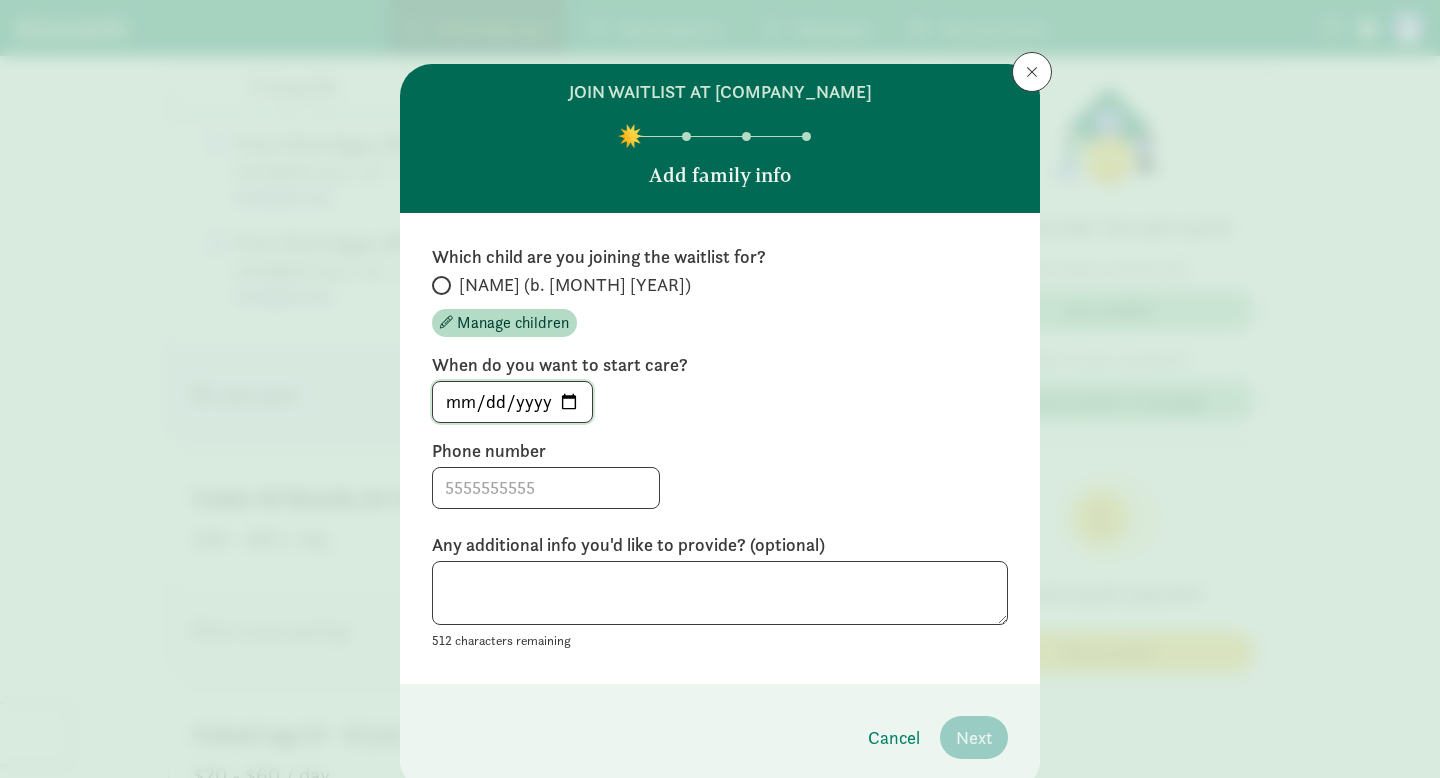 type on "[DATE]" 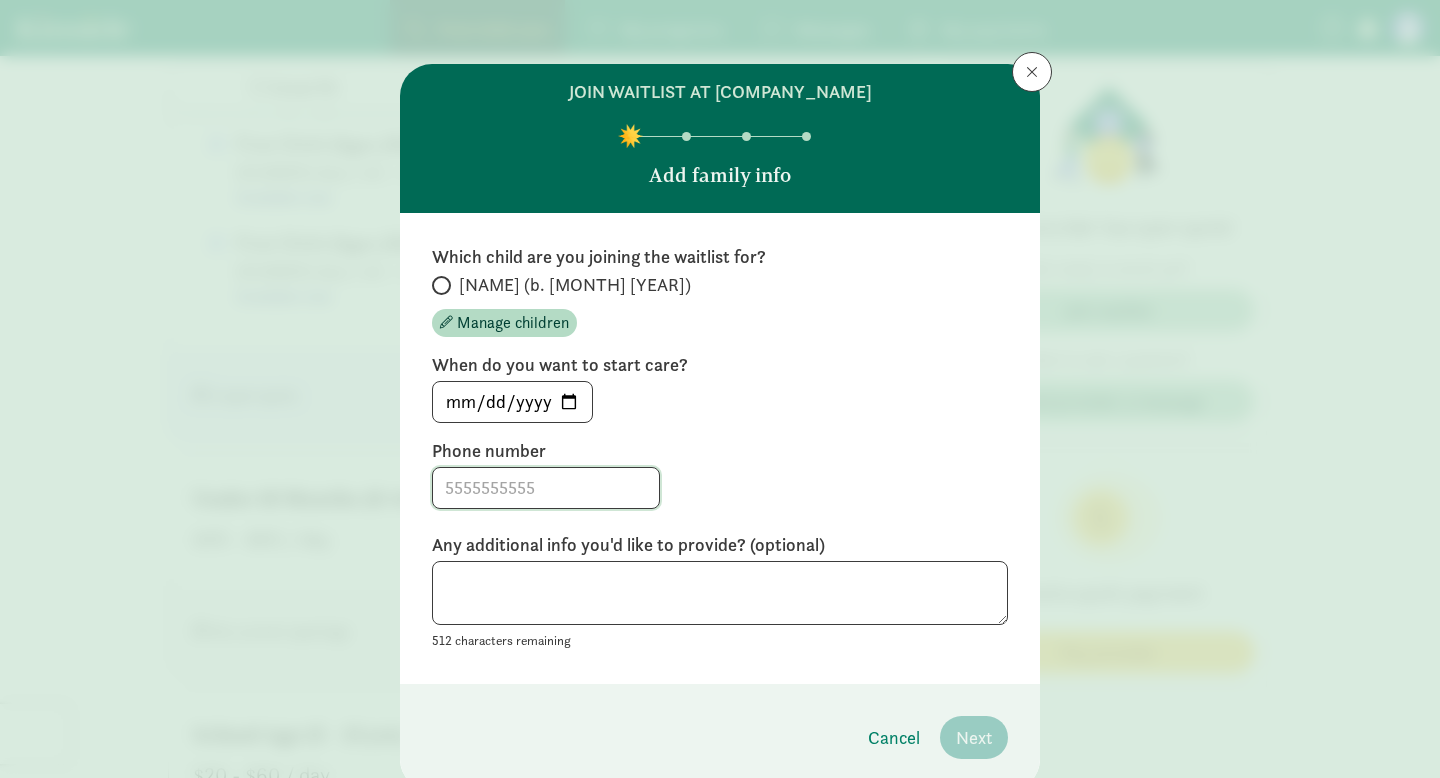 click 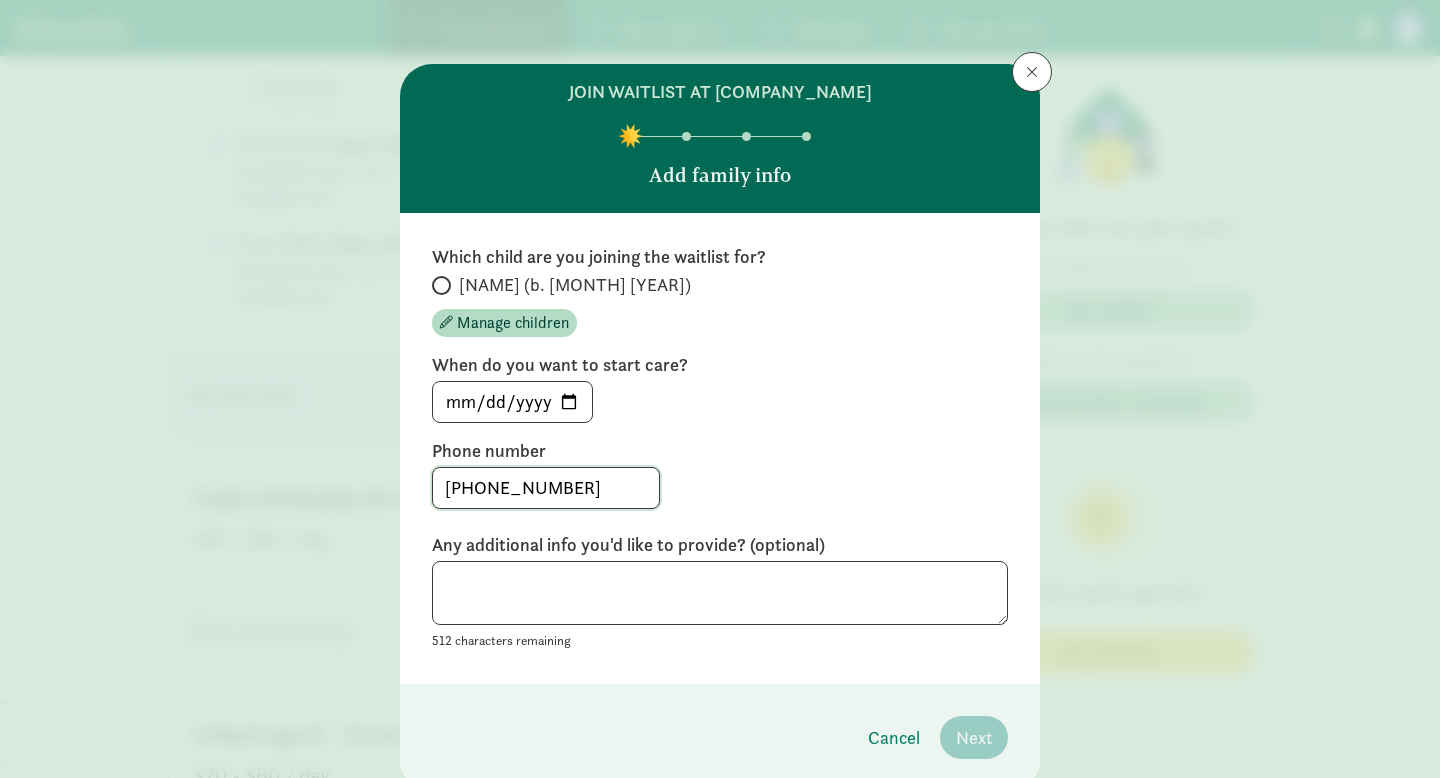 type on "[PHONE_NUMBER]" 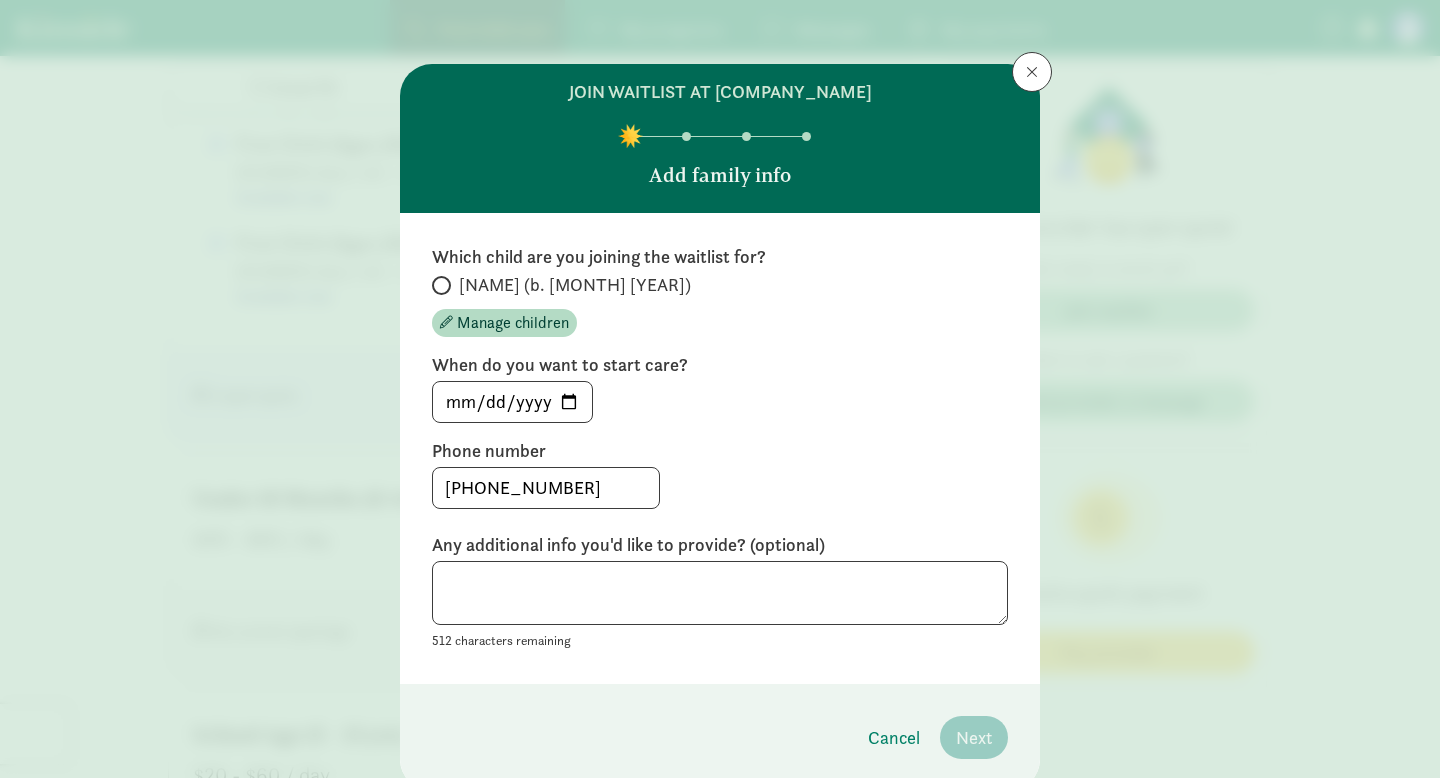 click at bounding box center (441, 285) 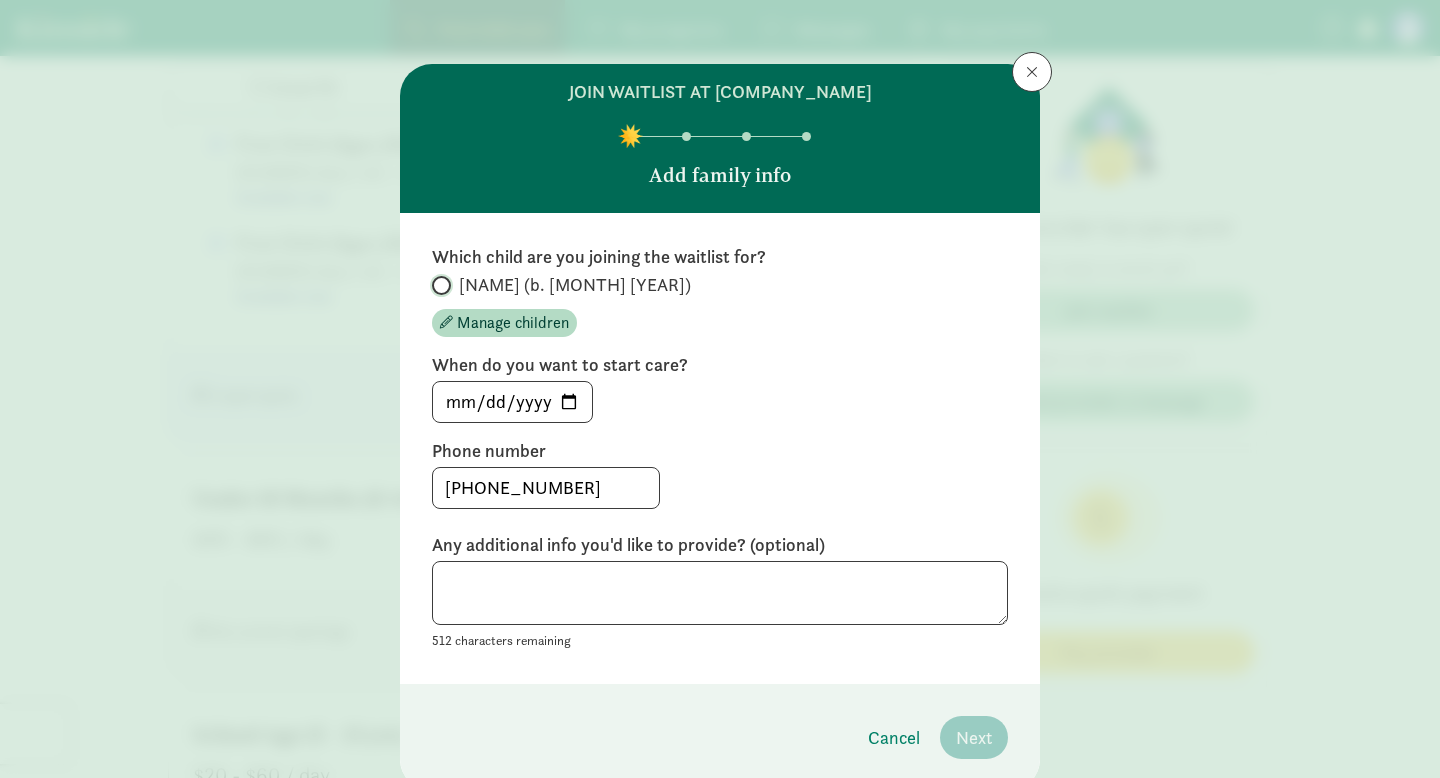 click on "[NAME] (b. [MONTH] [YEAR])" at bounding box center [438, 285] 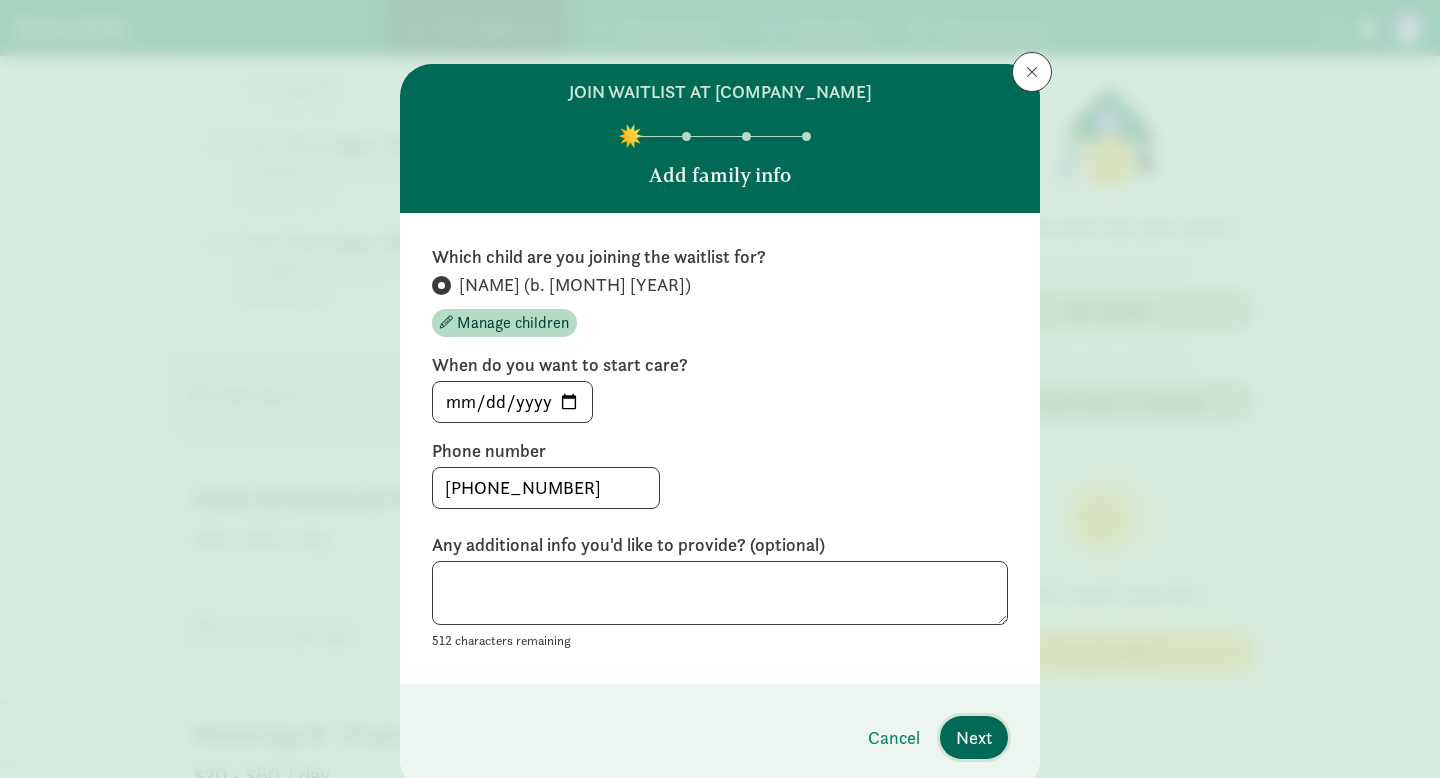 click on "Next" at bounding box center (974, 737) 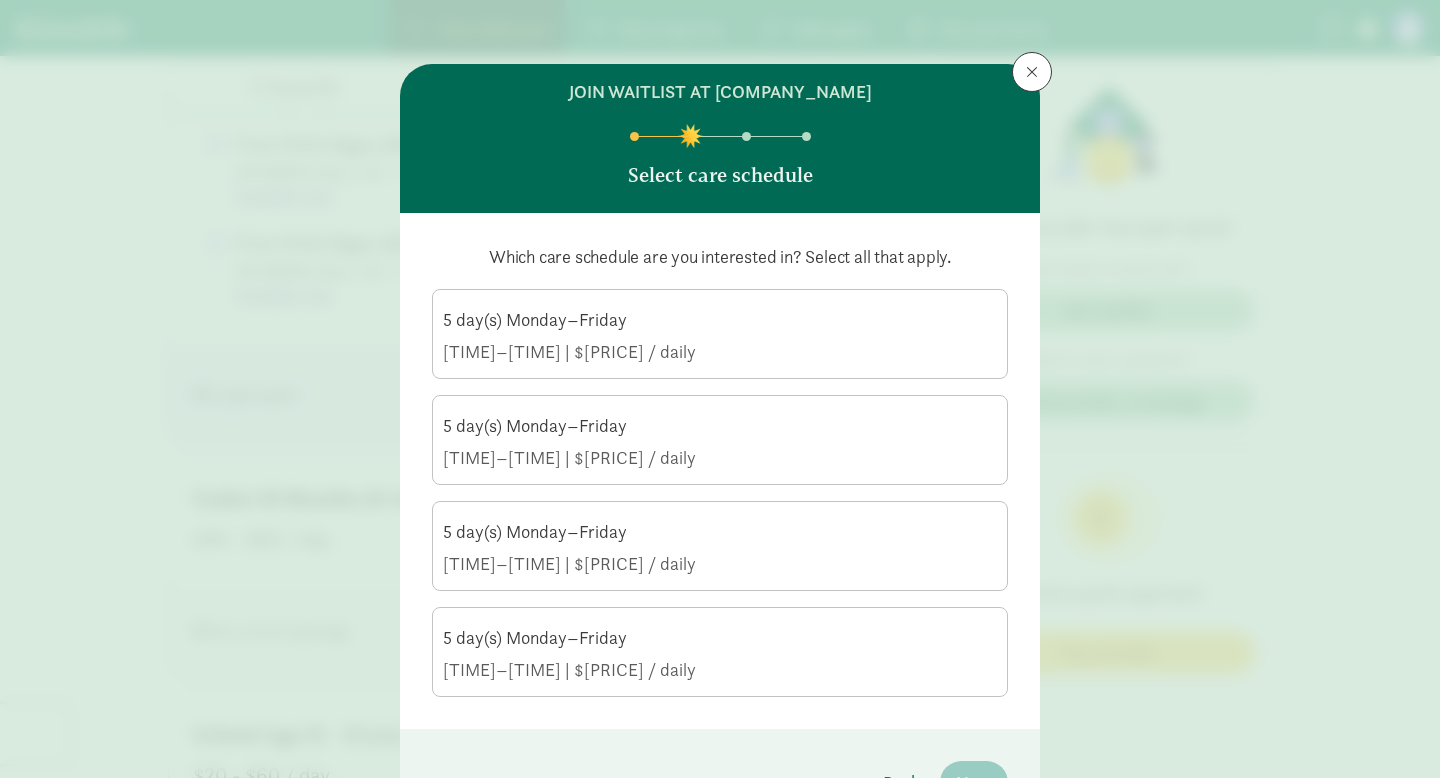 click on "5 day(s) Monday–Friday" 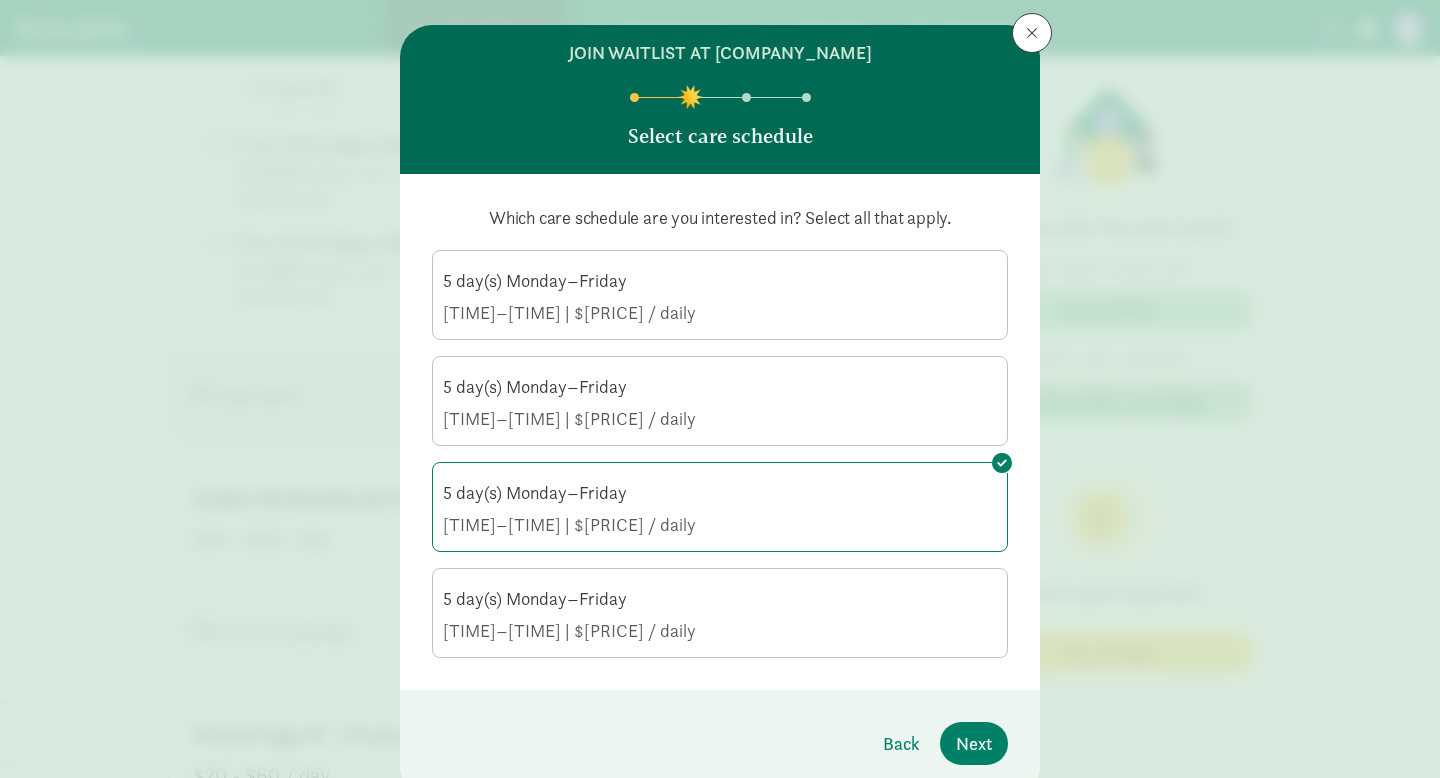 scroll, scrollTop: 38, scrollLeft: 0, axis: vertical 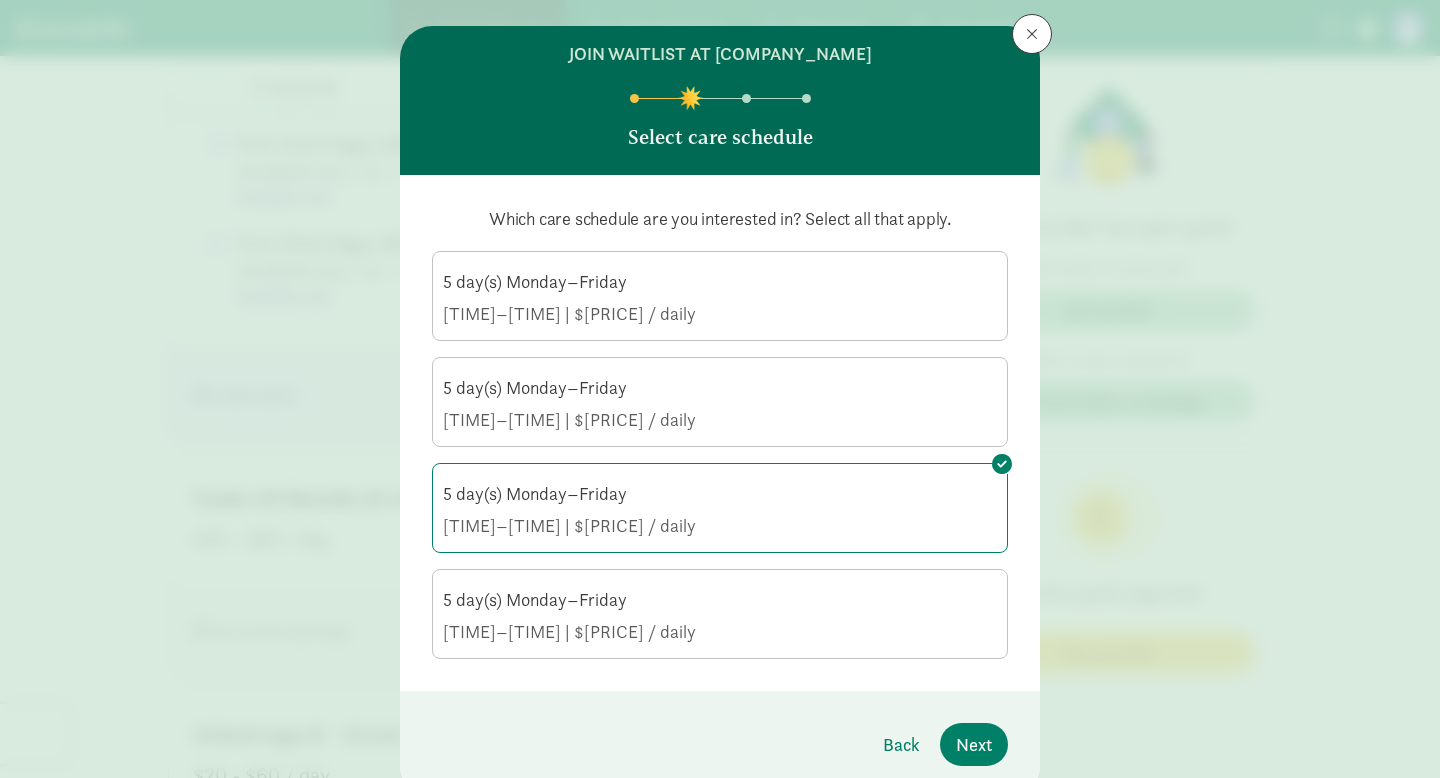 click on "5 day(s) Monday–Friday" 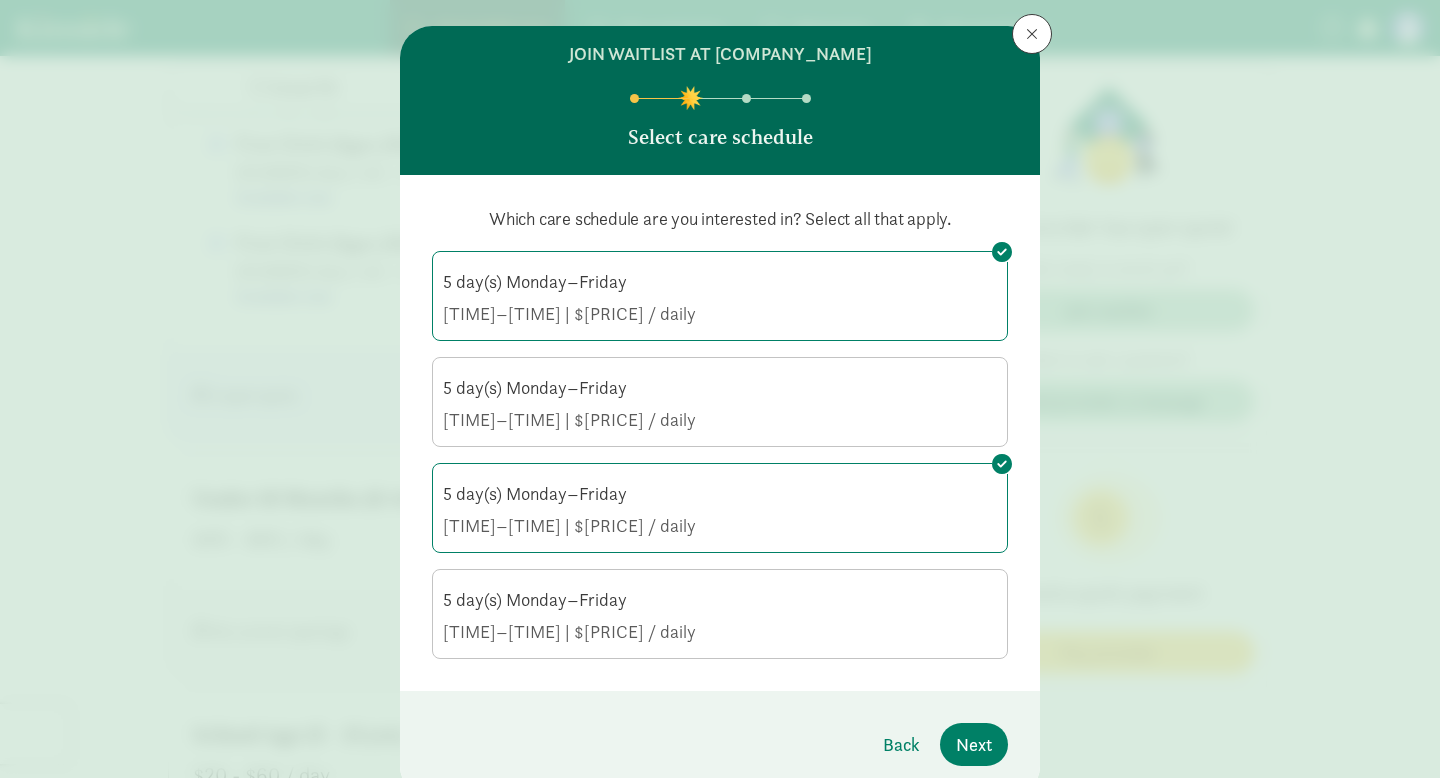 click on "[NUMBER] day(s) Monday–Friday [TIME]–[TIME] | $[PRICE] / daily" at bounding box center [720, 506] 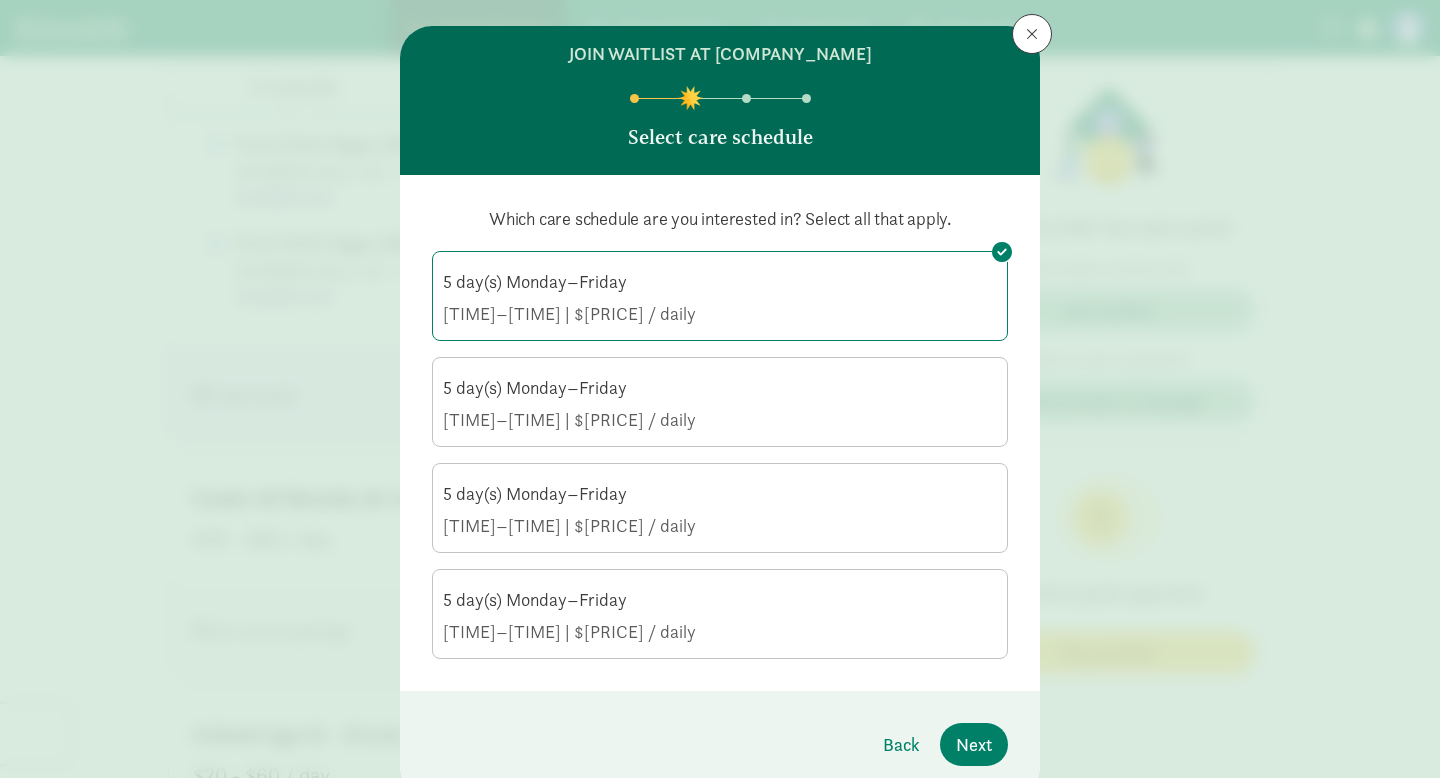 click on "[TIME]–[TIME] | $[PRICE] / daily" 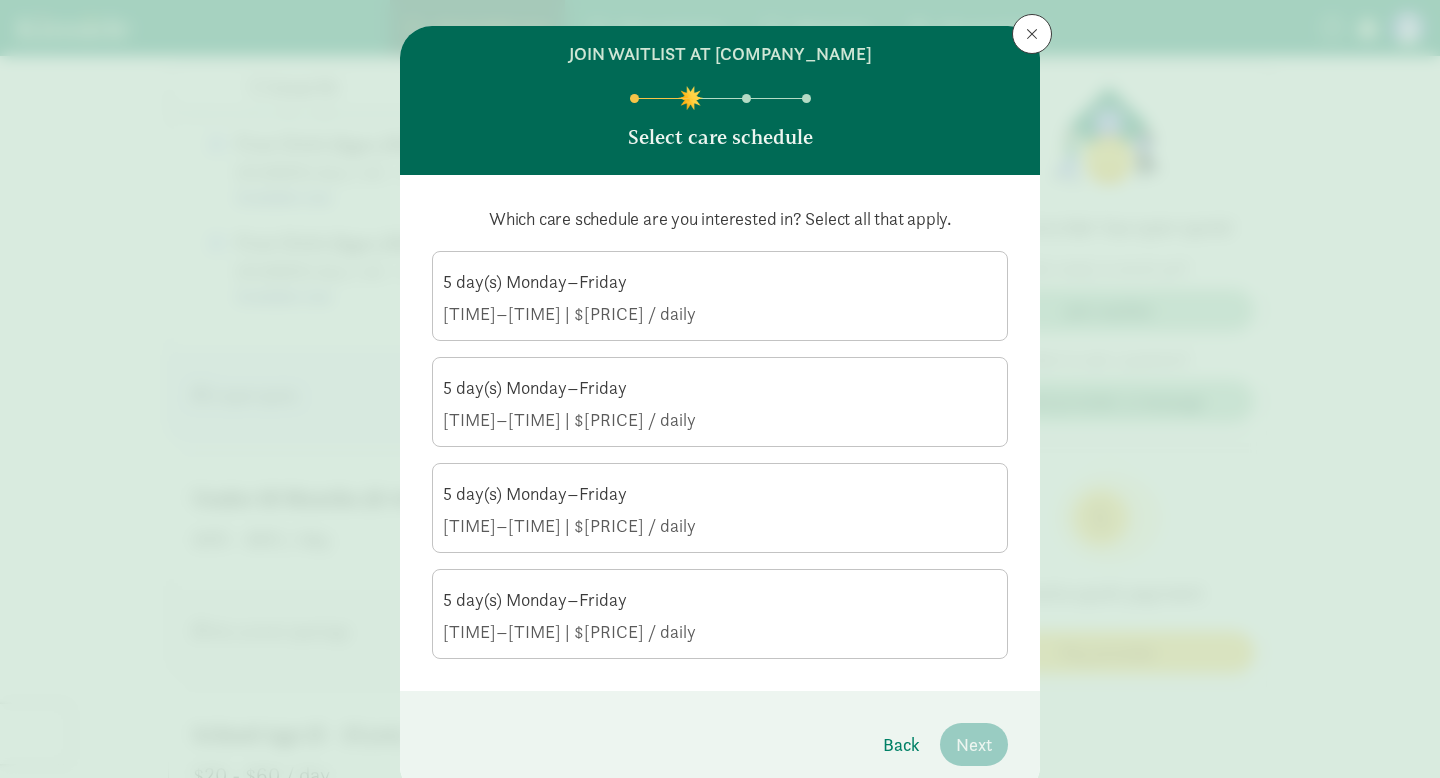click on "[TIME]–[TIME] | $[PRICE] / daily" 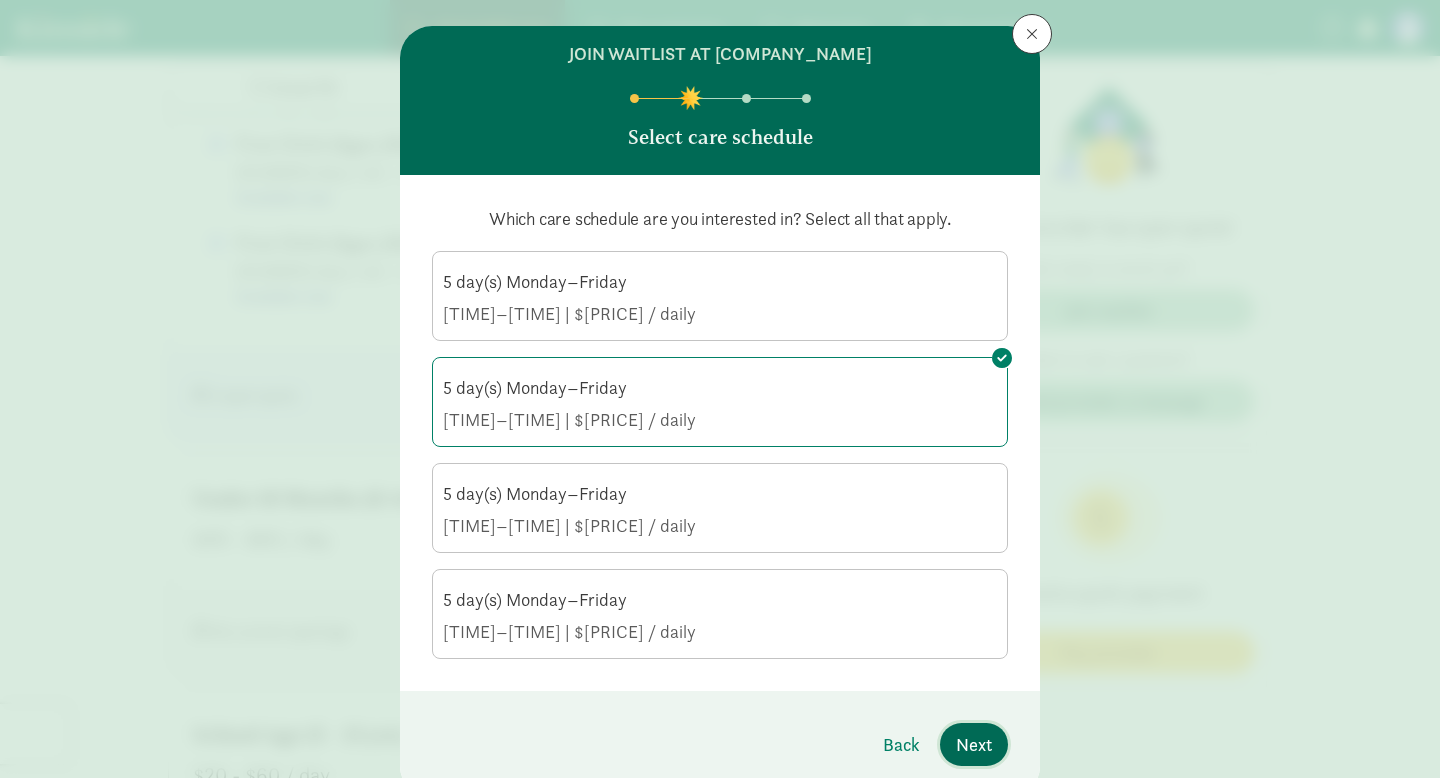 click on "Next" at bounding box center (974, 744) 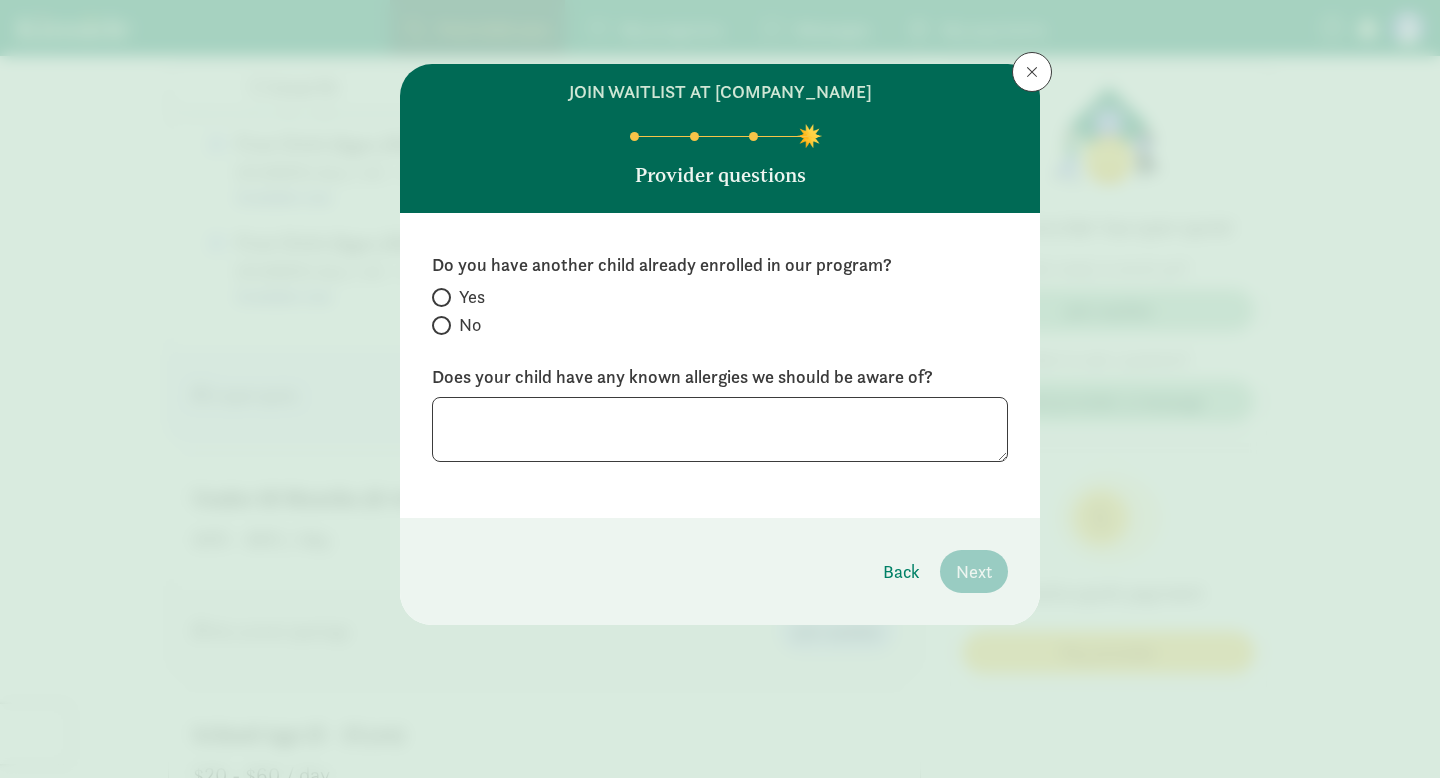 scroll, scrollTop: 0, scrollLeft: 0, axis: both 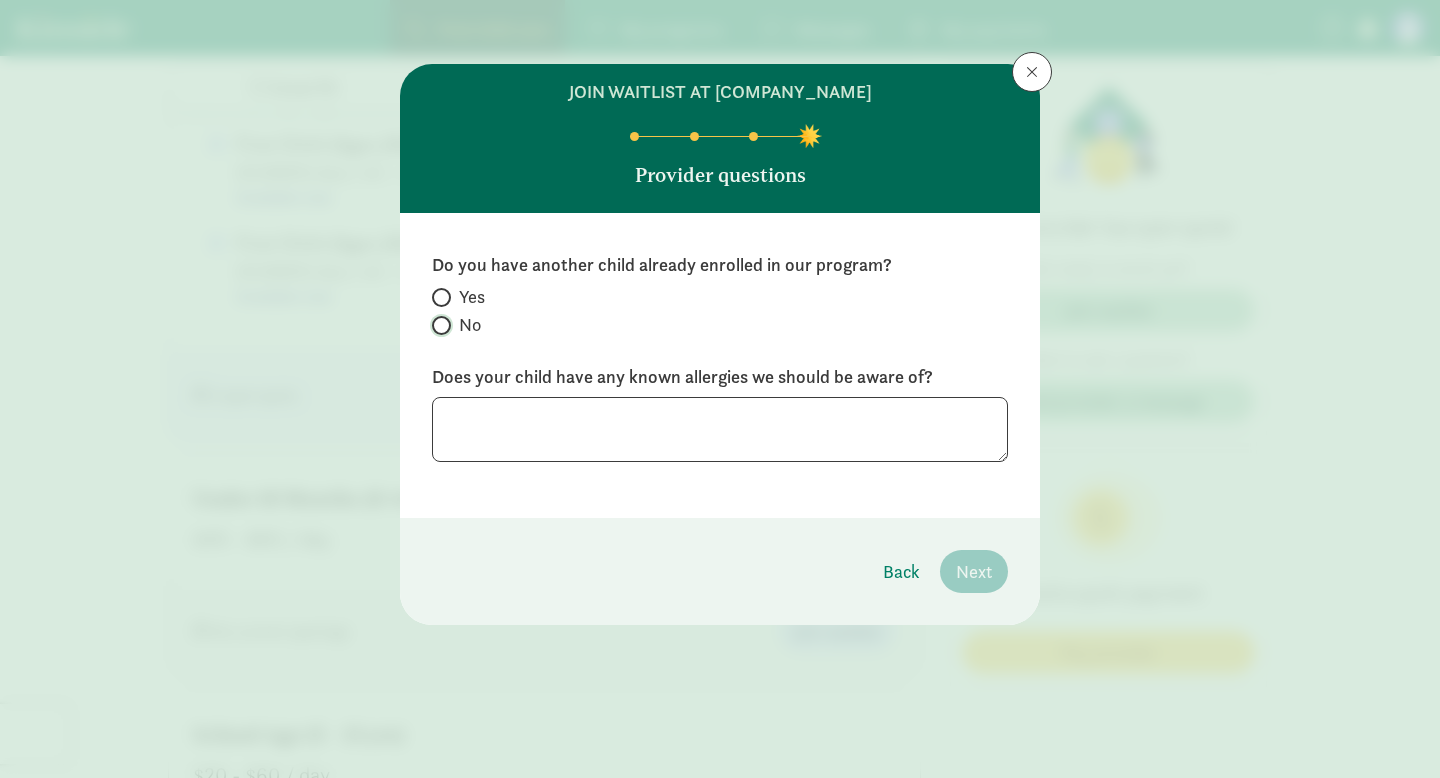 click on "No" at bounding box center (438, 325) 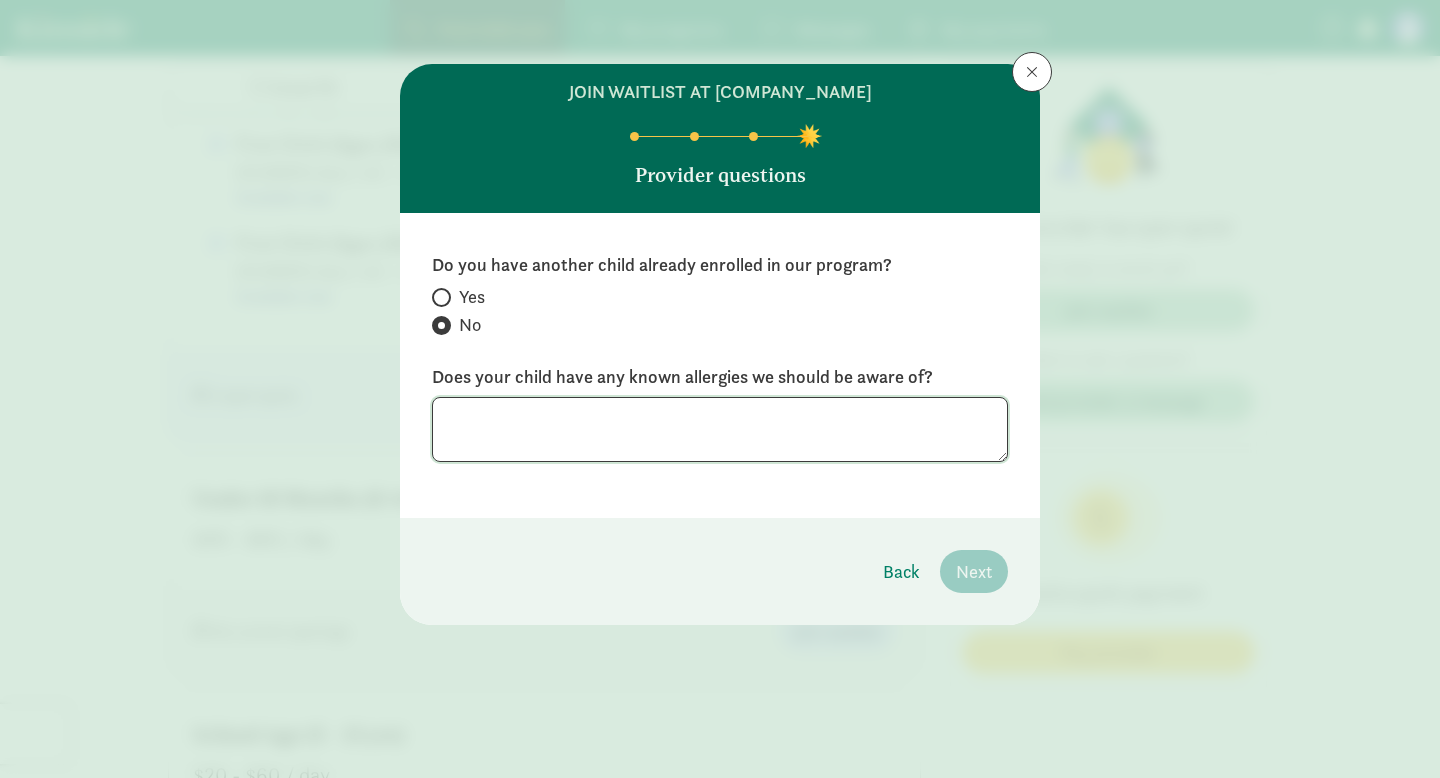 click at bounding box center [720, 429] 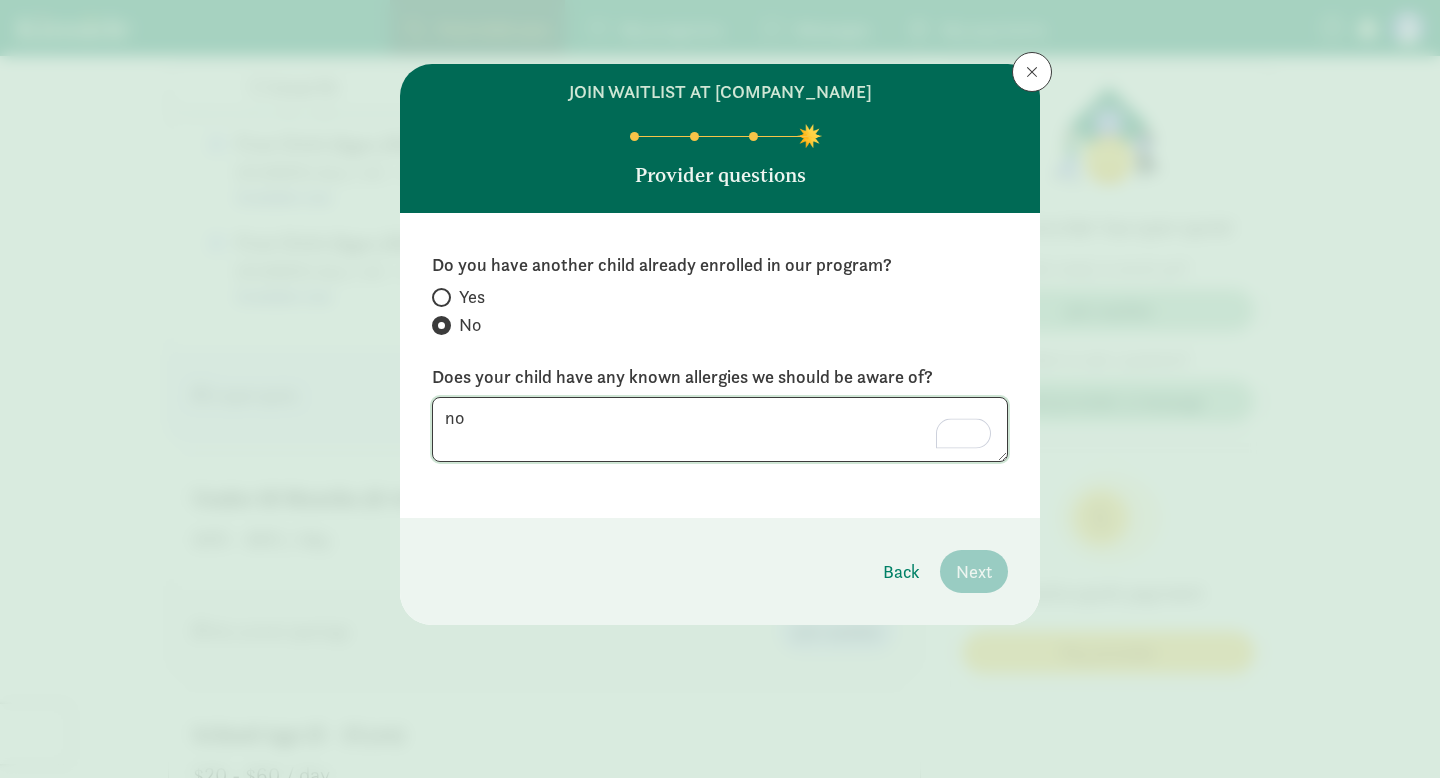 type on "no" 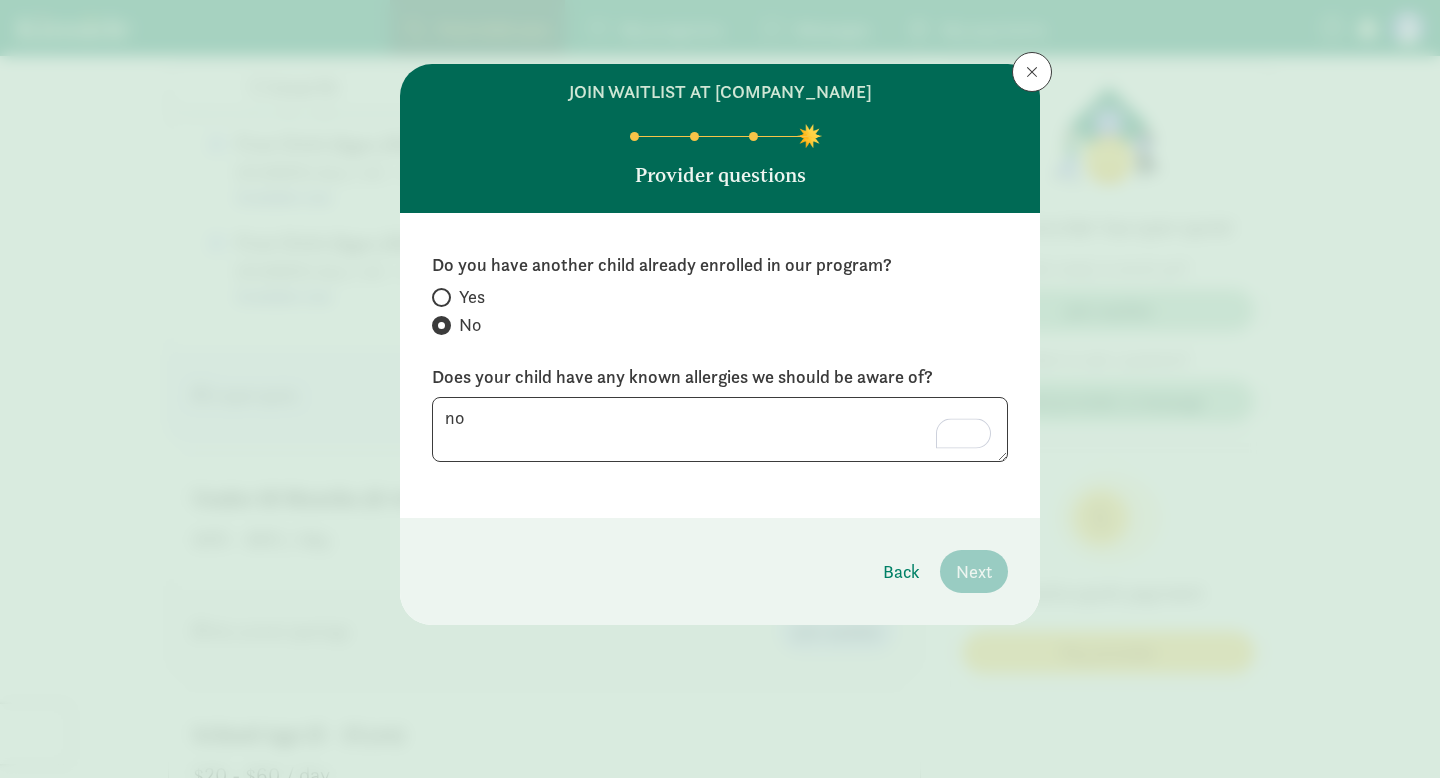 click on "Do you have another child already enrolled in our program?        Yes       No   Does your child have any known allergies we should be aware of?    no" at bounding box center (720, 365) 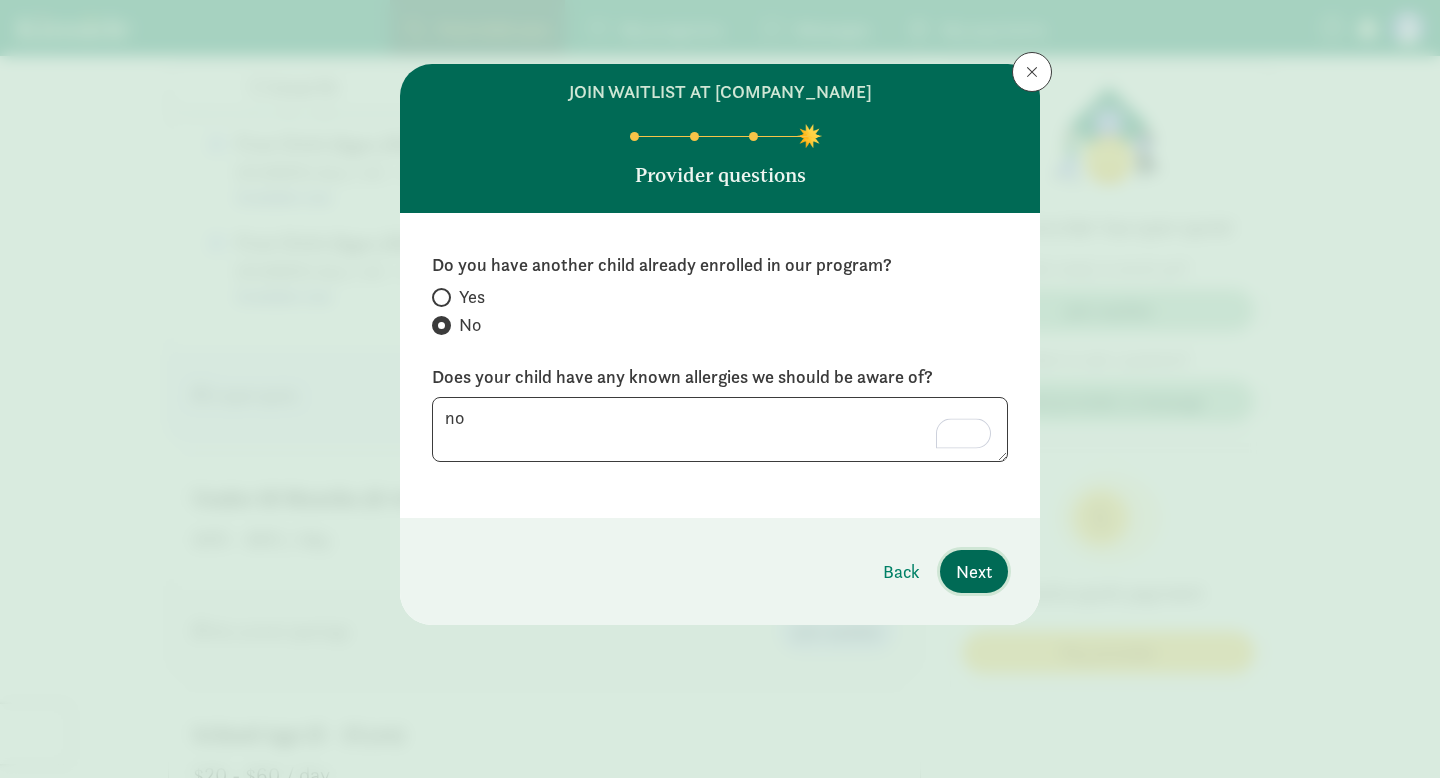 click on "Next" at bounding box center [974, 571] 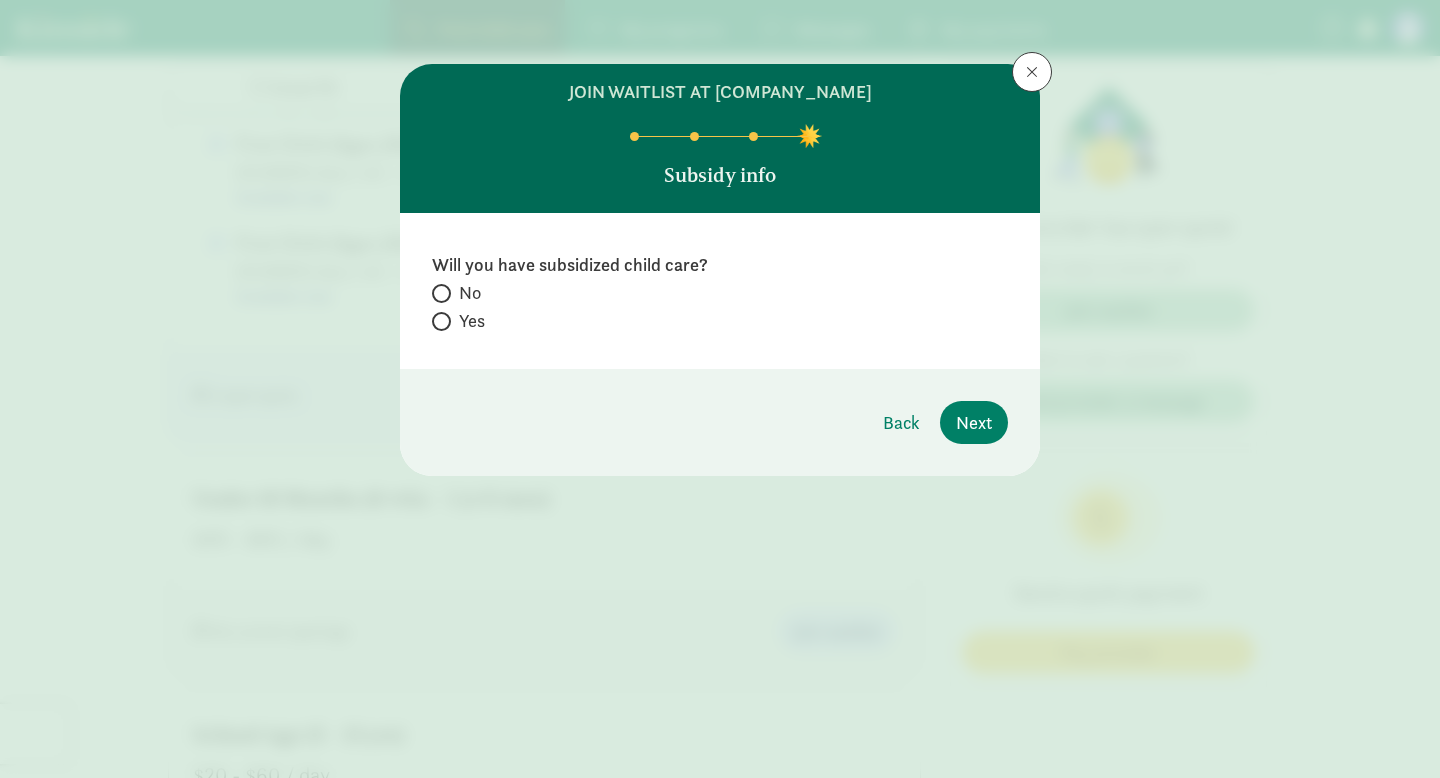click at bounding box center [441, 321] 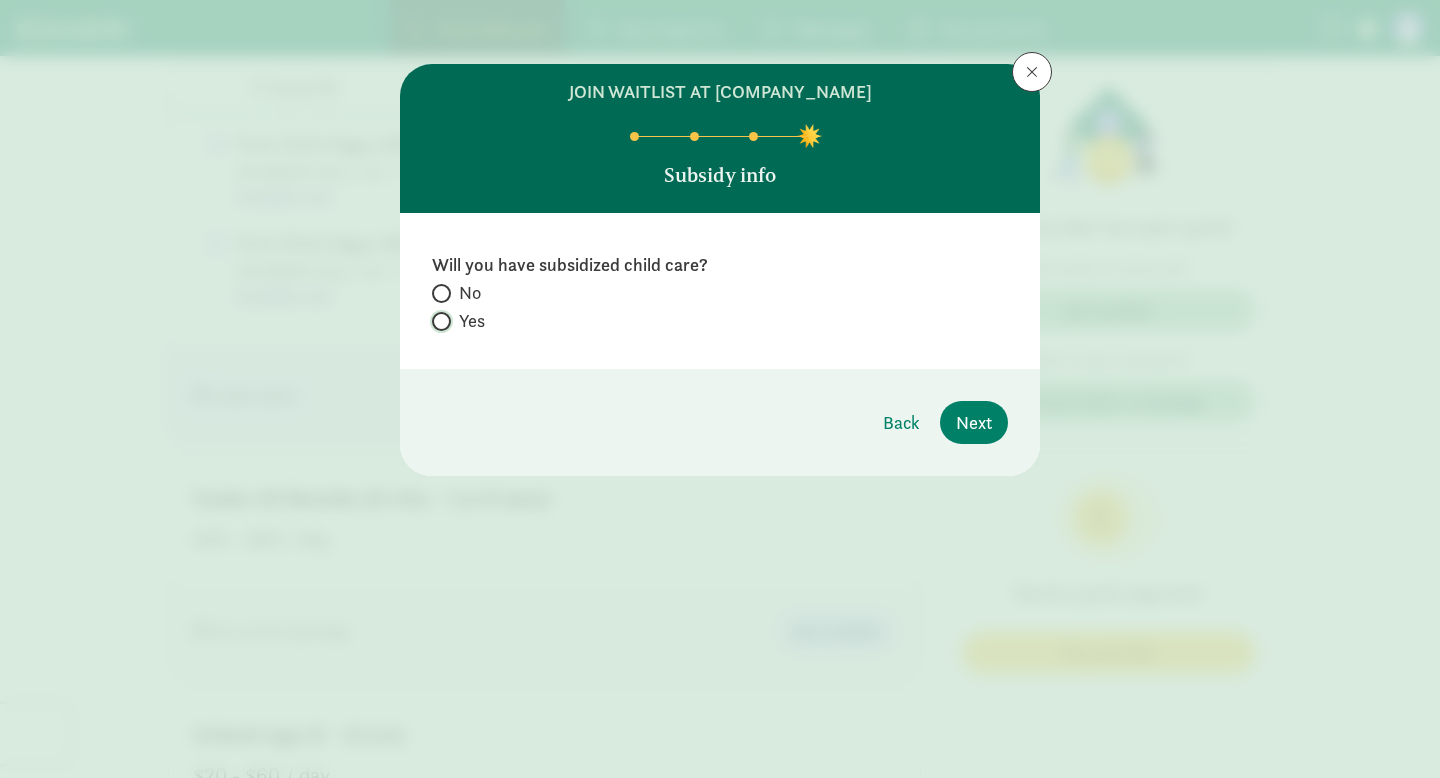 click on "Yes" at bounding box center (438, 321) 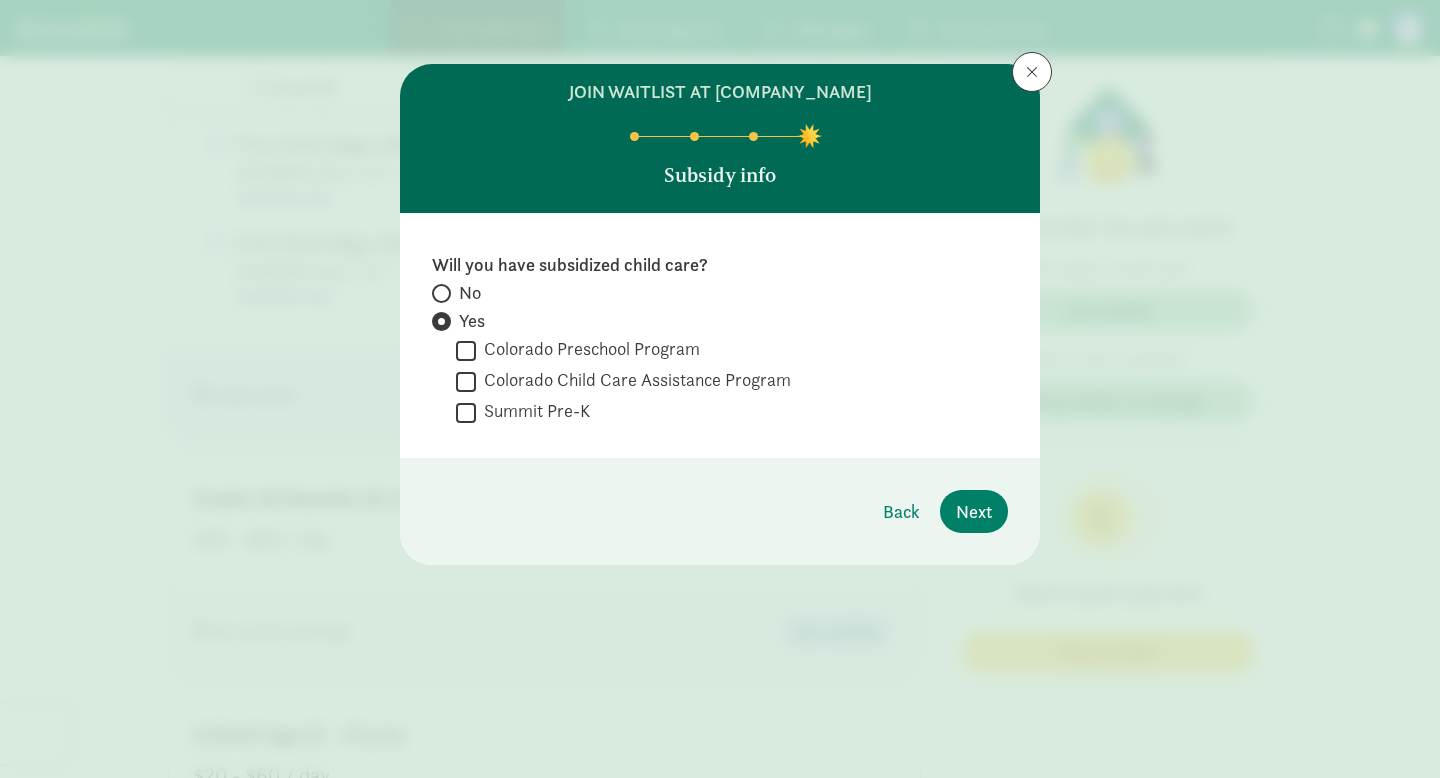 click on "Colorado Child Care Assistance Program" at bounding box center [466, 381] 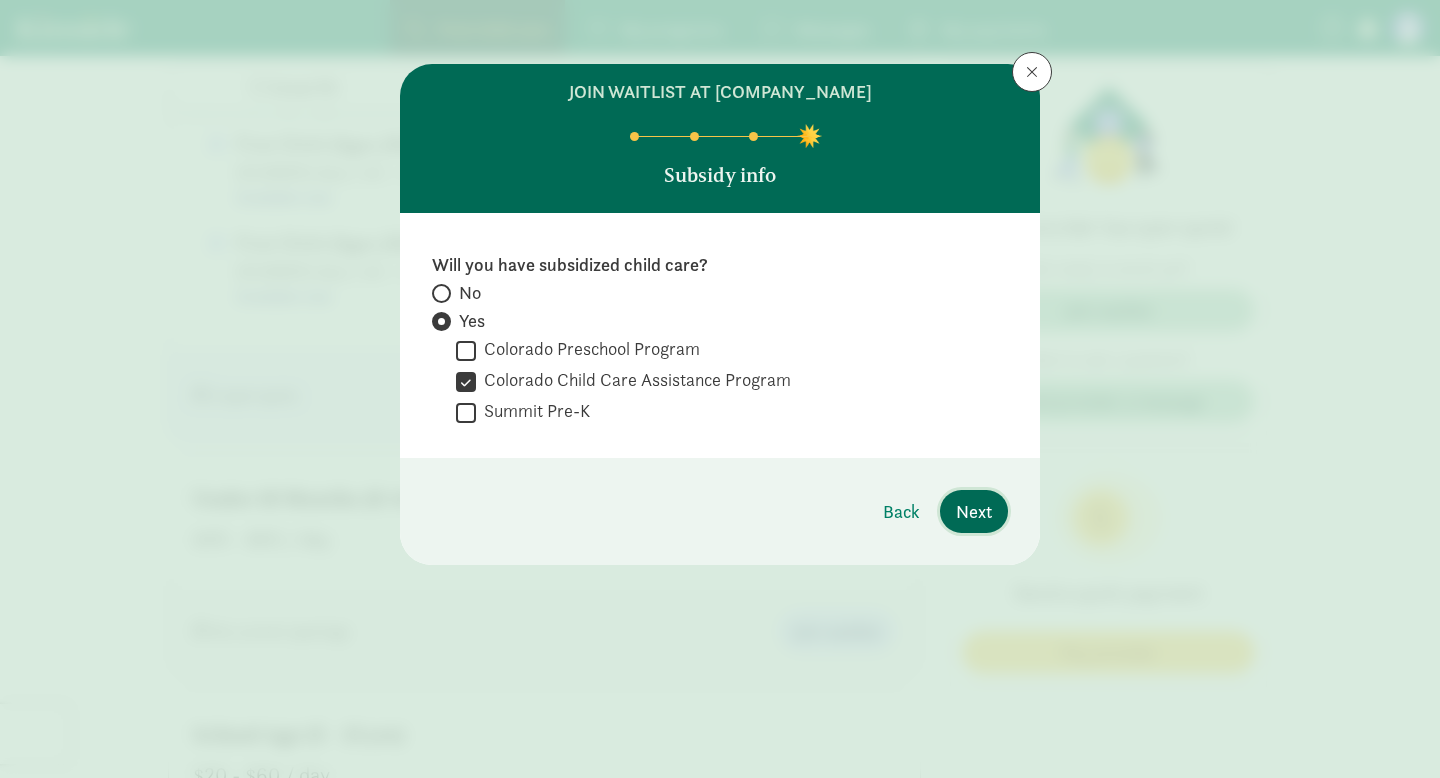 click on "Next" at bounding box center (974, 511) 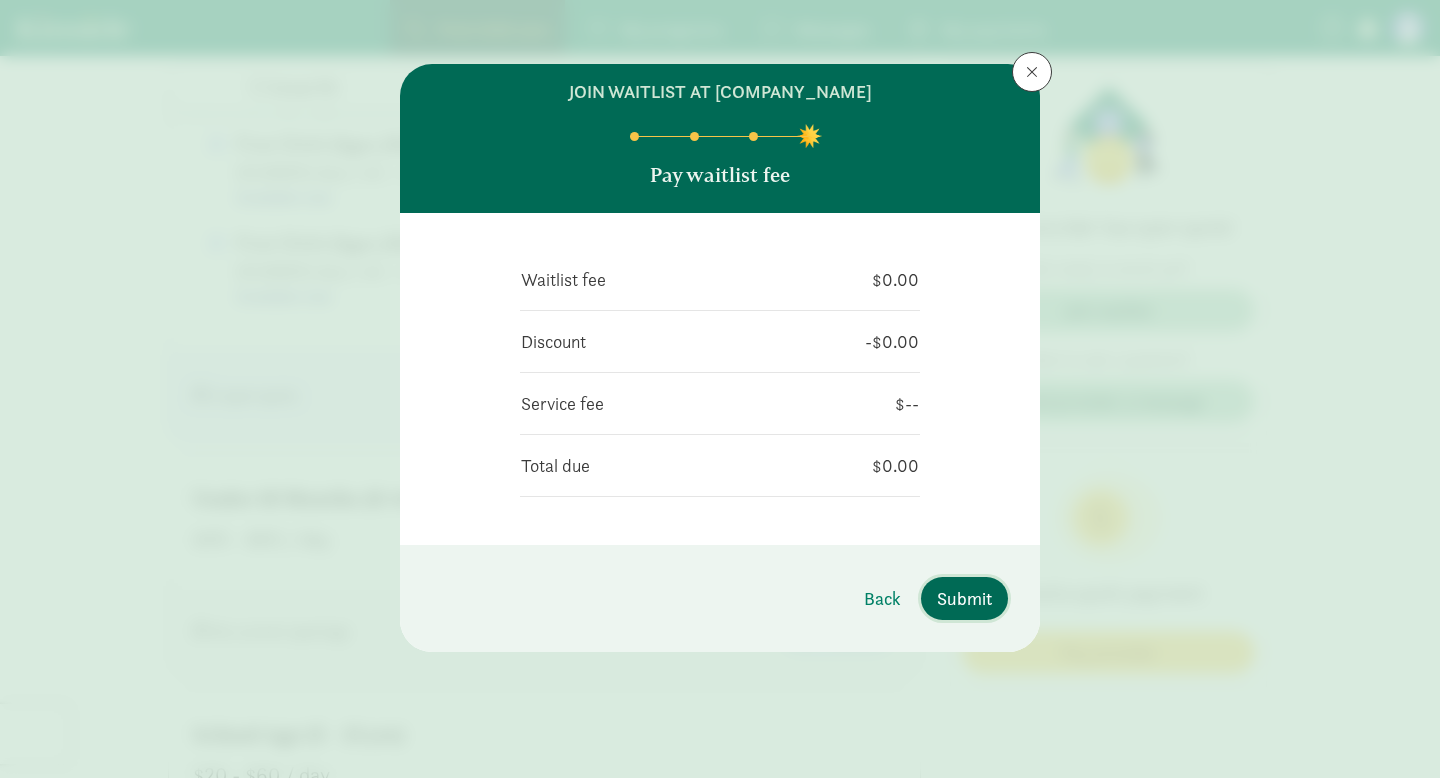 click on "Submit" at bounding box center [964, 598] 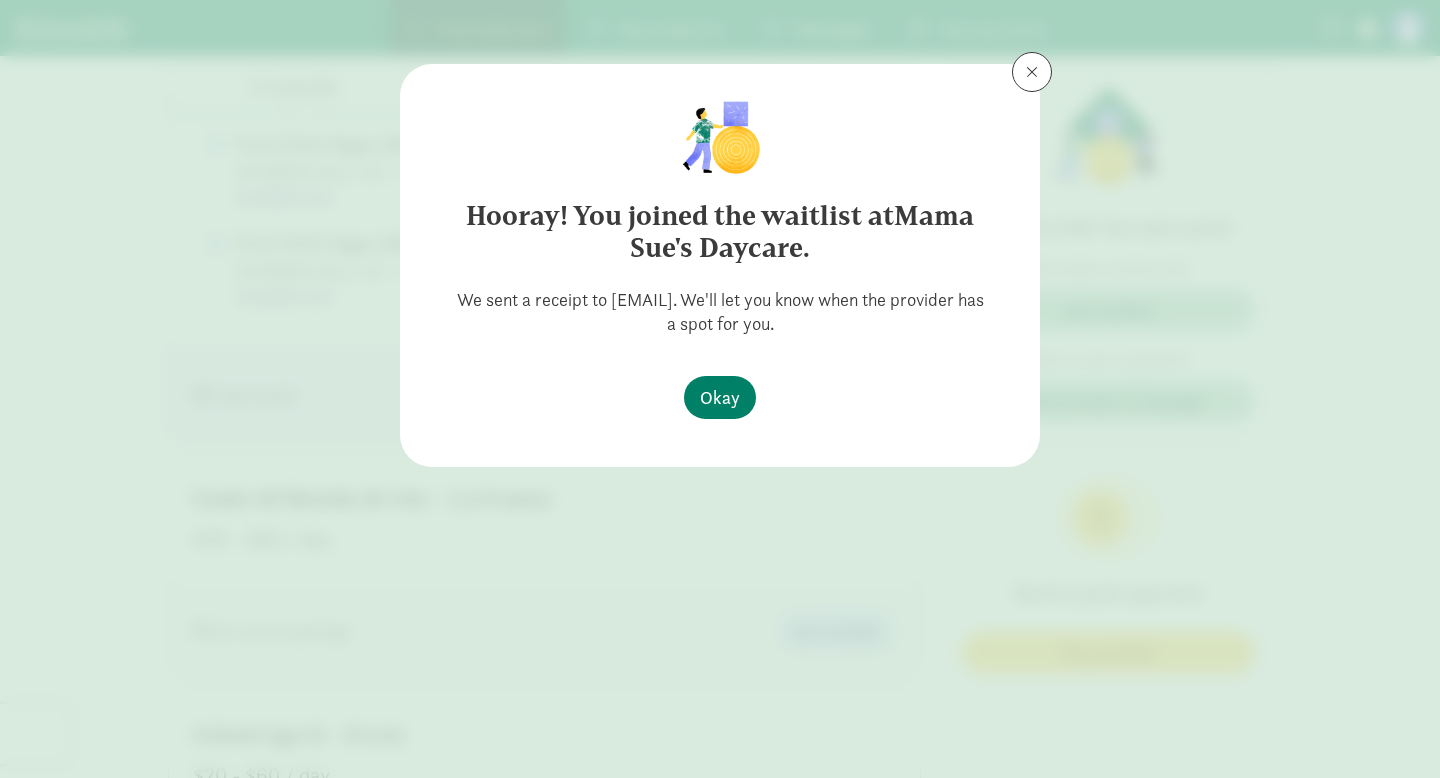 click on "Hooray! You joined the waitlist at  Mama Sue's Daycare.
We sent a receipt to  dorantesjandra@gmail.com.
We'll let you know when the provider has a spot for you." at bounding box center (720, 220) 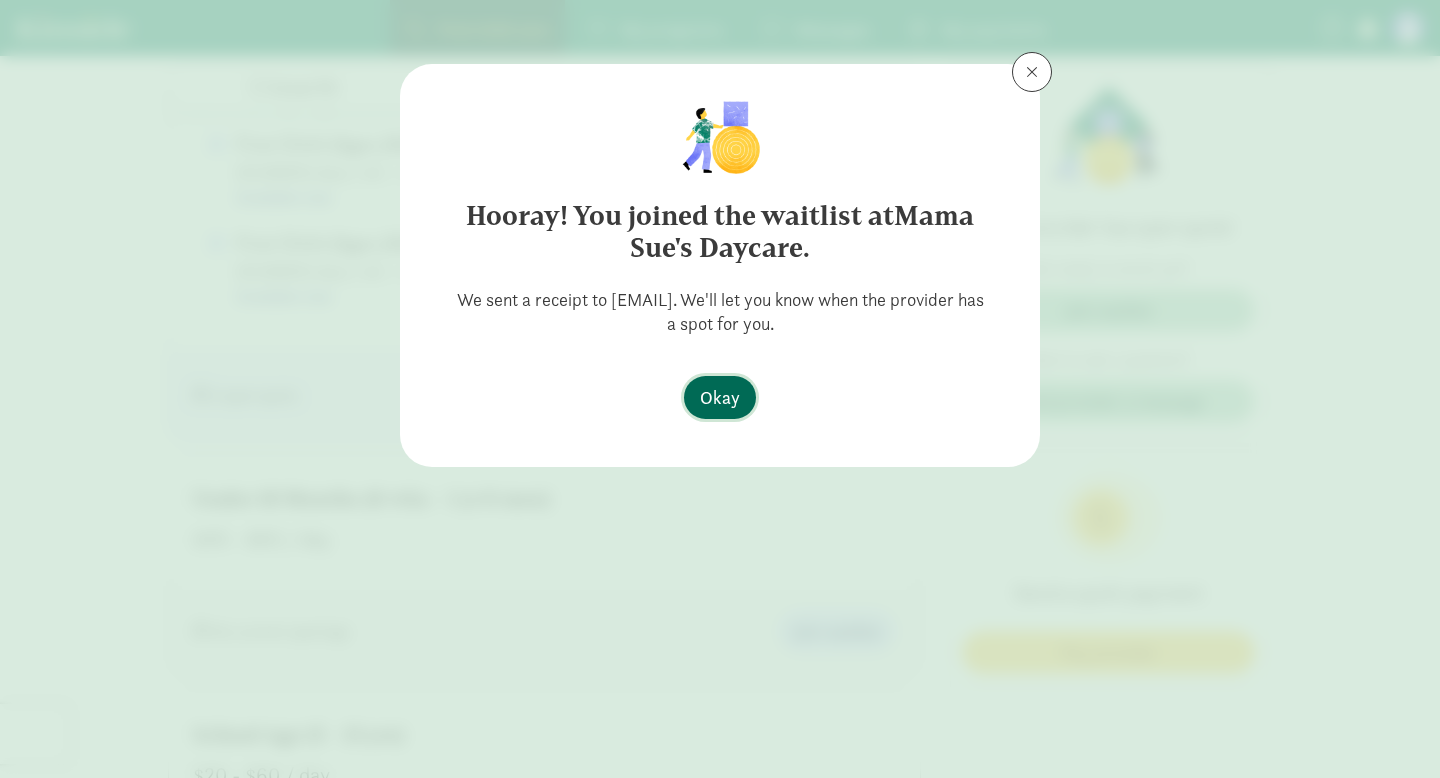 click on "Okay" at bounding box center (720, 397) 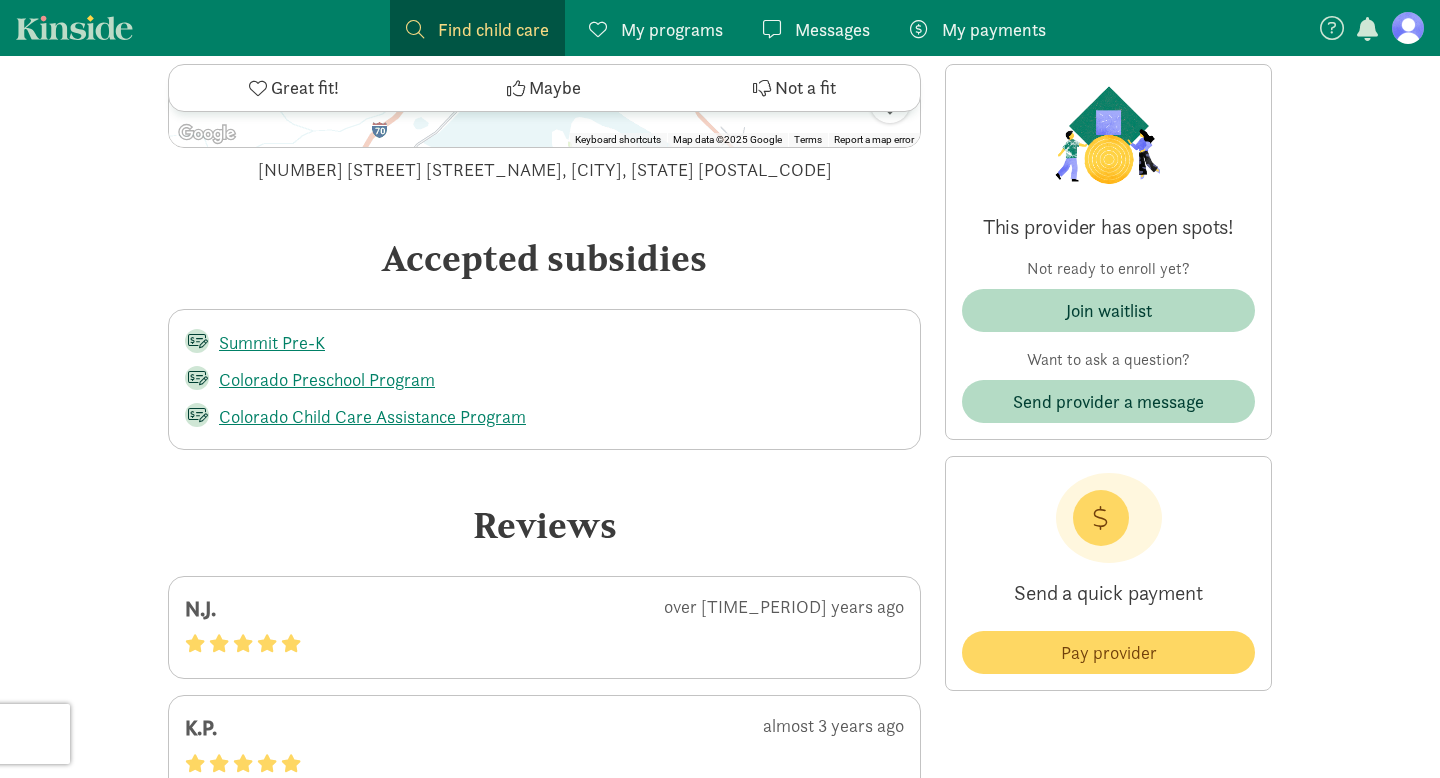scroll, scrollTop: 3160, scrollLeft: 0, axis: vertical 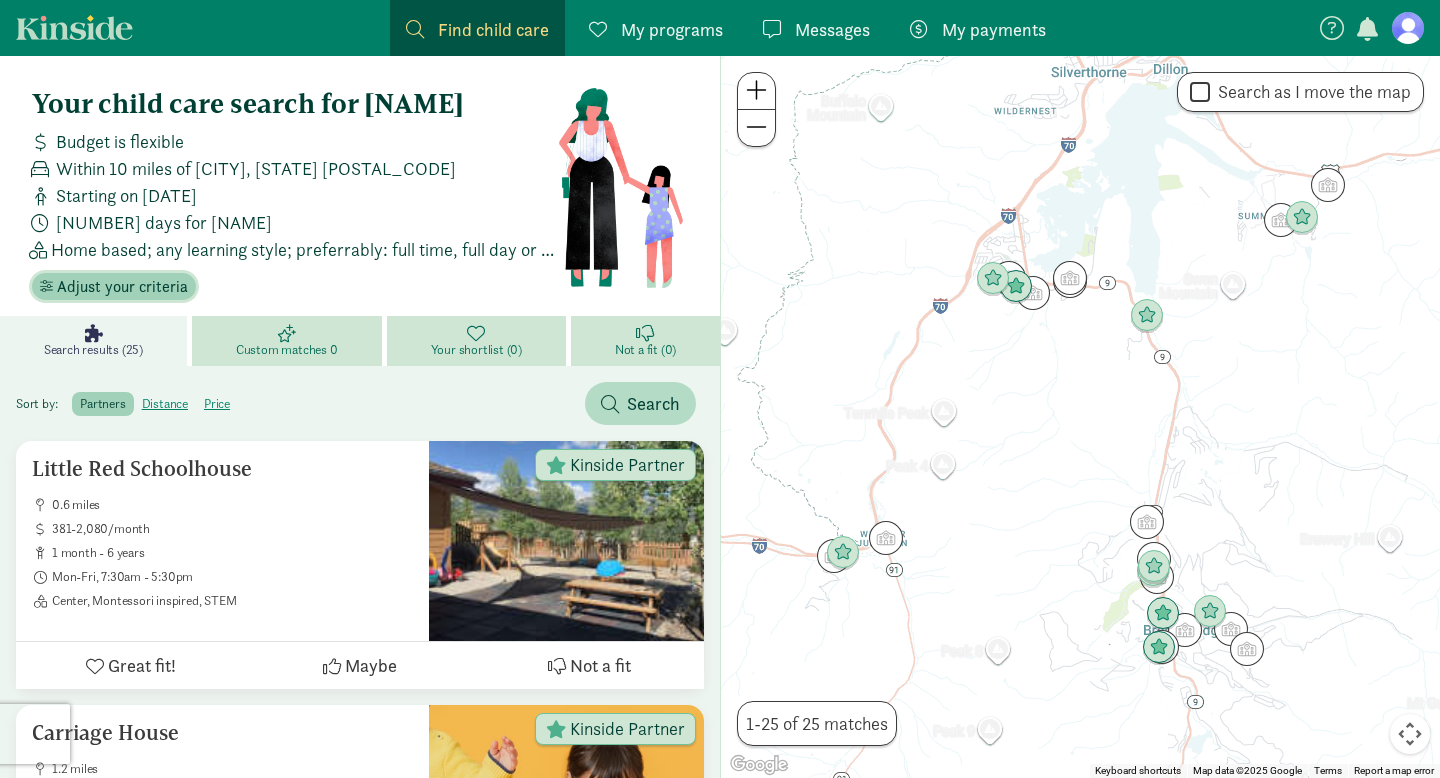 click on "Adjust your criteria" at bounding box center [122, 287] 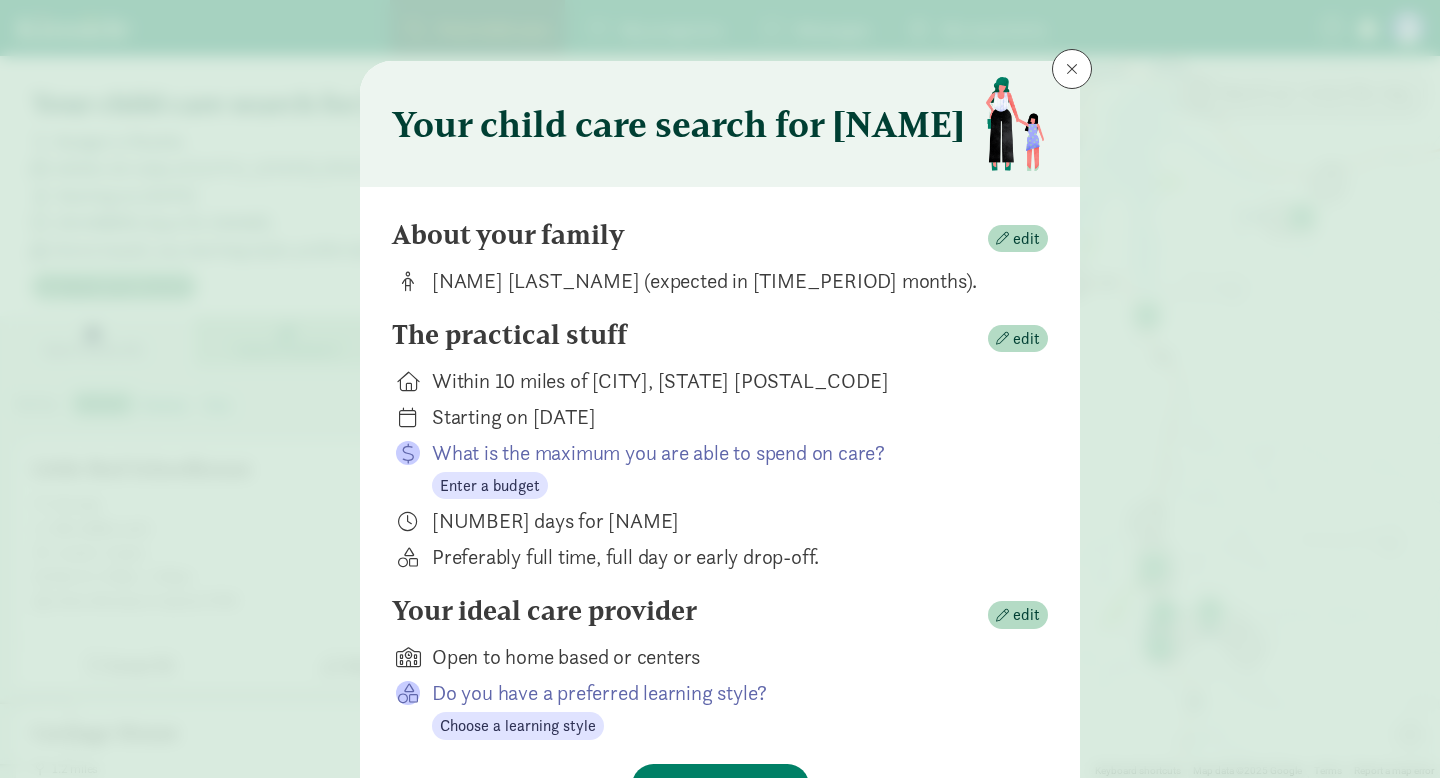 scroll, scrollTop: 0, scrollLeft: 0, axis: both 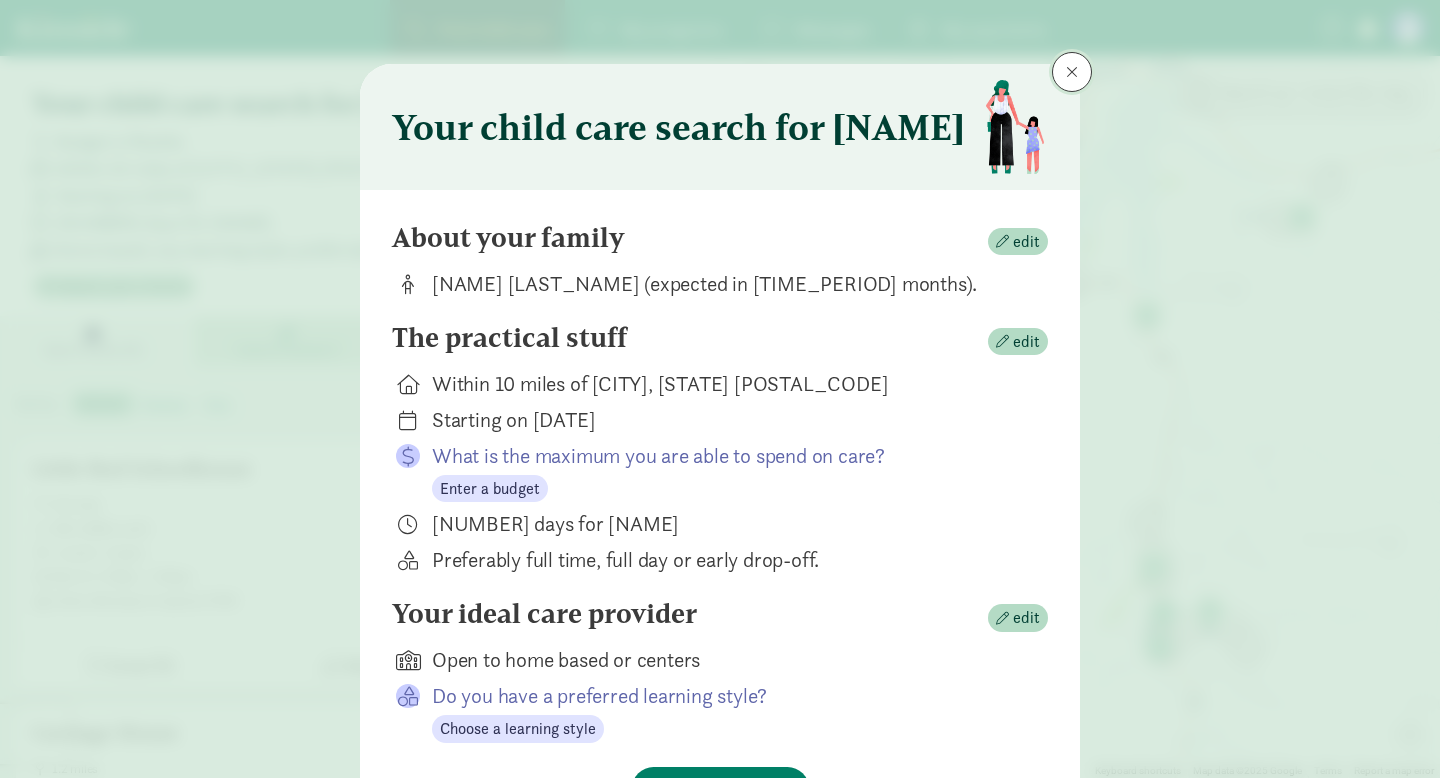click at bounding box center (1072, 72) 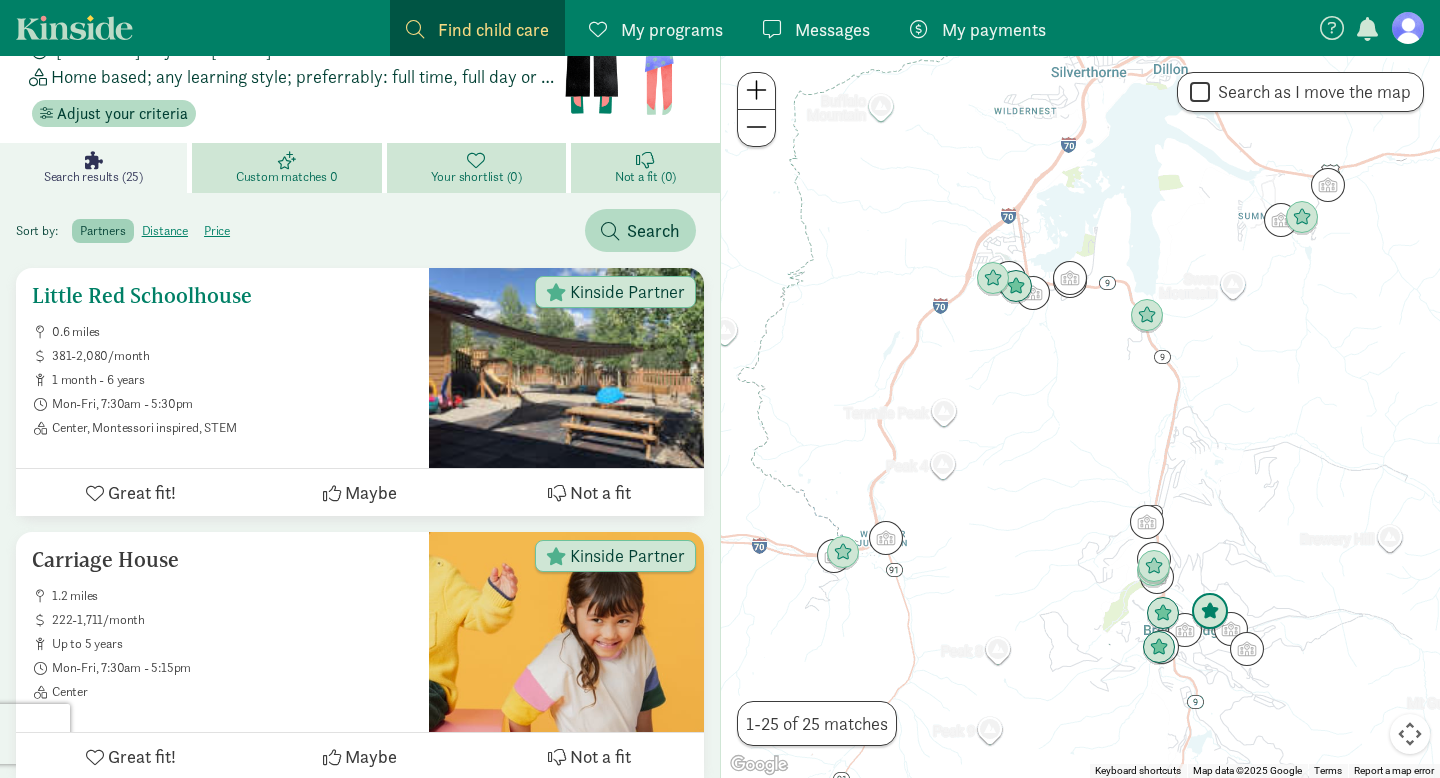 scroll, scrollTop: 0, scrollLeft: 0, axis: both 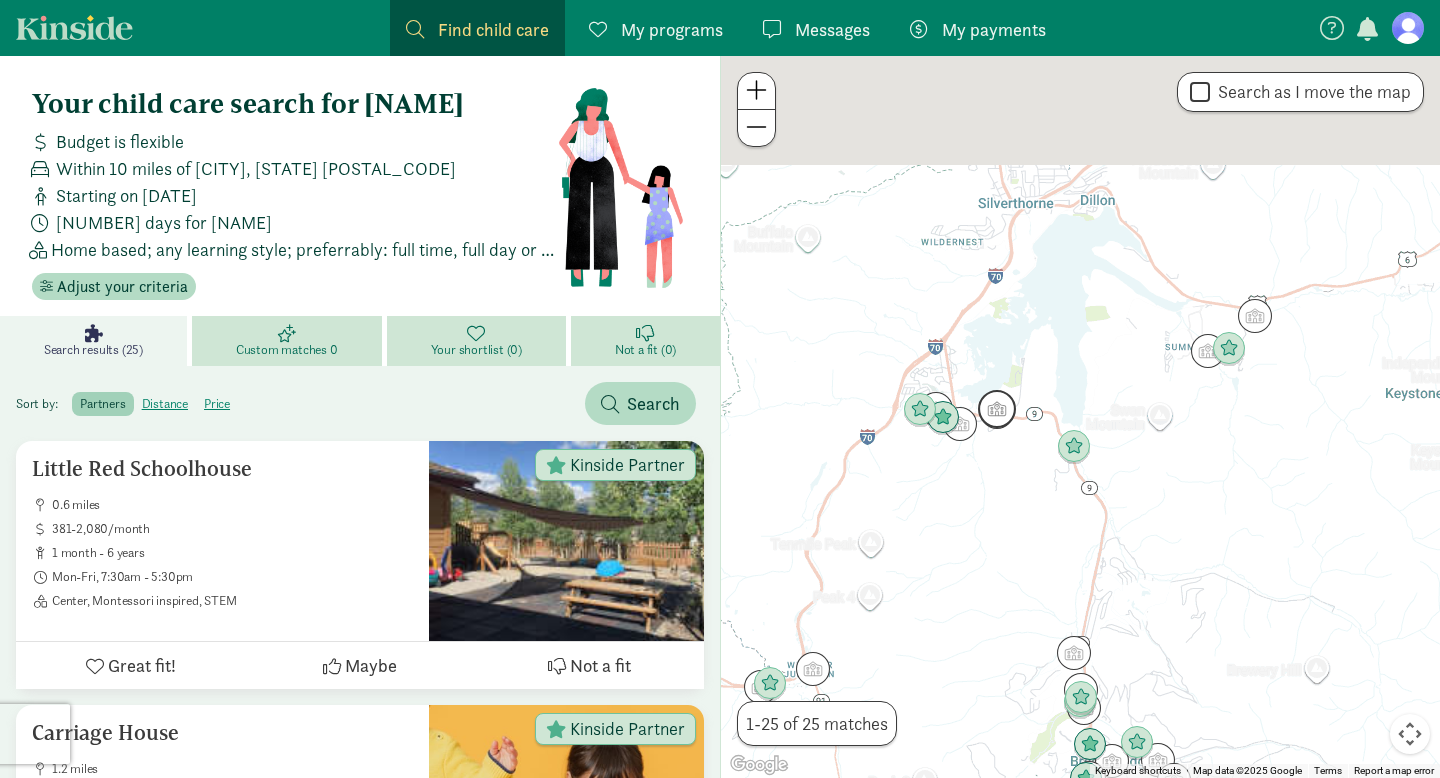 drag, startPoint x: 1064, startPoint y: 281, endPoint x: 990, endPoint y: 415, distance: 153.07515 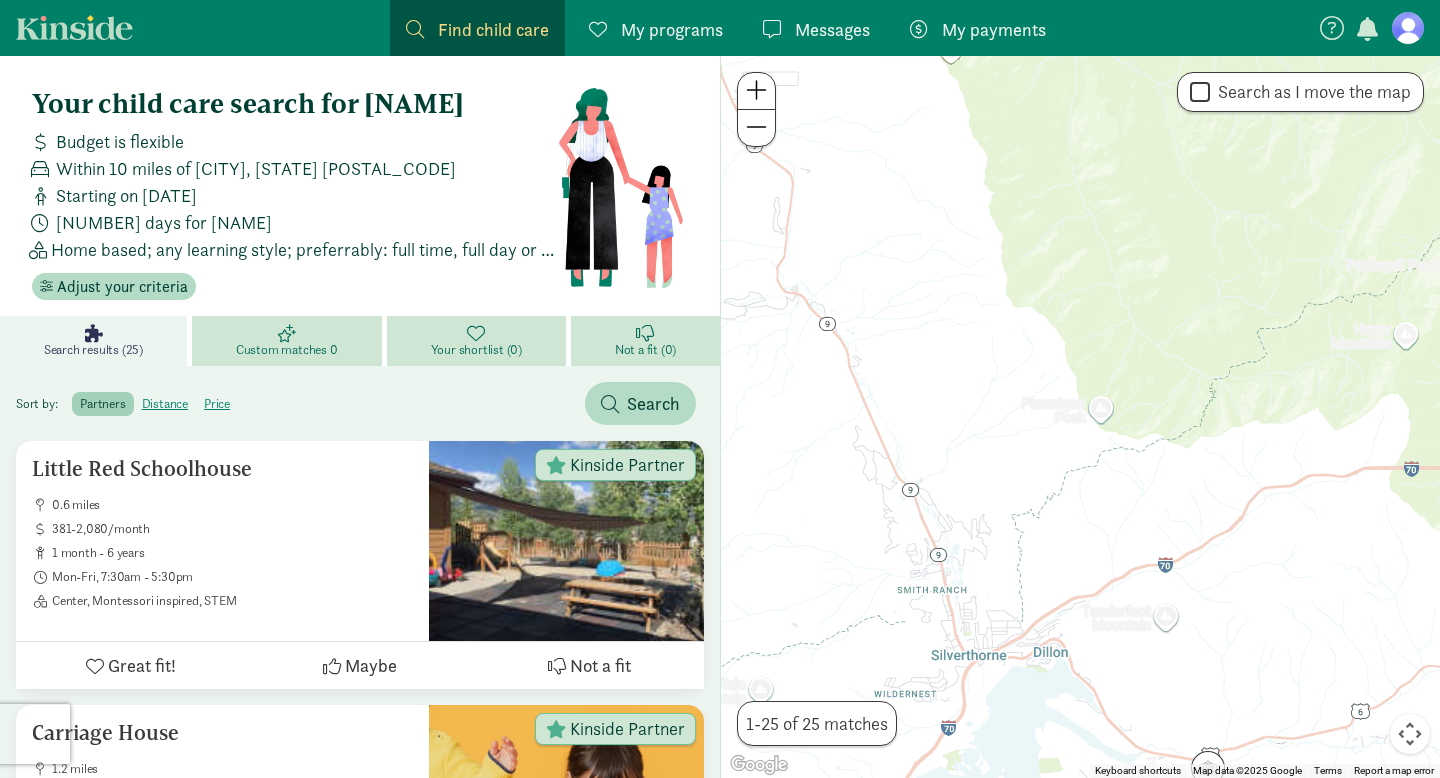 drag, startPoint x: 1061, startPoint y: 309, endPoint x: 1014, endPoint y: 763, distance: 456.42633 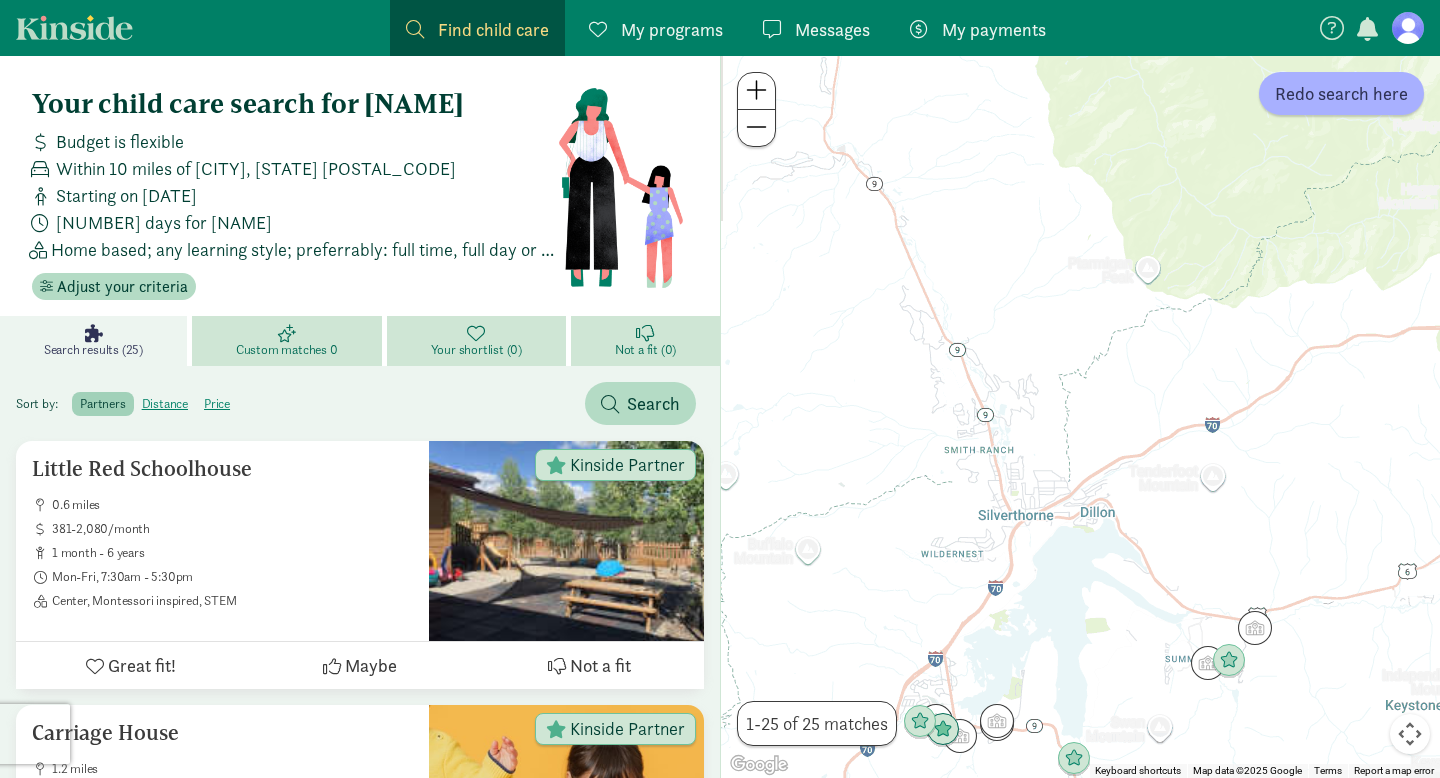 drag, startPoint x: 1014, startPoint y: 762, endPoint x: 1063, endPoint y: 618, distance: 152.10852 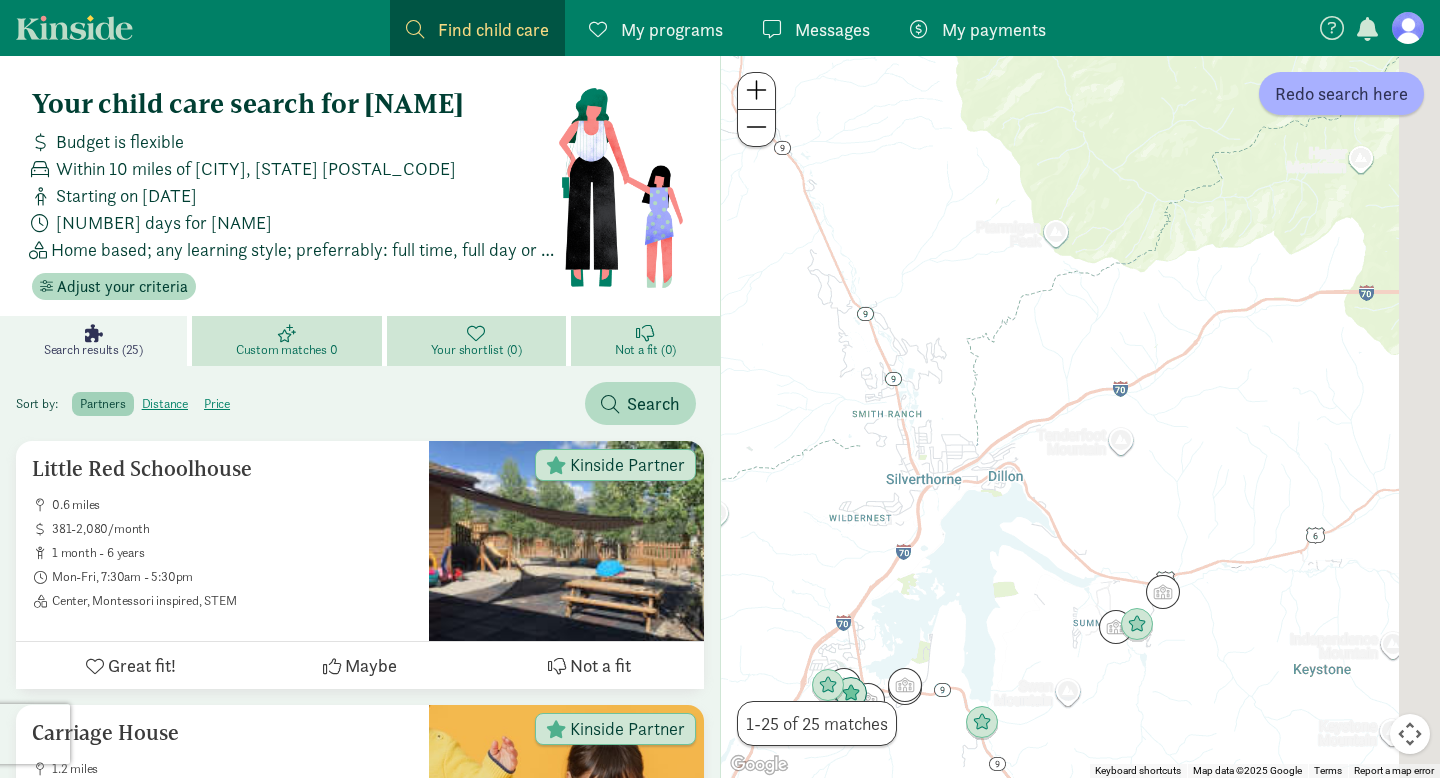 drag, startPoint x: 1141, startPoint y: 504, endPoint x: 1040, endPoint y: 434, distance: 122.88612 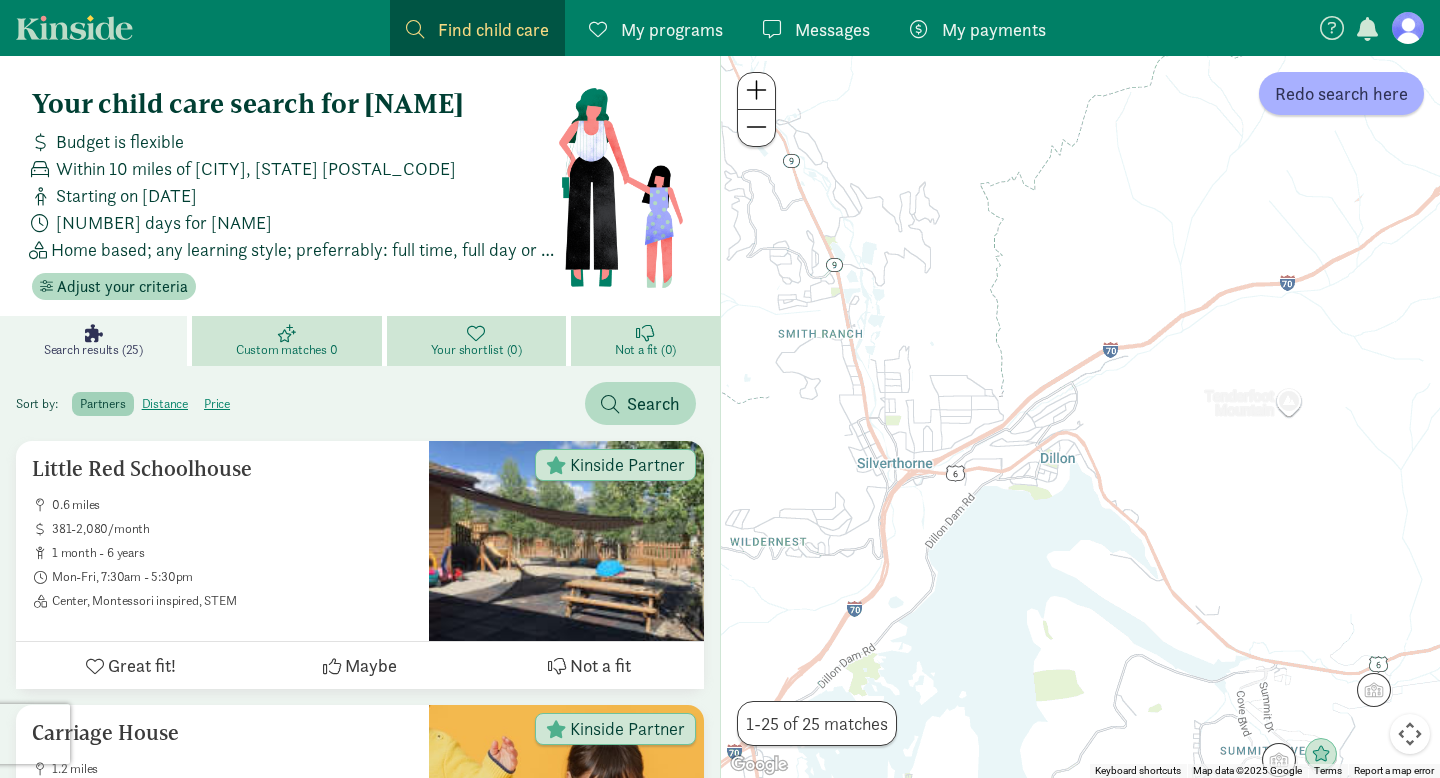 drag, startPoint x: 1032, startPoint y: 419, endPoint x: 1123, endPoint y: 464, distance: 101.51847 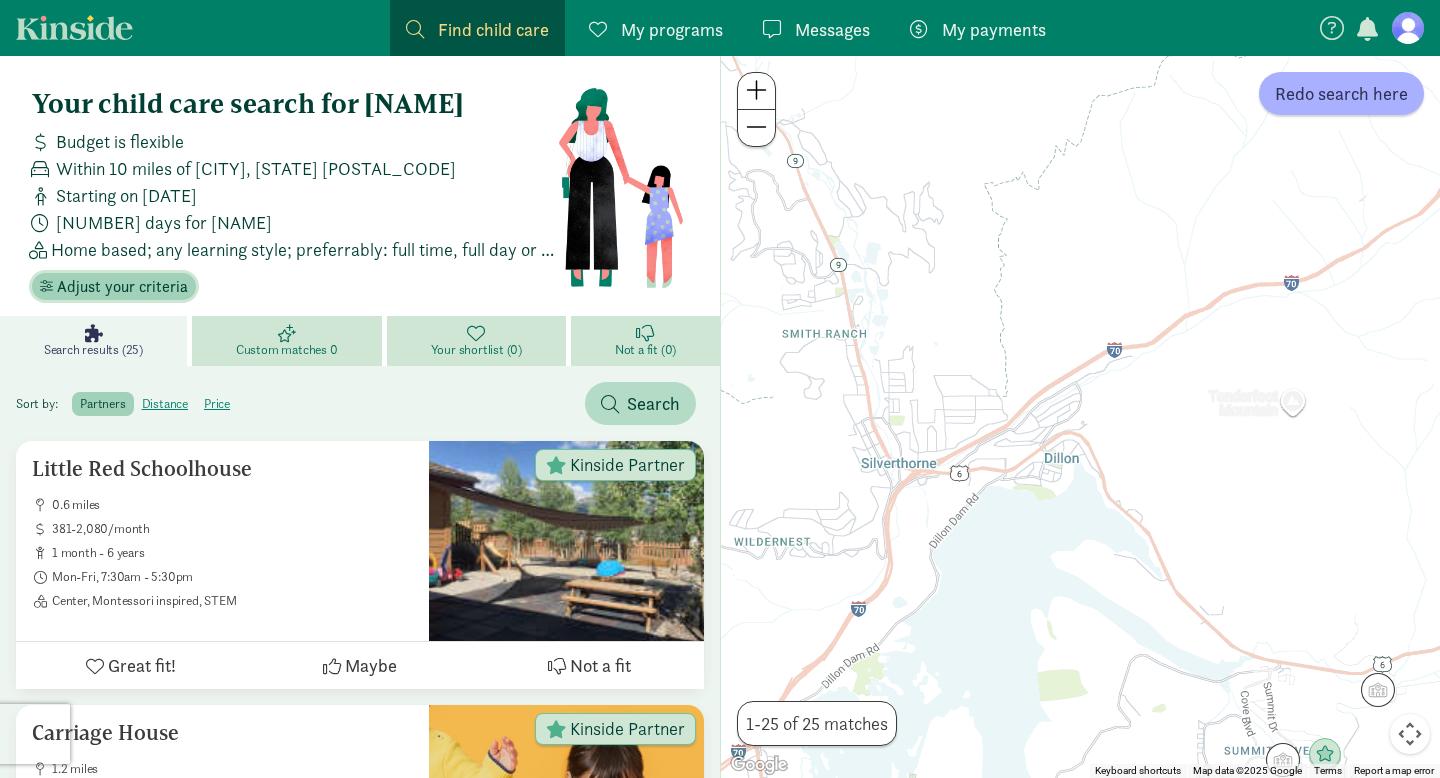 click on "Adjust your criteria" at bounding box center [122, 287] 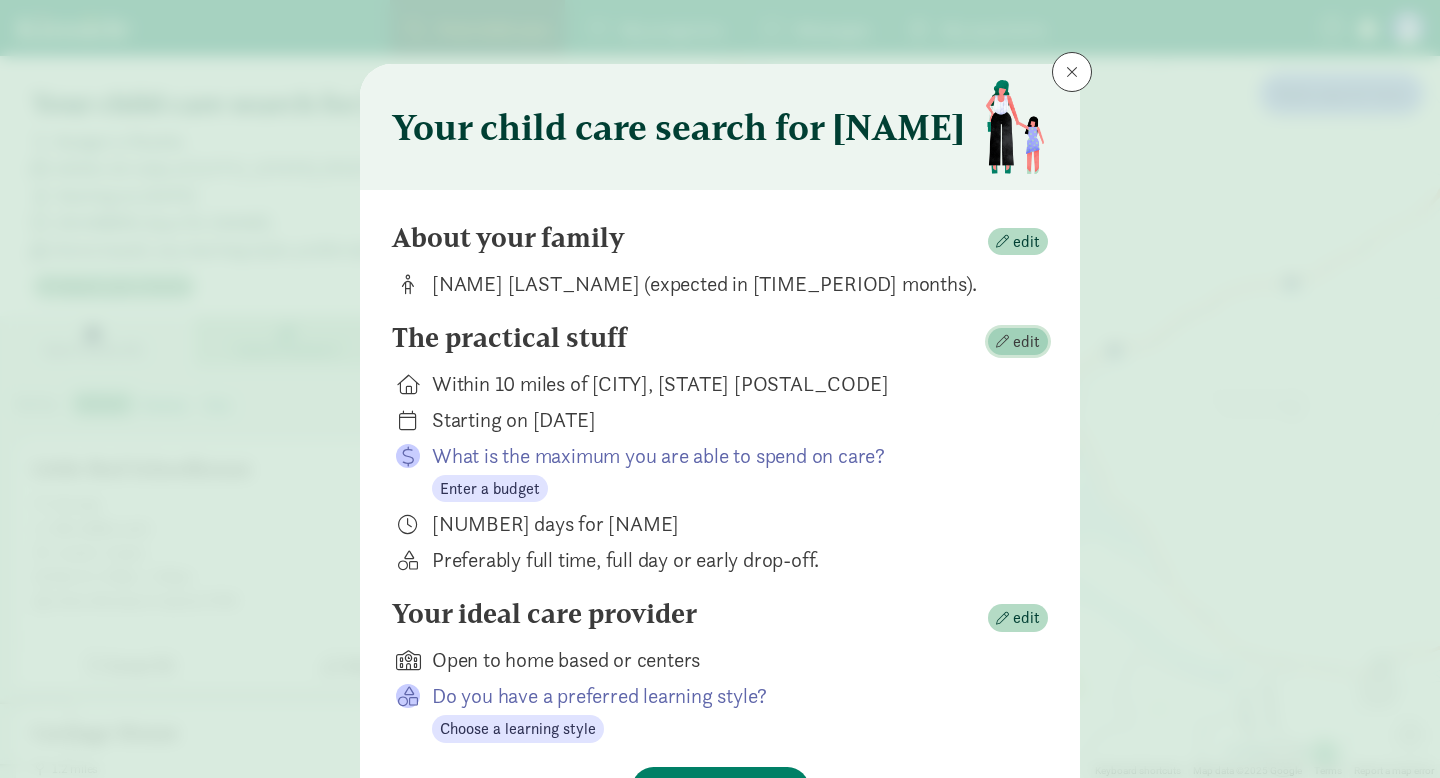 click on "edit" at bounding box center [1026, 342] 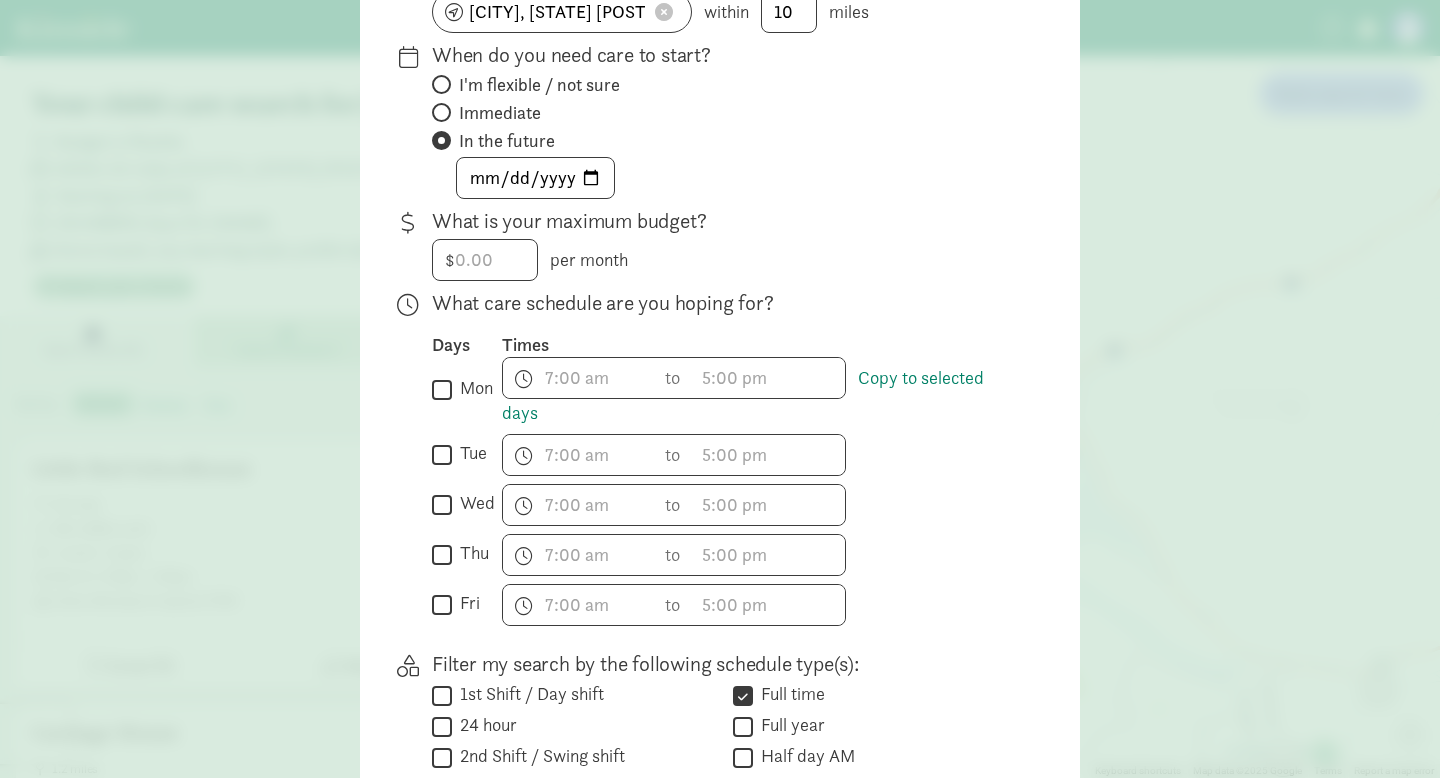 scroll, scrollTop: 319, scrollLeft: 0, axis: vertical 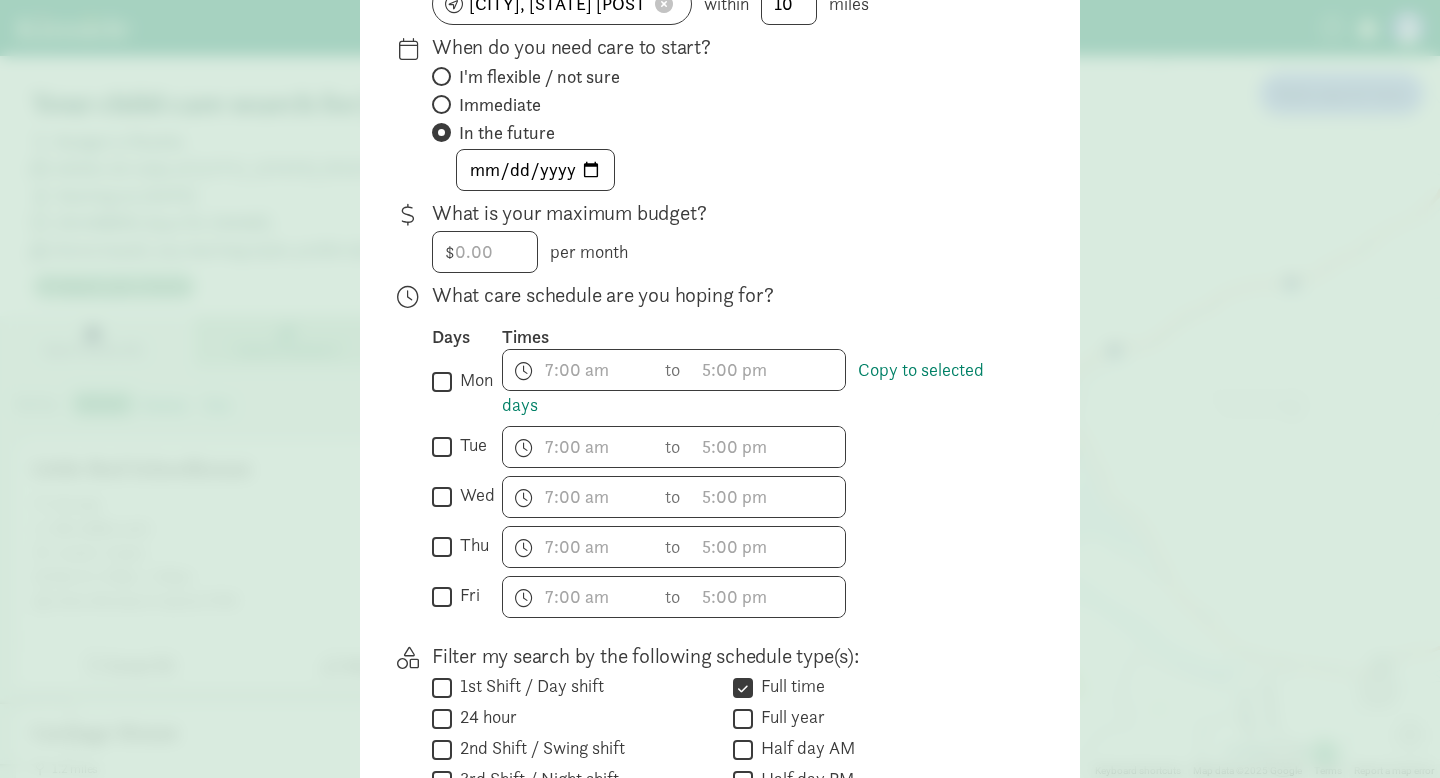 click on "mon" at bounding box center (442, 381) 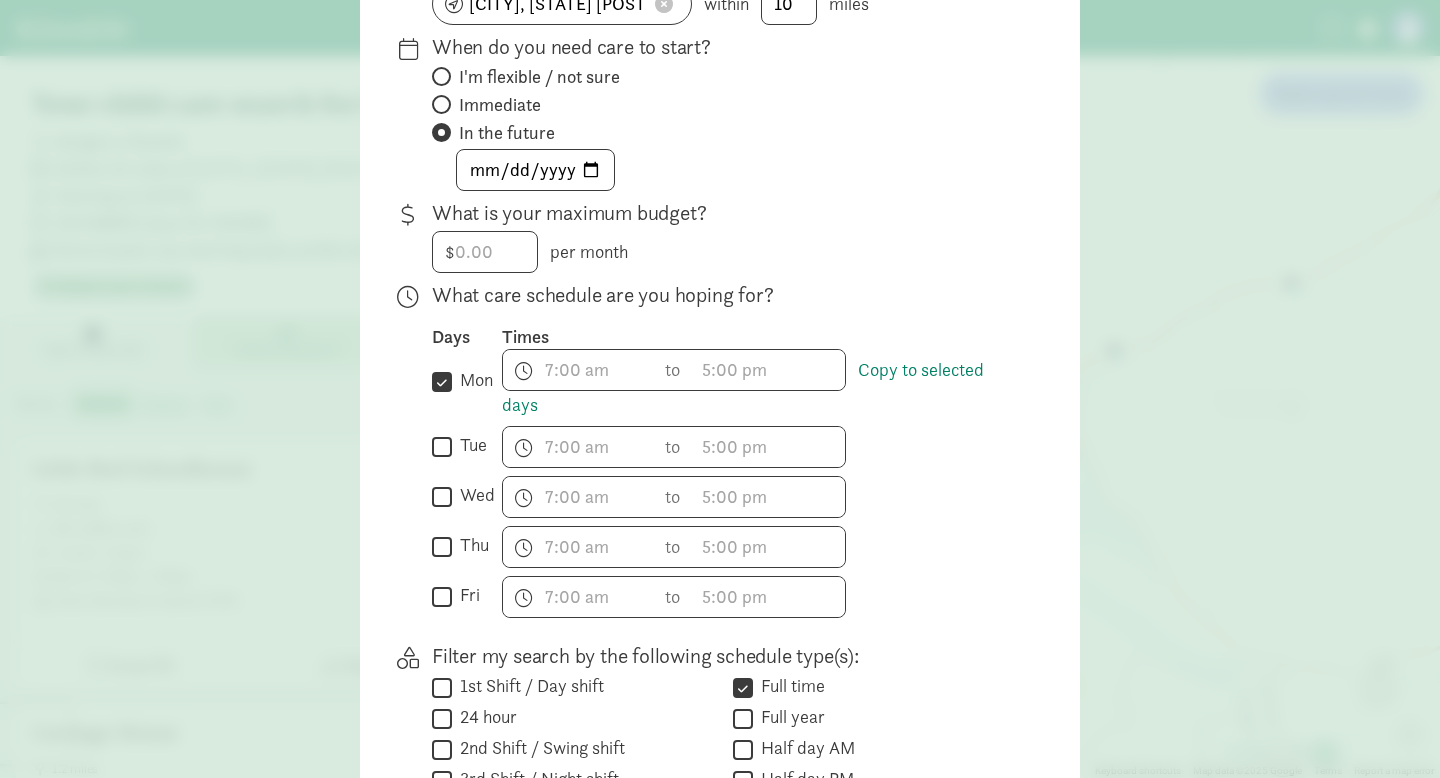 click on "tue" at bounding box center (442, 446) 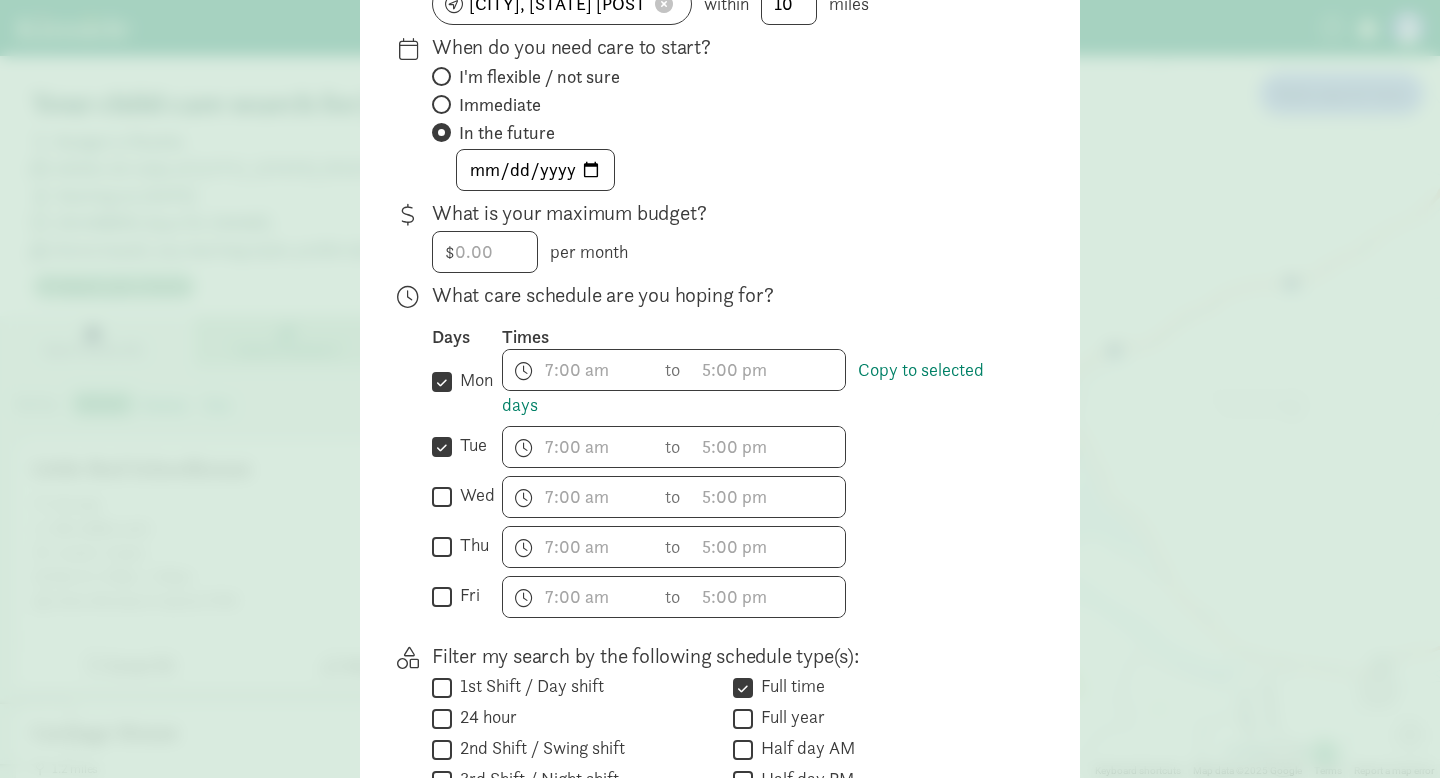 click on "wed" at bounding box center (442, 496) 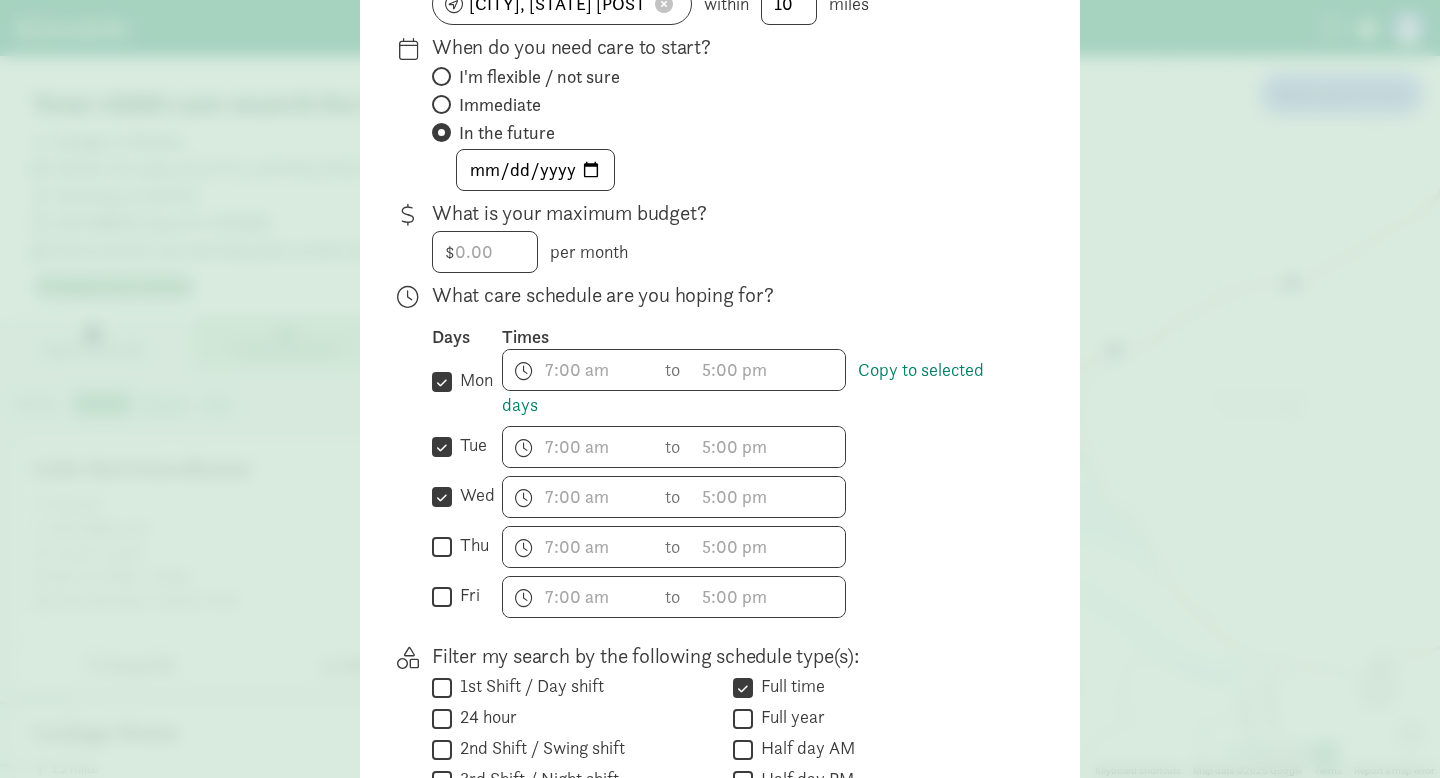 click on "thu" at bounding box center [442, 546] 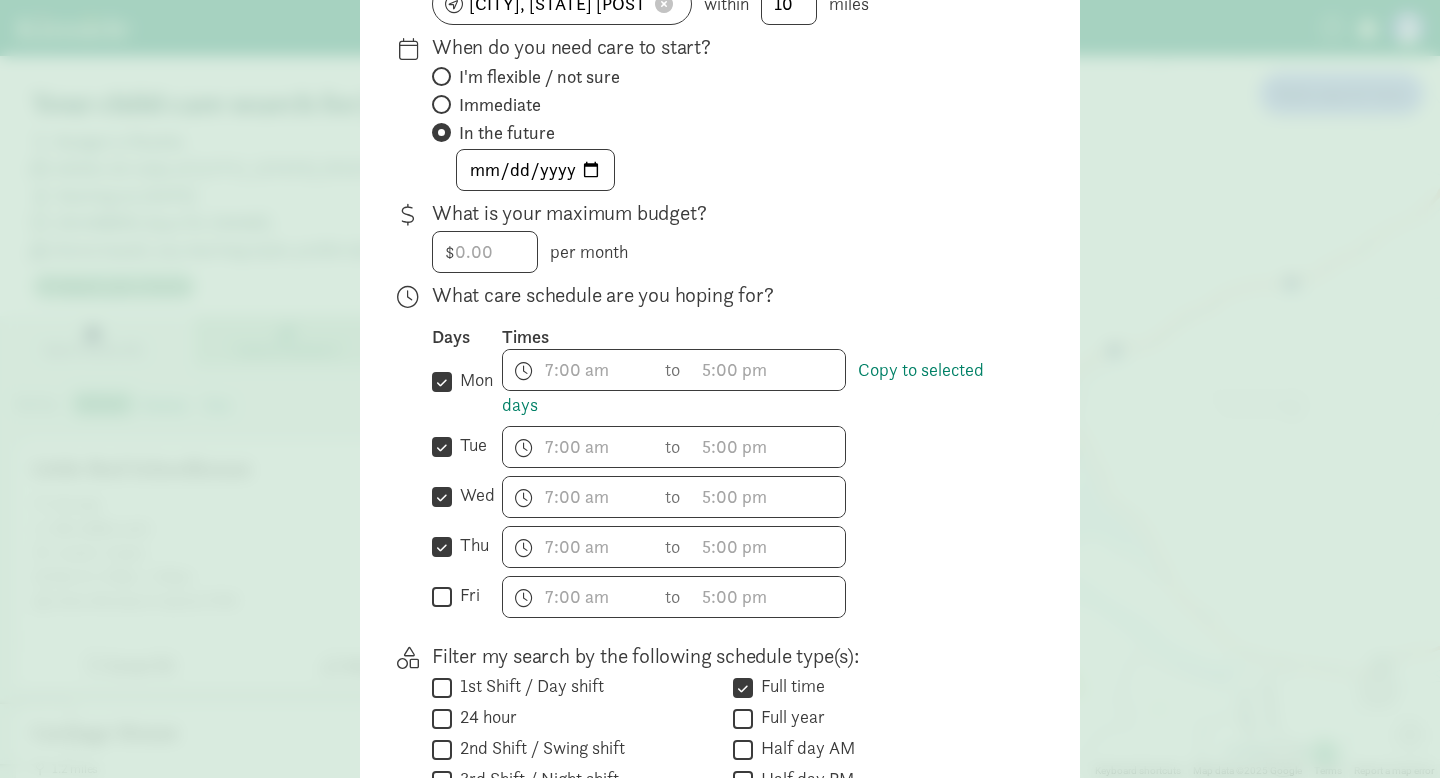 click on "fri" at bounding box center (442, 596) 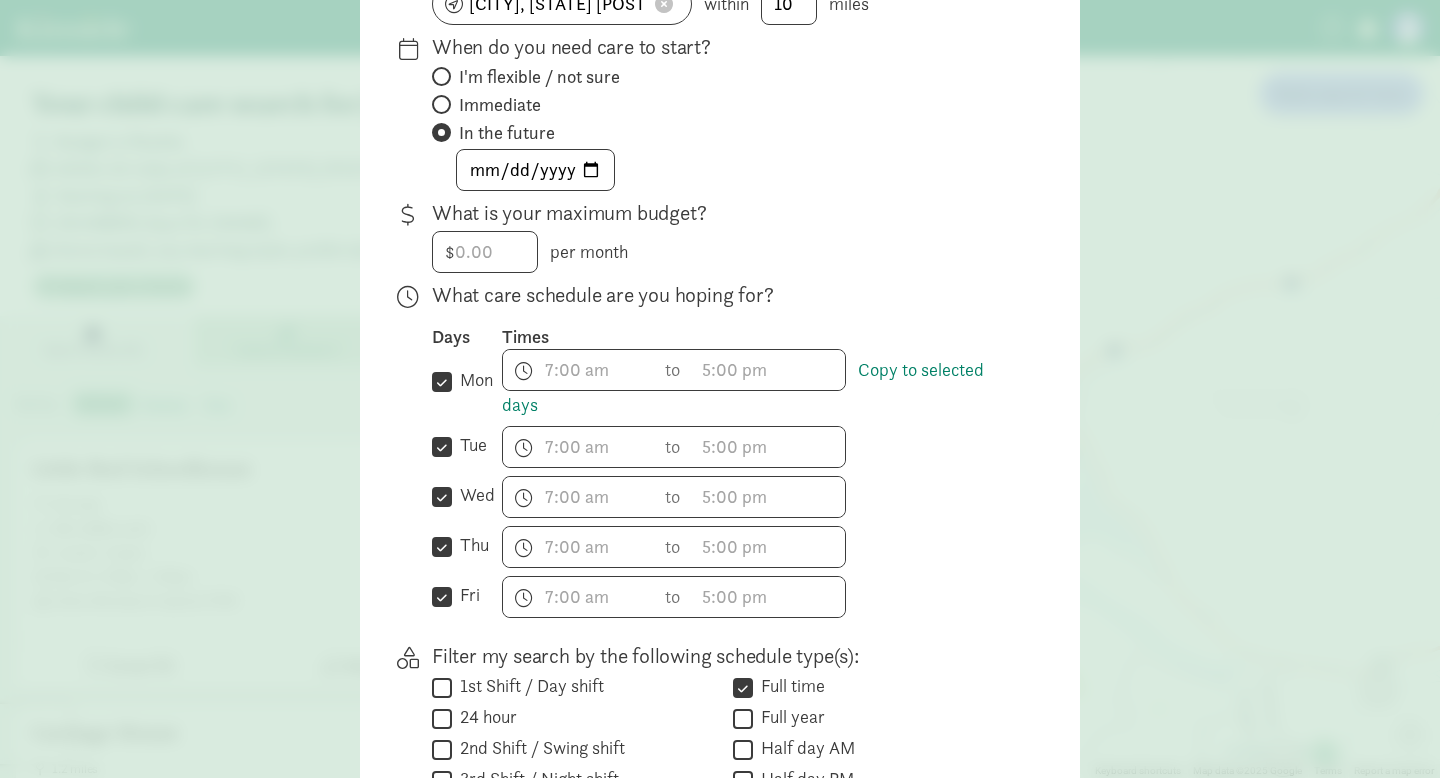 scroll, scrollTop: 762, scrollLeft: 0, axis: vertical 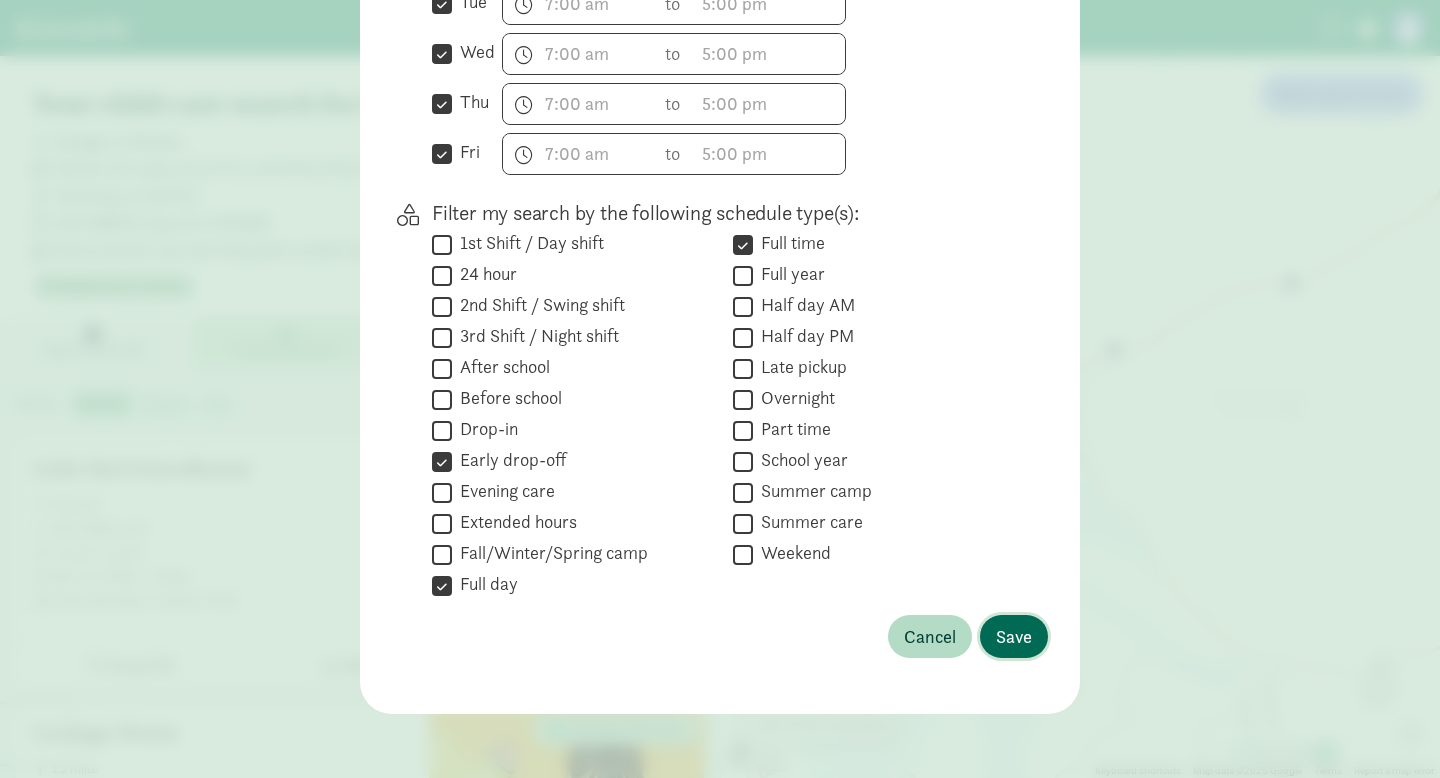 click on "Save" at bounding box center (1014, 636) 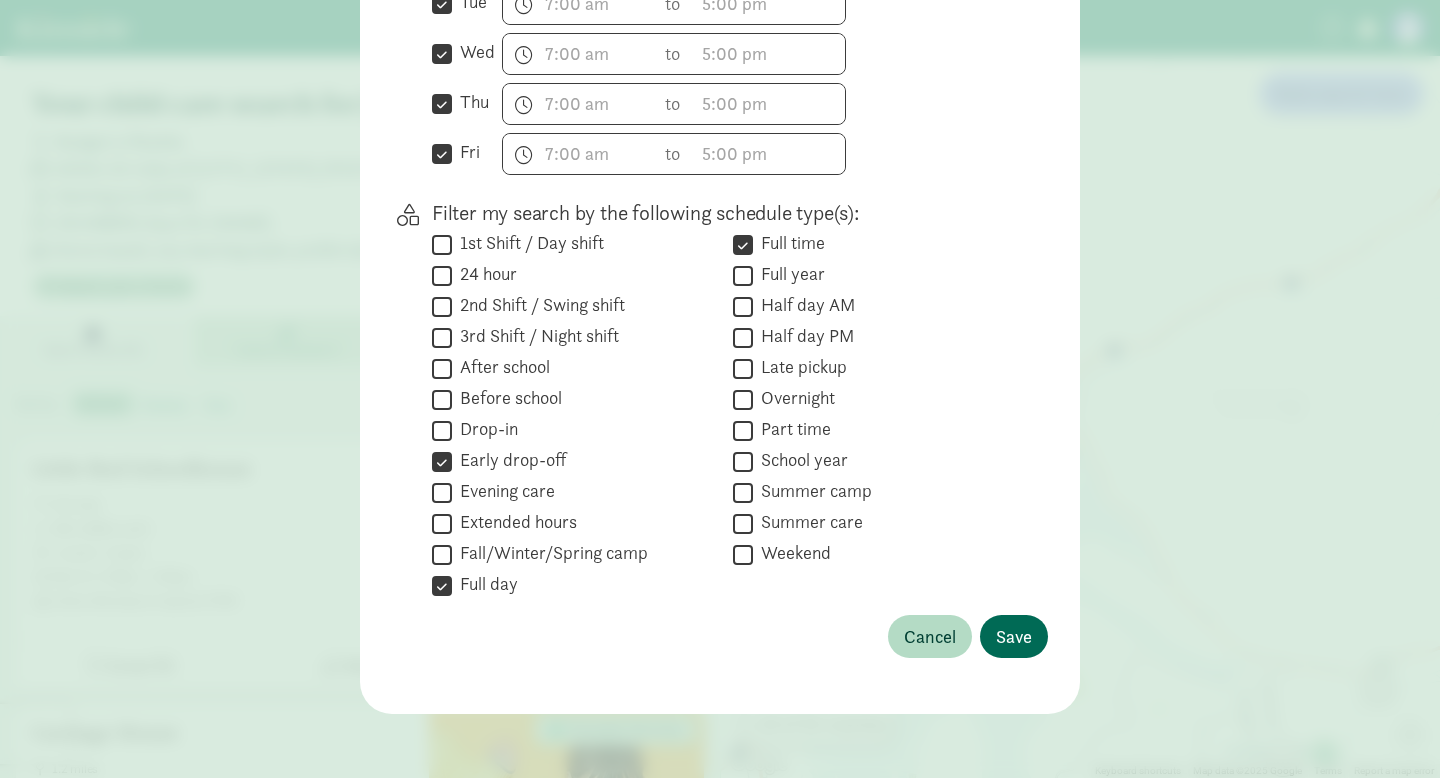 scroll, scrollTop: 128, scrollLeft: 0, axis: vertical 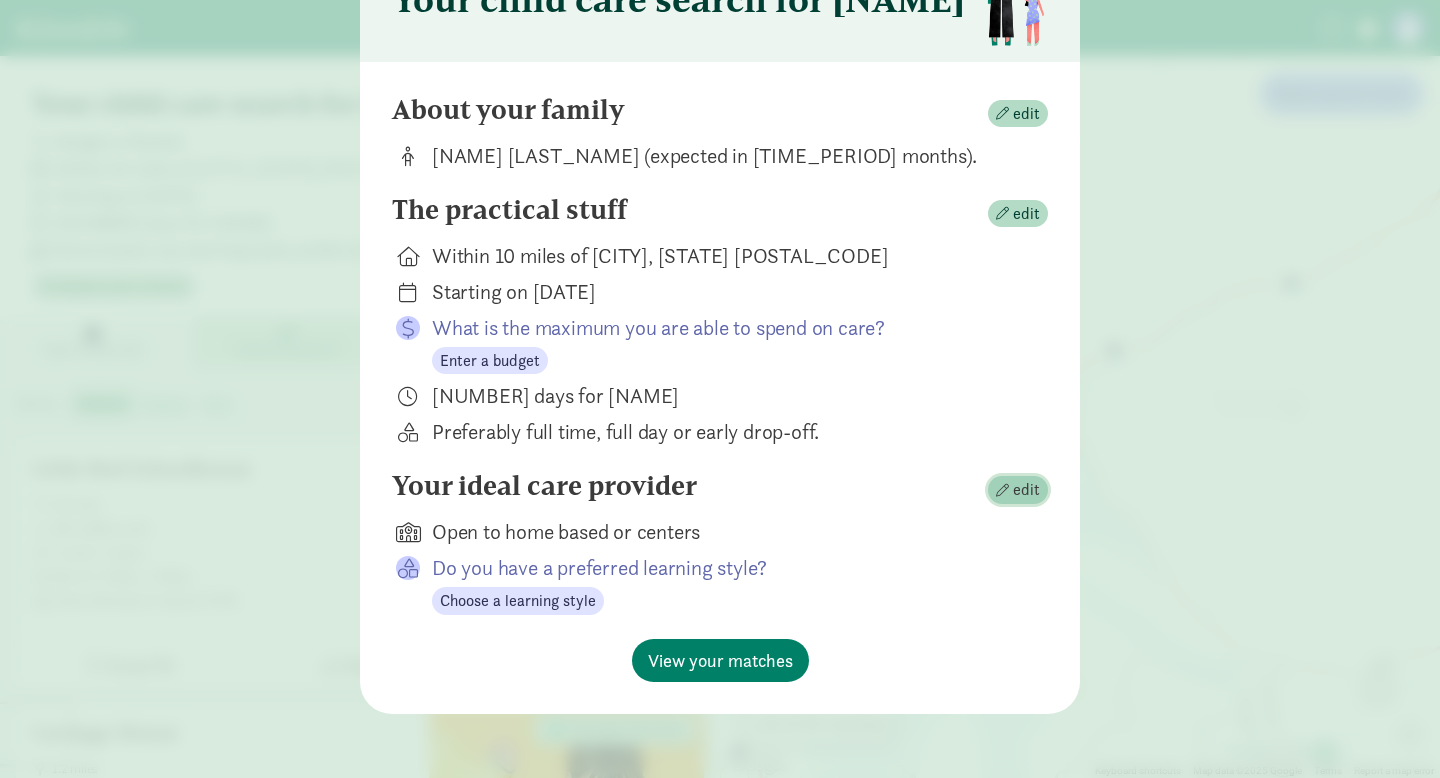click on "edit" at bounding box center (1018, 490) 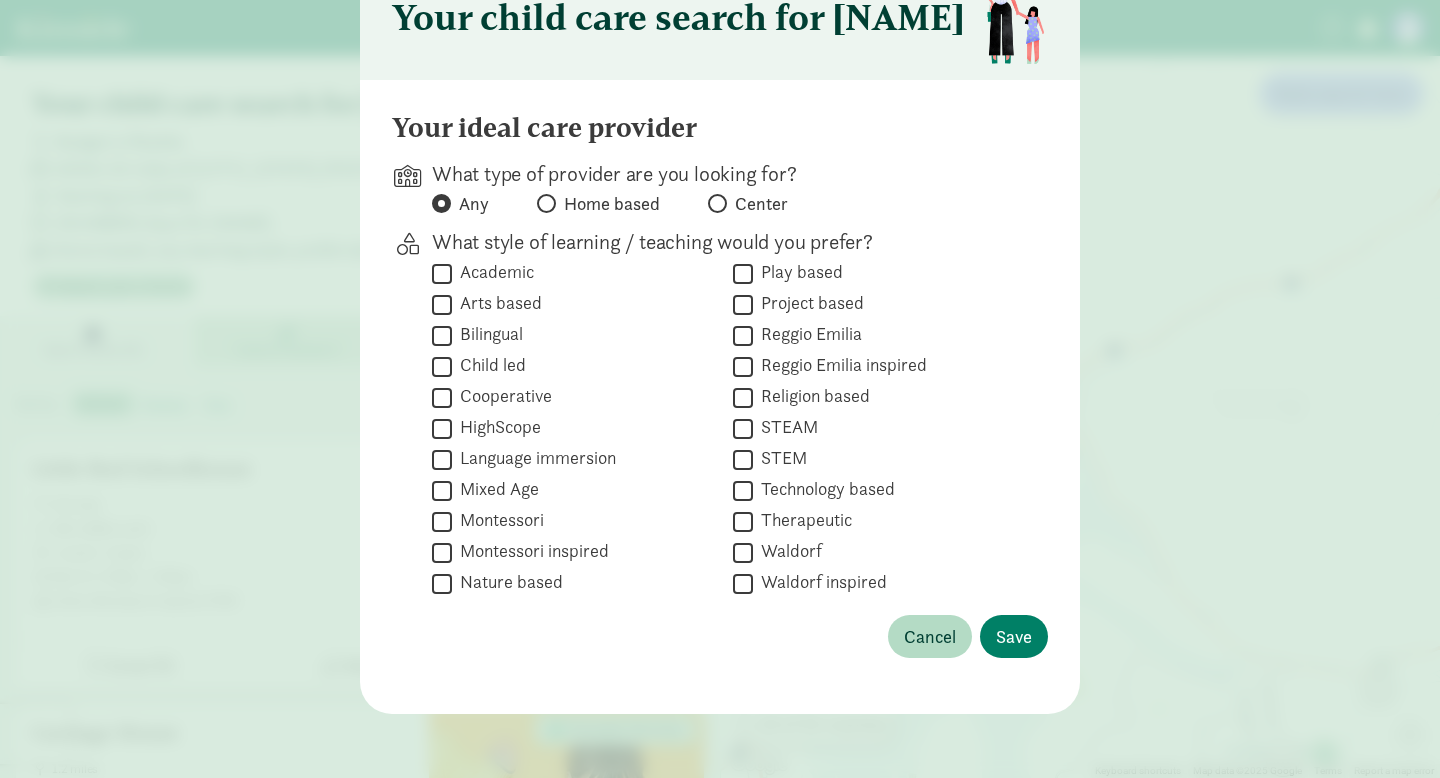 scroll, scrollTop: 110, scrollLeft: 0, axis: vertical 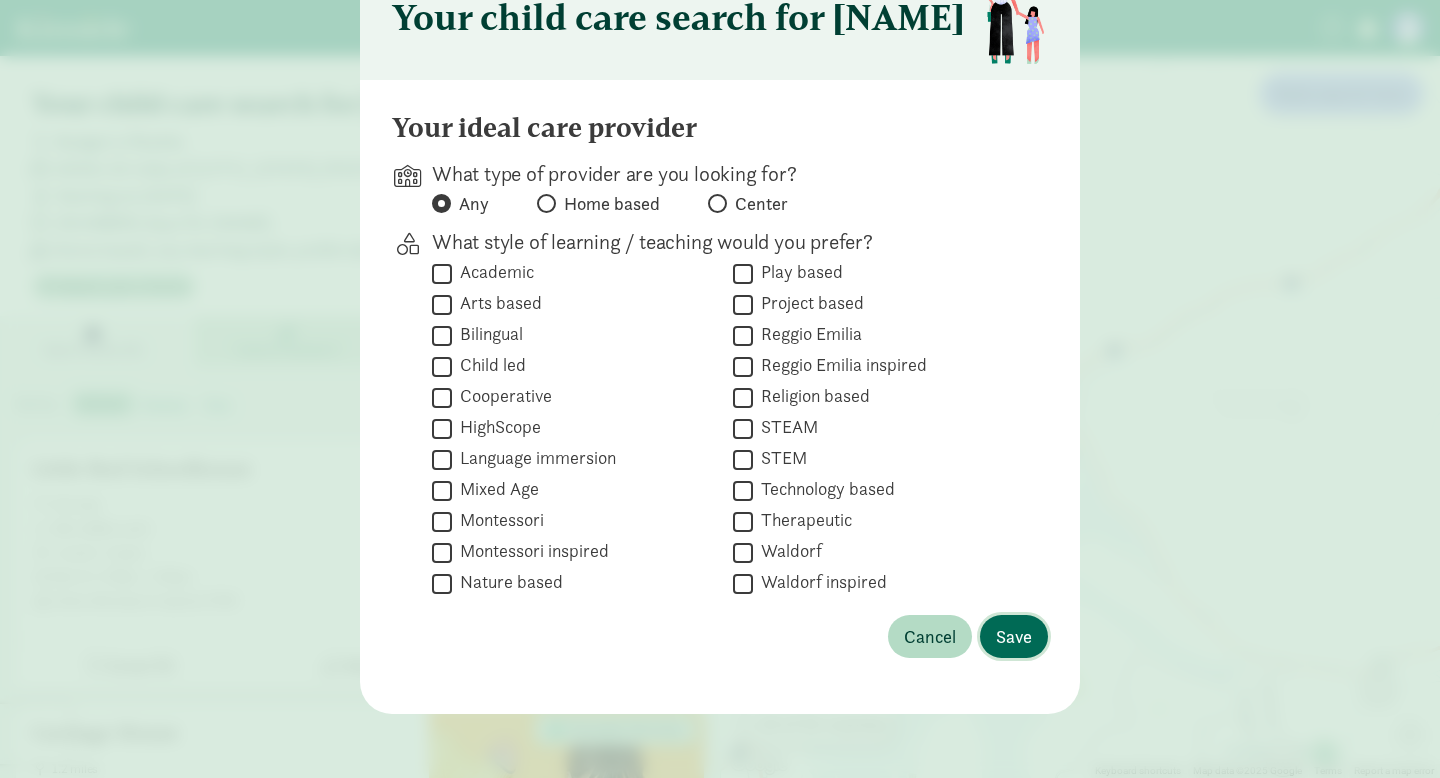 click on "Save" at bounding box center [1014, 636] 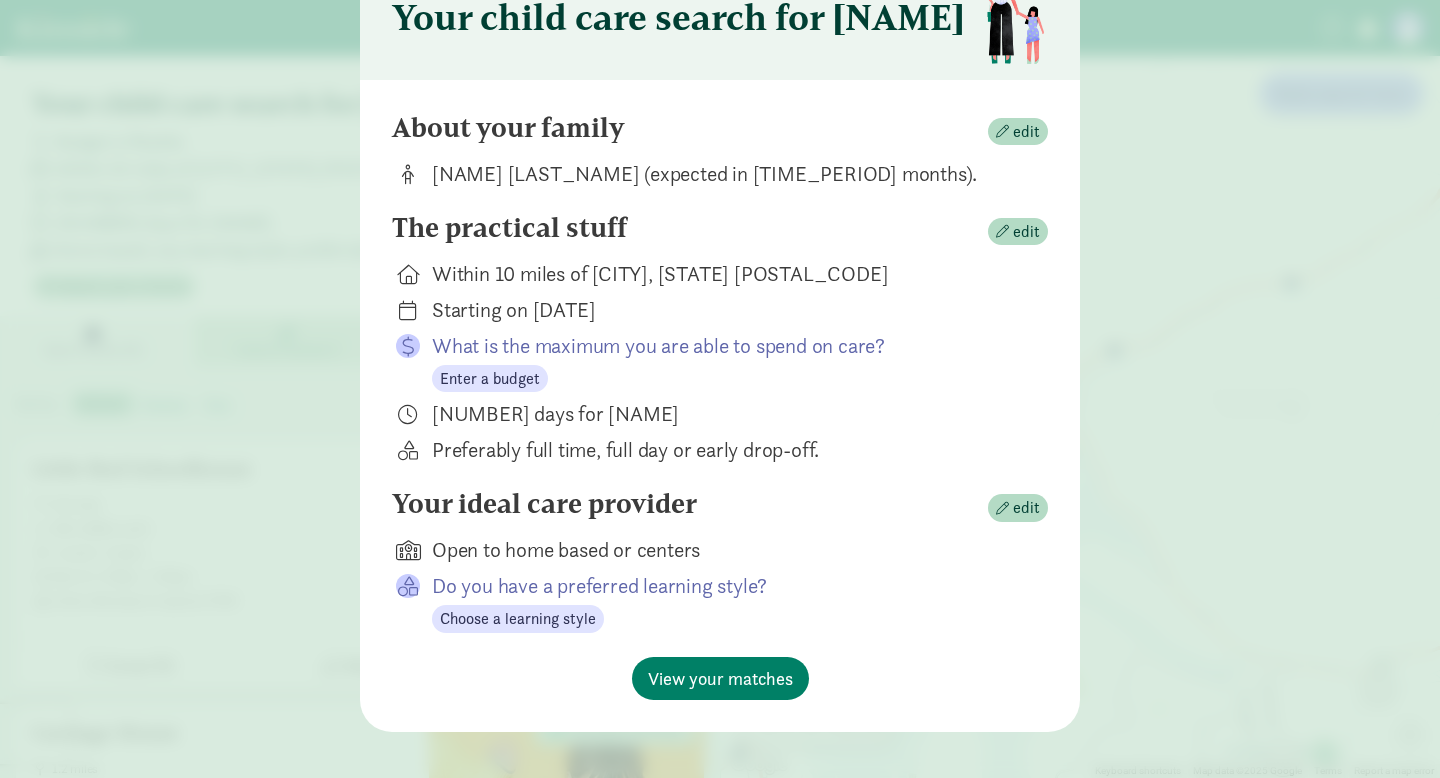 scroll, scrollTop: 0, scrollLeft: 0, axis: both 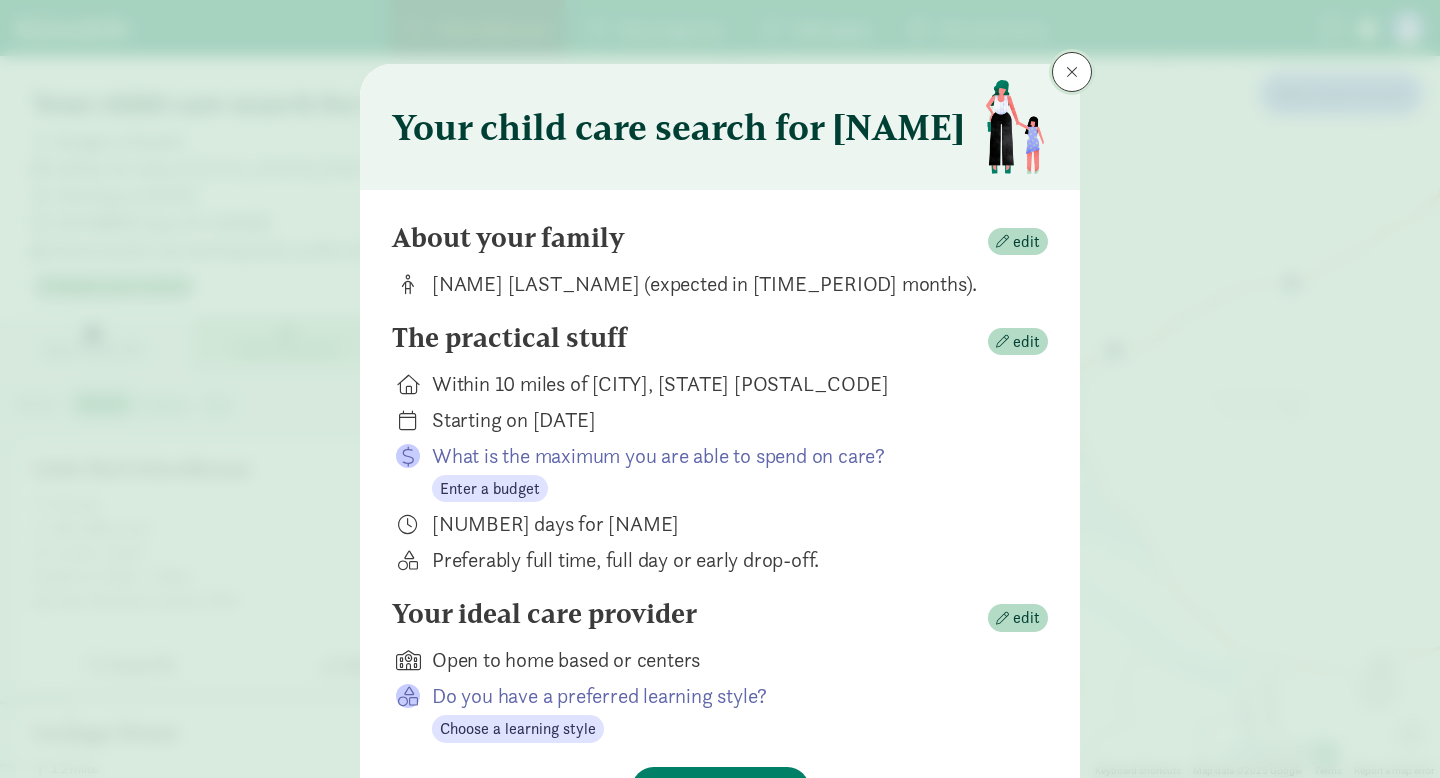 click at bounding box center (1072, 72) 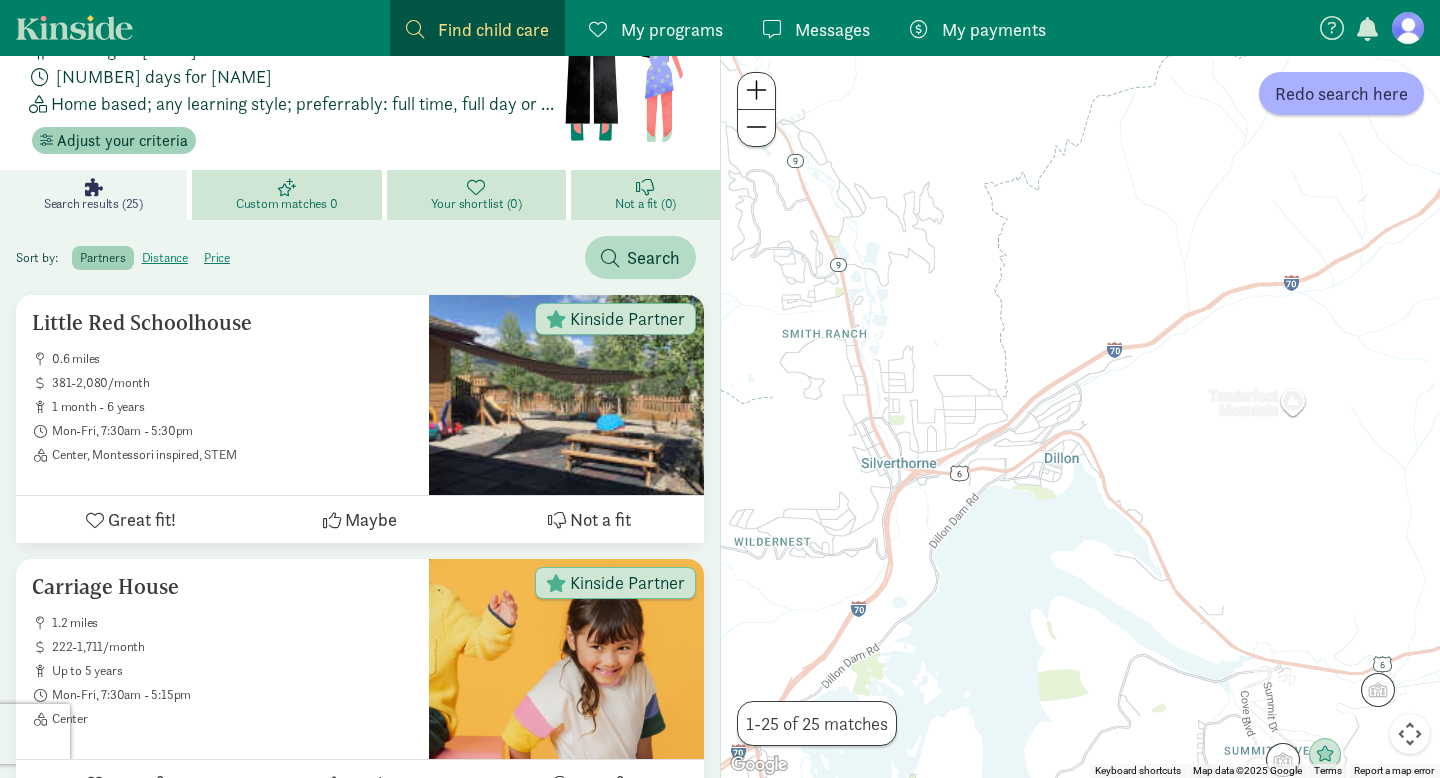 scroll, scrollTop: 0, scrollLeft: 0, axis: both 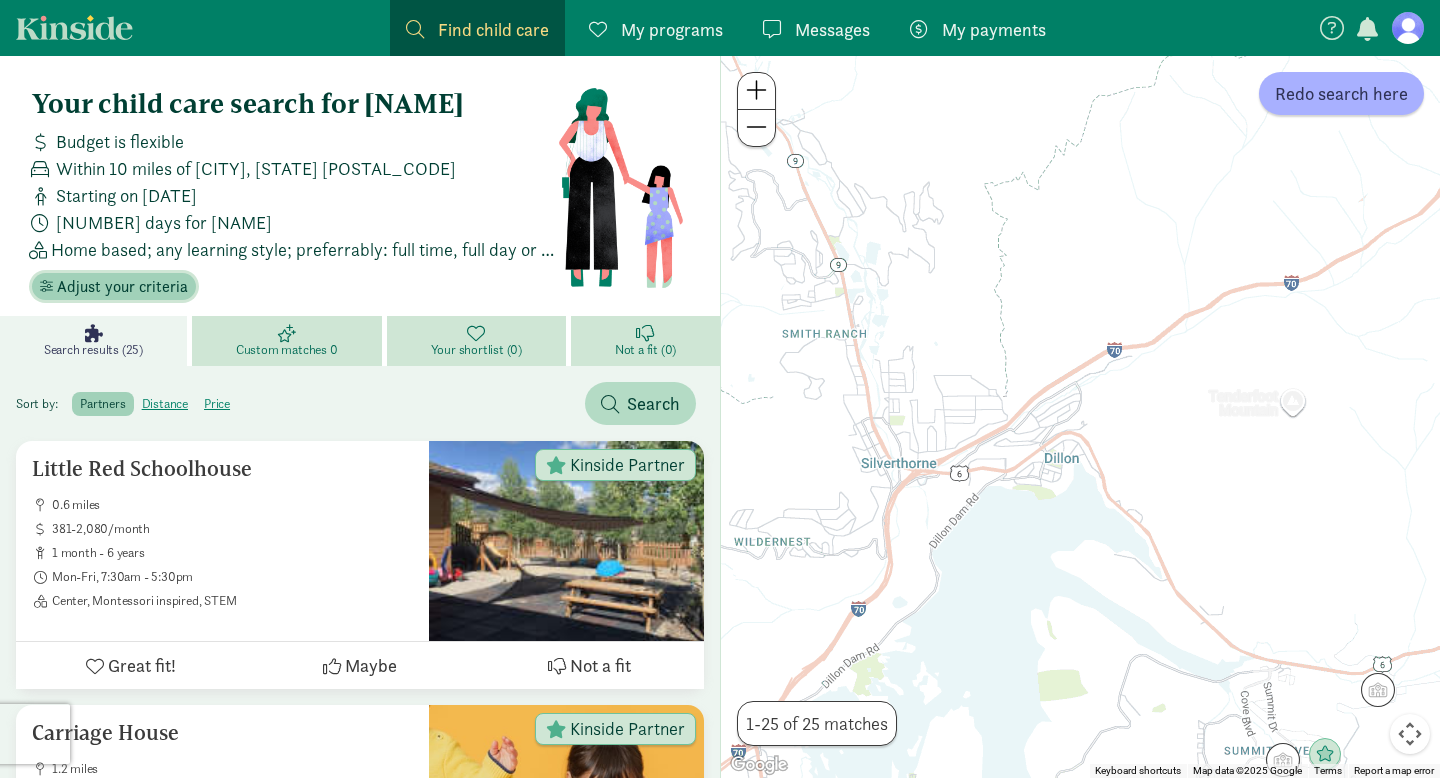 click on "Adjust your criteria" at bounding box center (122, 287) 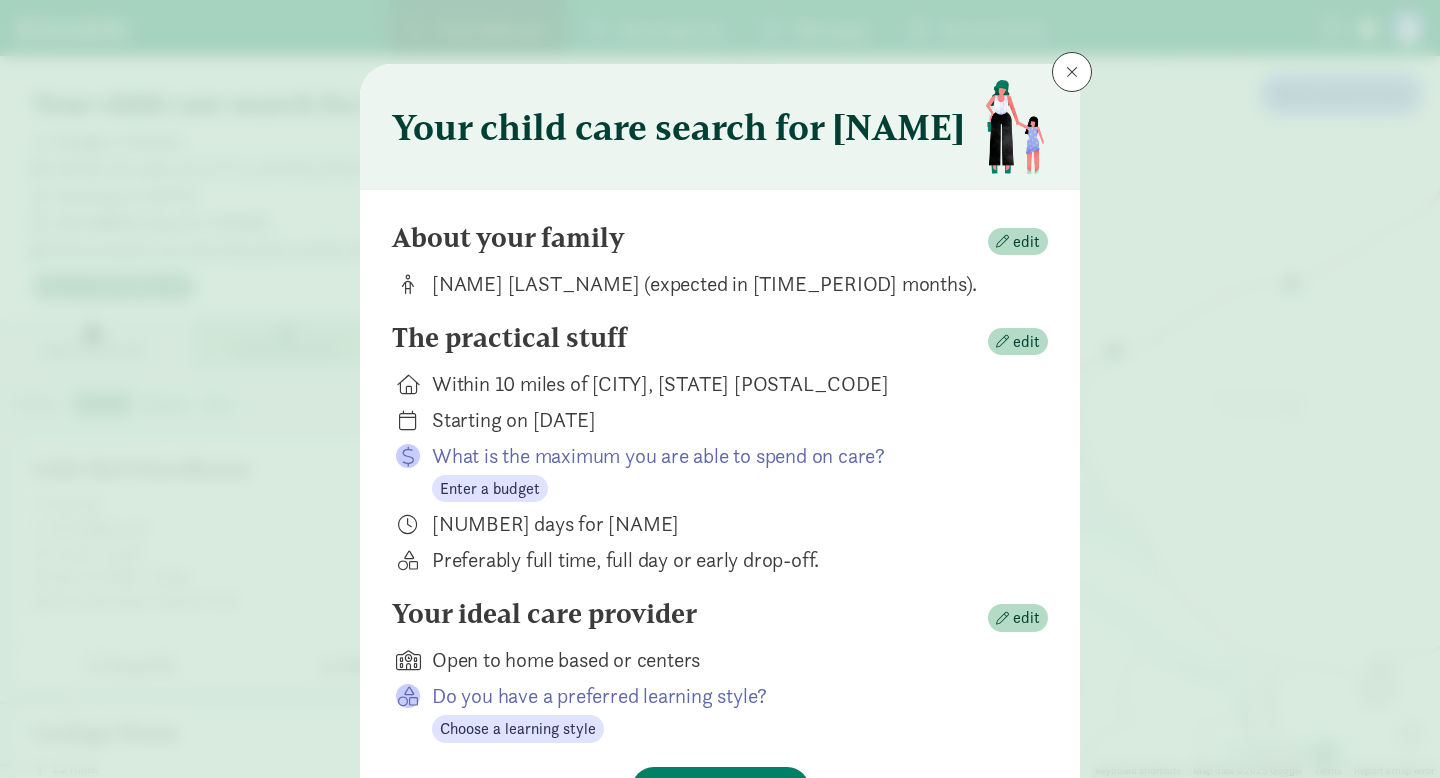 scroll, scrollTop: 128, scrollLeft: 0, axis: vertical 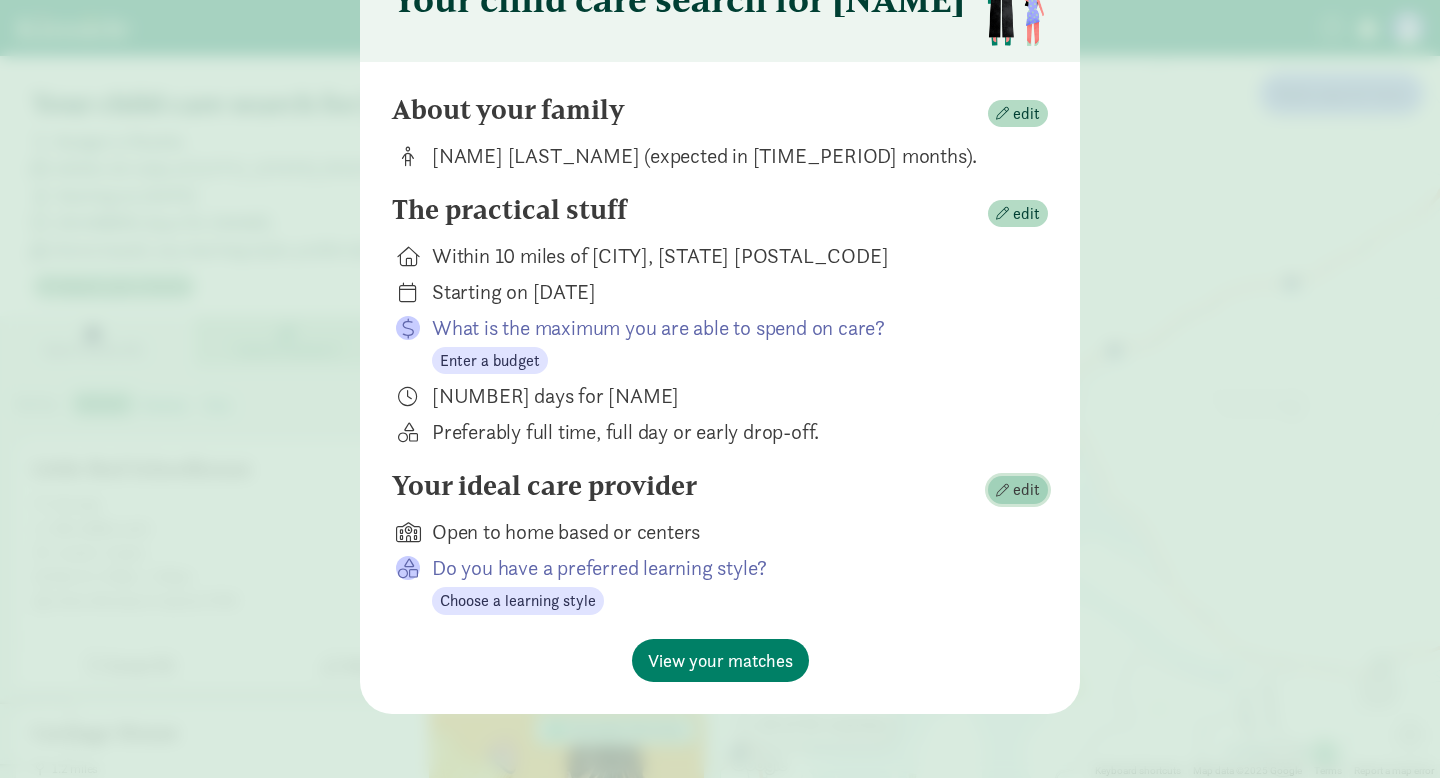 click on "edit" at bounding box center [1026, 490] 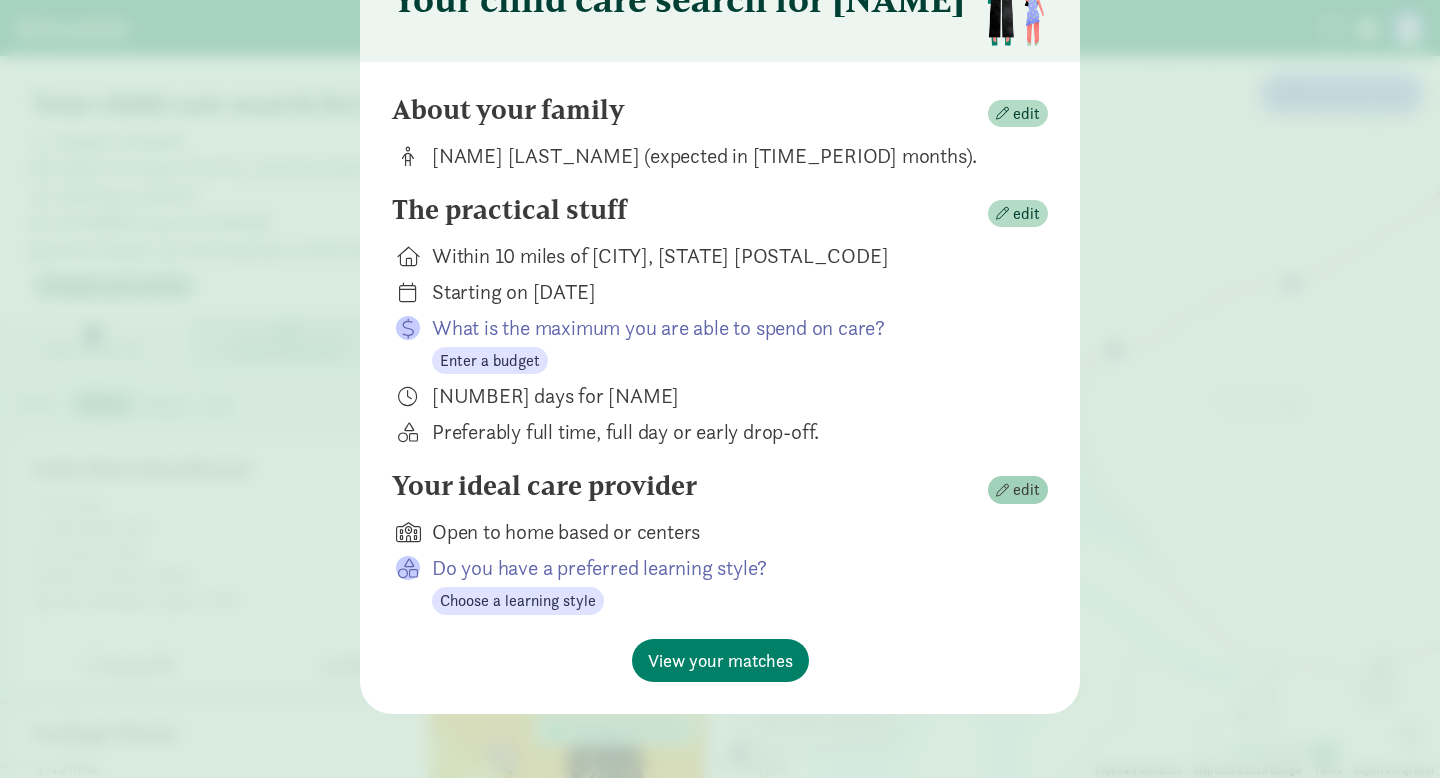 scroll, scrollTop: 110, scrollLeft: 0, axis: vertical 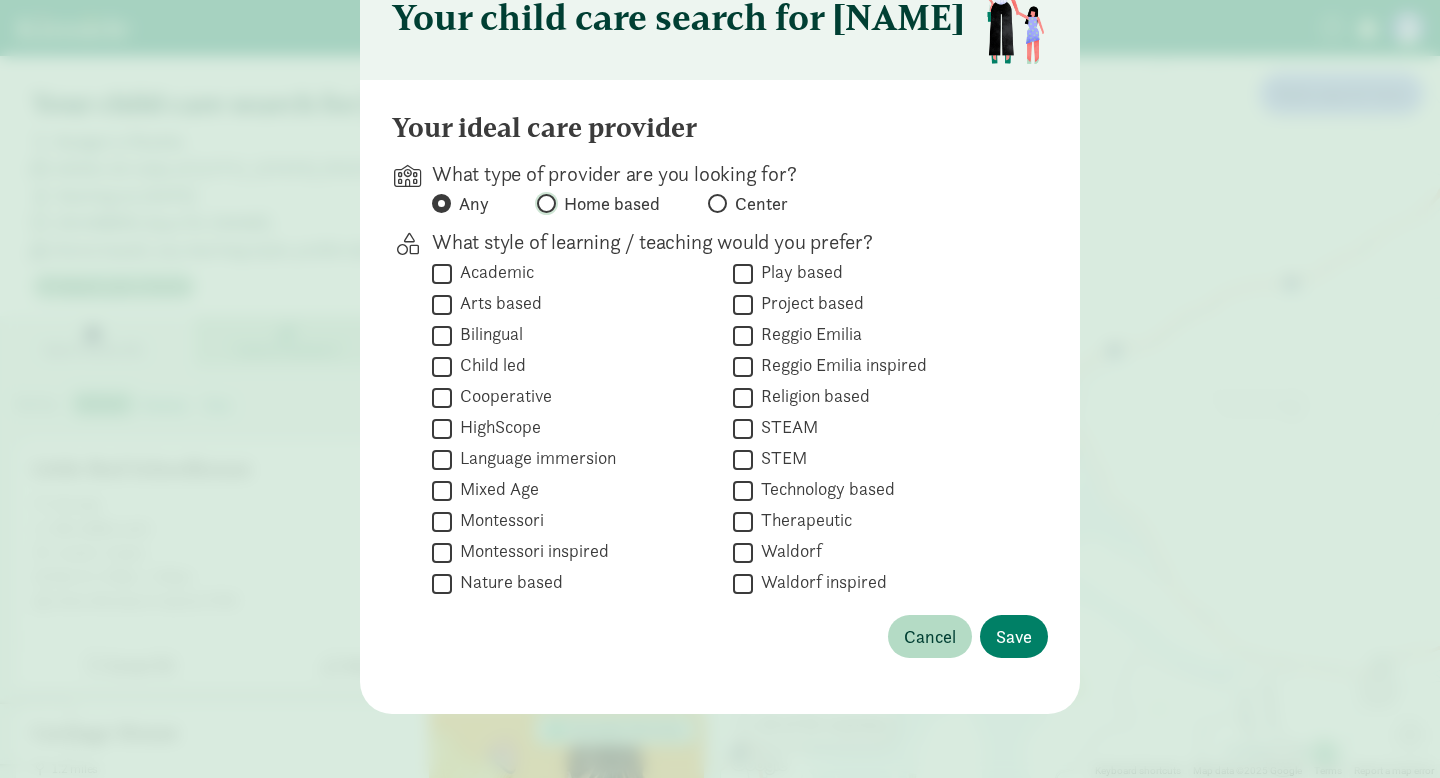 click on "Home based" at bounding box center (543, 203) 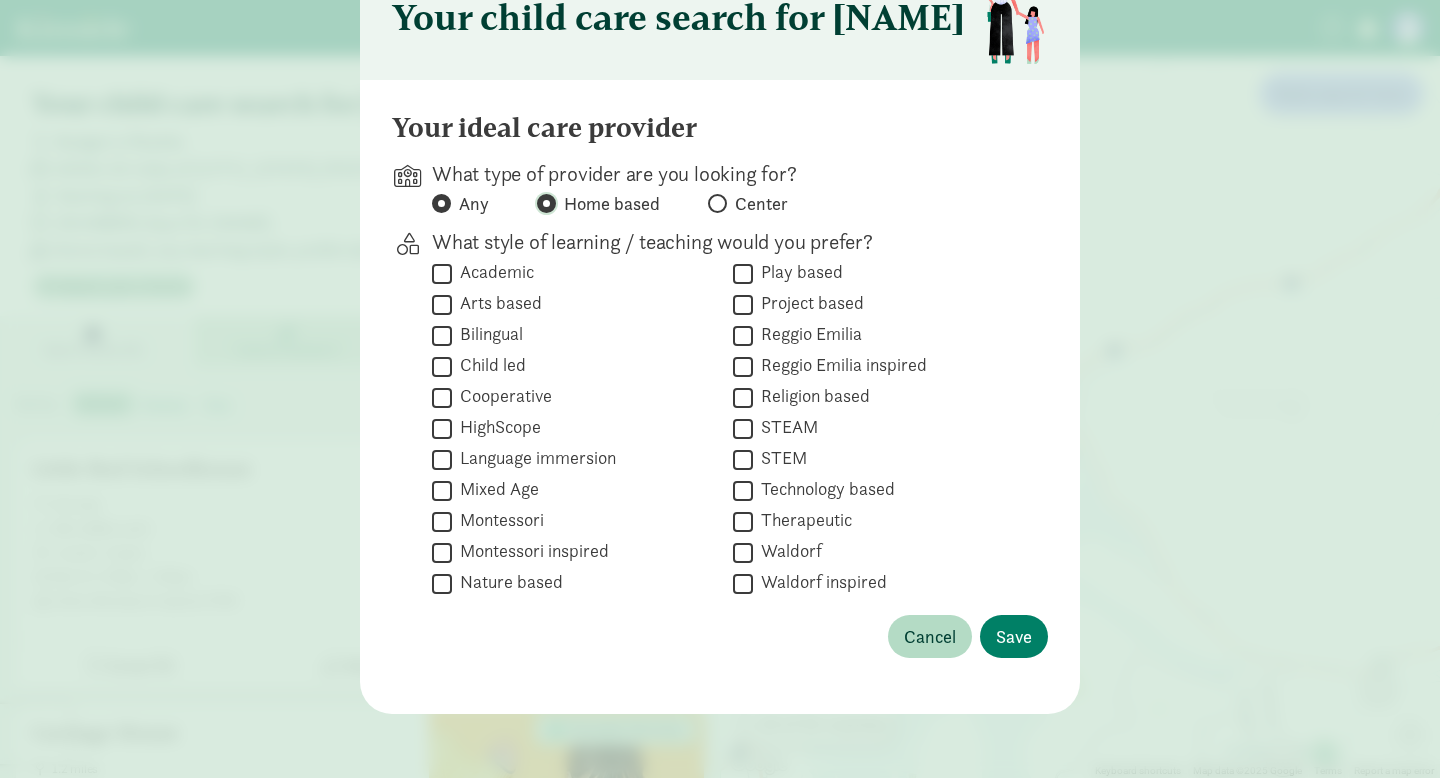 radio on "false" 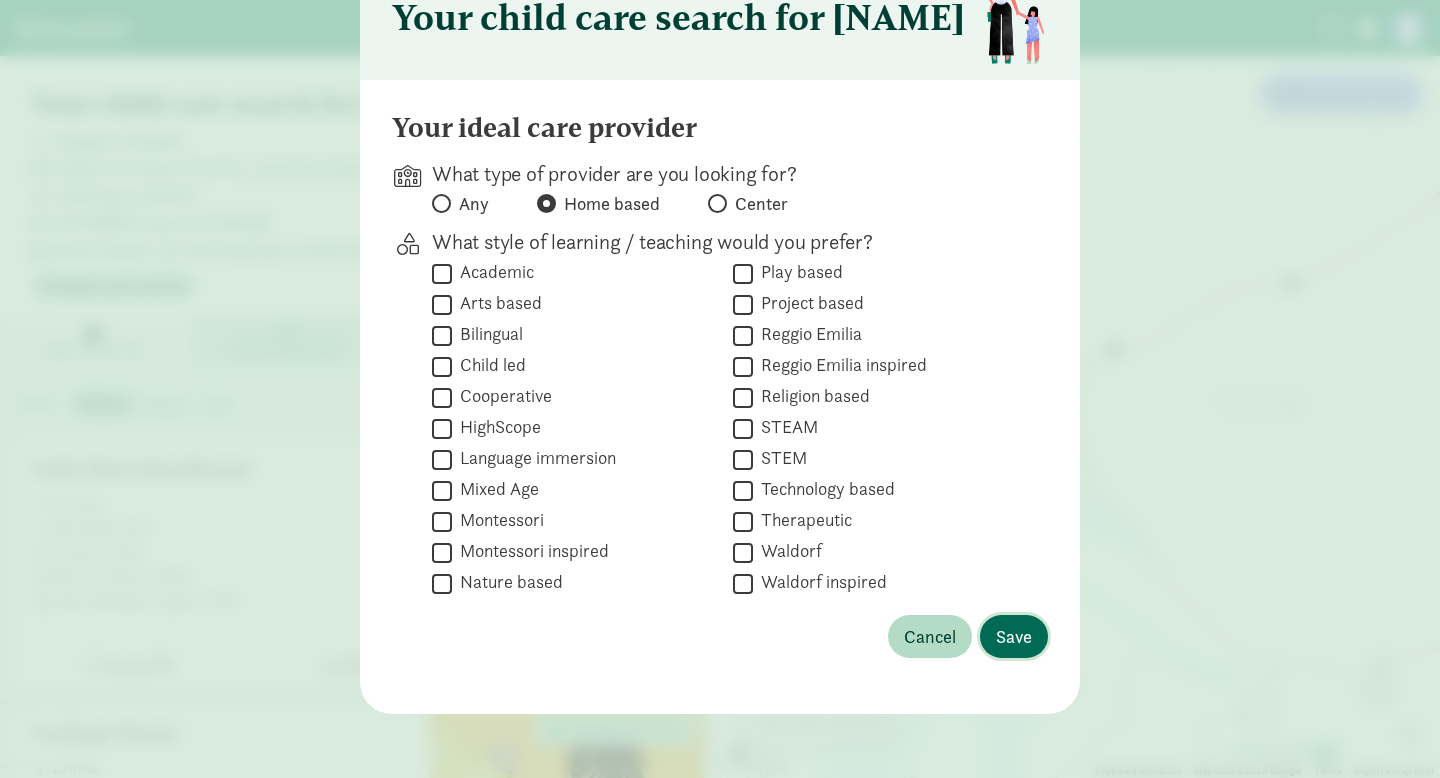 click on "Save" at bounding box center (1014, 636) 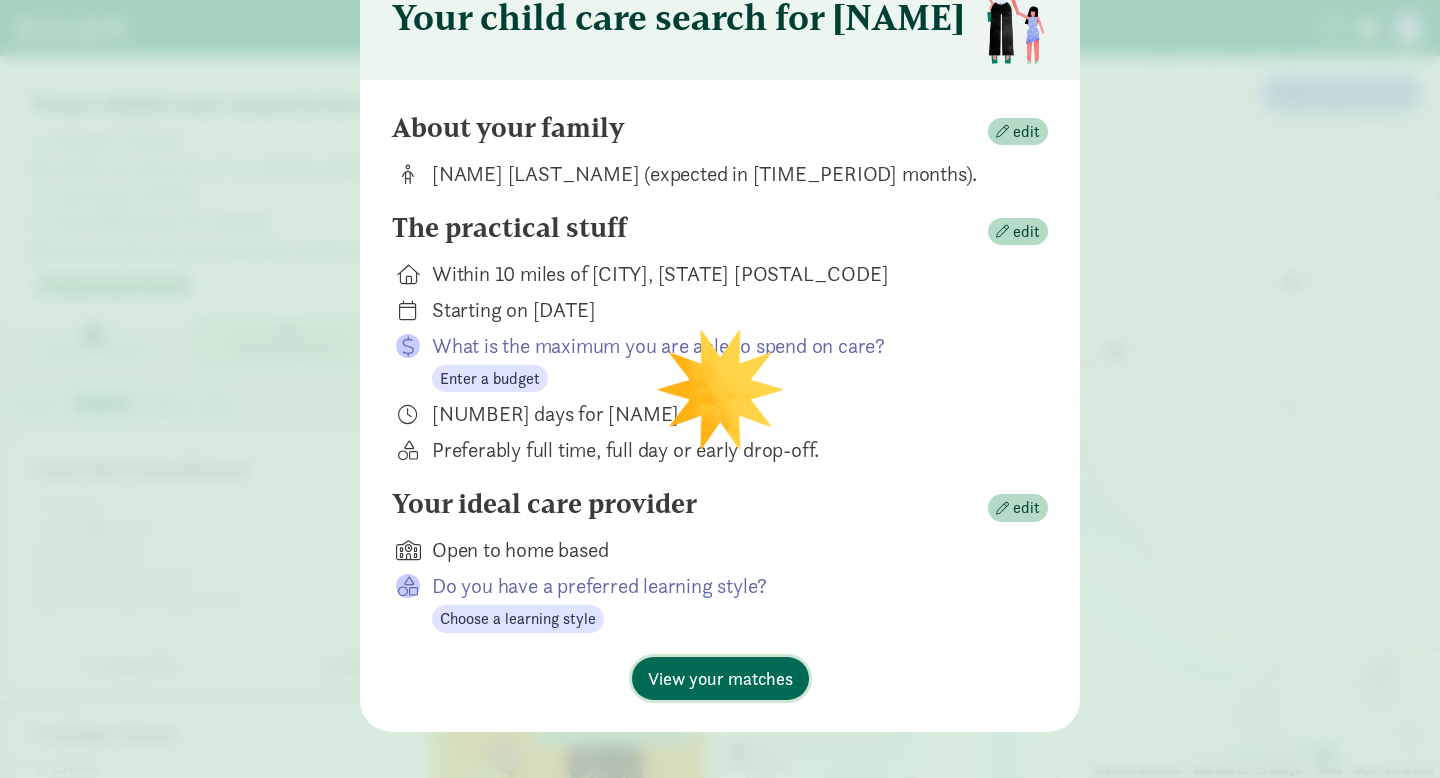 click on "View your matches" at bounding box center [720, 678] 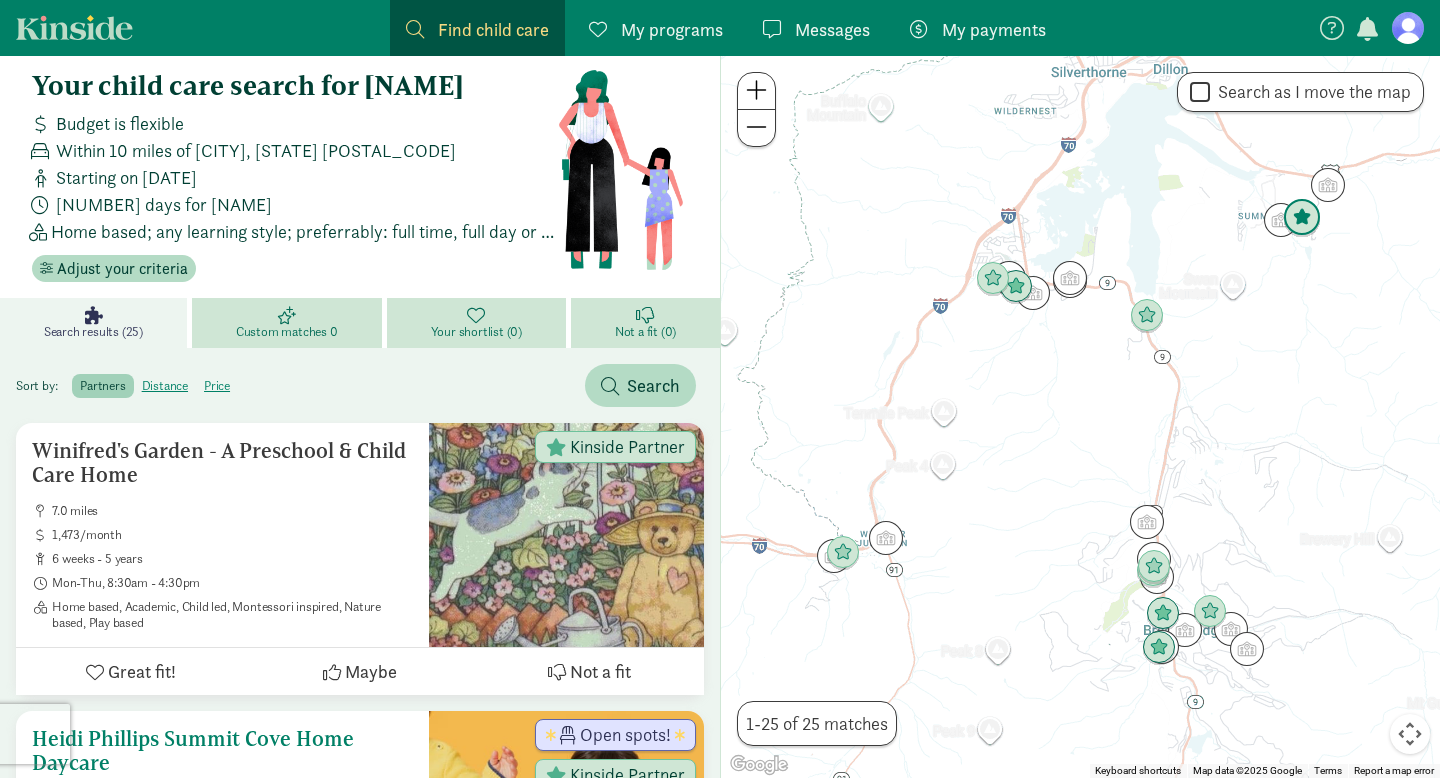 scroll, scrollTop: 0, scrollLeft: 0, axis: both 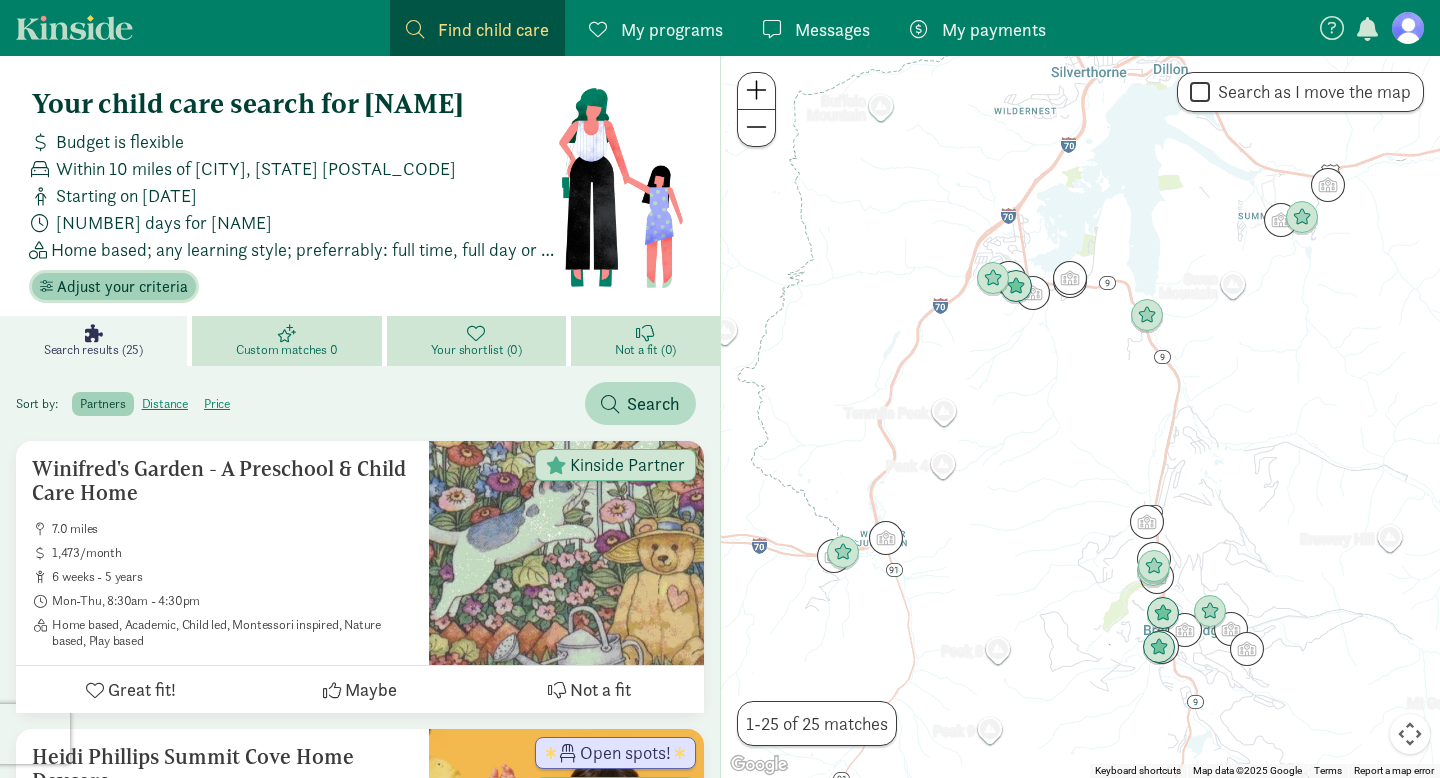 click on "Adjust your criteria" at bounding box center (122, 287) 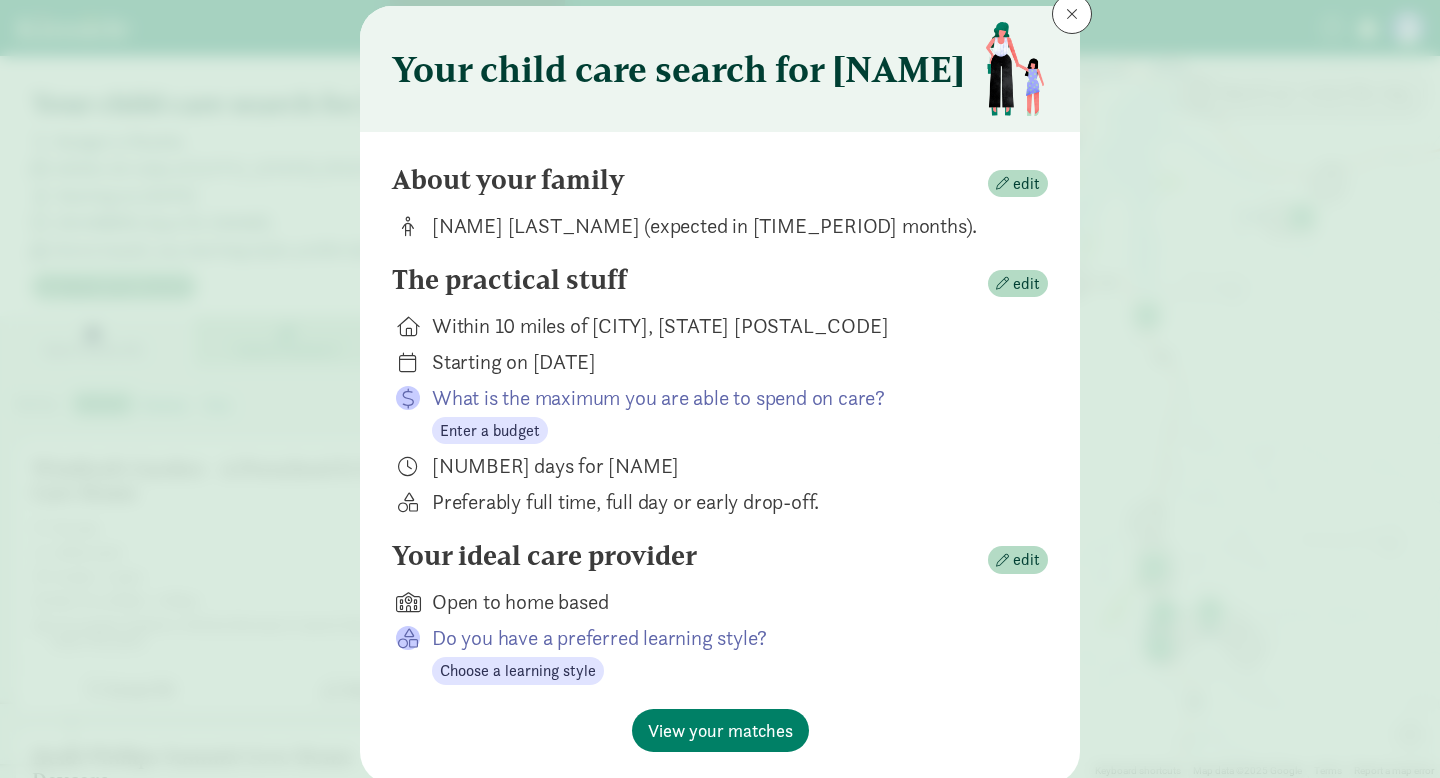 scroll, scrollTop: 57, scrollLeft: 0, axis: vertical 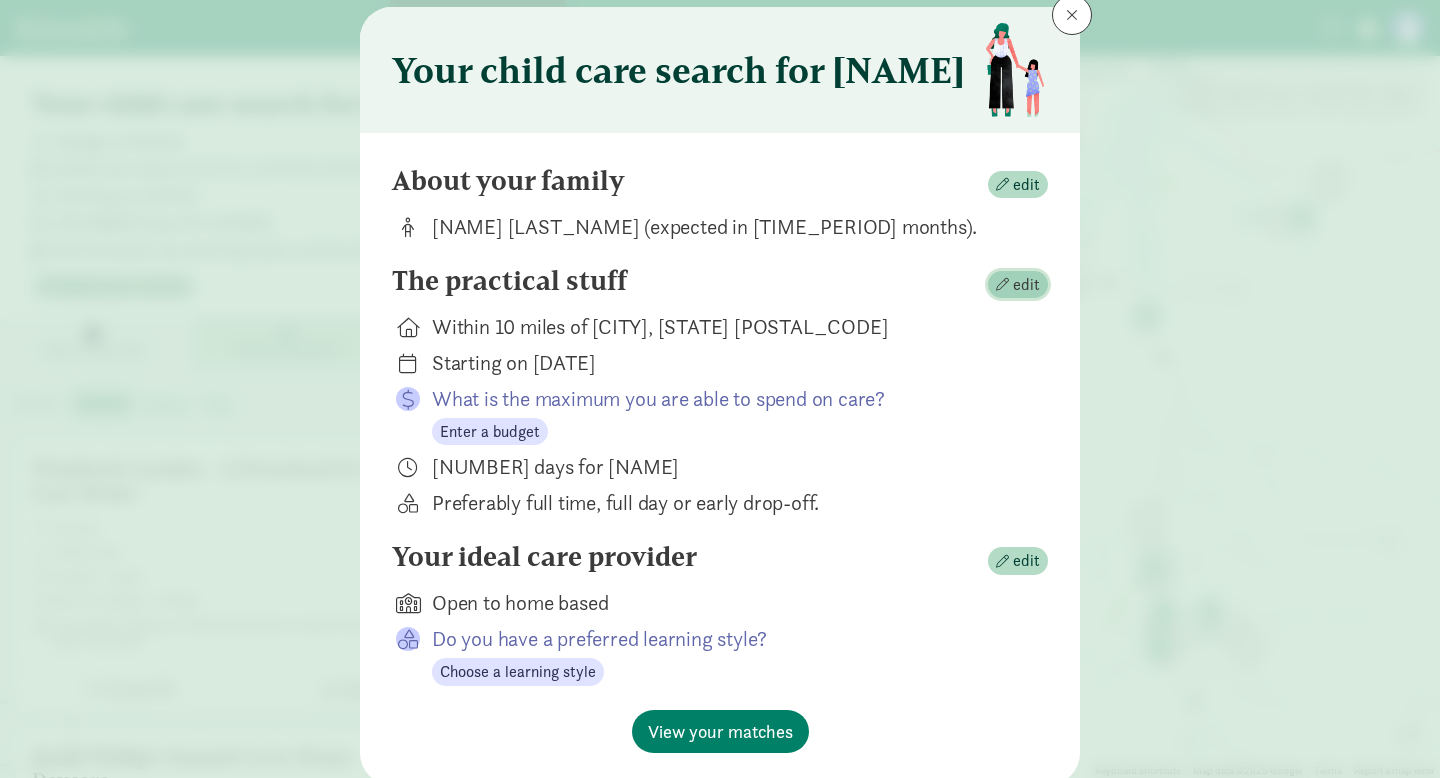 click on "edit" at bounding box center [1026, 285] 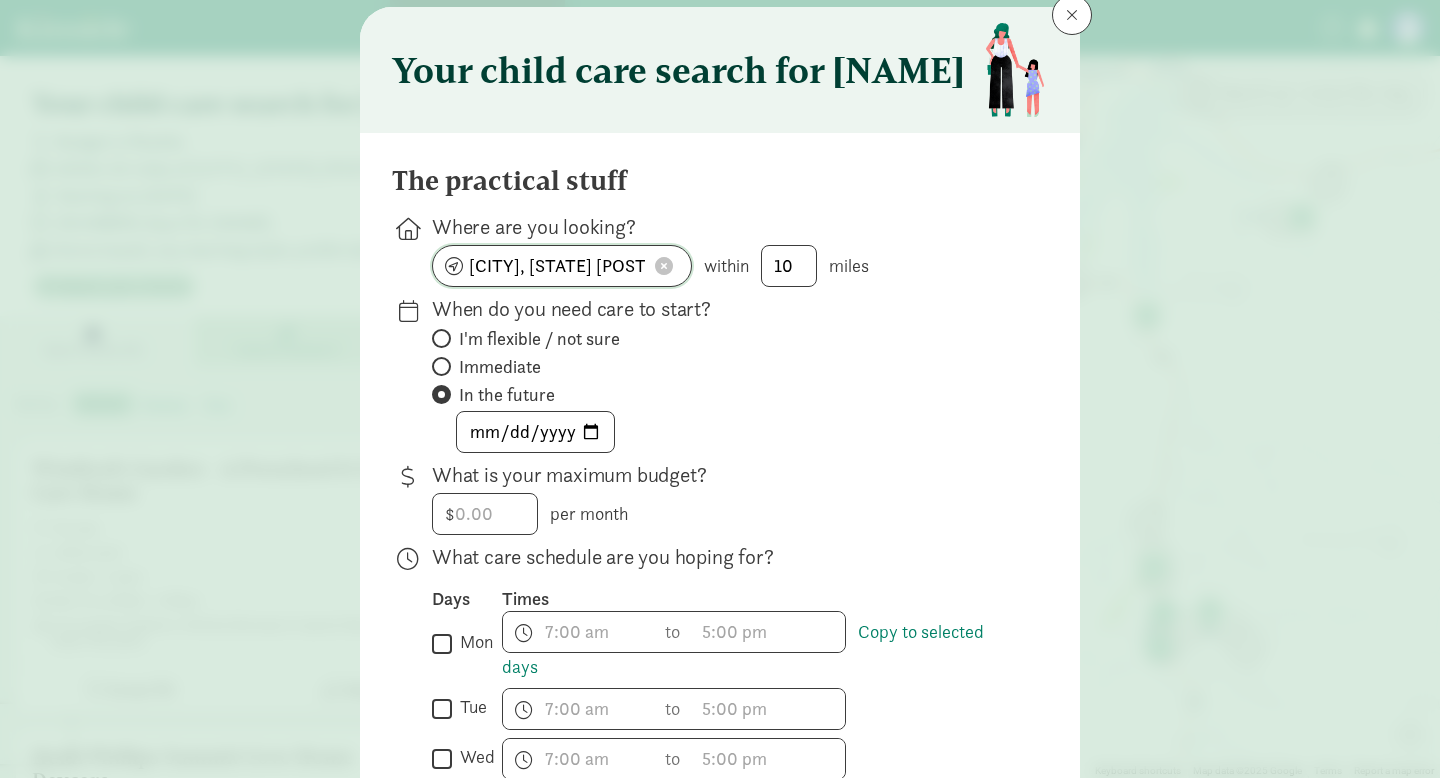 scroll, scrollTop: 0, scrollLeft: 12, axis: horizontal 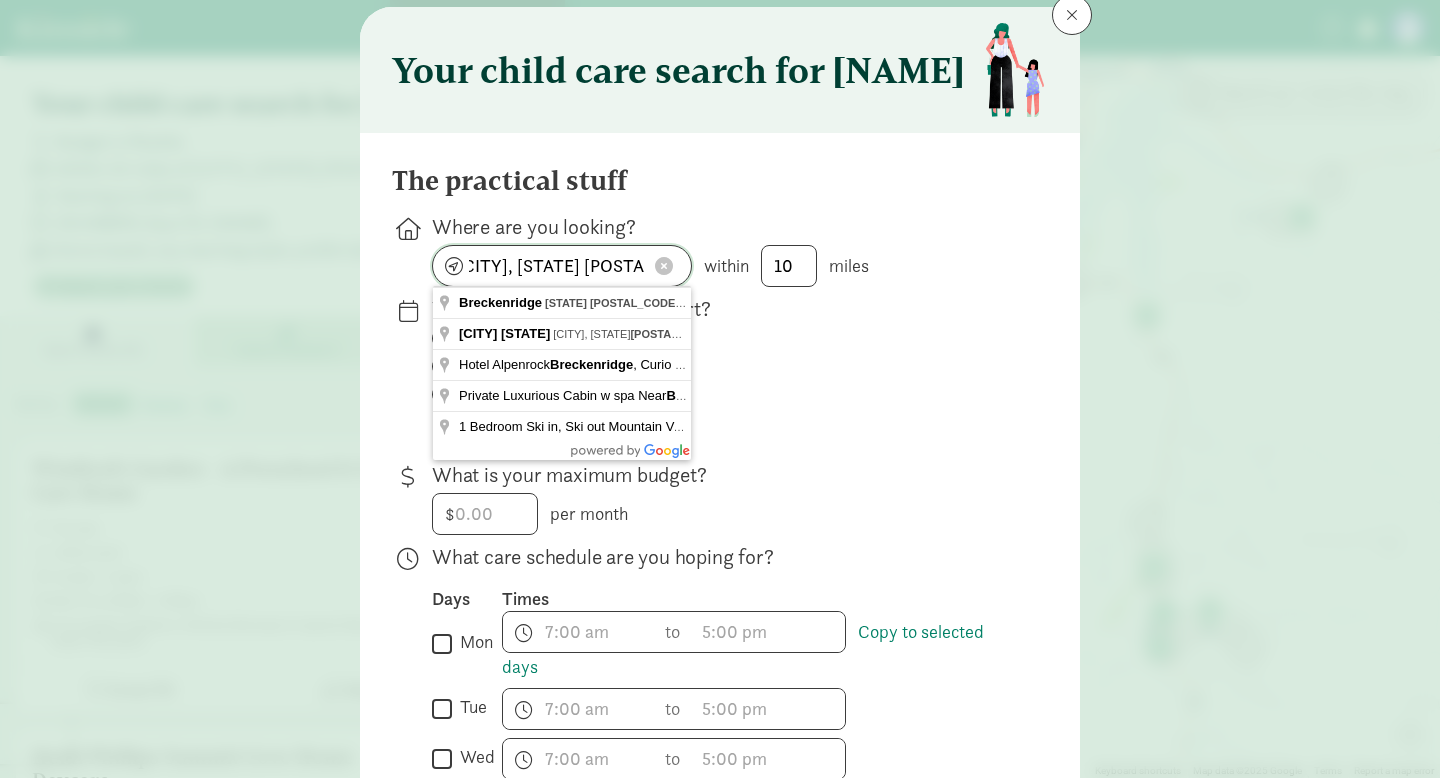 drag, startPoint x: 467, startPoint y: 273, endPoint x: 819, endPoint y: 296, distance: 352.7506 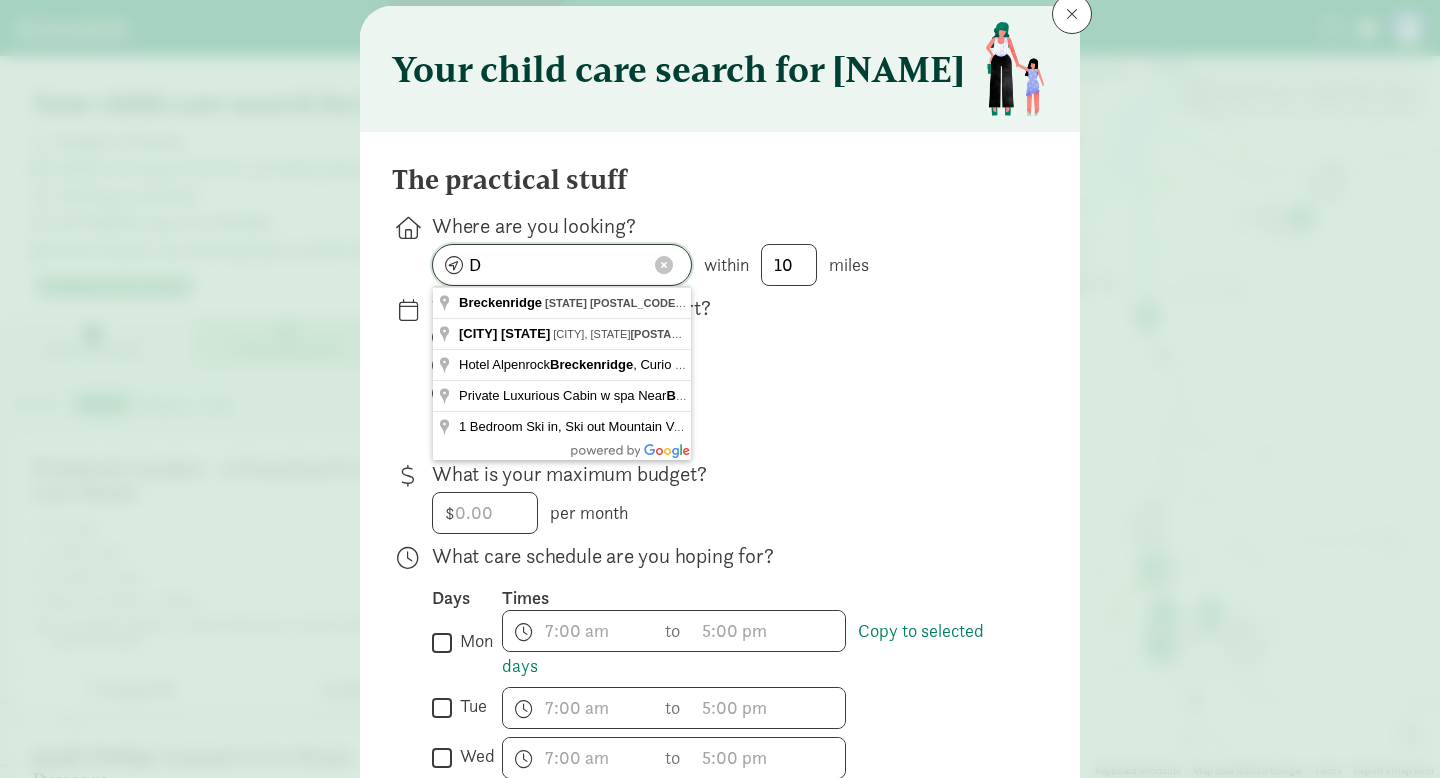 scroll, scrollTop: 0, scrollLeft: 0, axis: both 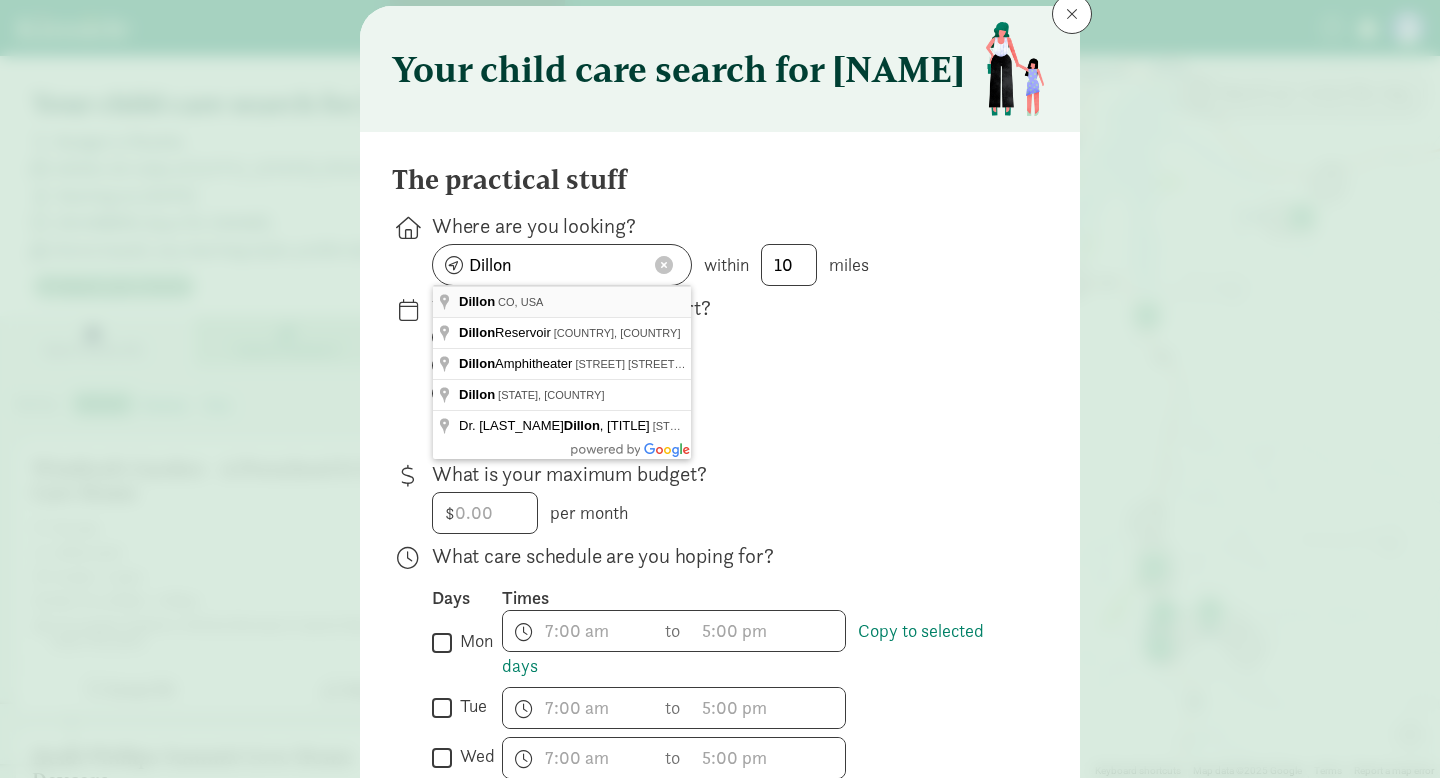 type on "Dillon, CO, USA" 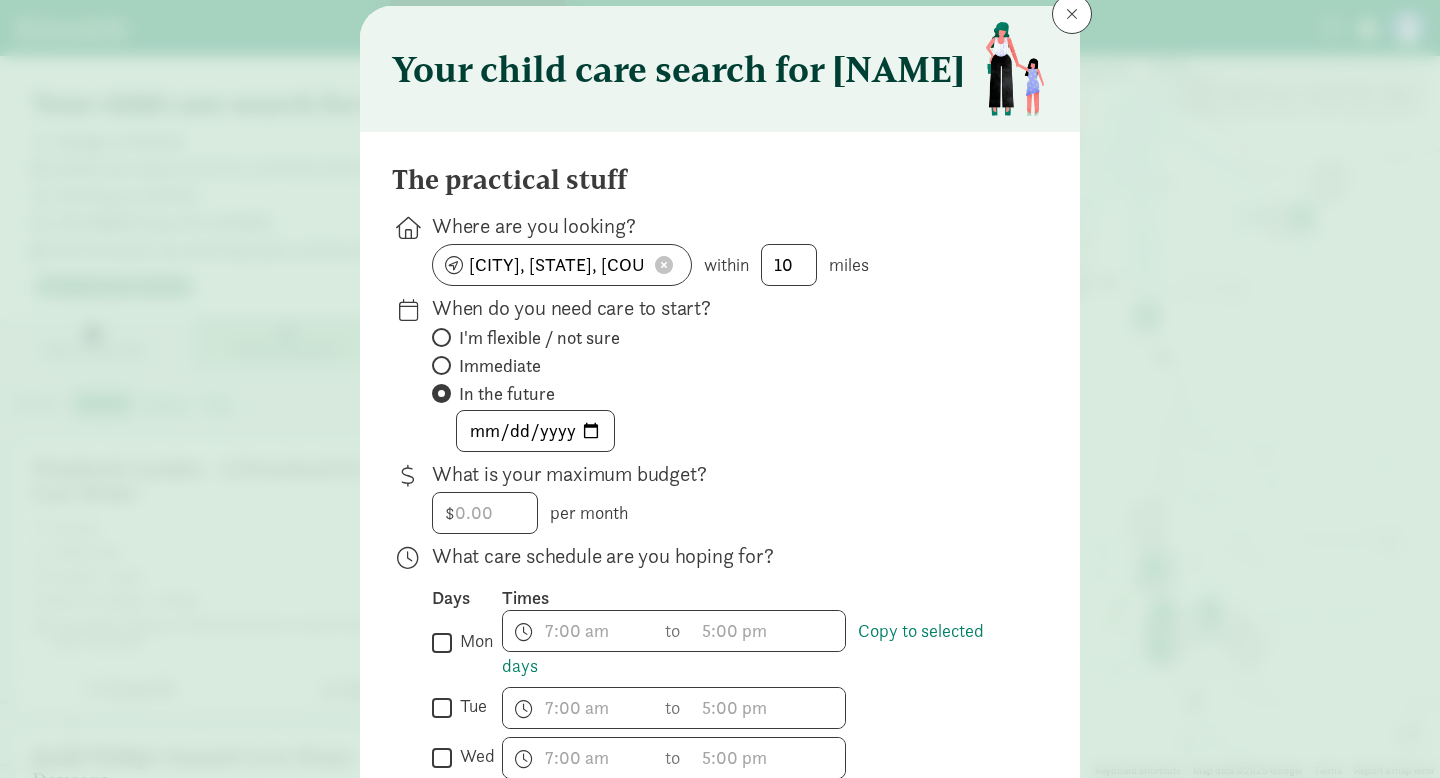 scroll, scrollTop: 762, scrollLeft: 0, axis: vertical 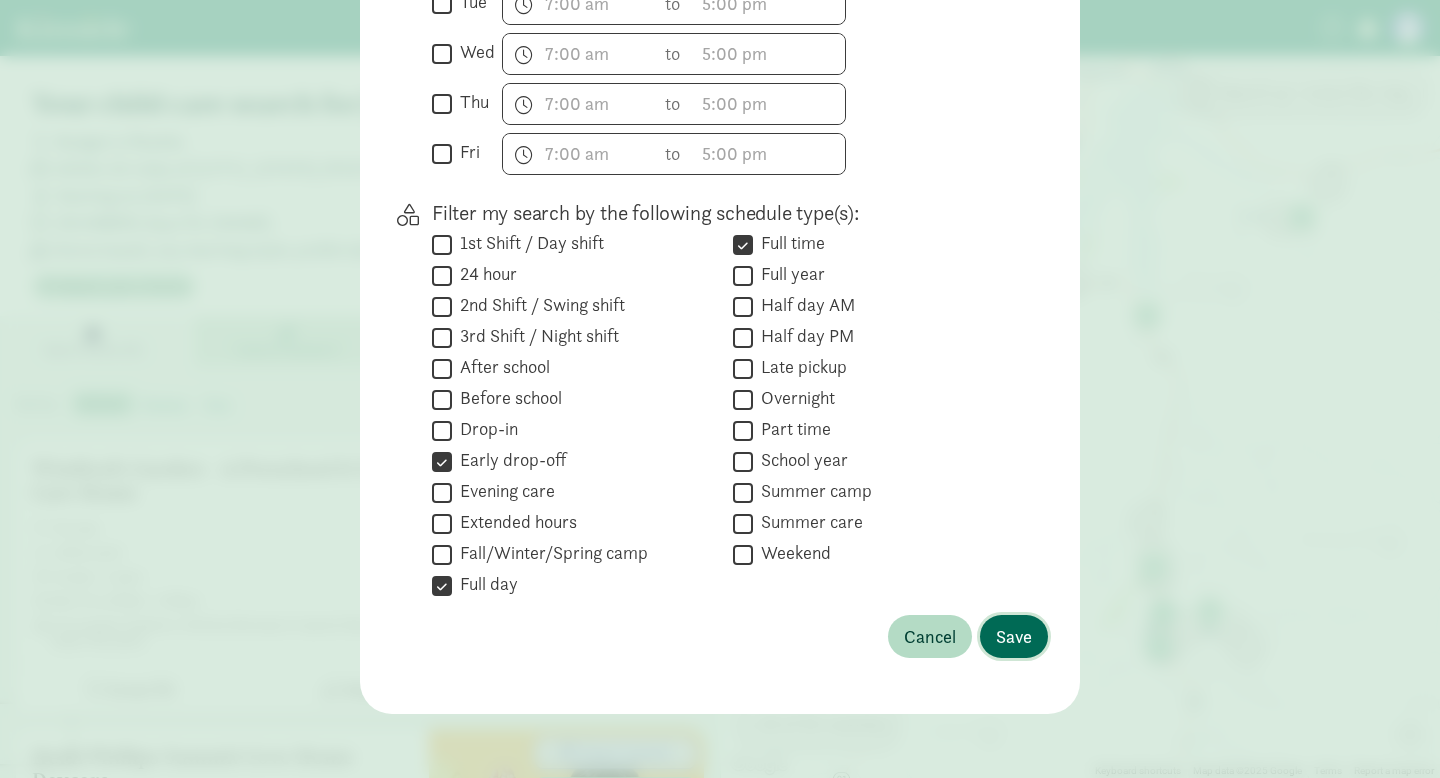 click on "Save" at bounding box center [1014, 636] 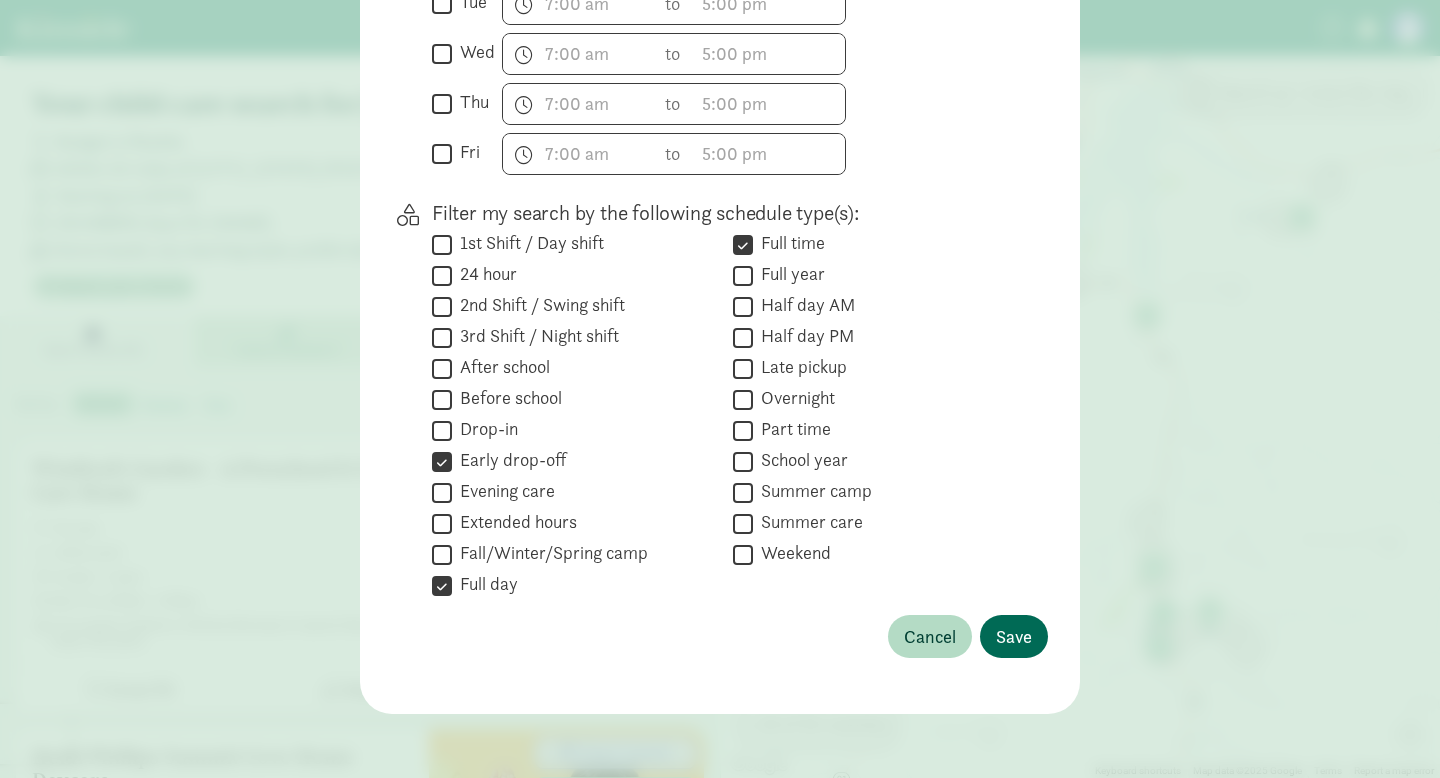 scroll, scrollTop: 128, scrollLeft: 0, axis: vertical 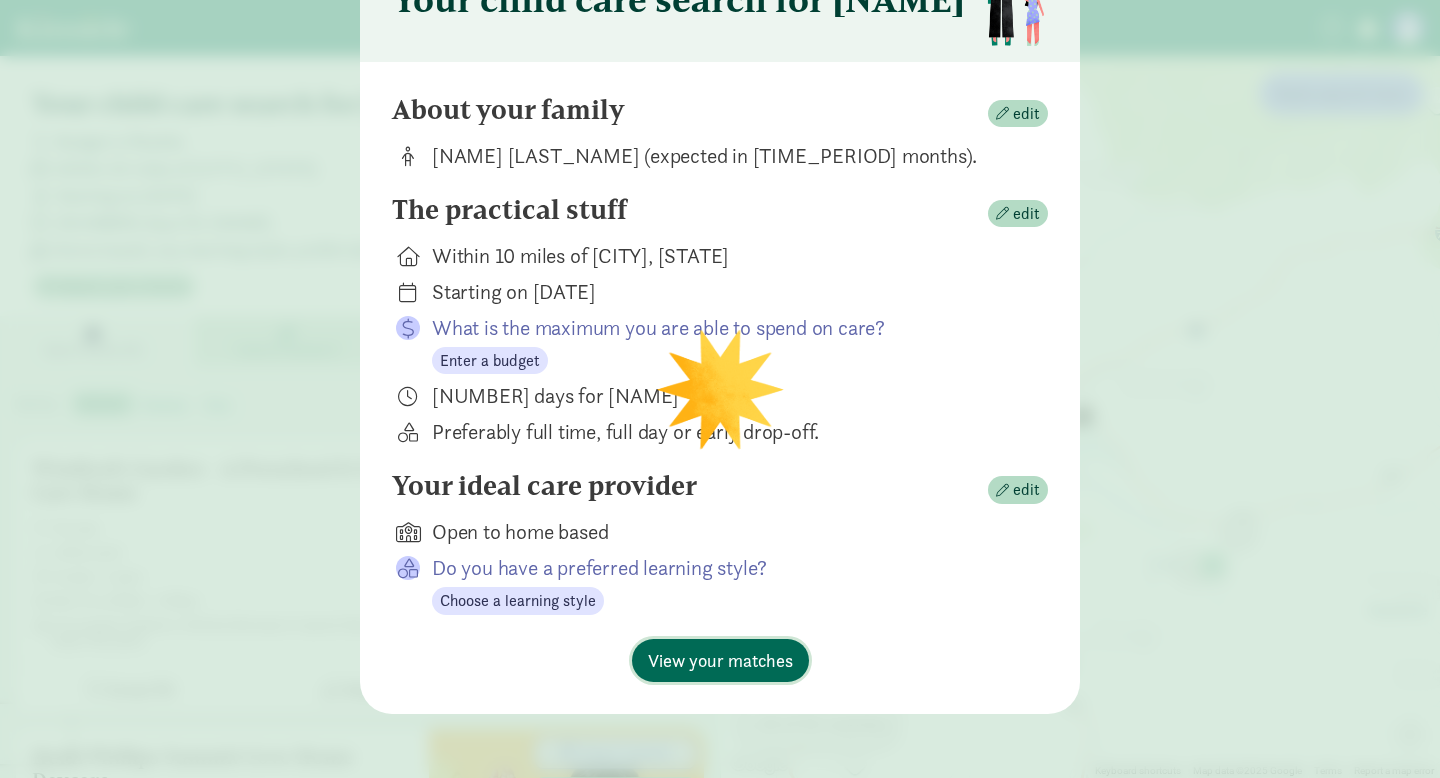 click on "View your matches" at bounding box center [720, 660] 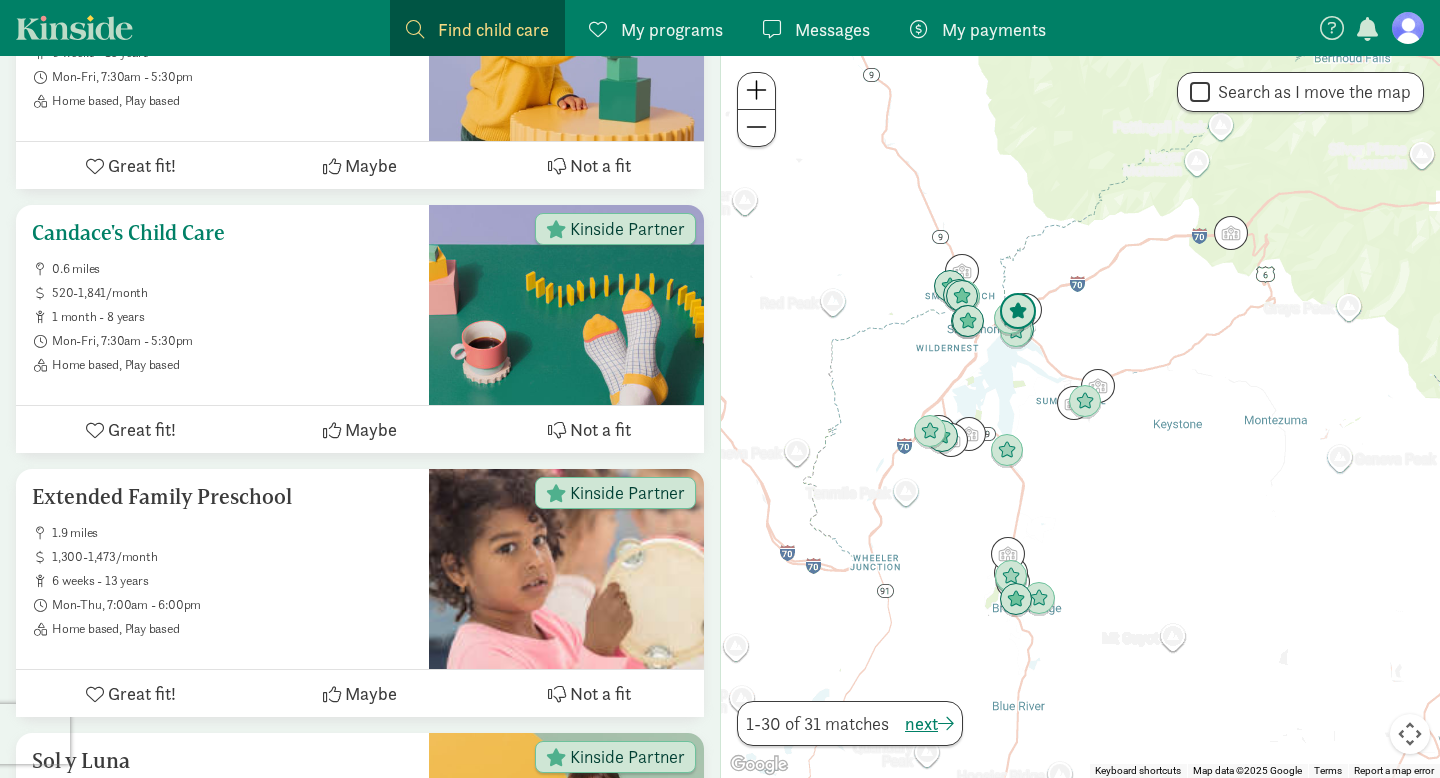 scroll, scrollTop: 525, scrollLeft: 0, axis: vertical 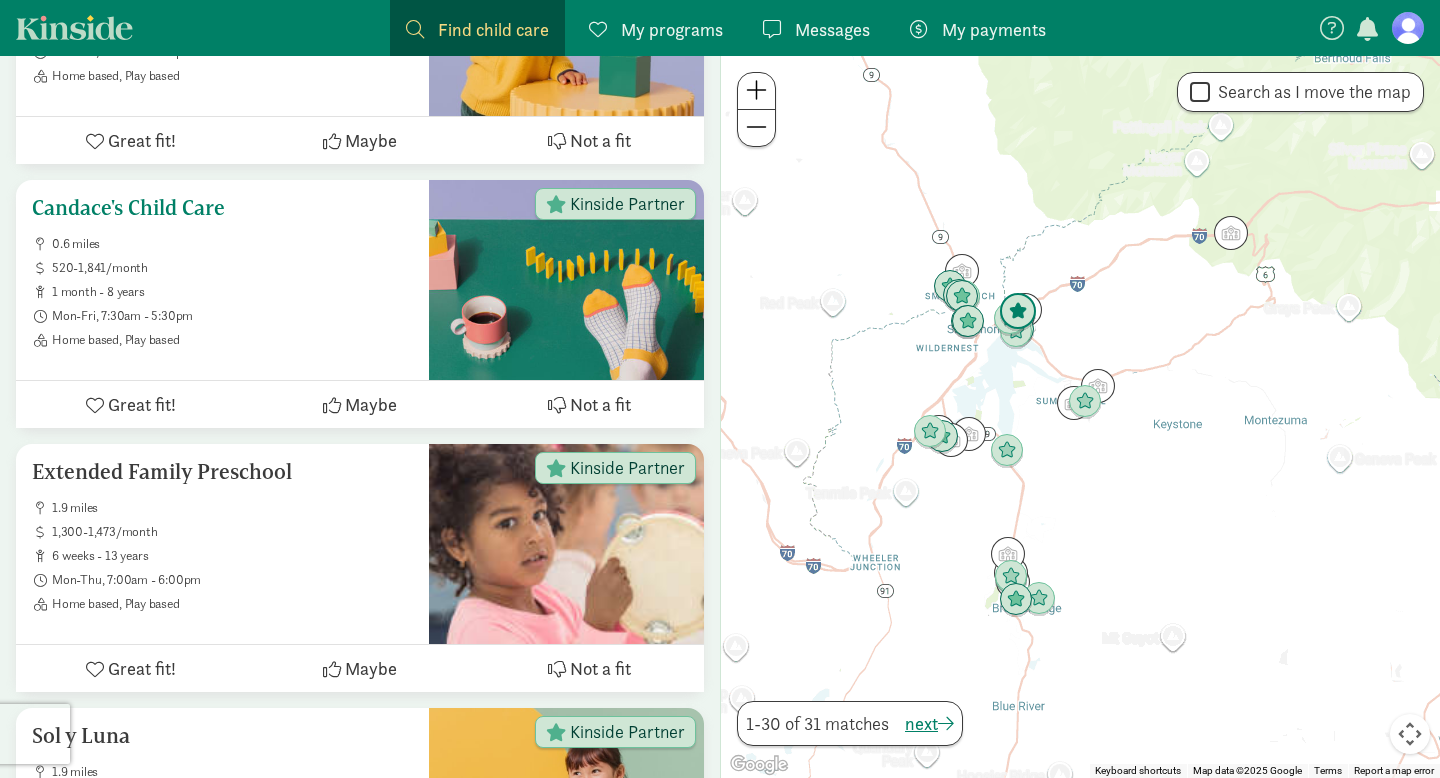 click on "0.6 miles   520-1,841/month   1 month - 8 years   Mon-Fri,  7:30am -  5:30pm   Home based, Play based" at bounding box center [222, 292] 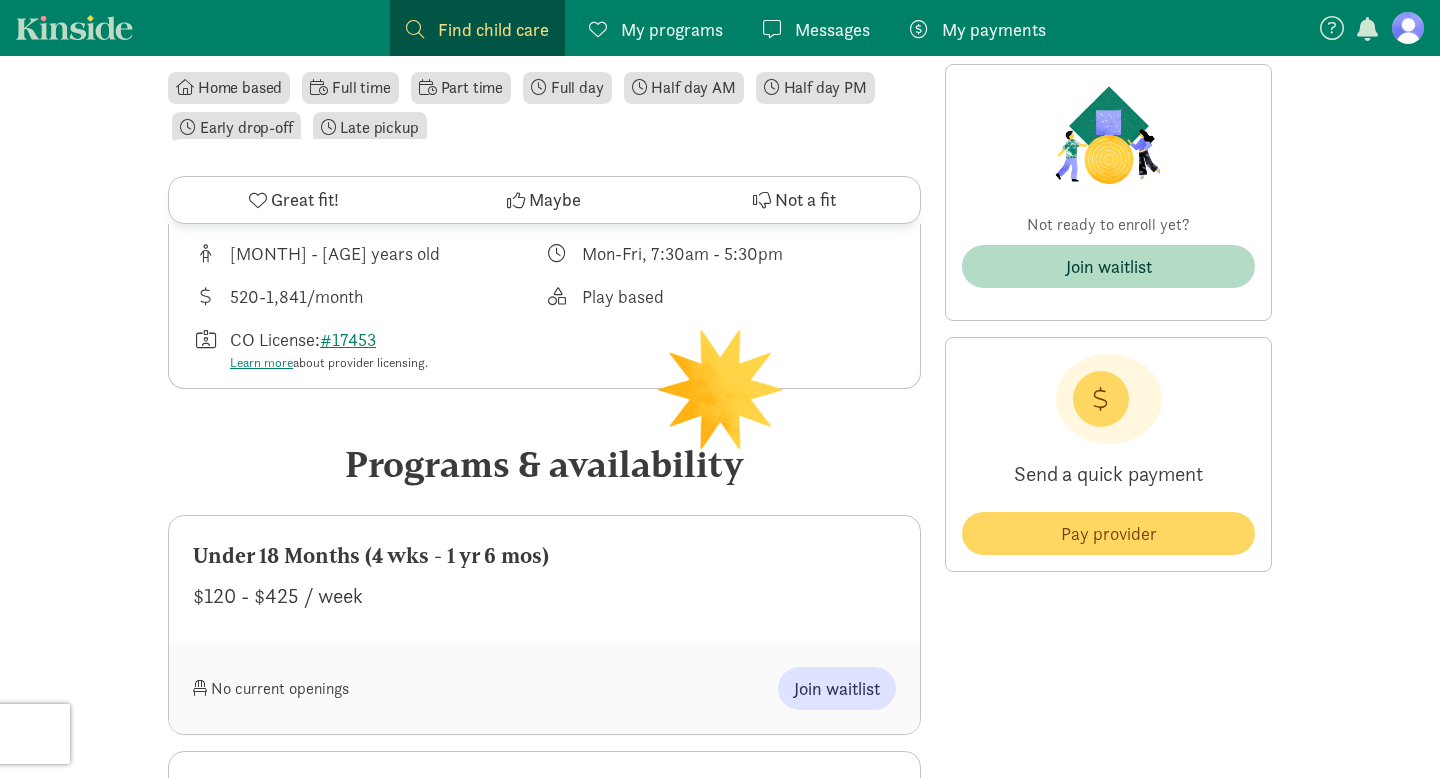 scroll, scrollTop: 770, scrollLeft: 0, axis: vertical 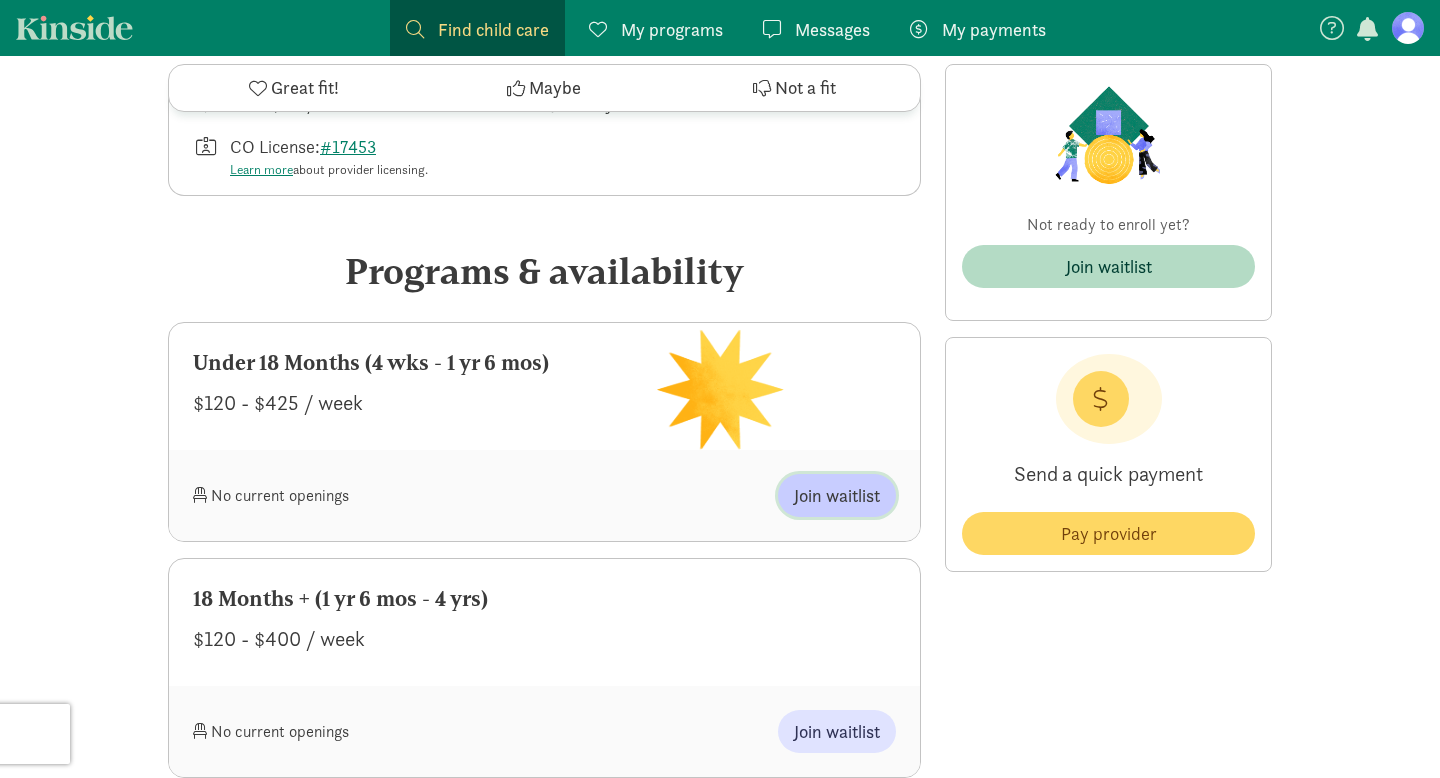 click on "Join waitlist" at bounding box center [837, 495] 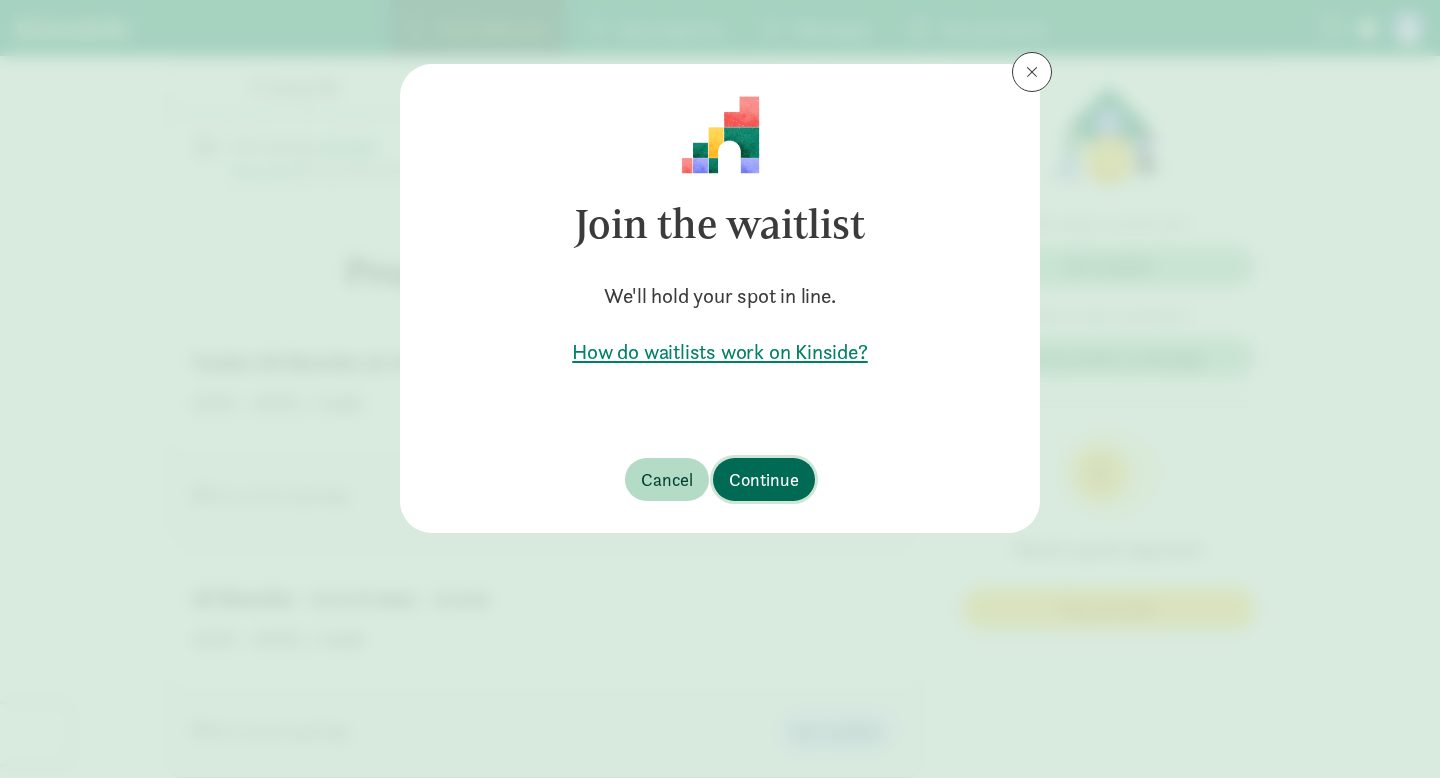 click on "Continue" at bounding box center (764, 479) 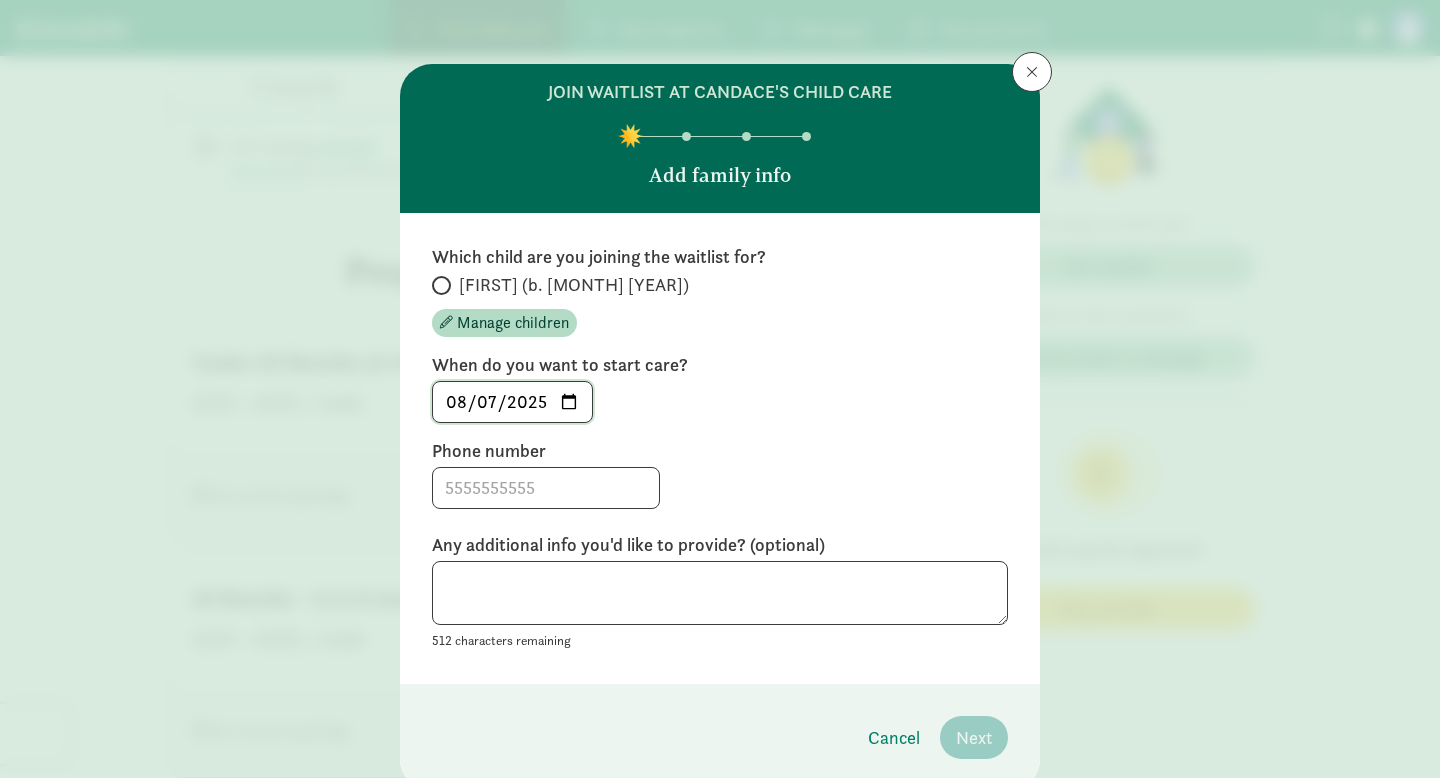 click on "2025-08-07" 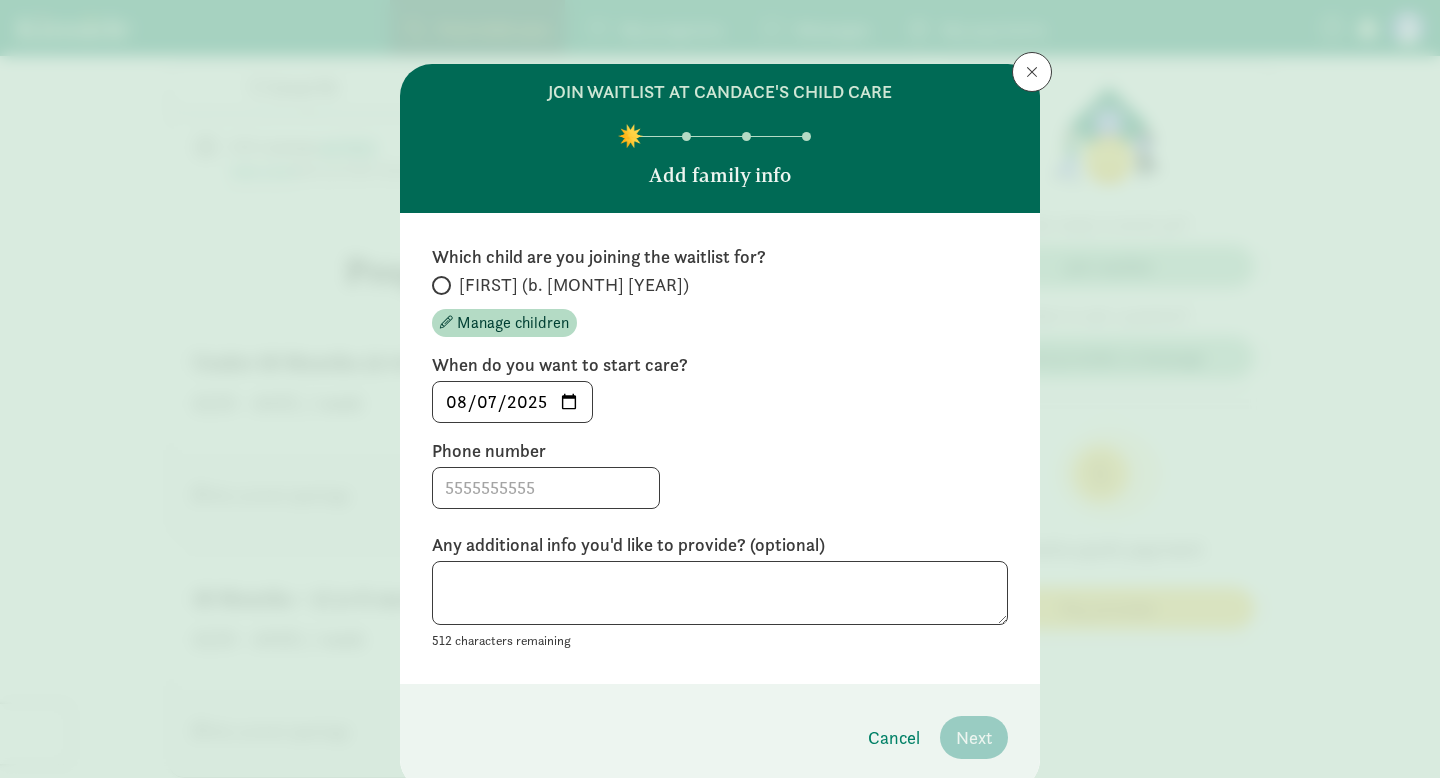 click on "[FIRST] (b. [MONTH] [YEAR])" 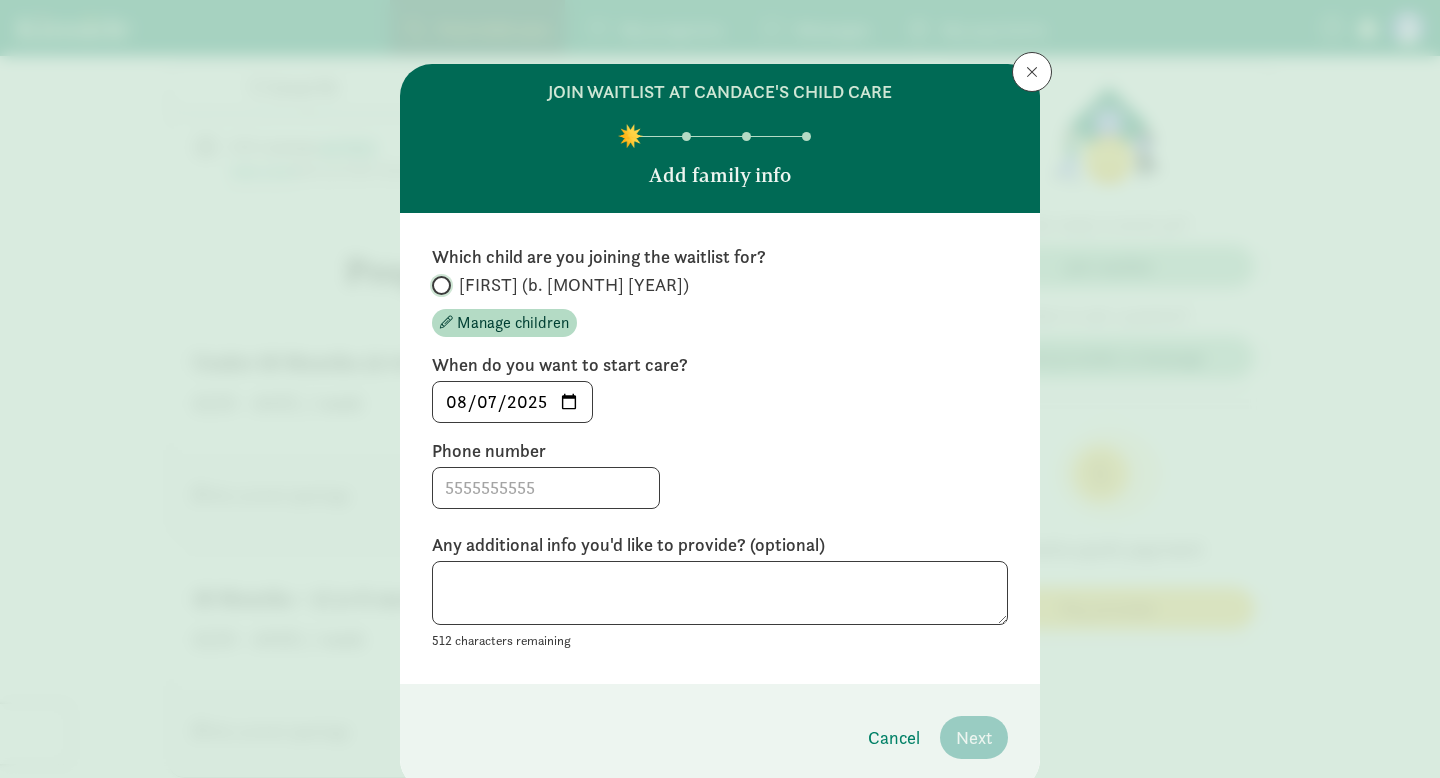 click on "[FIRST] (b. [MONTH] [YEAR])" at bounding box center [438, 285] 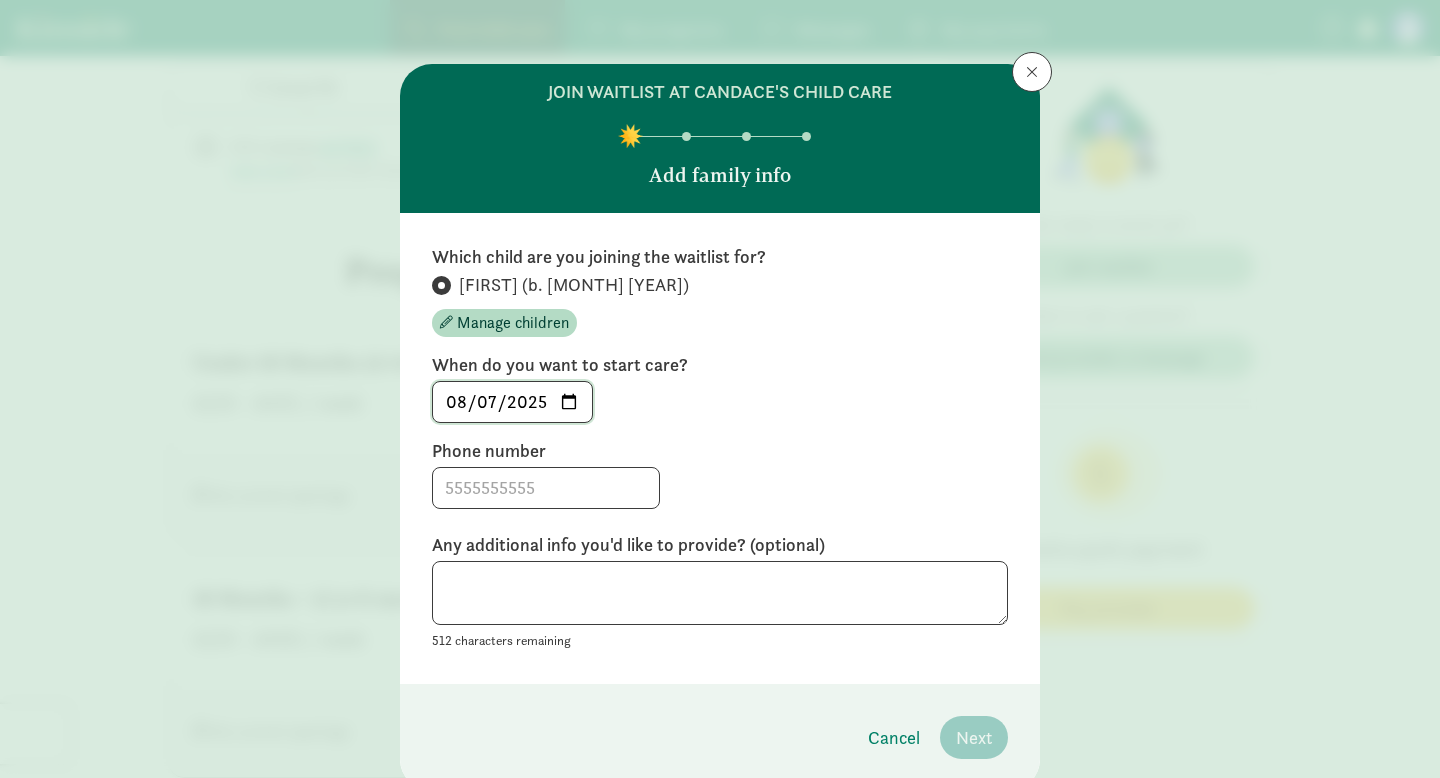 click on "2025-08-07" 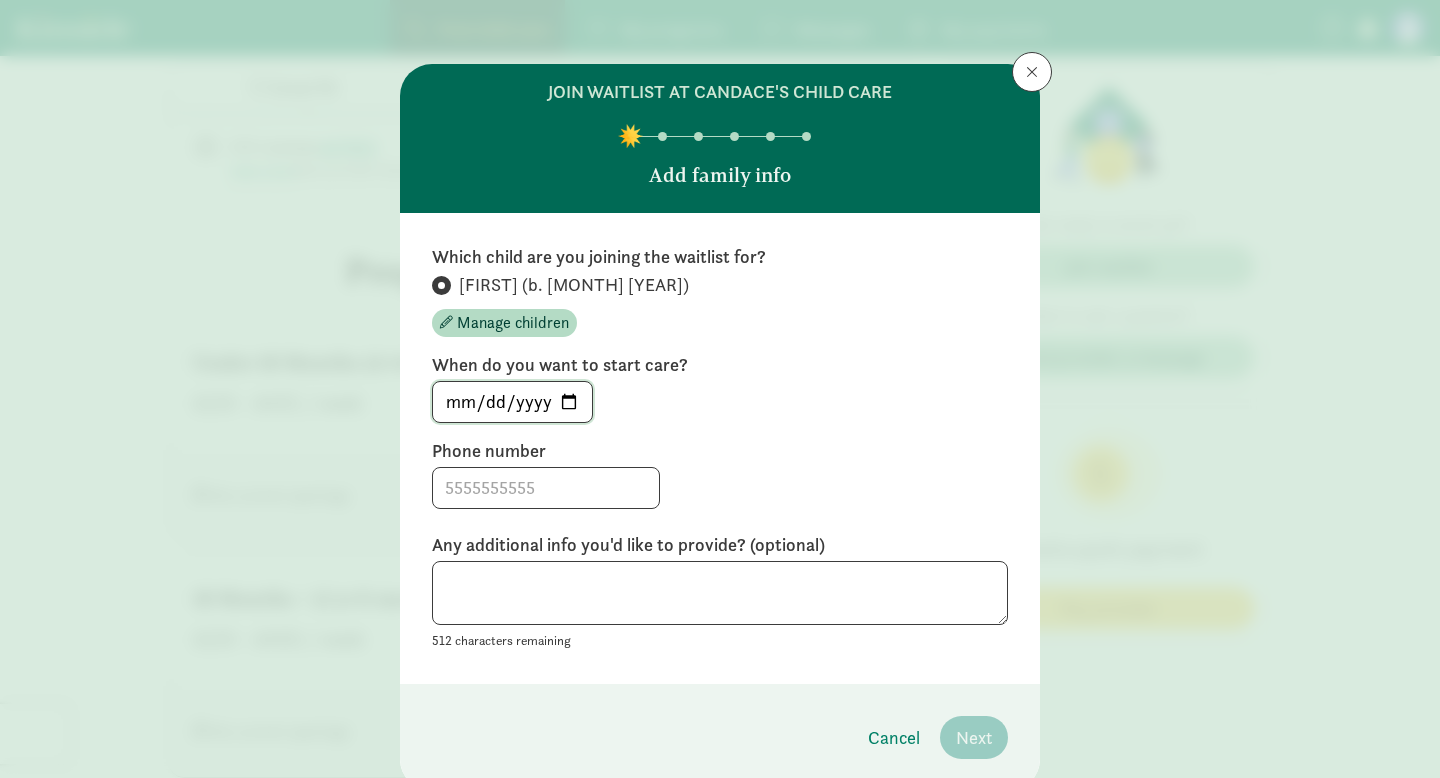 type on "[DATE]" 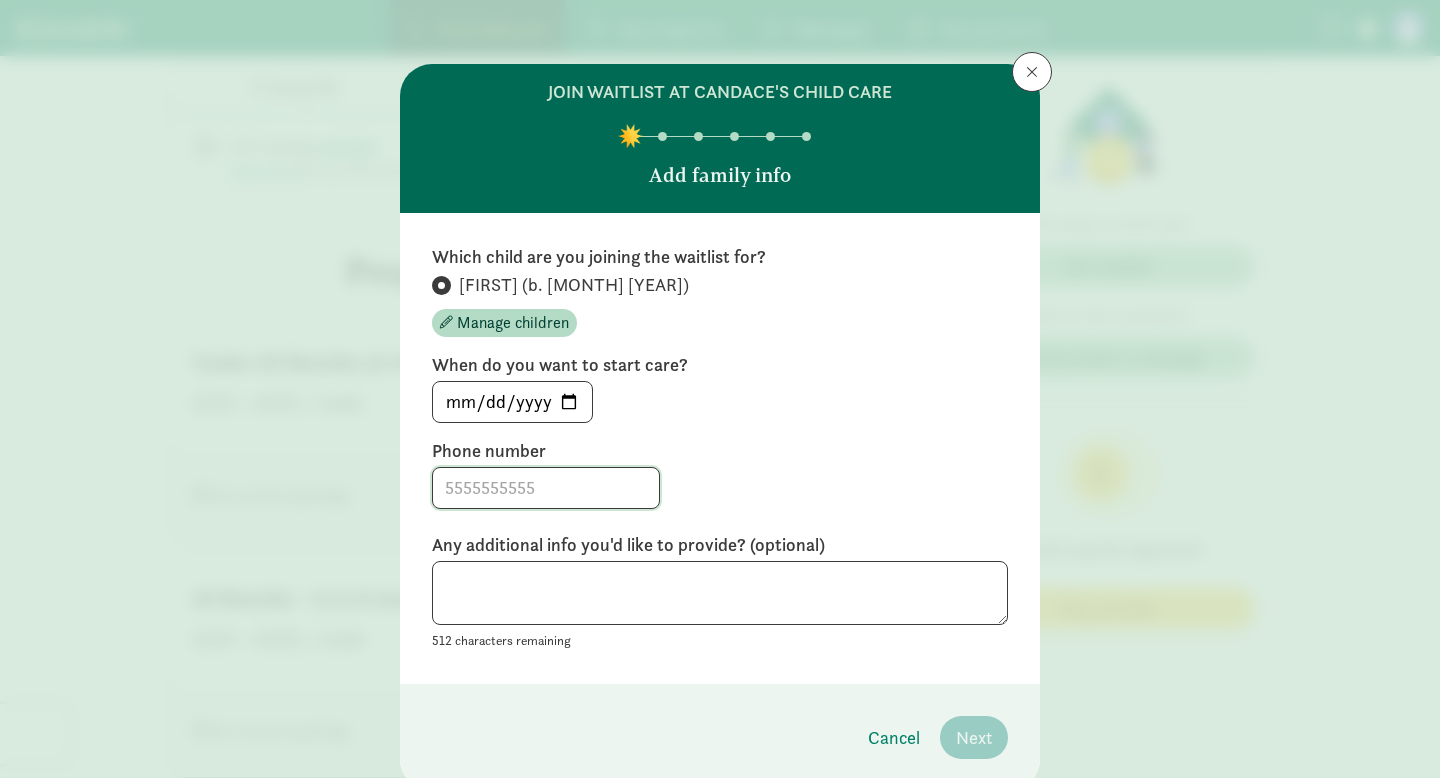 click 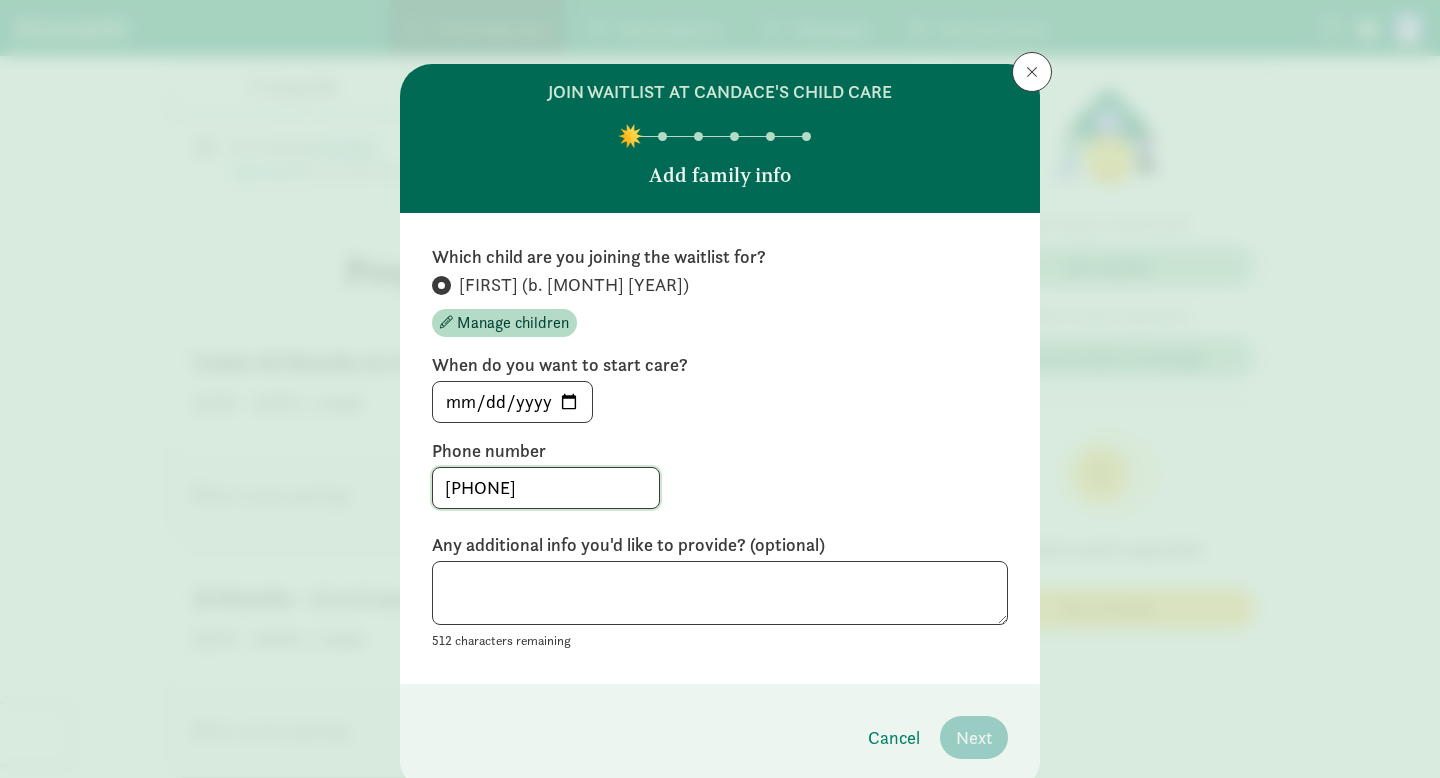 type on "9704061668" 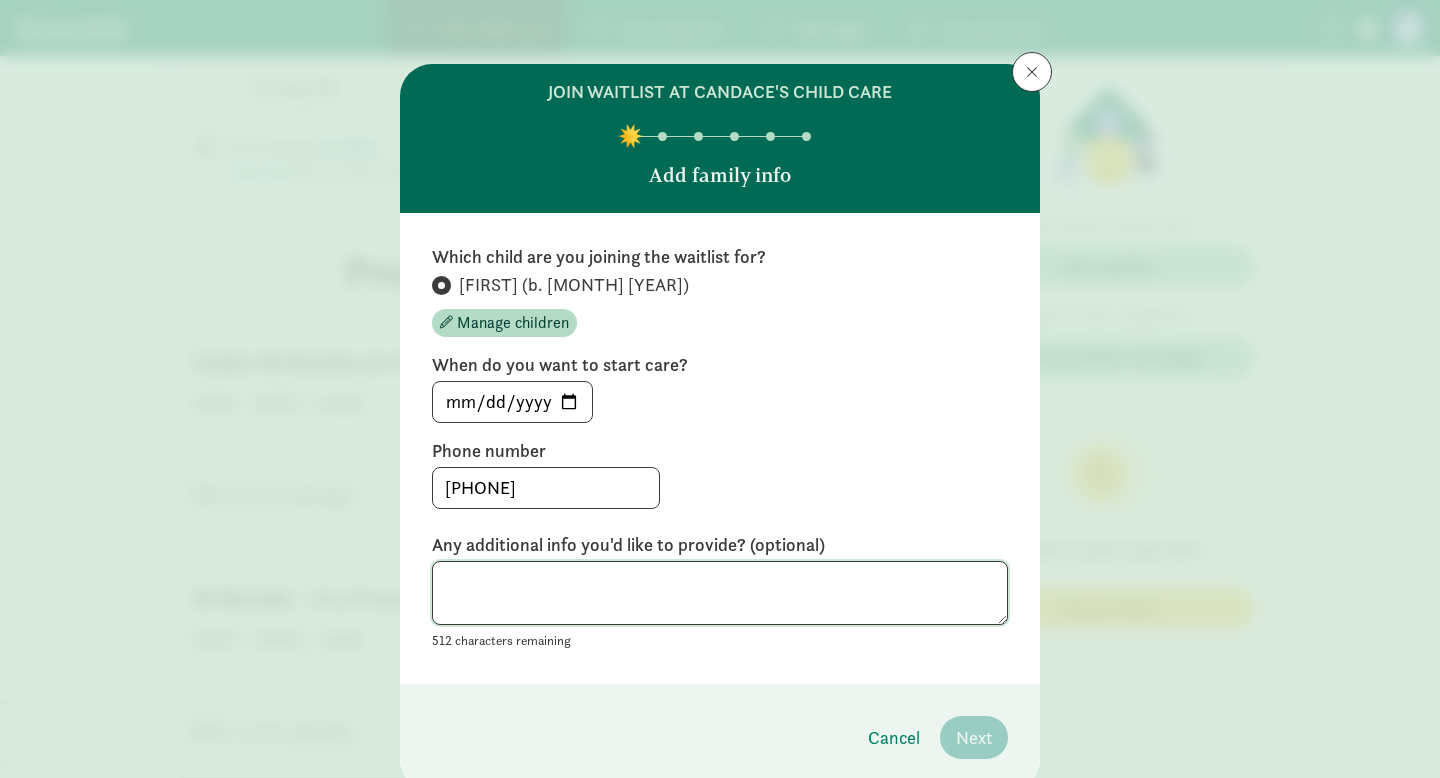 click at bounding box center [720, 593] 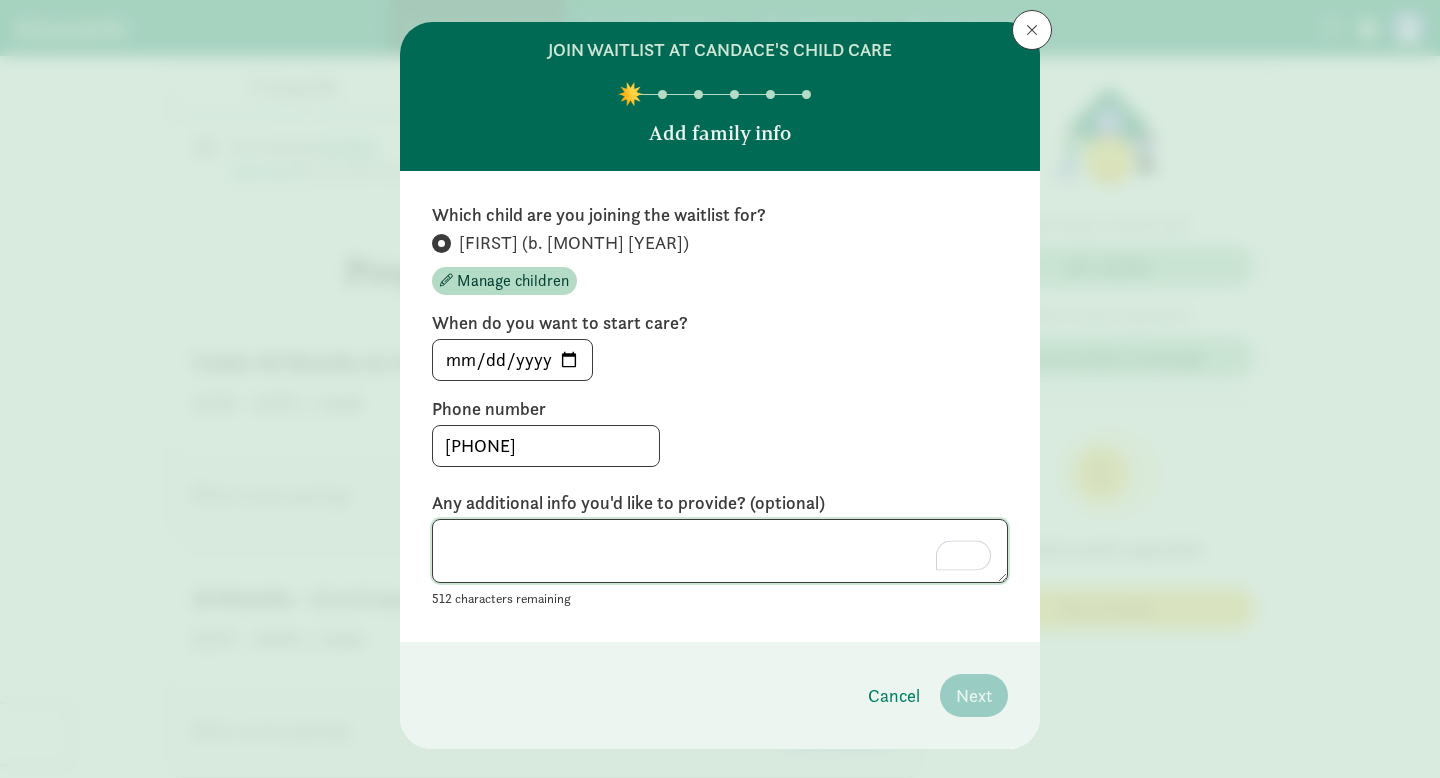 scroll, scrollTop: 76, scrollLeft: 0, axis: vertical 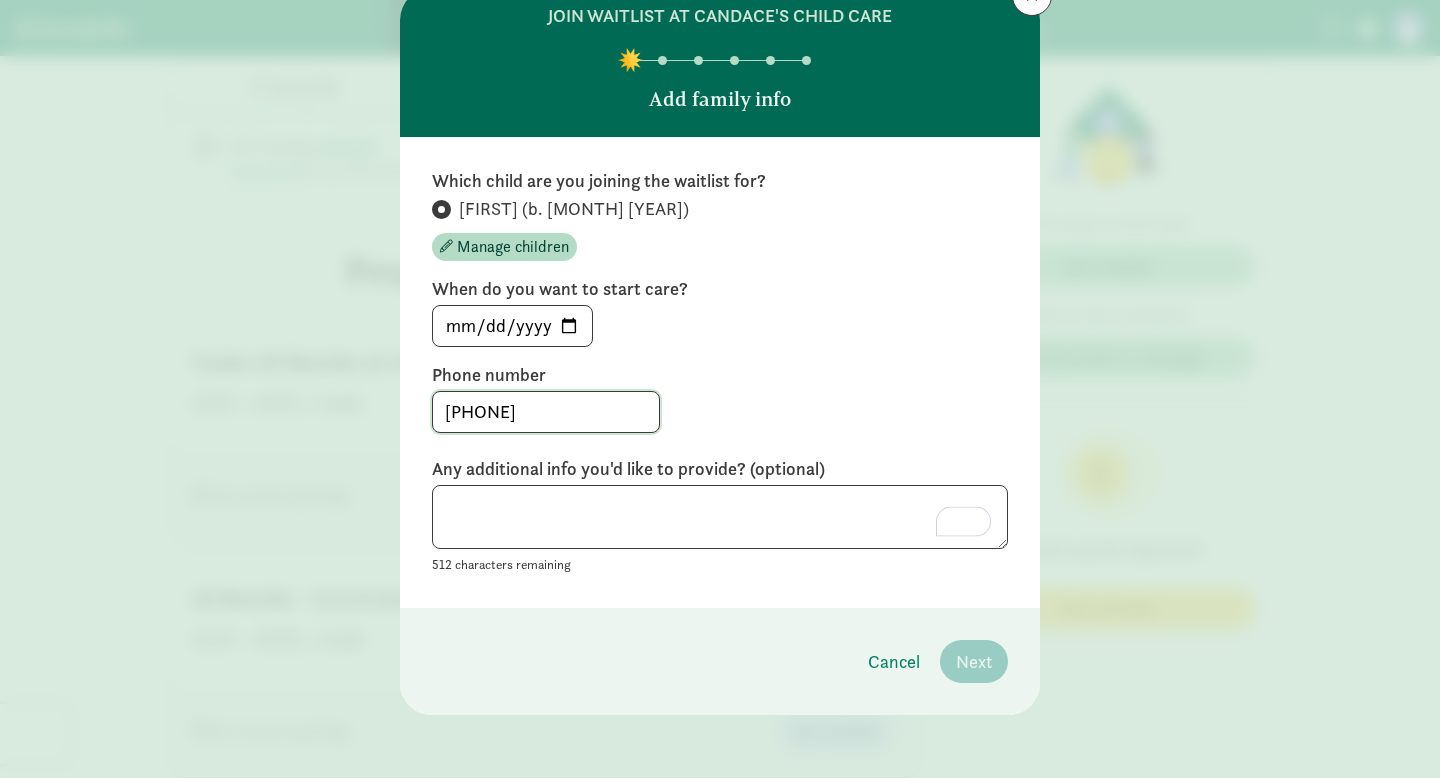 click on "9704061668" 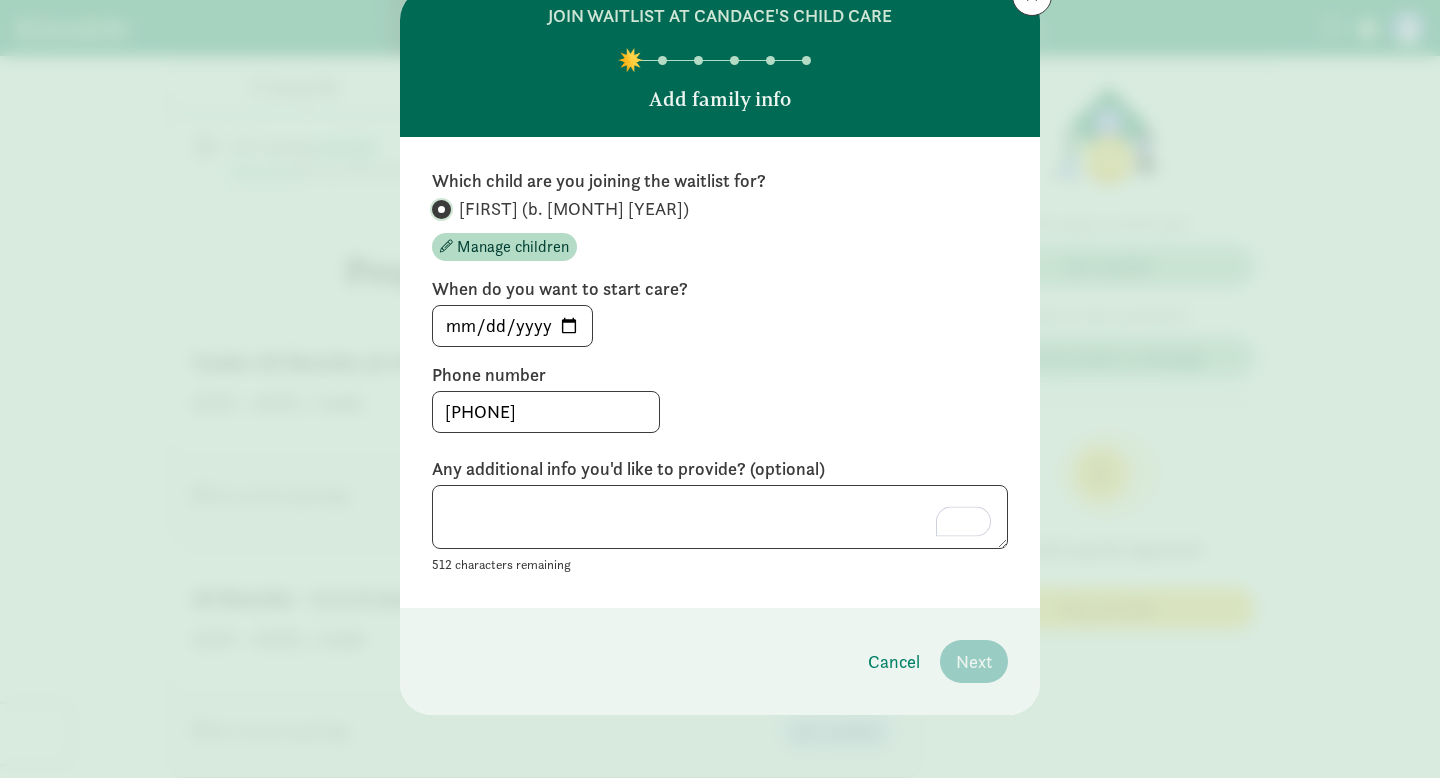 click on "[NAME] (b. [DATE])" at bounding box center [438, 209] 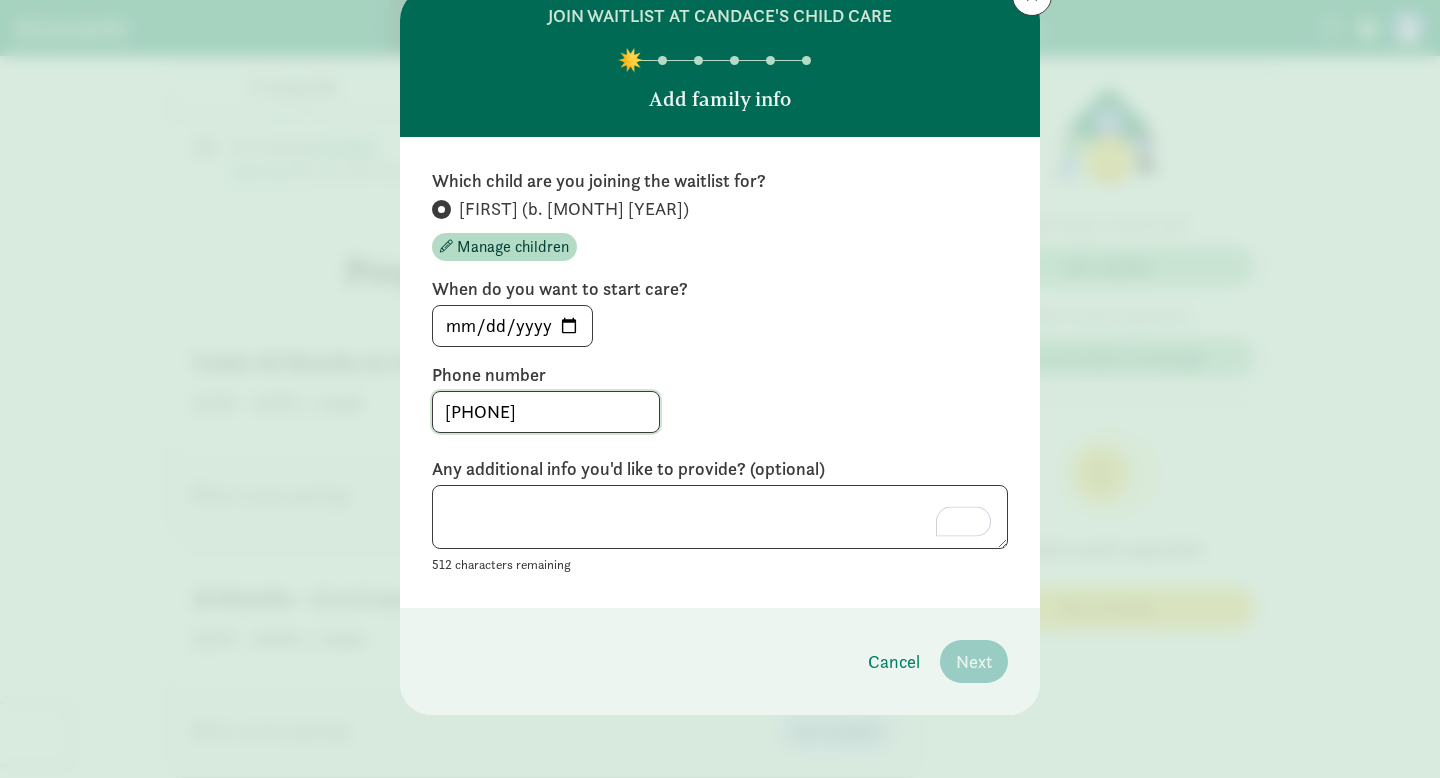 click on "[PHONE]" 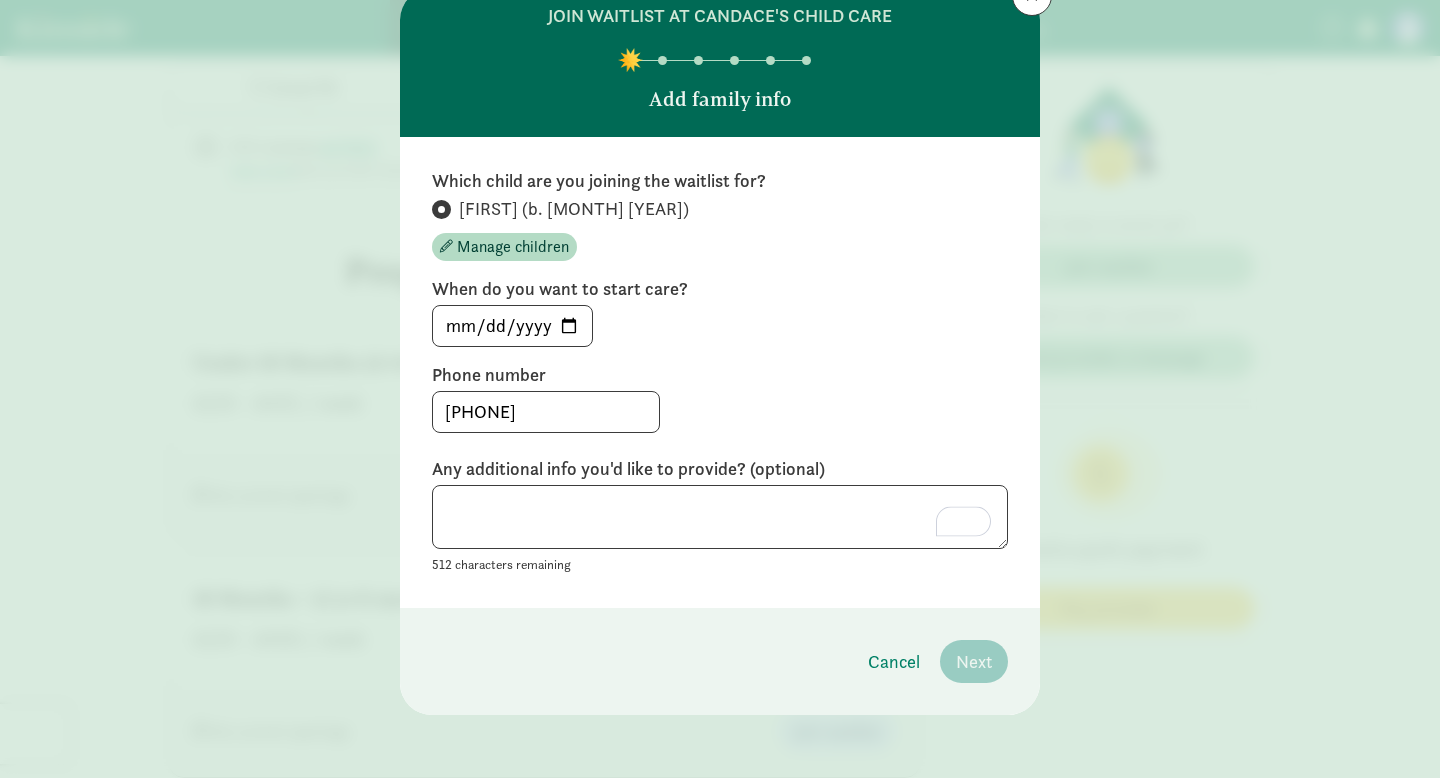 click on "512 characters remaining" at bounding box center (720, 531) 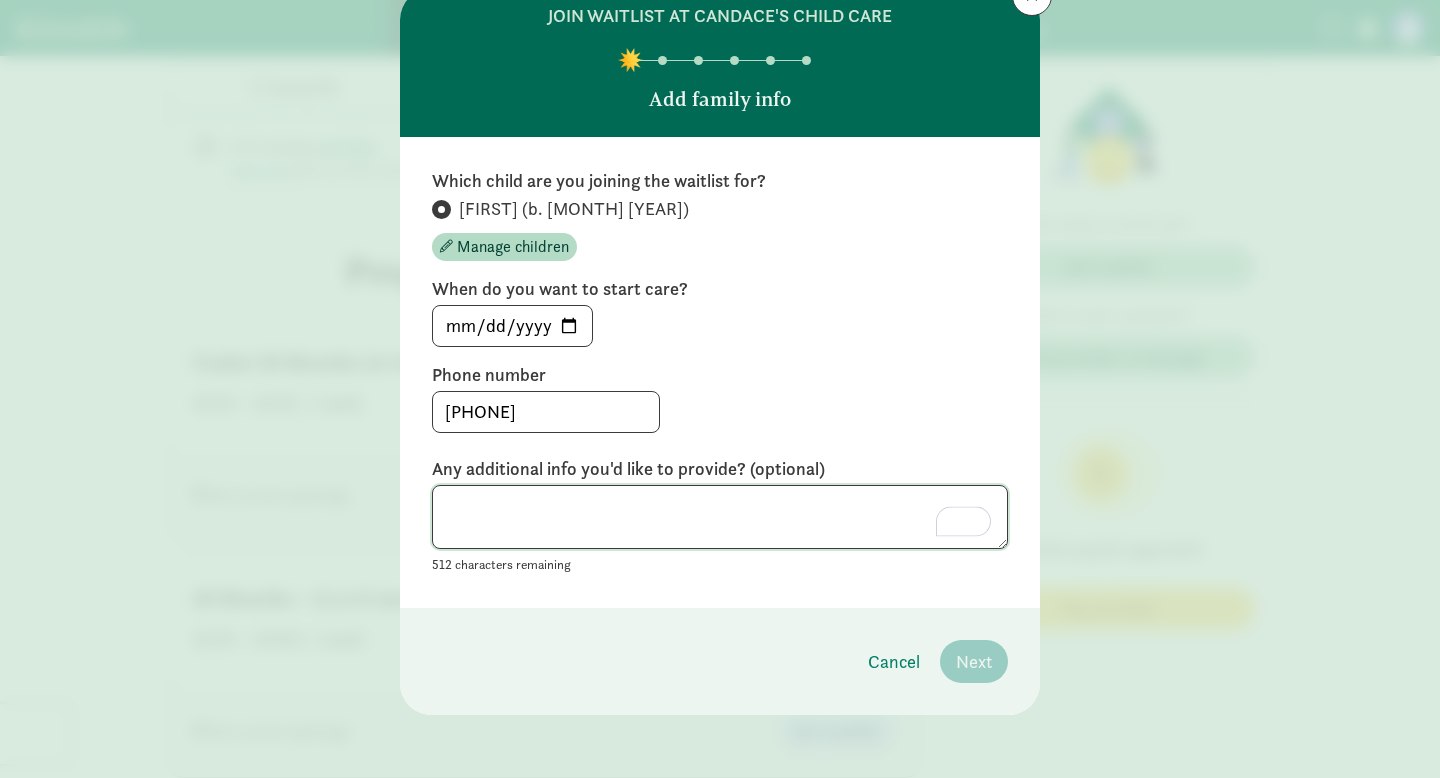 click at bounding box center [720, 517] 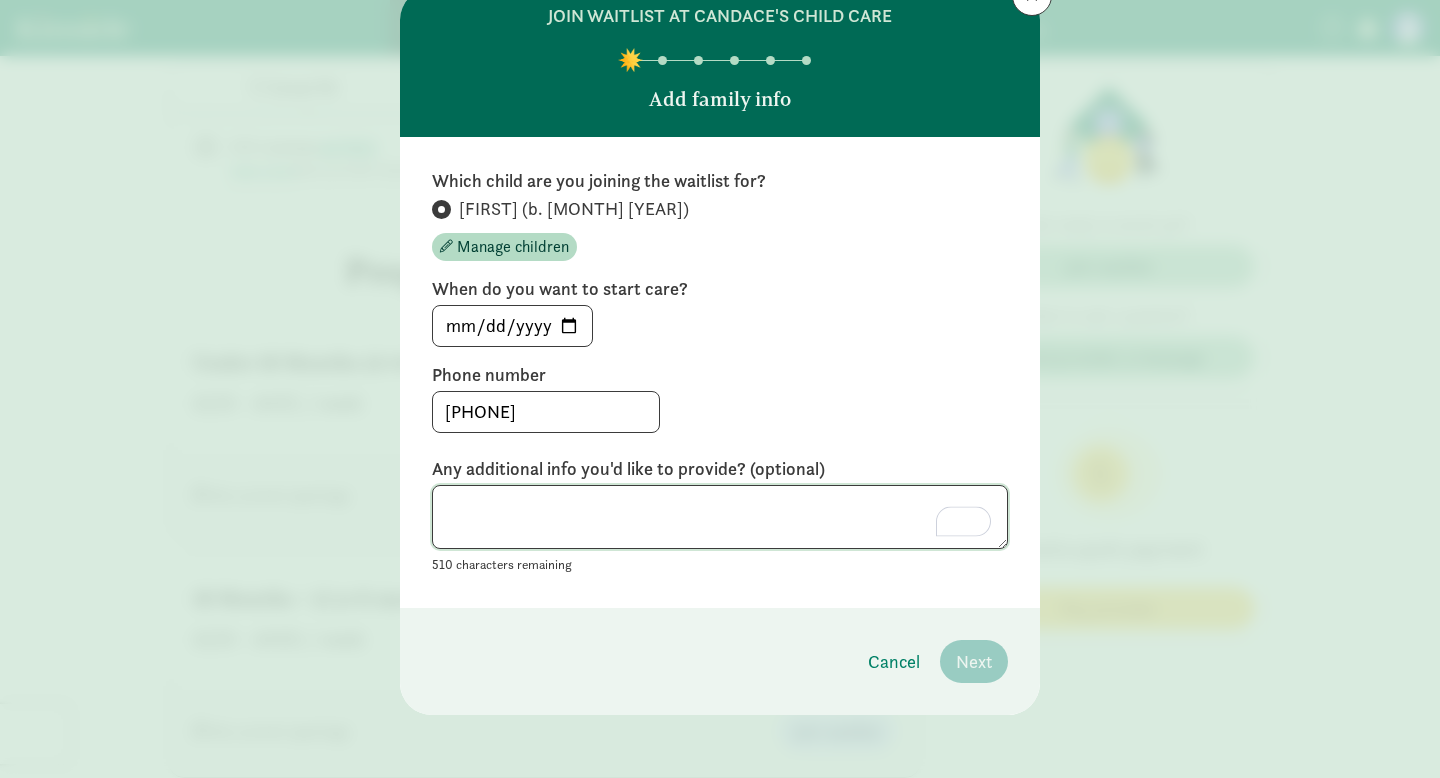 click at bounding box center [720, 517] 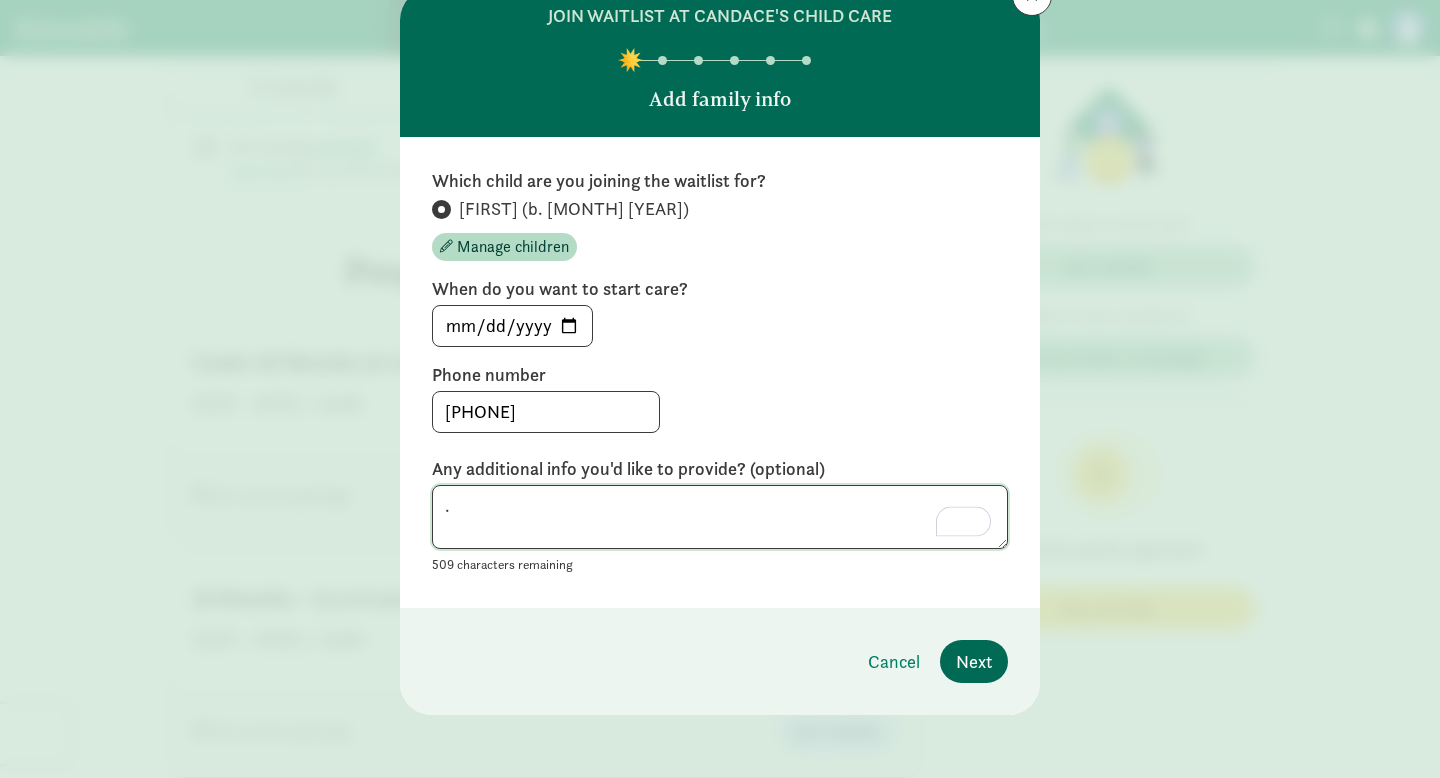 type on "." 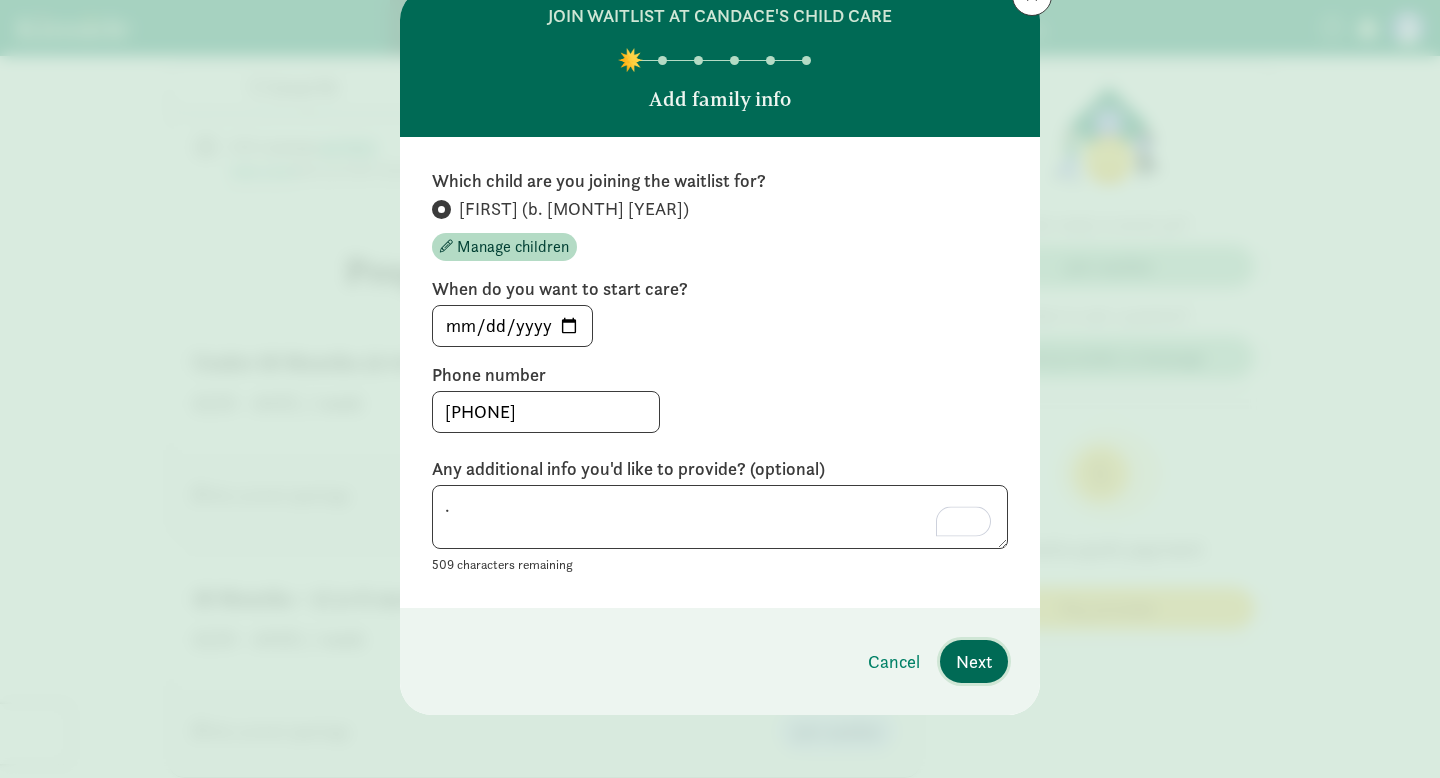 click on "Next" at bounding box center [974, 661] 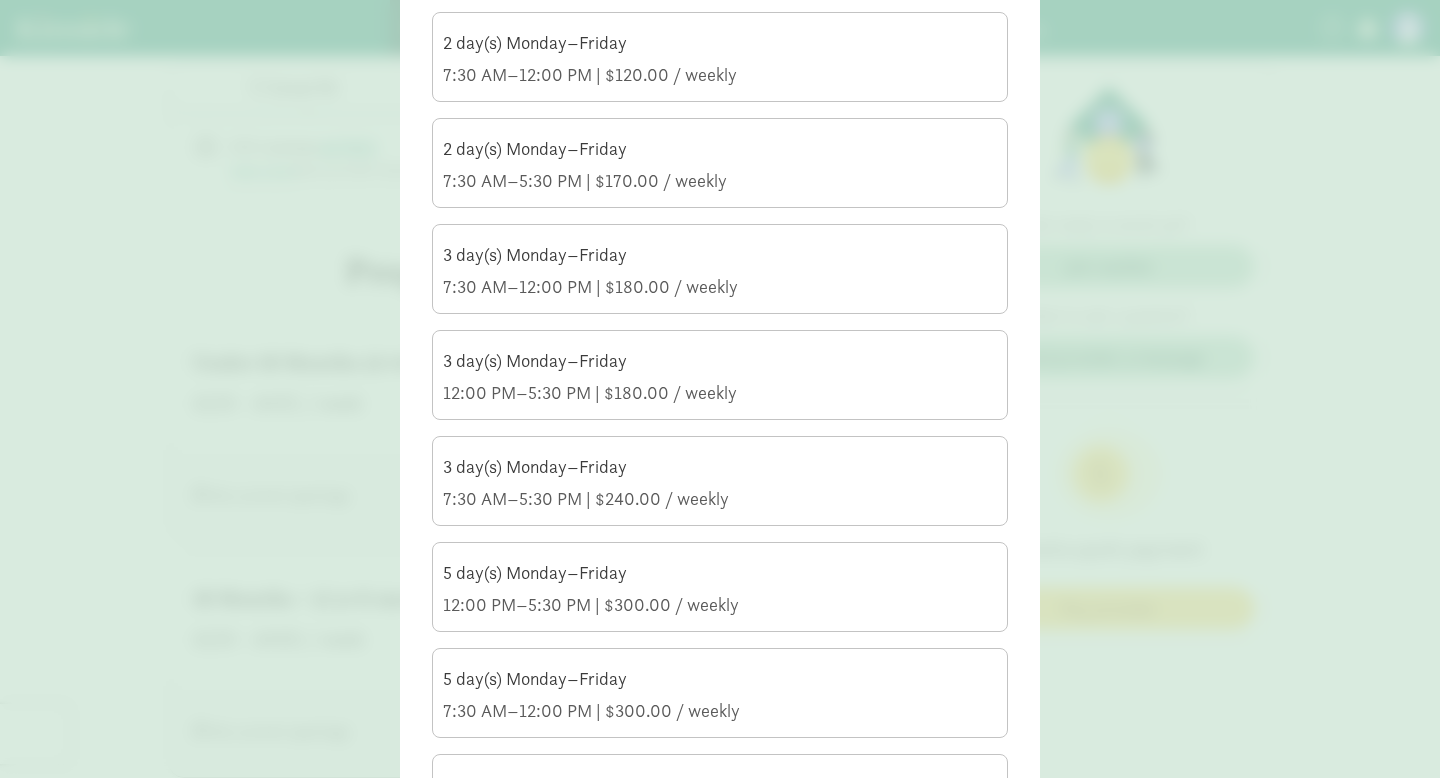 scroll, scrollTop: 384, scrollLeft: 0, axis: vertical 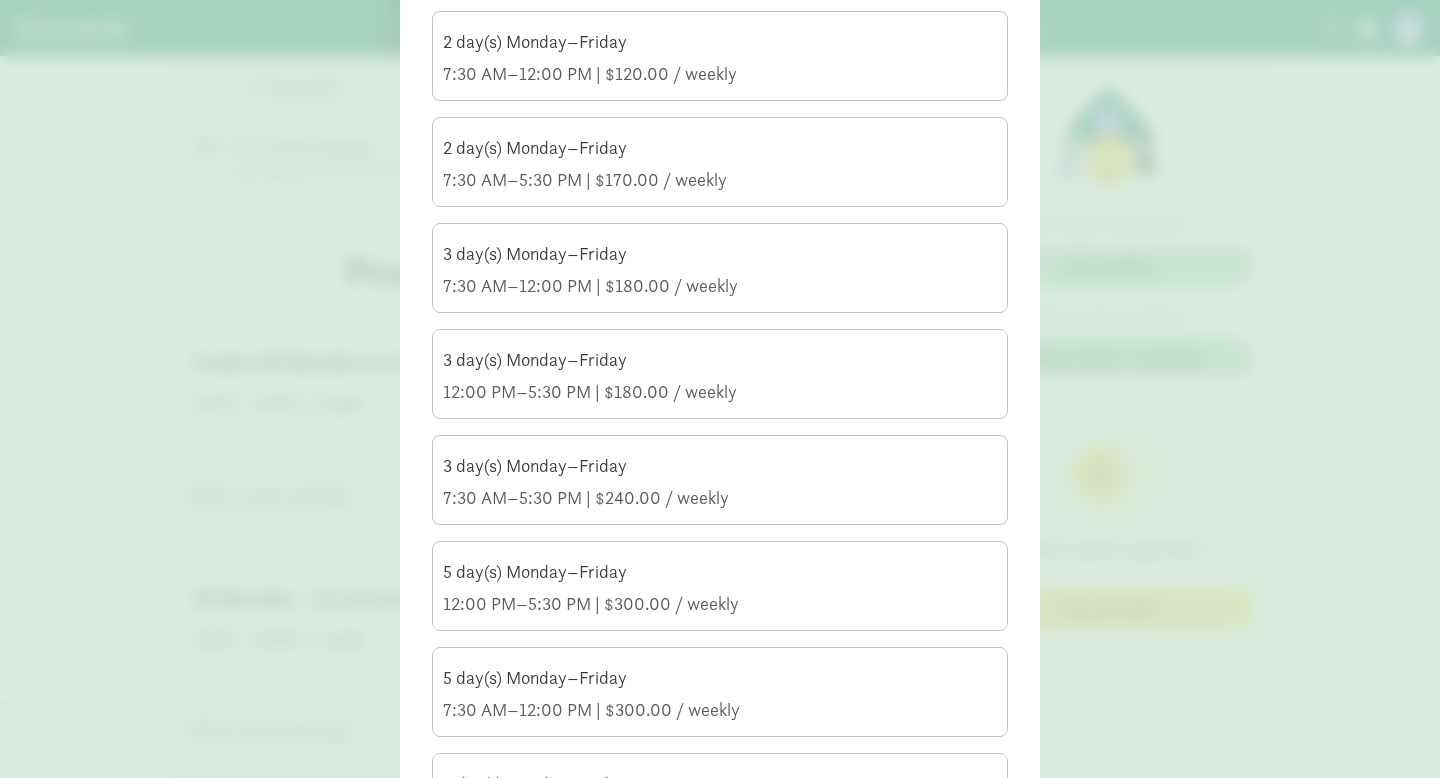 click on "7:30 AM–5:30 PM | $240.00 / weekly" 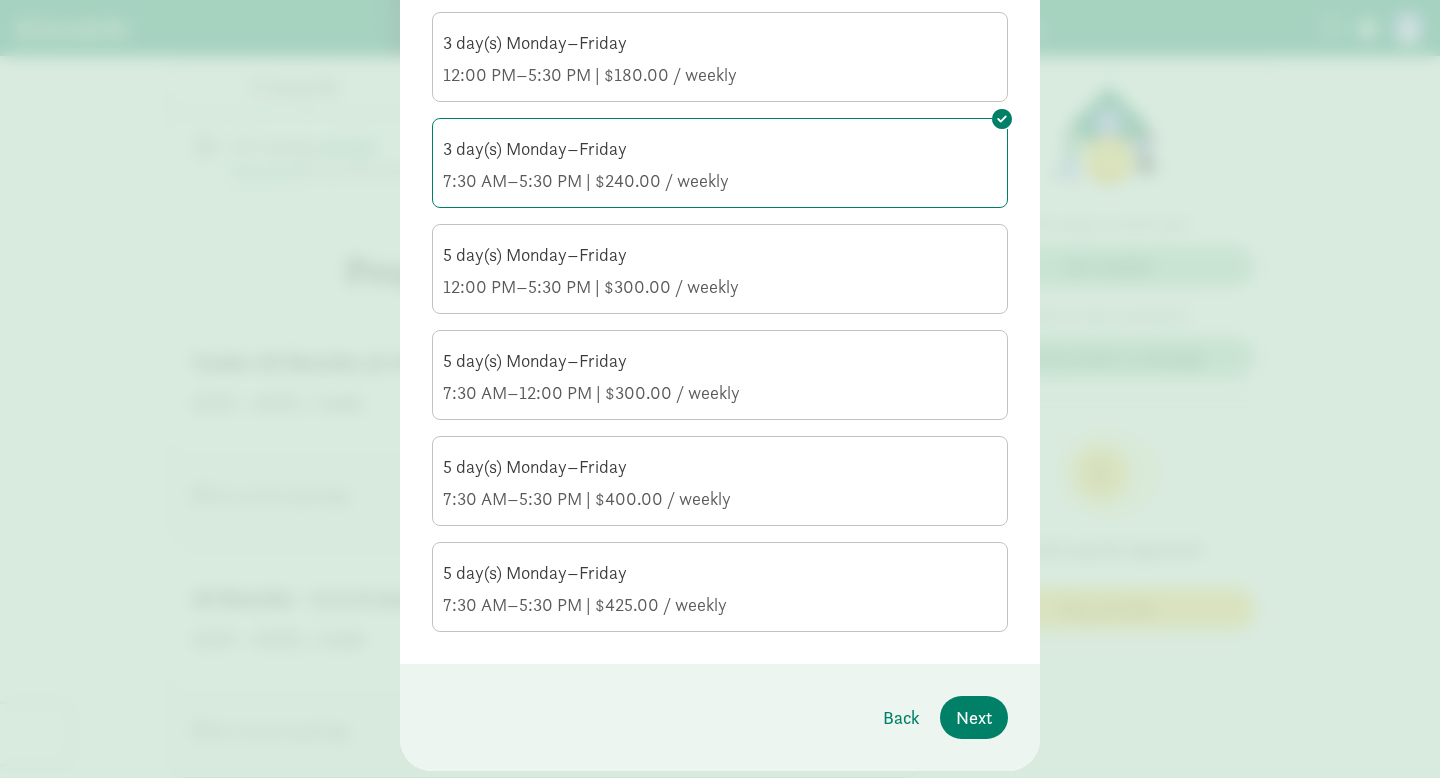 scroll, scrollTop: 700, scrollLeft: 0, axis: vertical 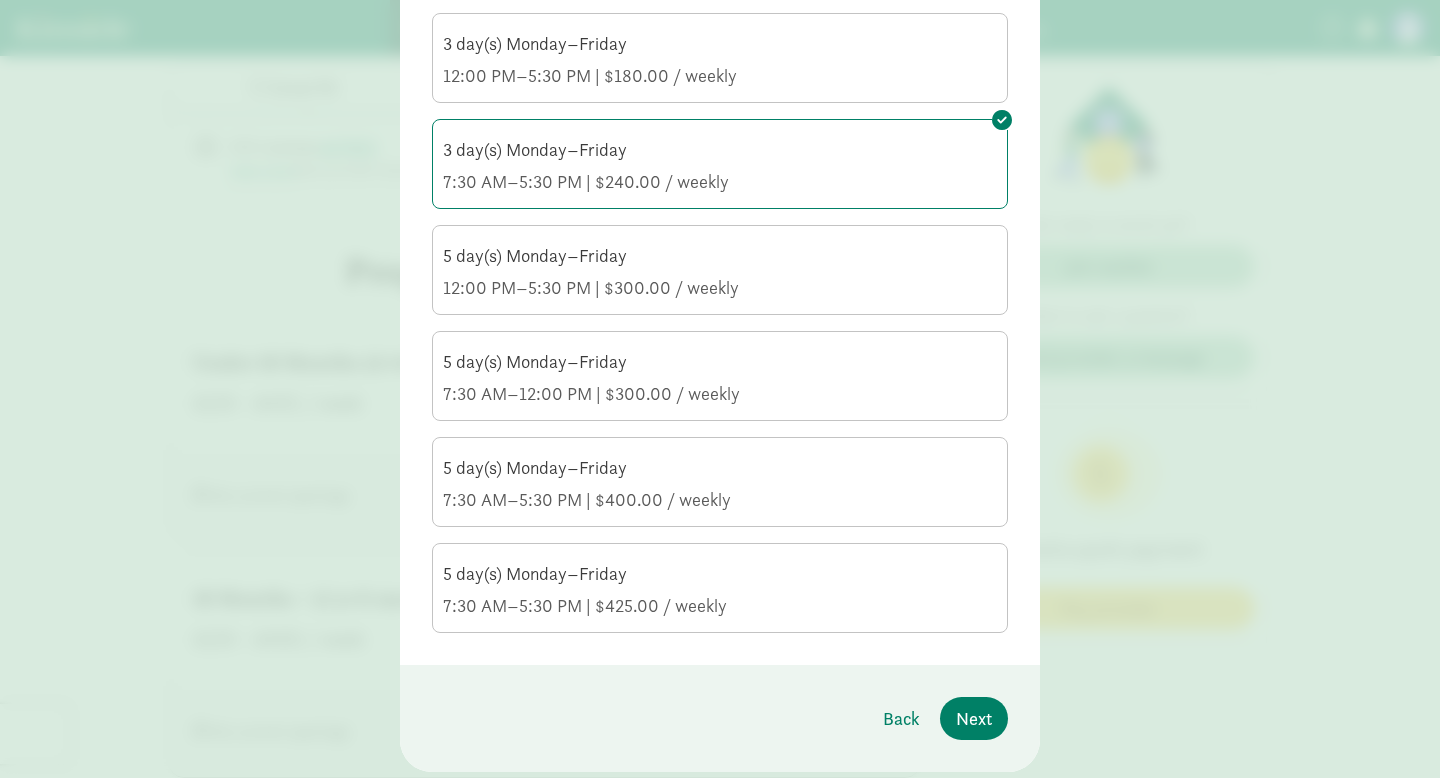 click on "7:30 AM–5:30 PM | $400.00 / weekly" 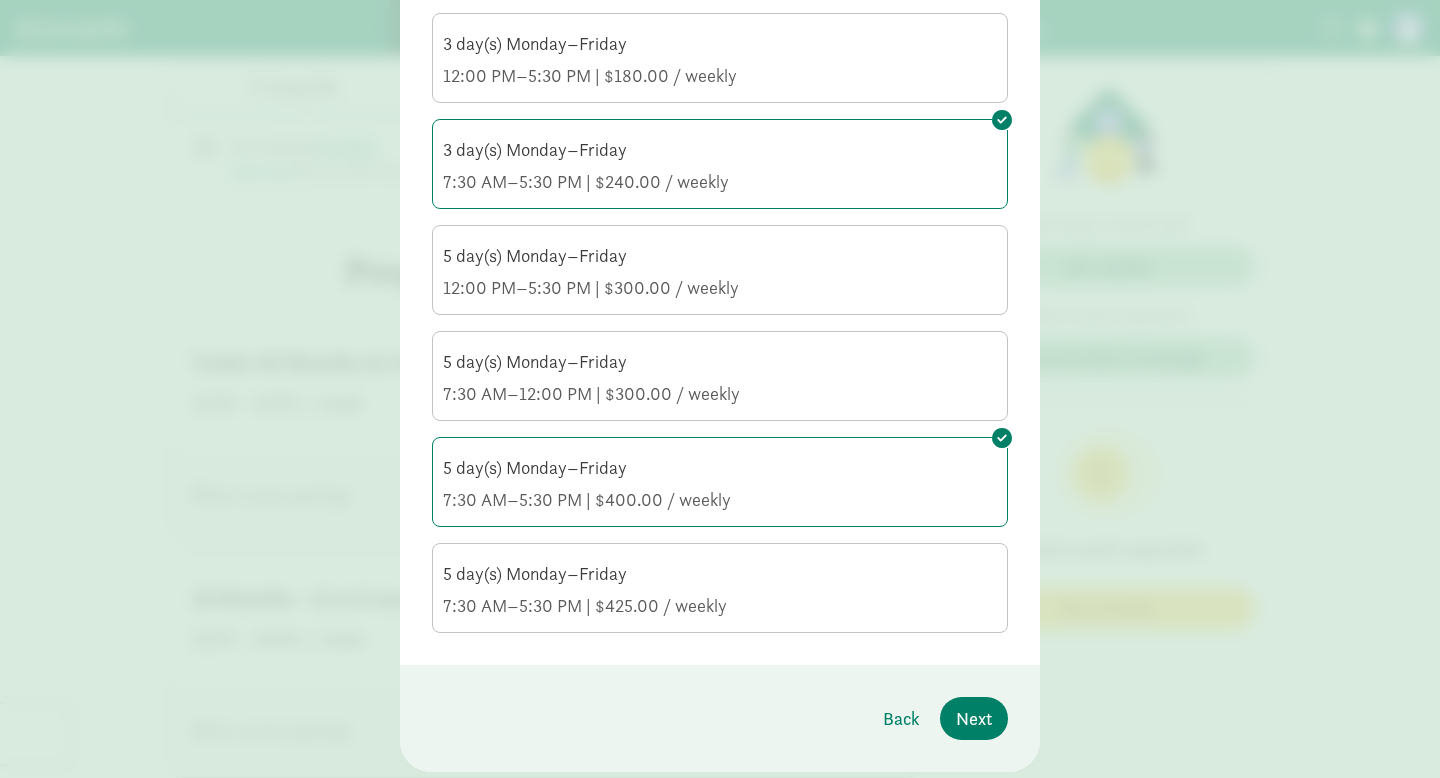 click on "7:30 AM–5:30 PM | $240.00 / weekly" 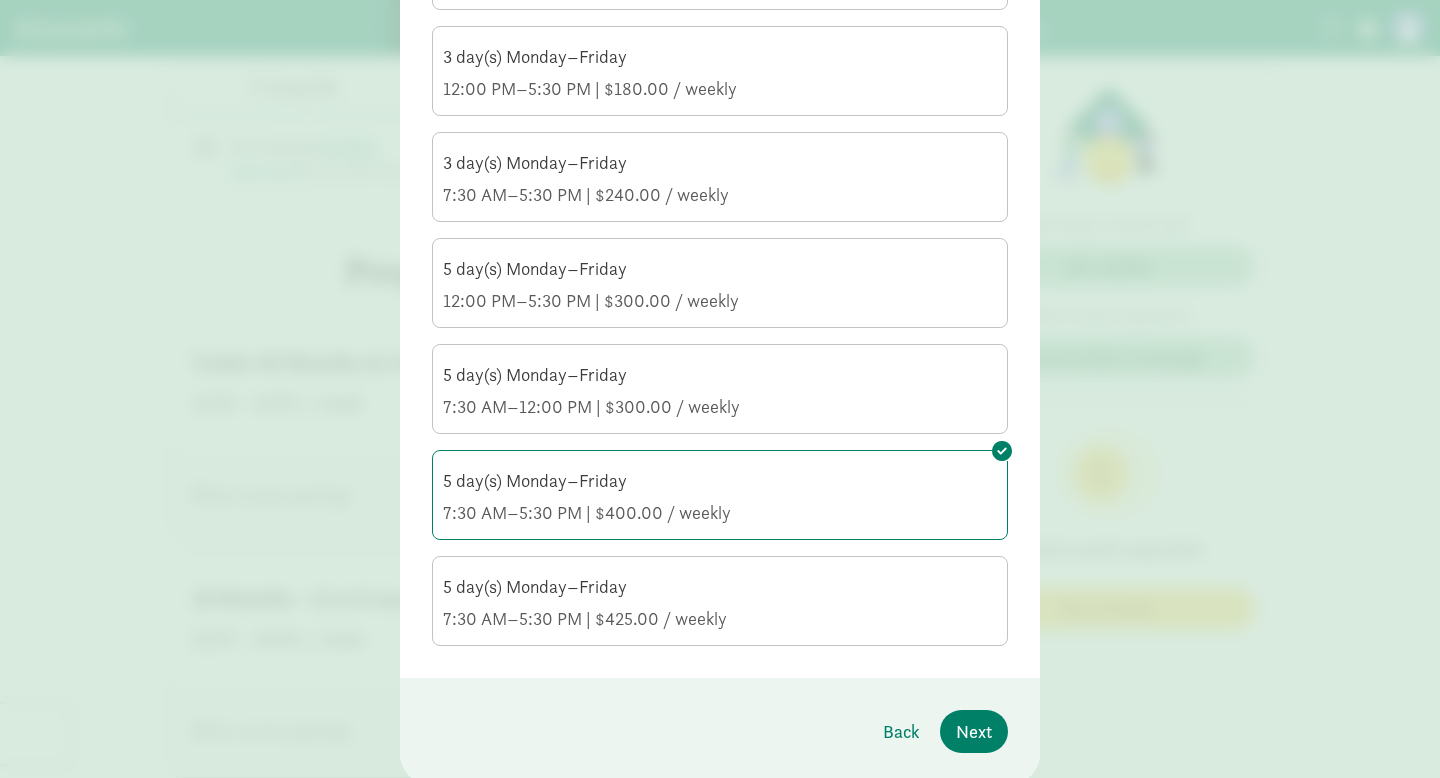 scroll, scrollTop: 692, scrollLeft: 0, axis: vertical 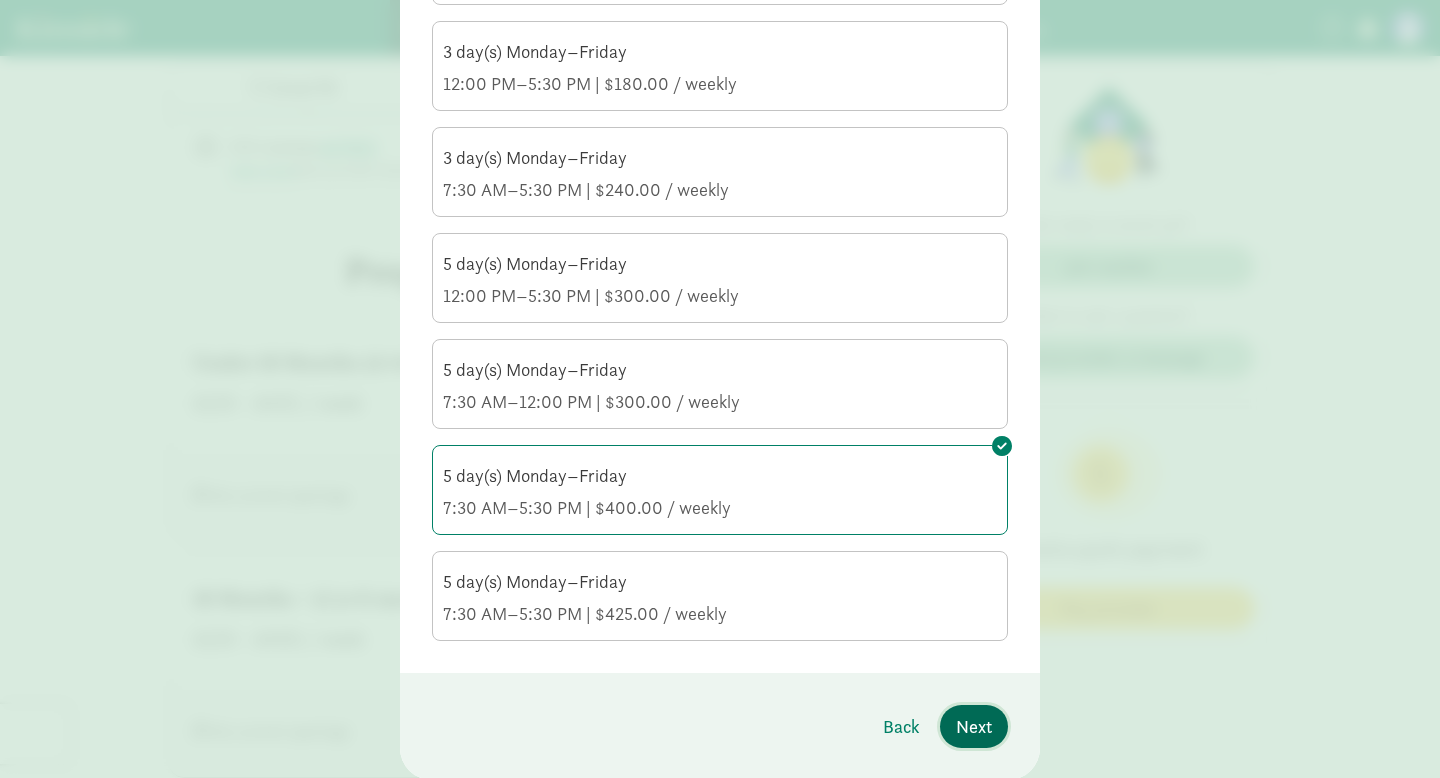 click on "Next" at bounding box center (974, 726) 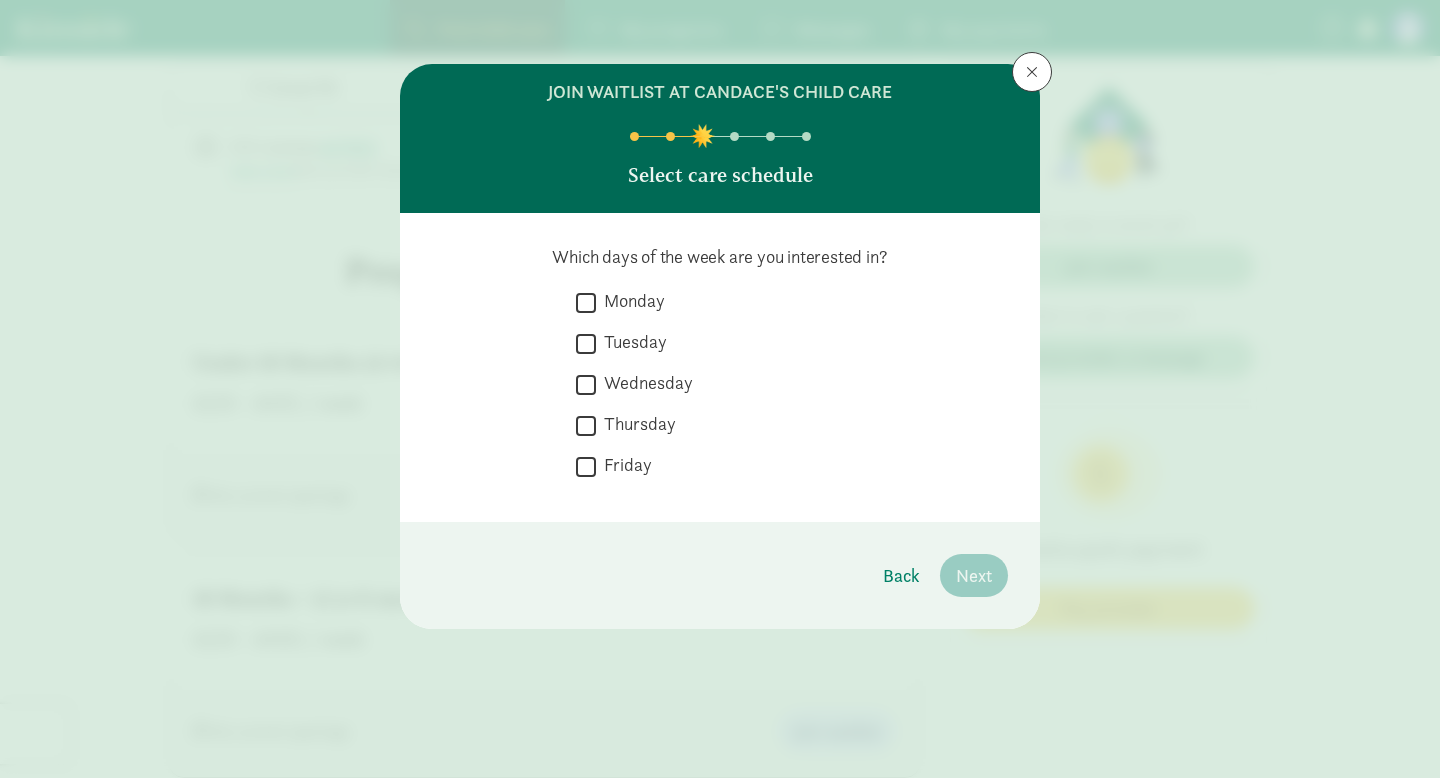 scroll, scrollTop: 0, scrollLeft: 0, axis: both 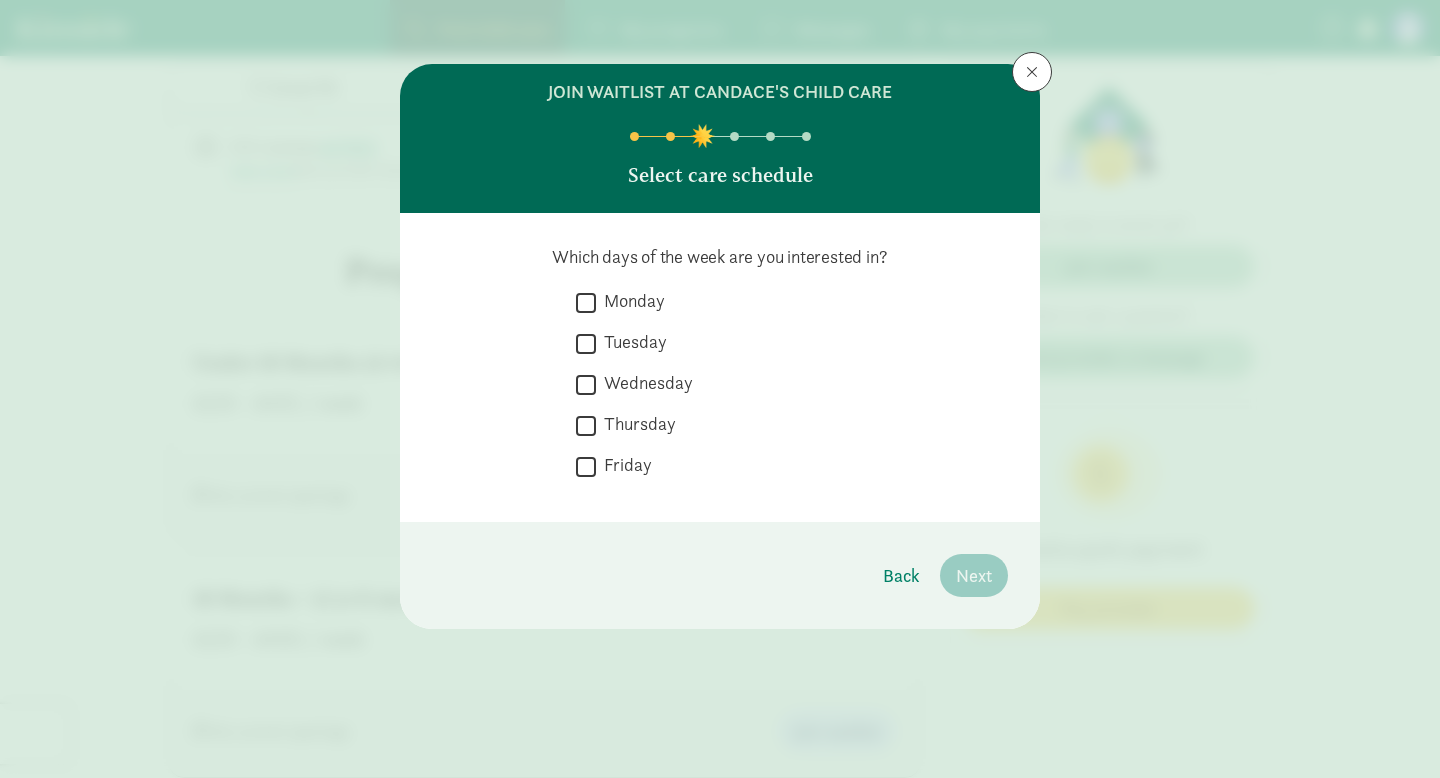 click on "Friday" at bounding box center (586, 466) 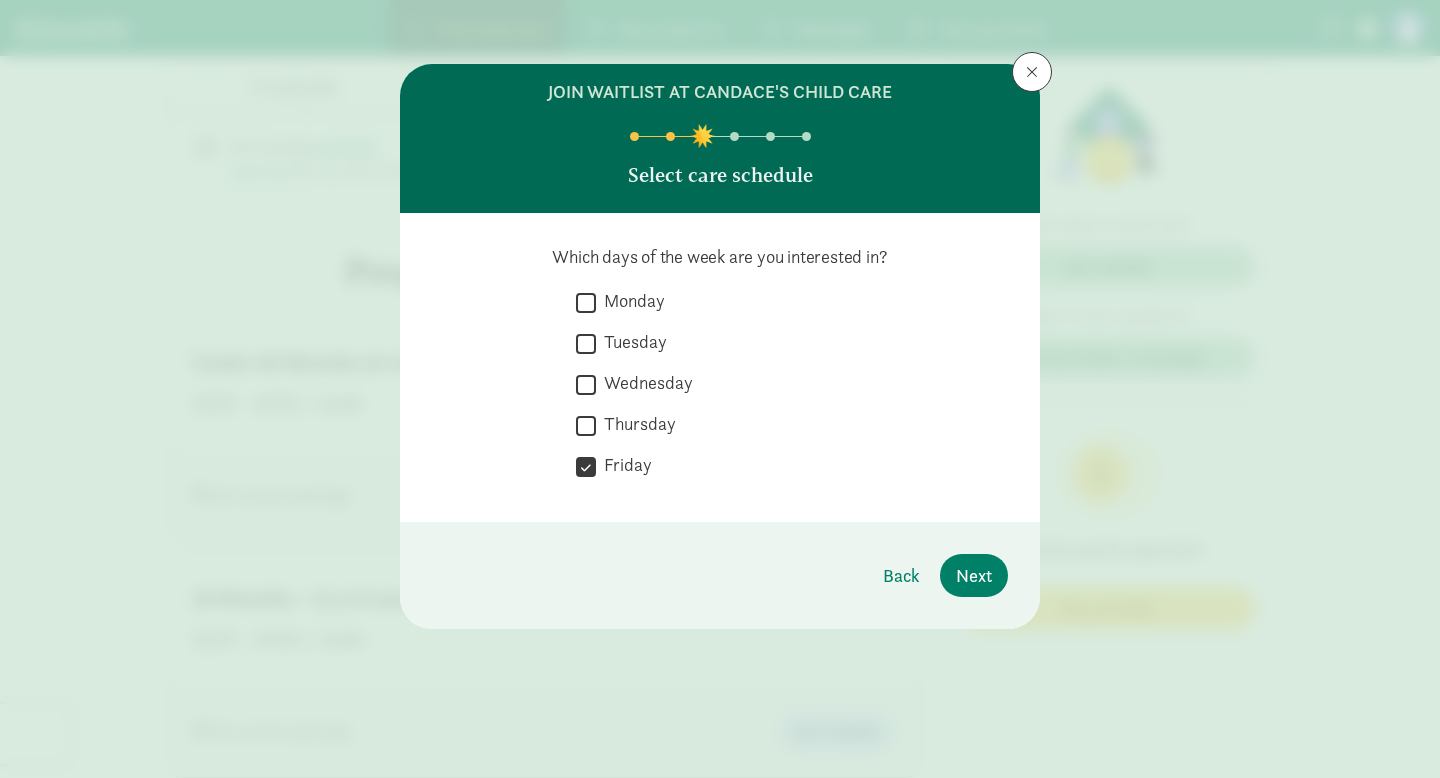 click on "Thursday" at bounding box center [586, 425] 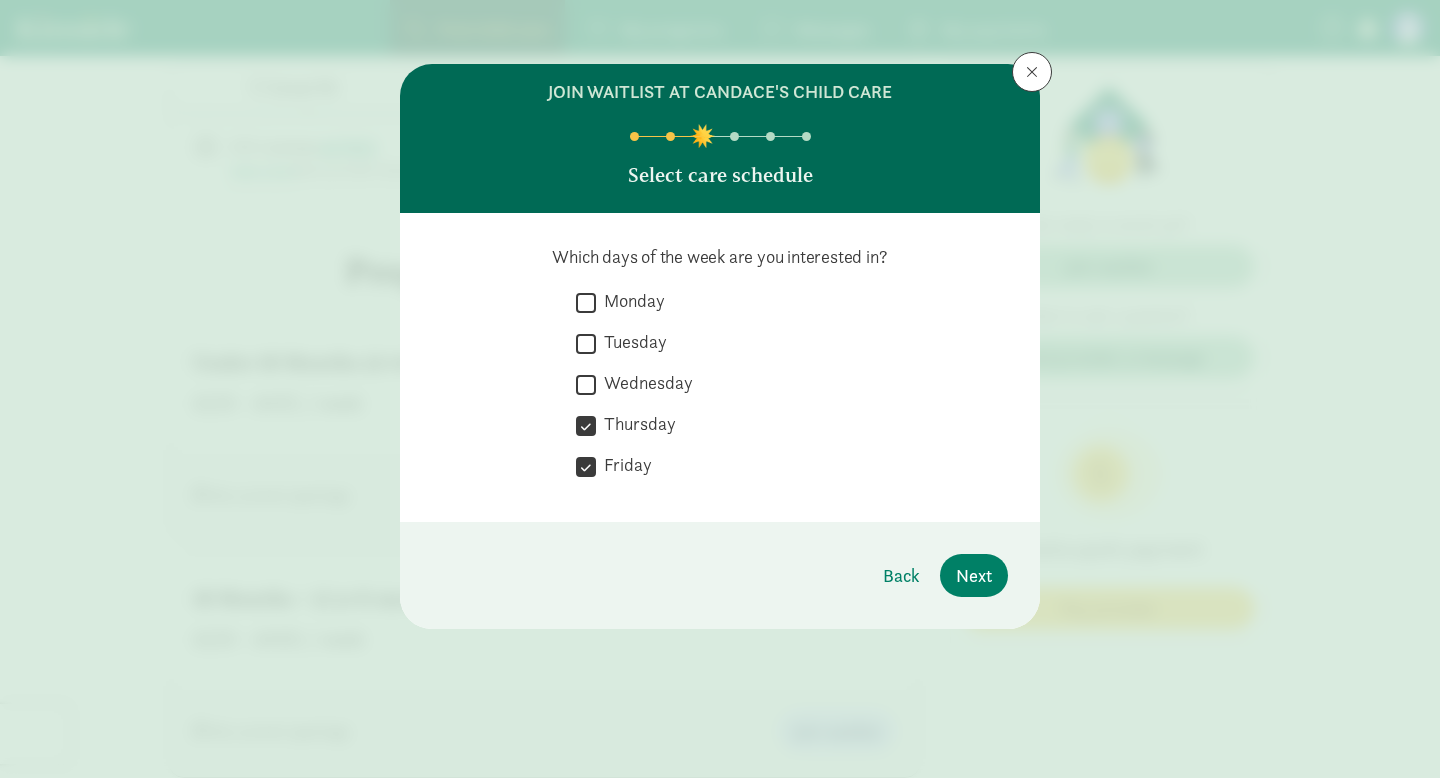 click on "Wednesday" at bounding box center [586, 384] 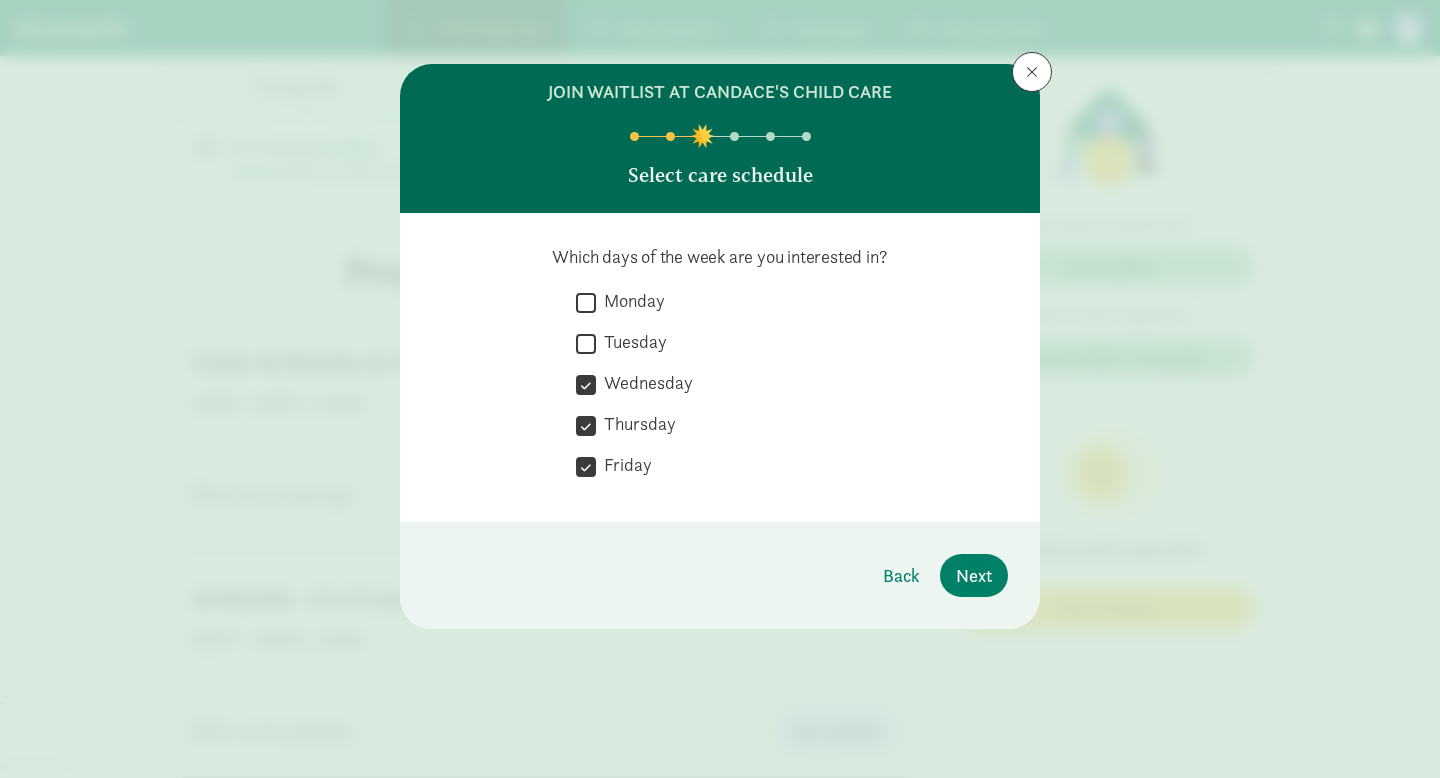 click on "Tuesday" at bounding box center [586, 343] 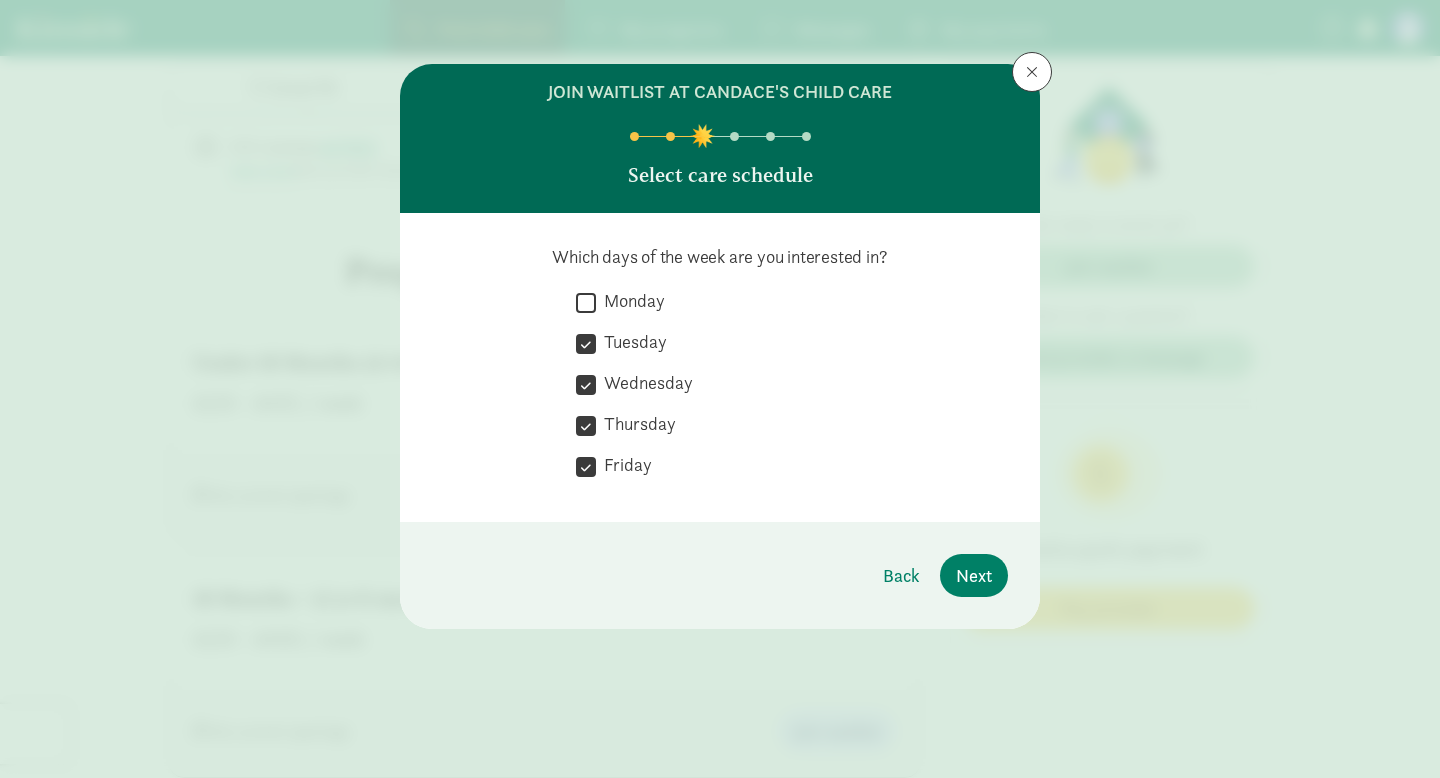 click on "Monday" at bounding box center [586, 302] 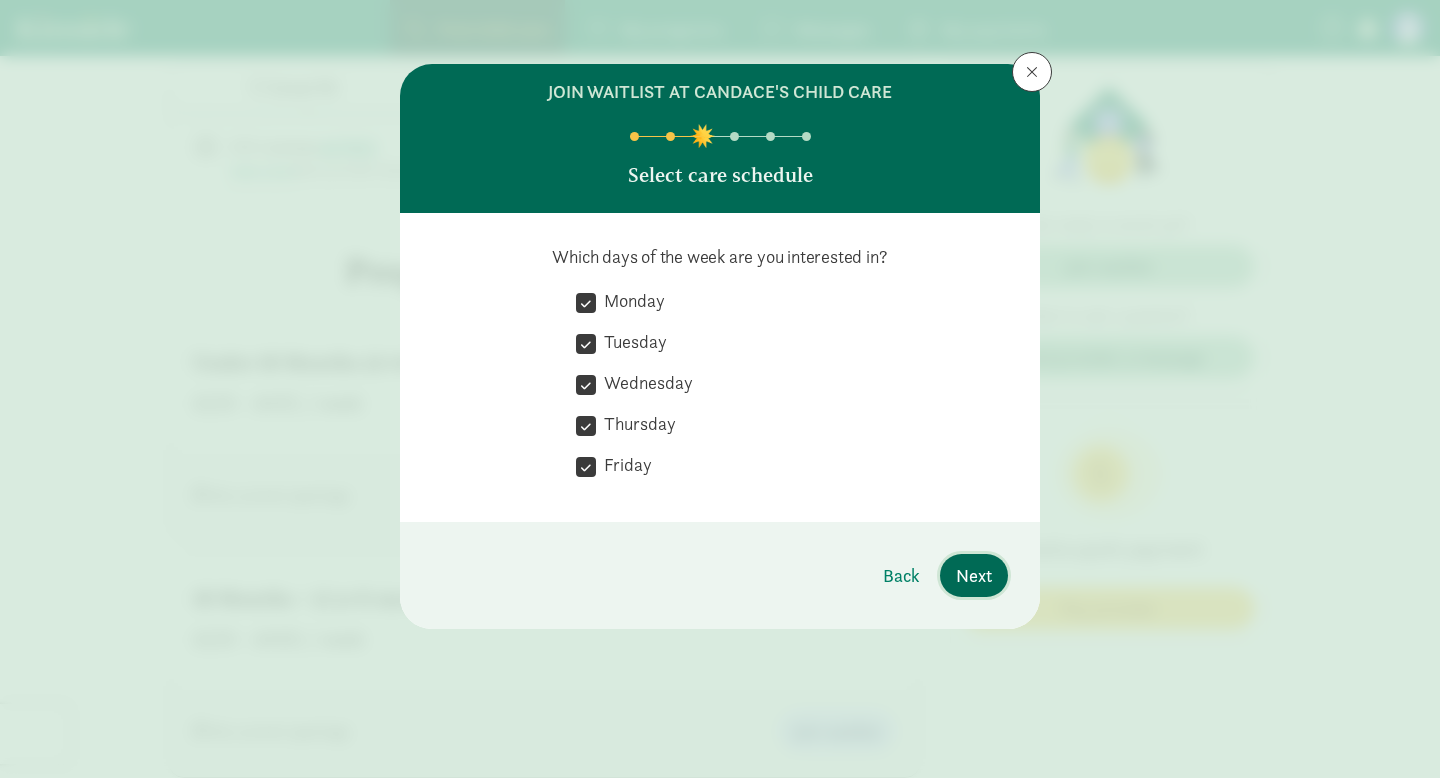click on "Next" at bounding box center (974, 575) 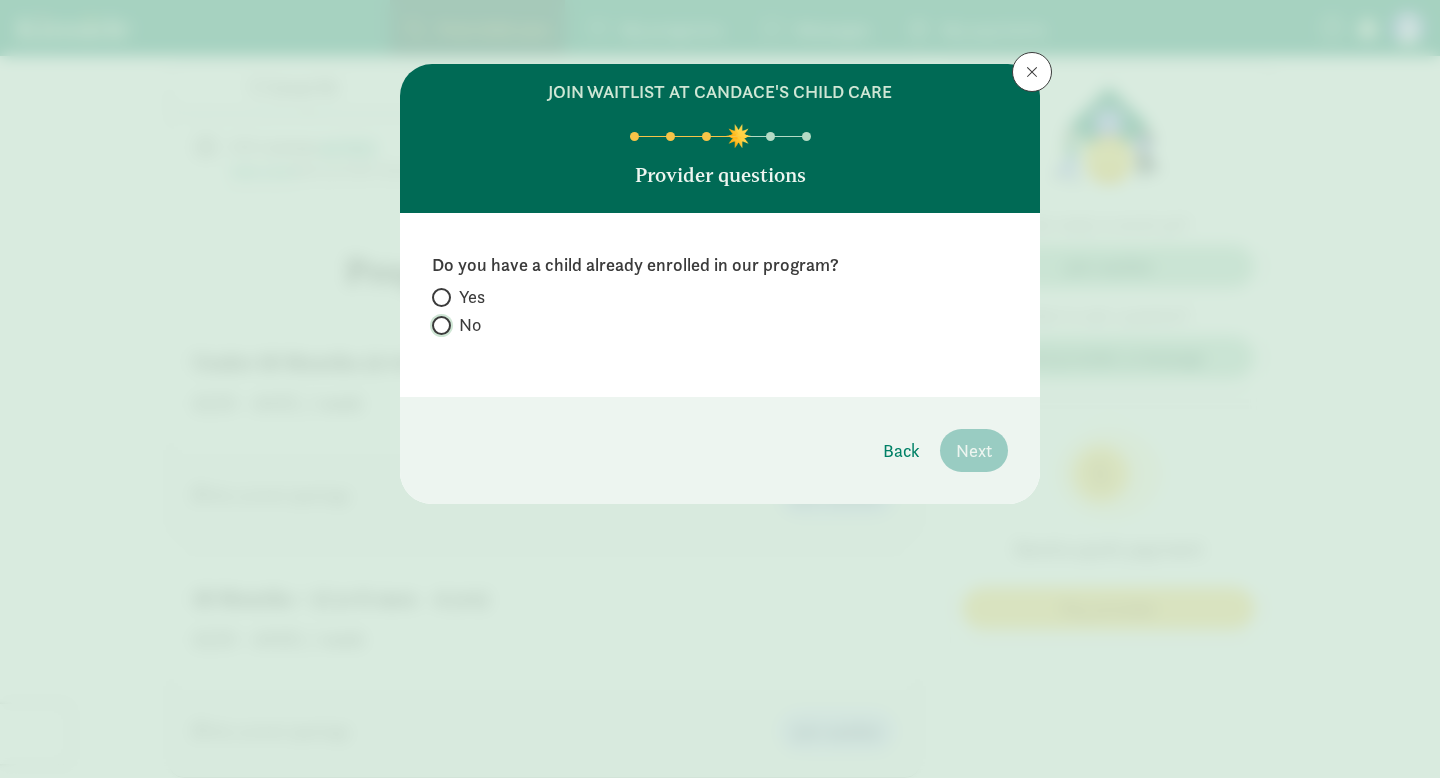 click on "No" at bounding box center (438, 325) 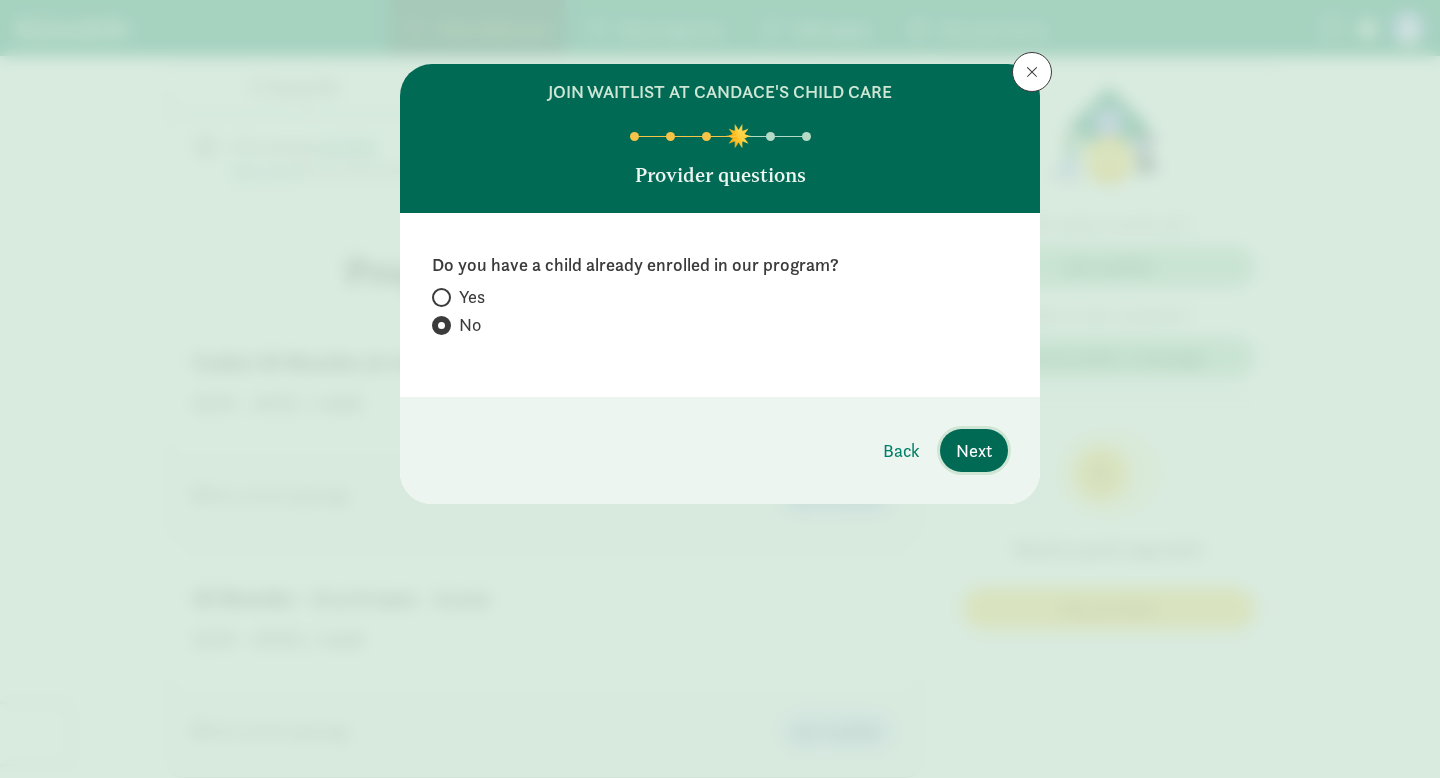 click on "Next" at bounding box center (974, 450) 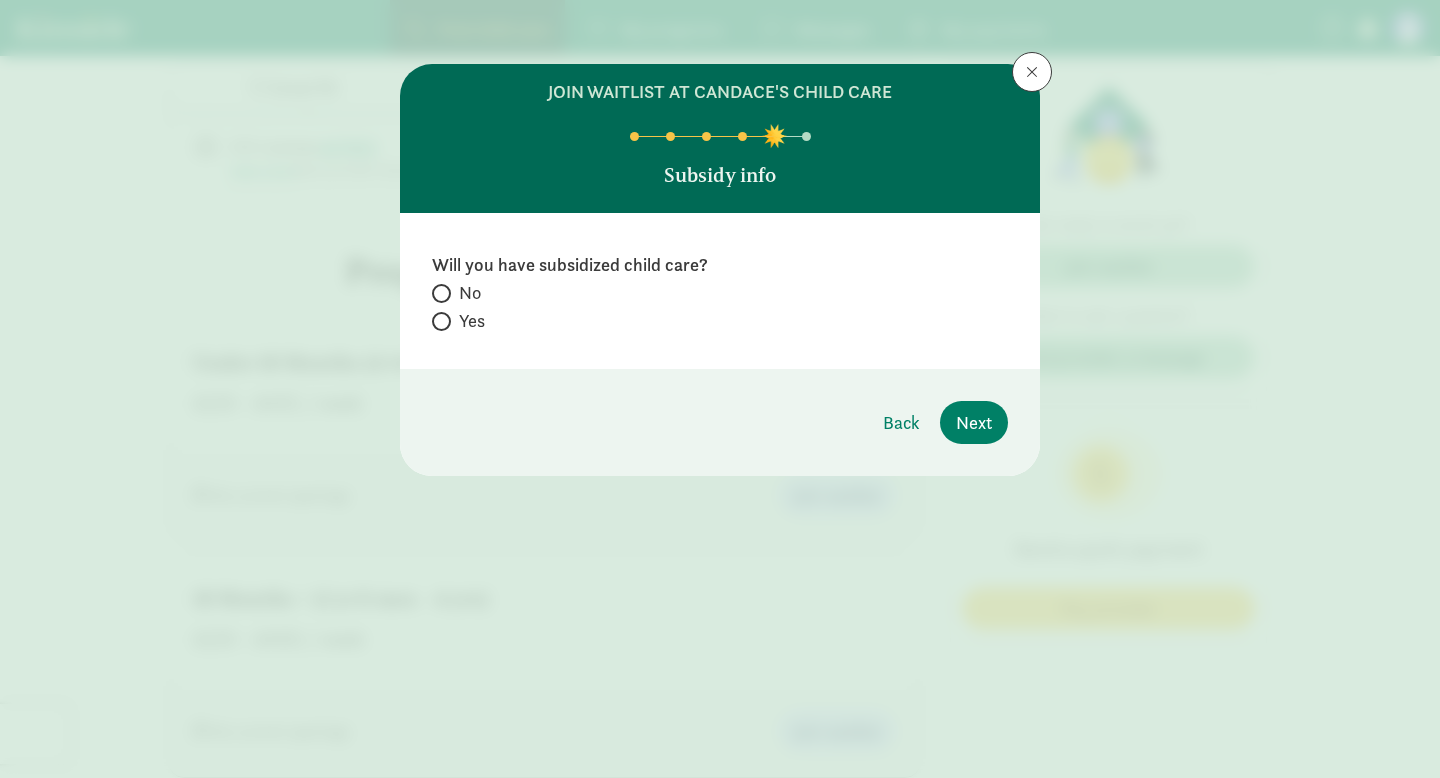 click at bounding box center [441, 321] 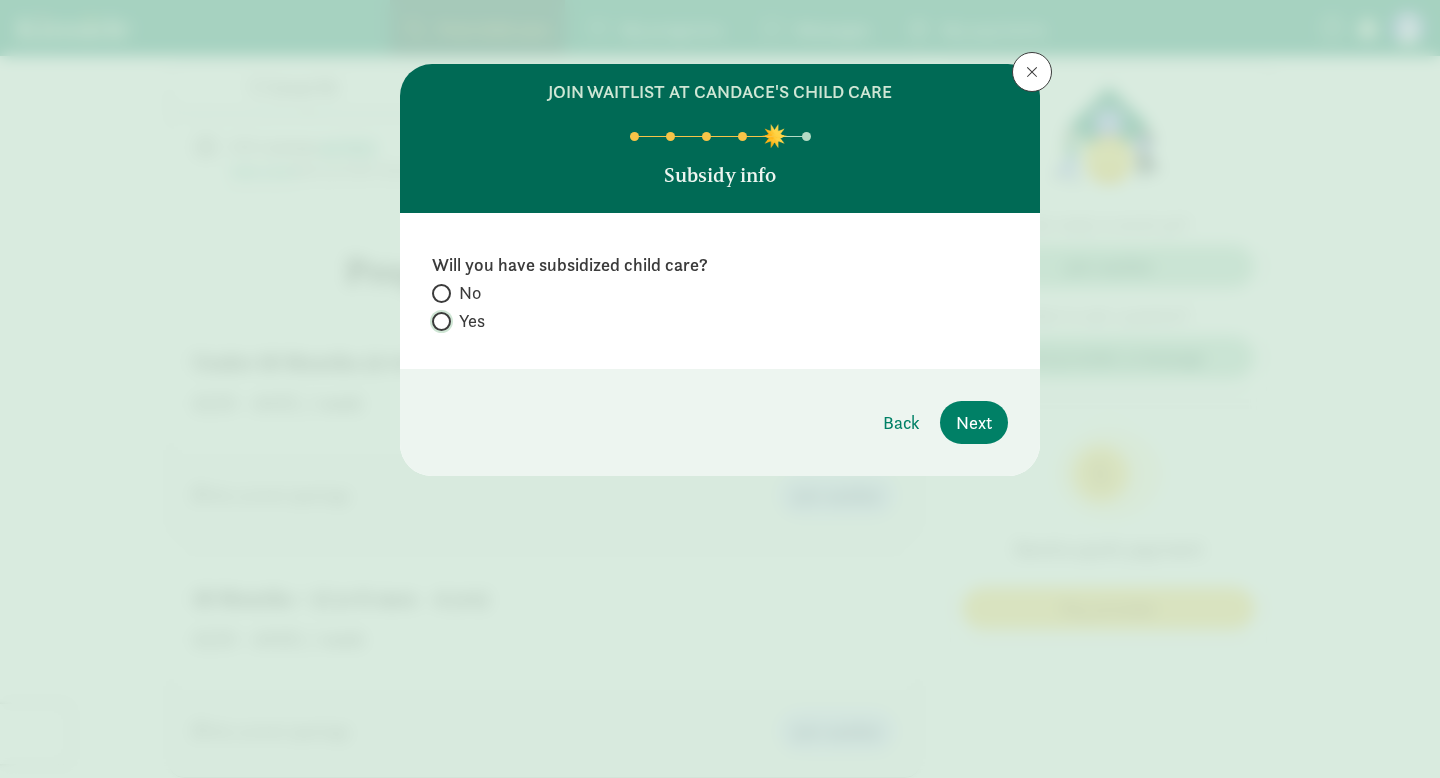 click on "Yes" at bounding box center (438, 321) 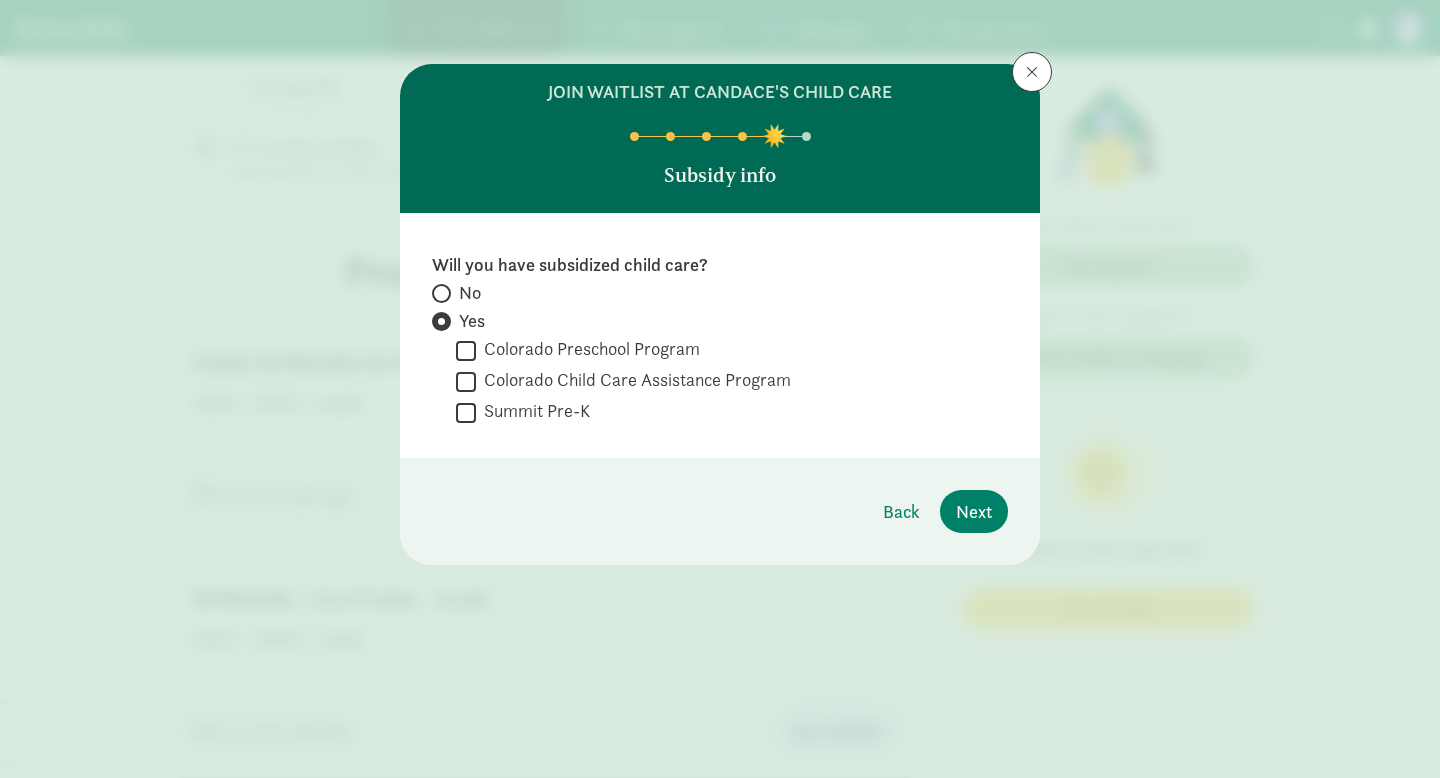click on "Colorado Child Care Assistance Program" at bounding box center (466, 381) 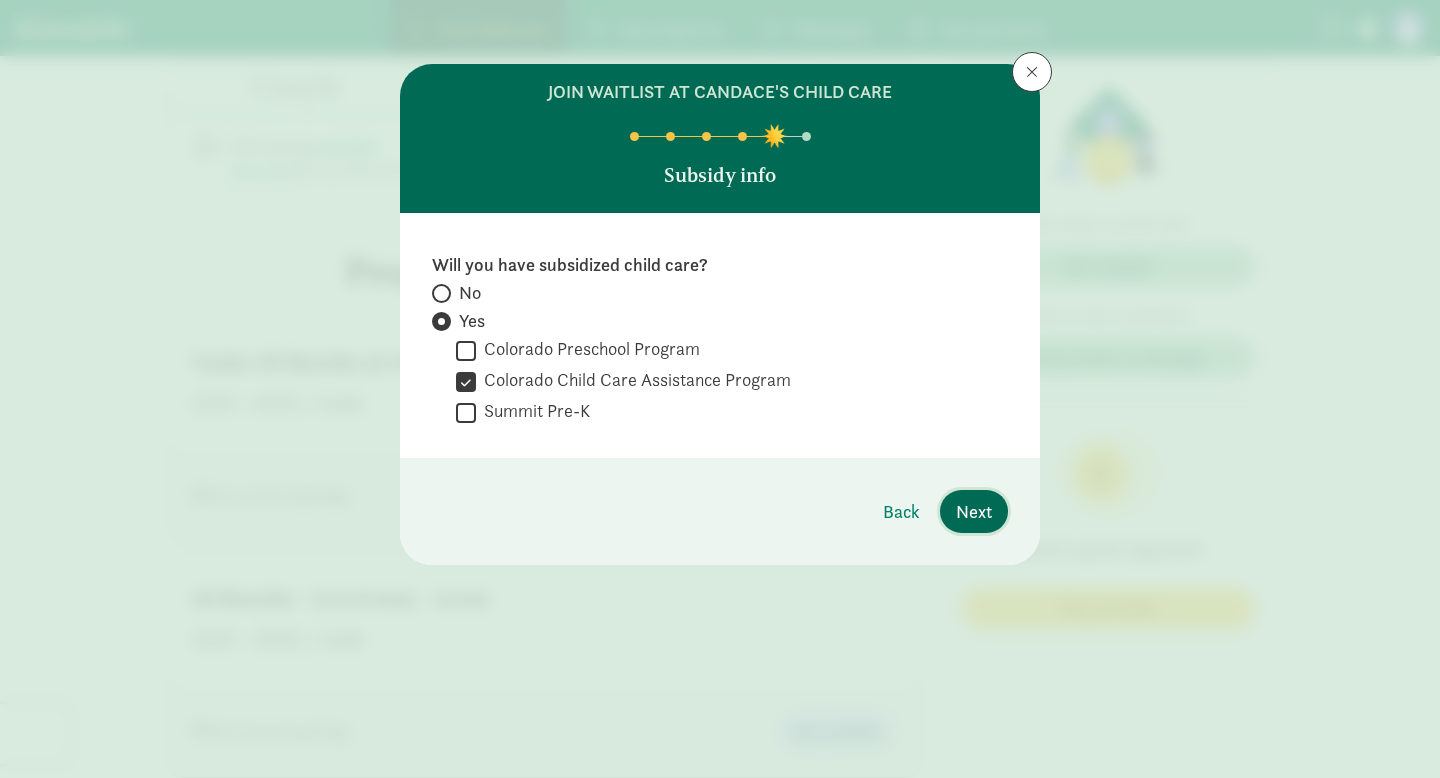 click on "Next" at bounding box center [974, 511] 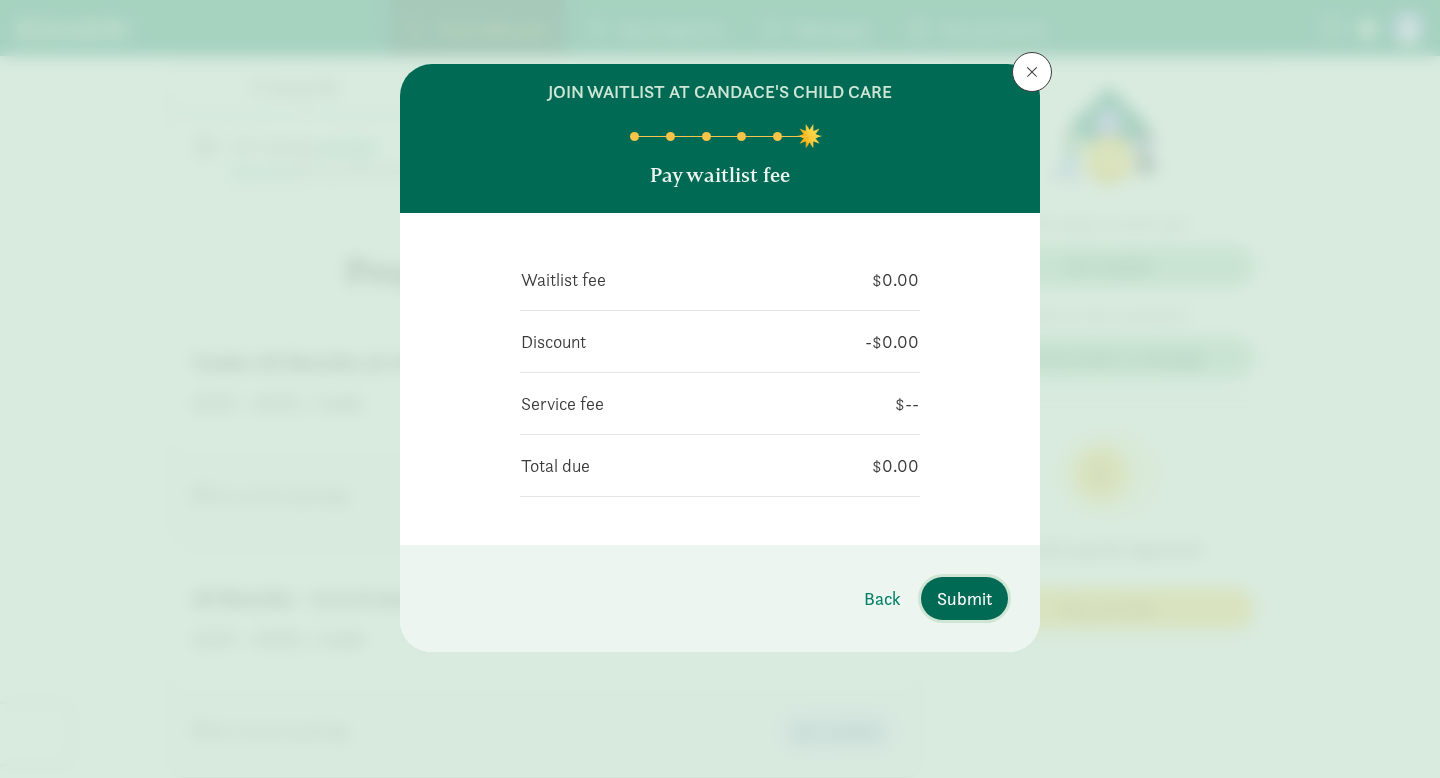 click on "Submit" at bounding box center [964, 598] 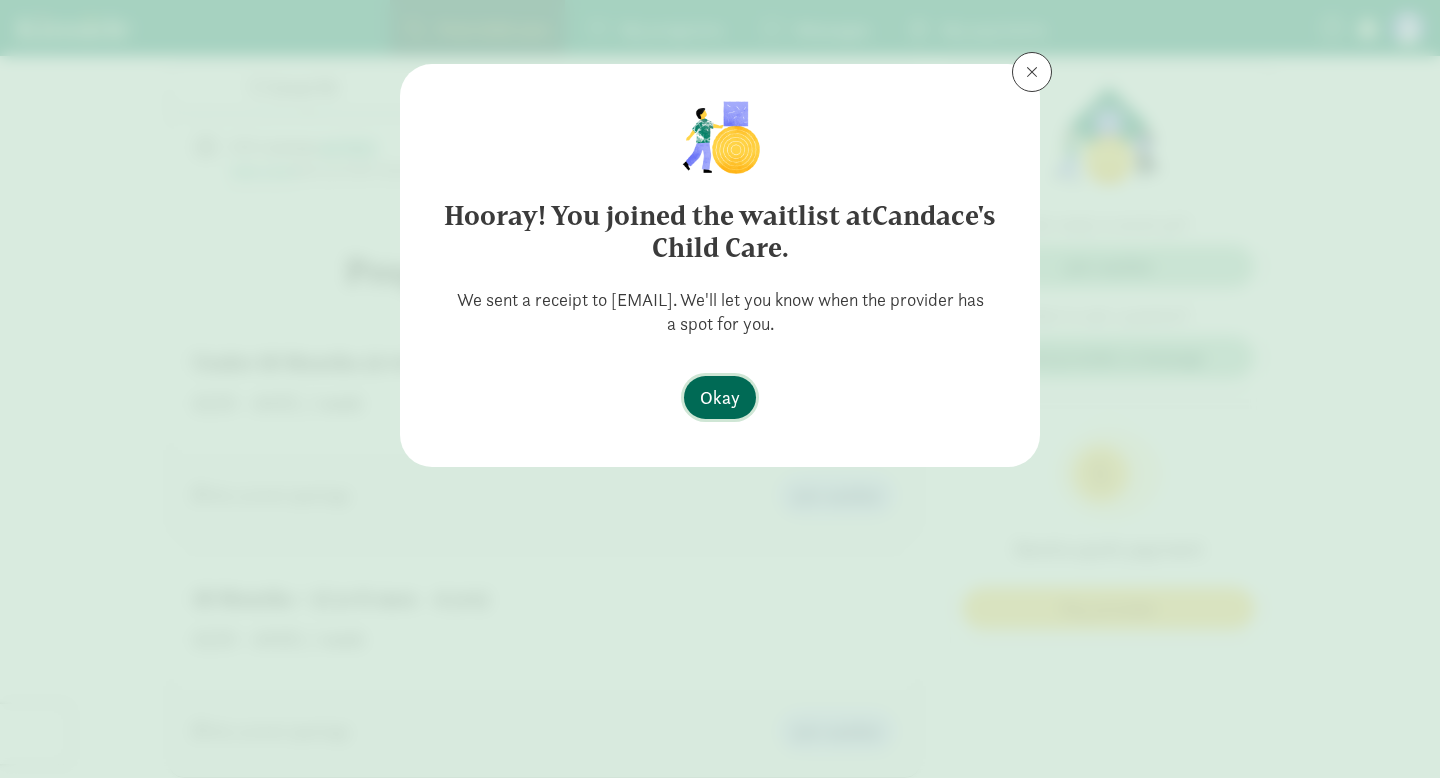 click on "Okay" at bounding box center (720, 397) 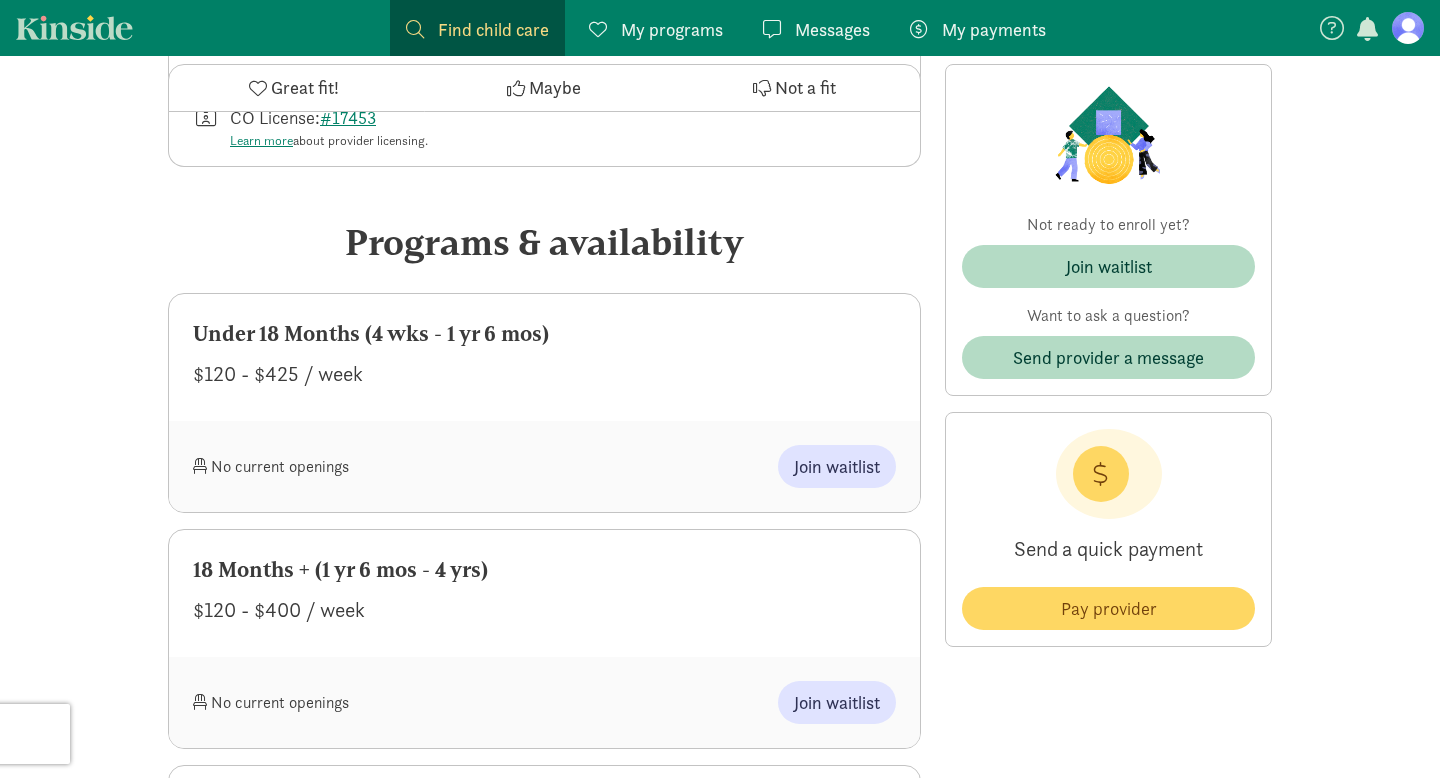 scroll, scrollTop: 0, scrollLeft: 0, axis: both 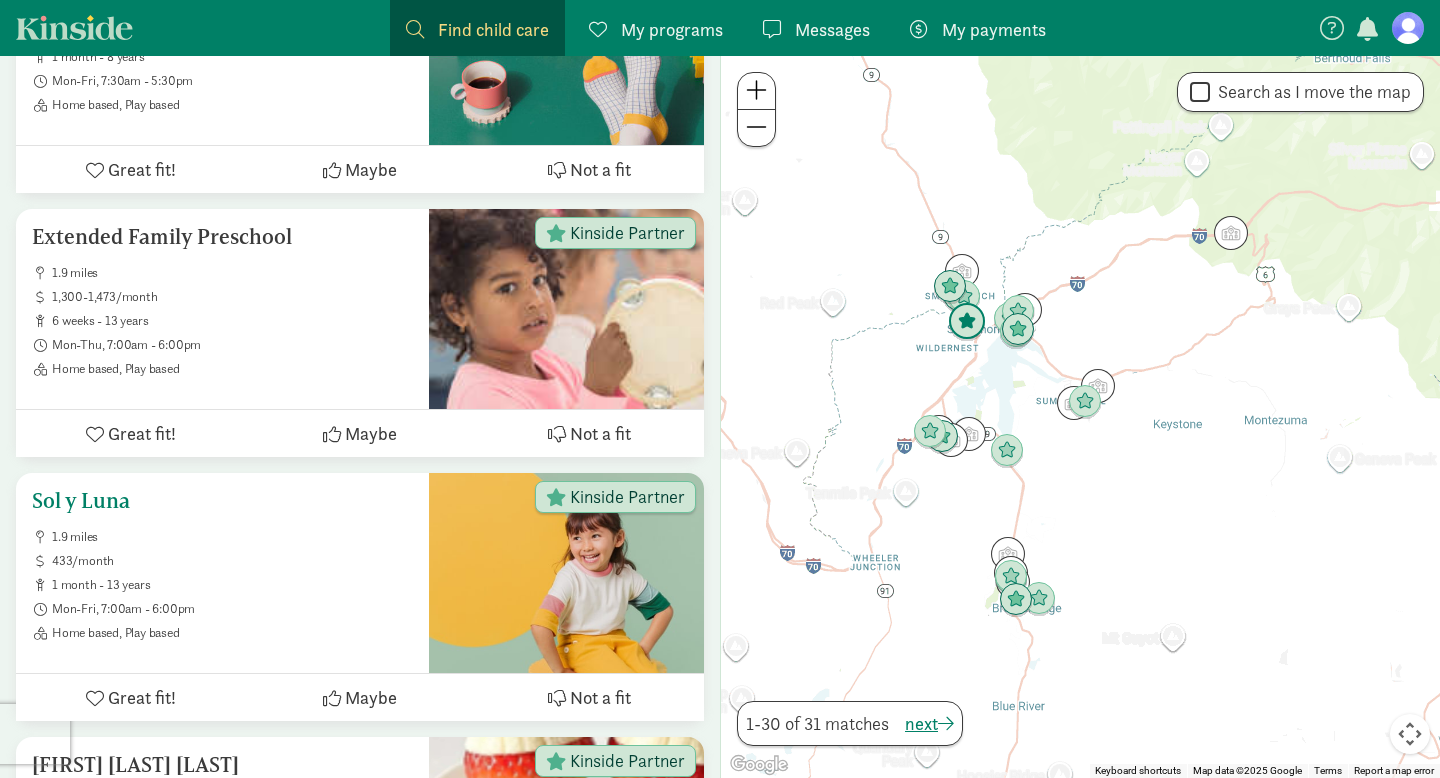 click on "Sol y Luna" at bounding box center [222, 501] 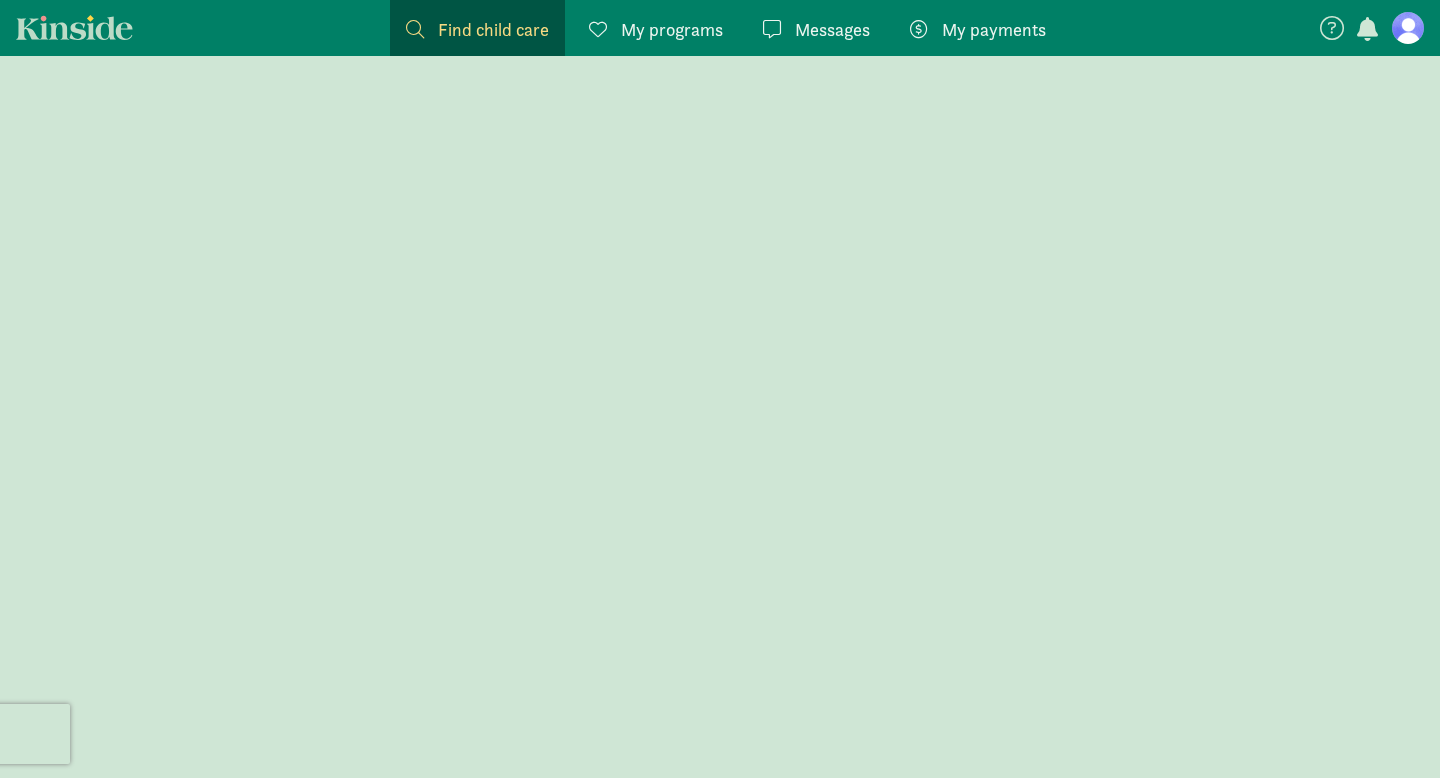 scroll, scrollTop: 0, scrollLeft: 0, axis: both 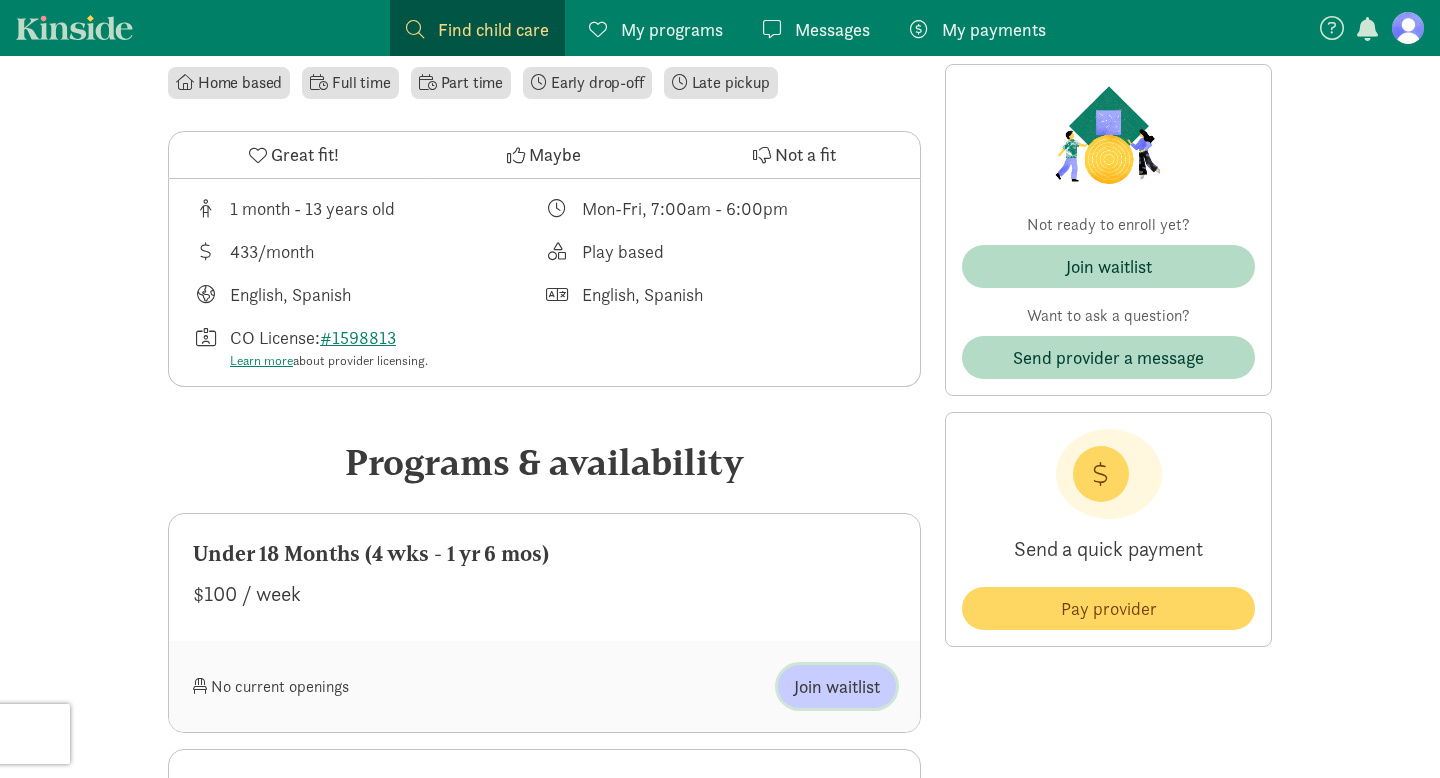 click on "Join waitlist" at bounding box center [837, 686] 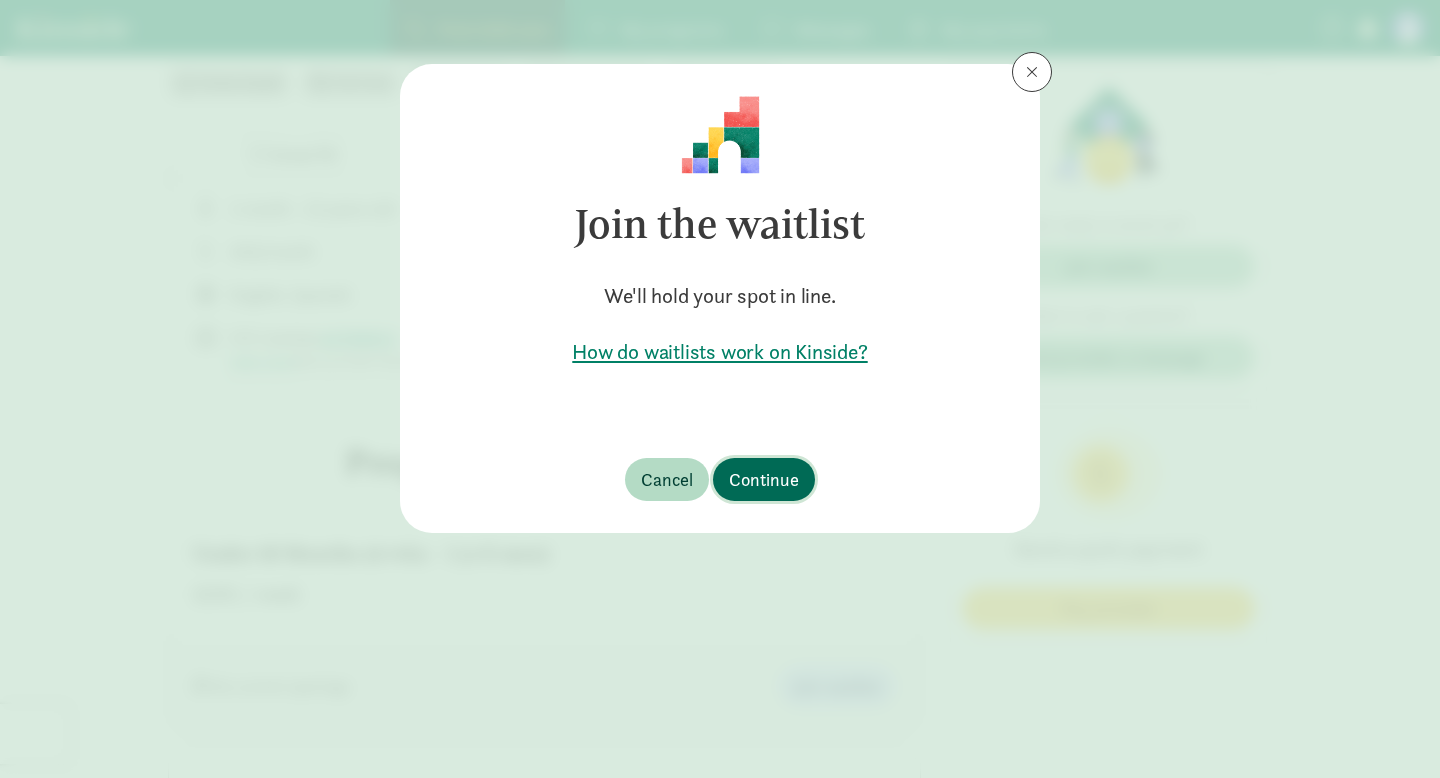 click on "Continue" at bounding box center (764, 479) 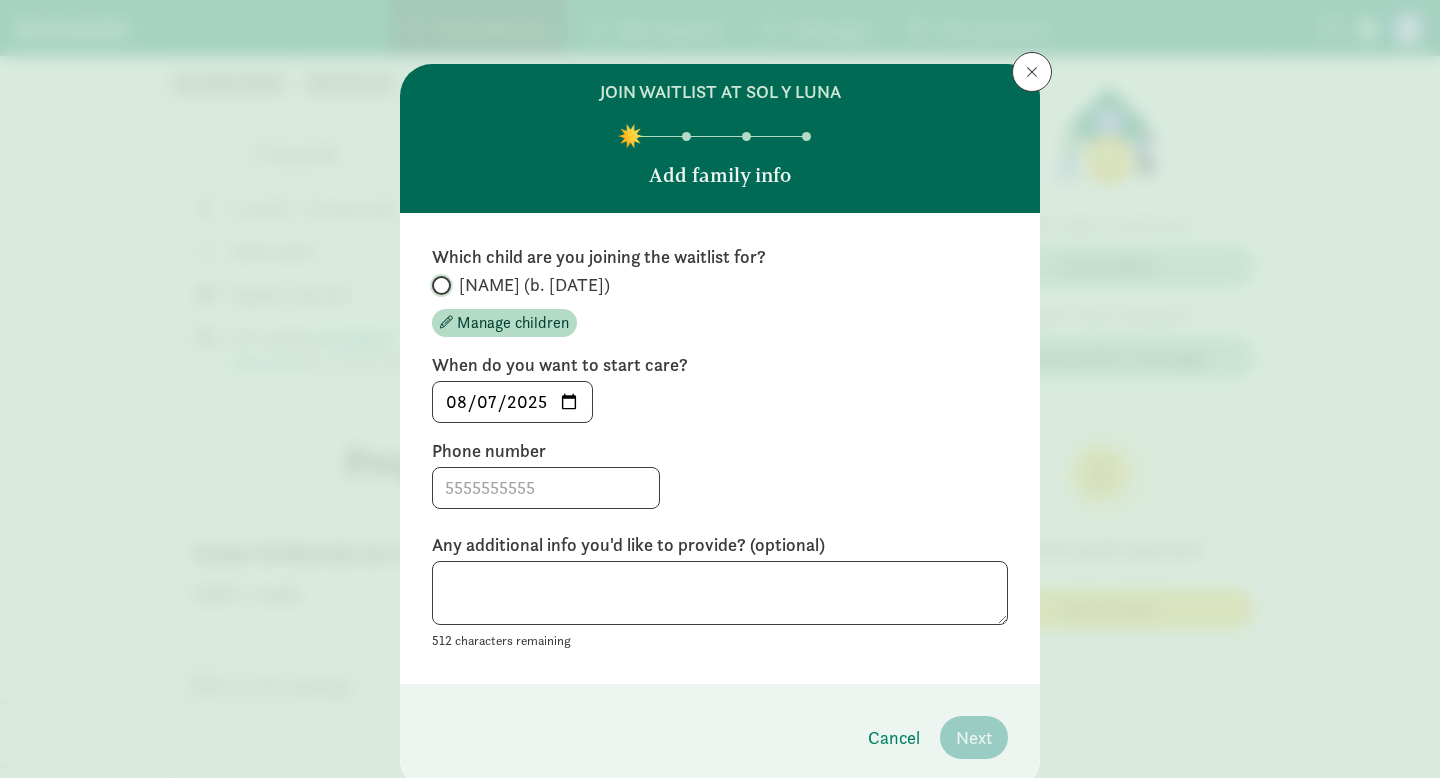 click on "[NAME] (b. [DATE])" at bounding box center [438, 285] 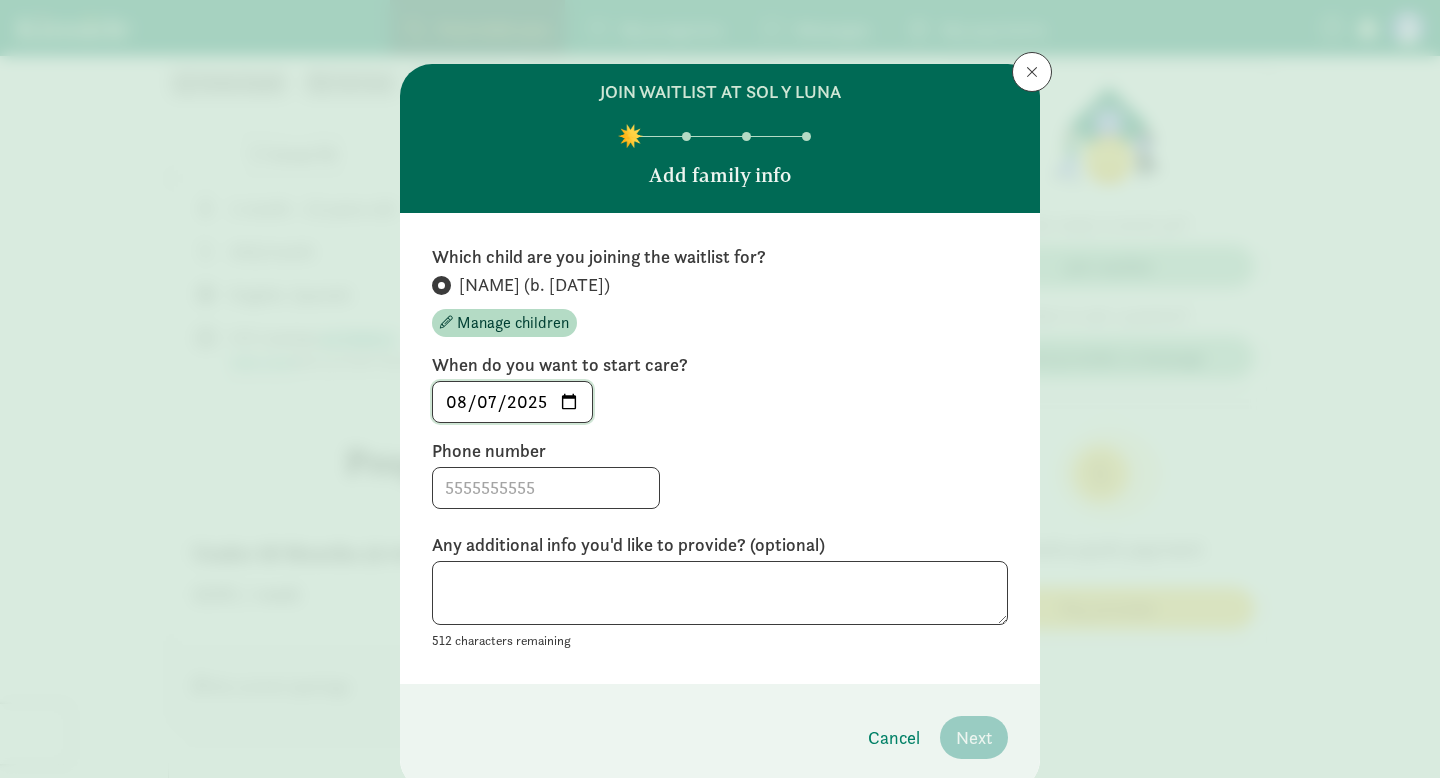 click on "2025-08-07" 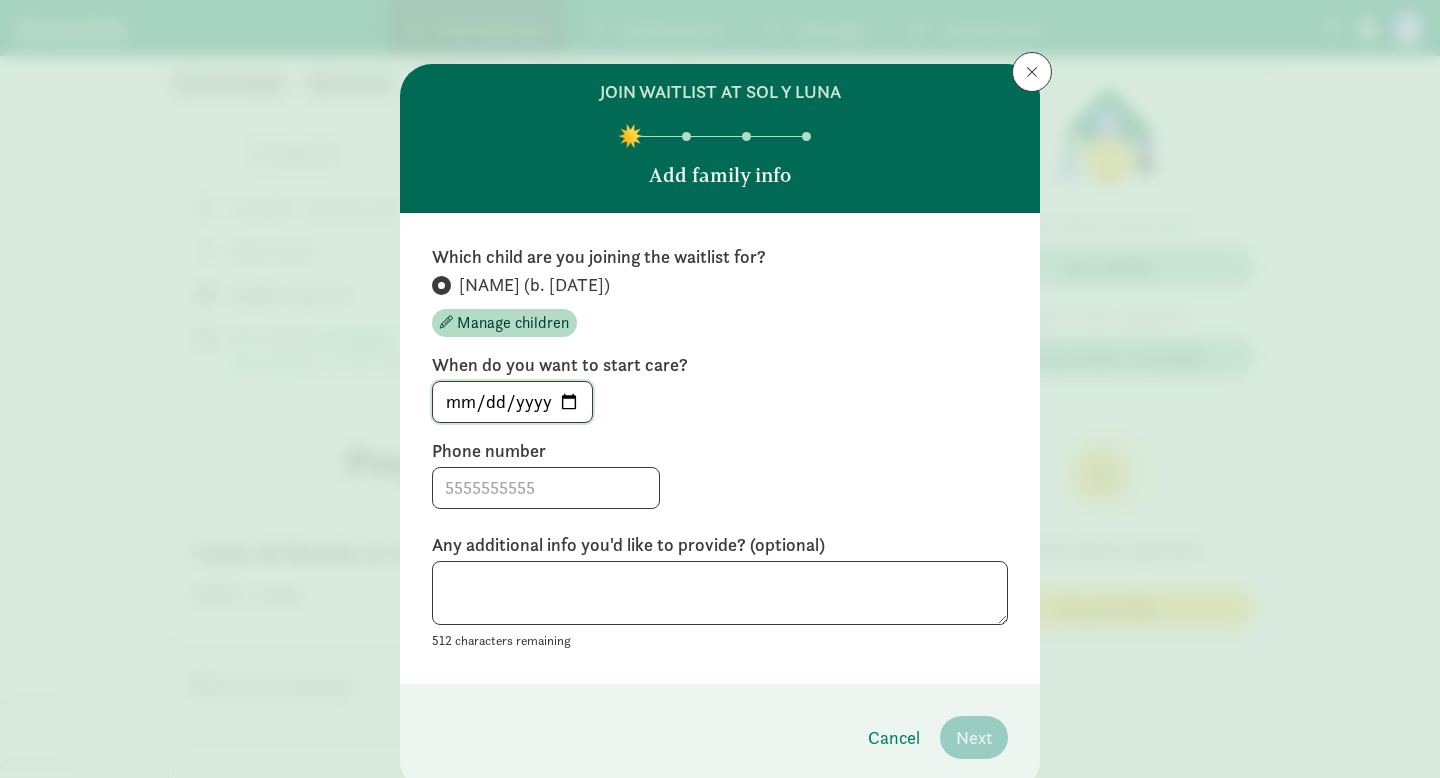 type on "[DATE]" 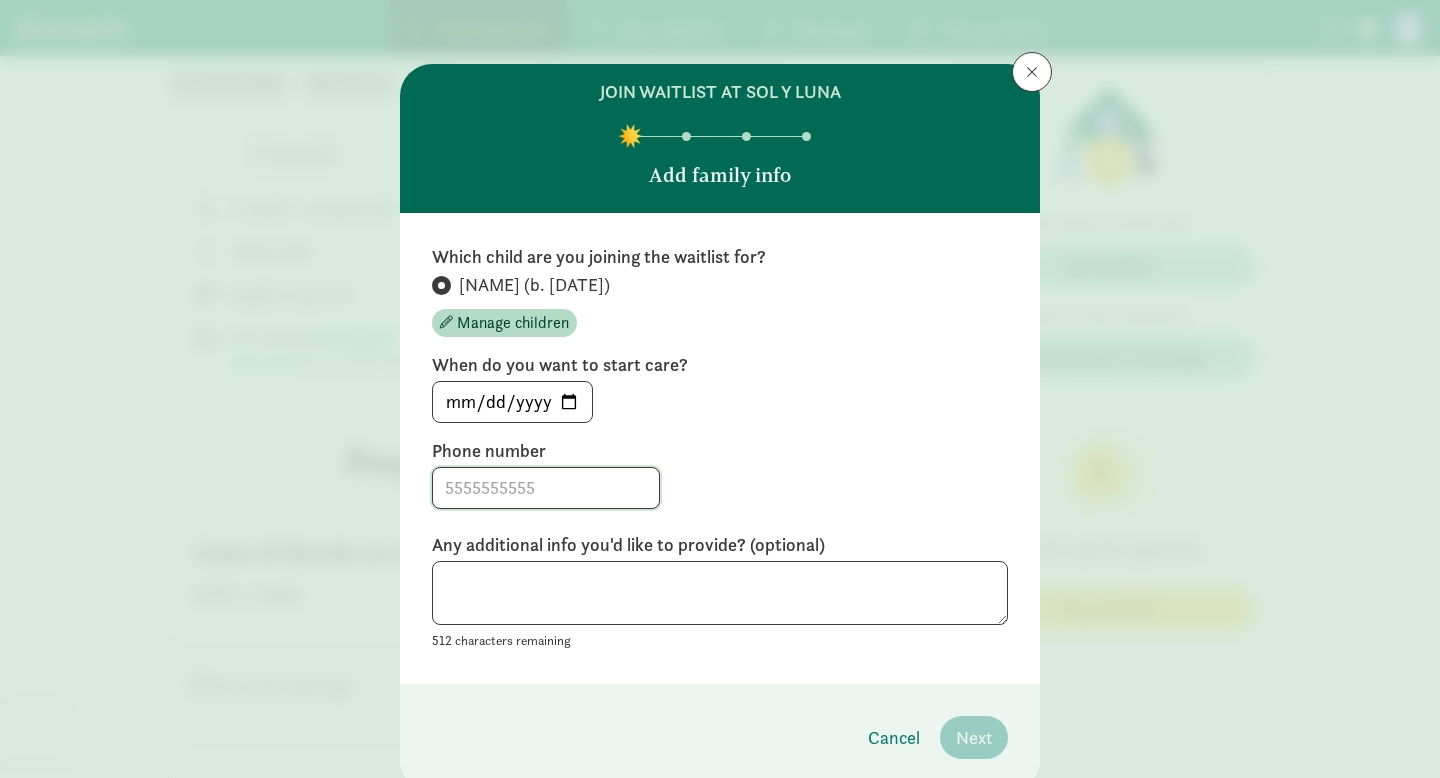 click 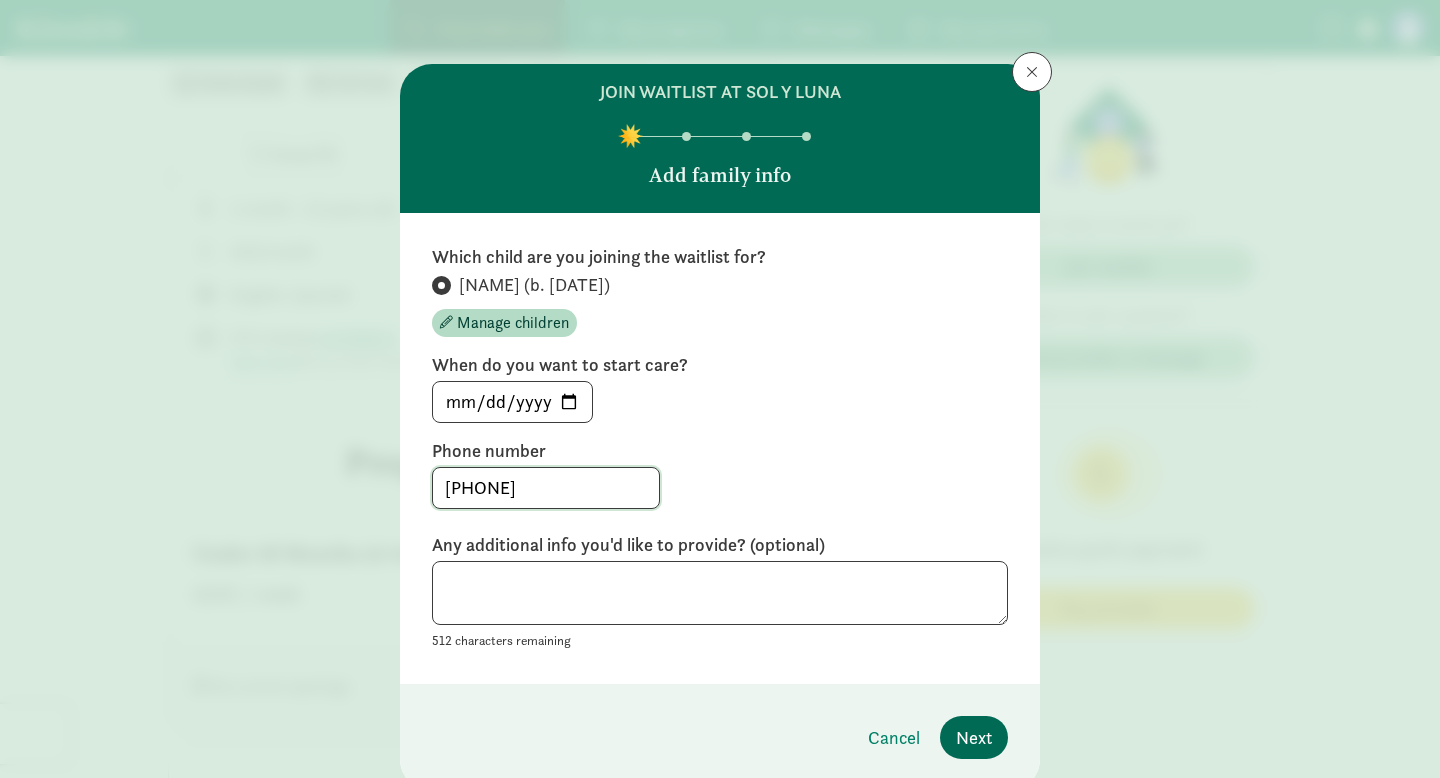 type on "[PHONE]" 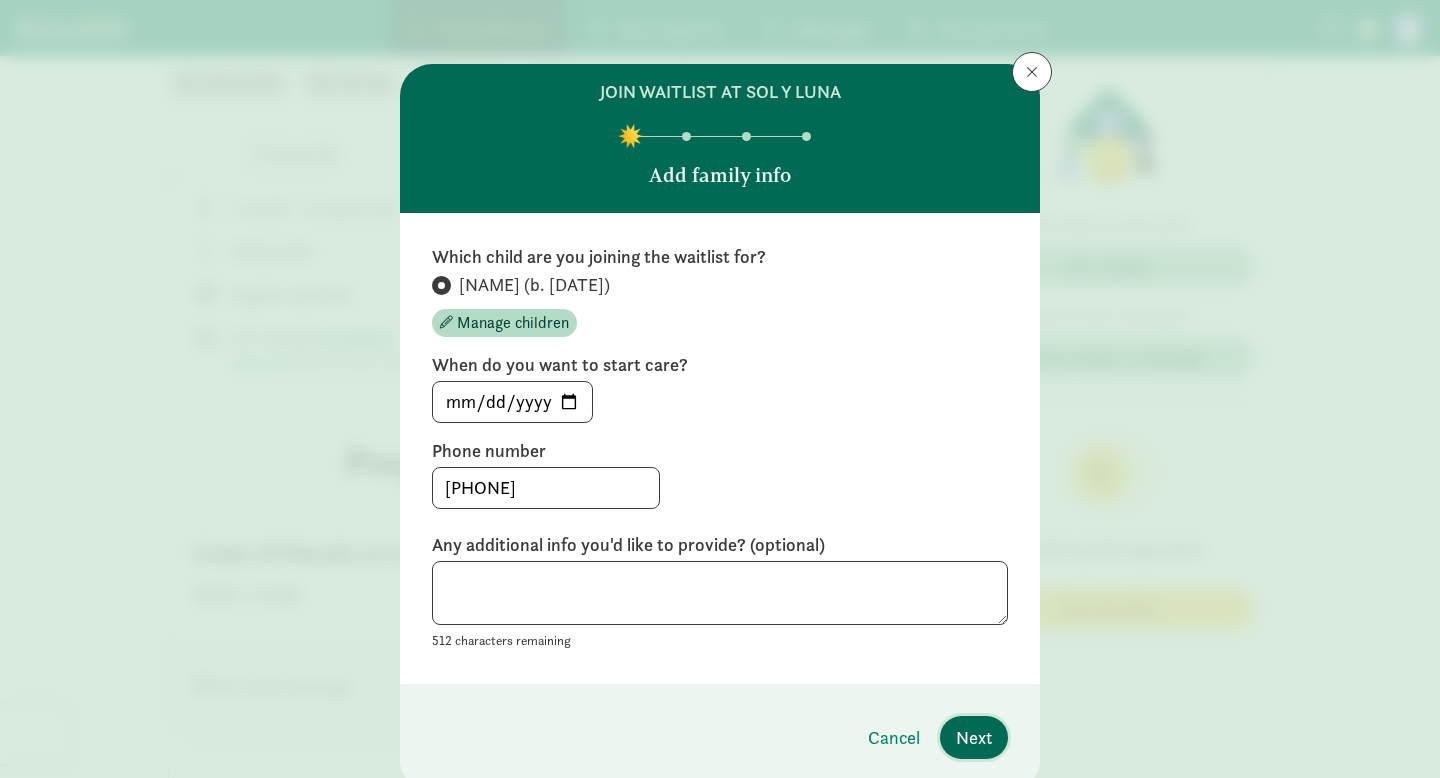click on "Next" at bounding box center [974, 737] 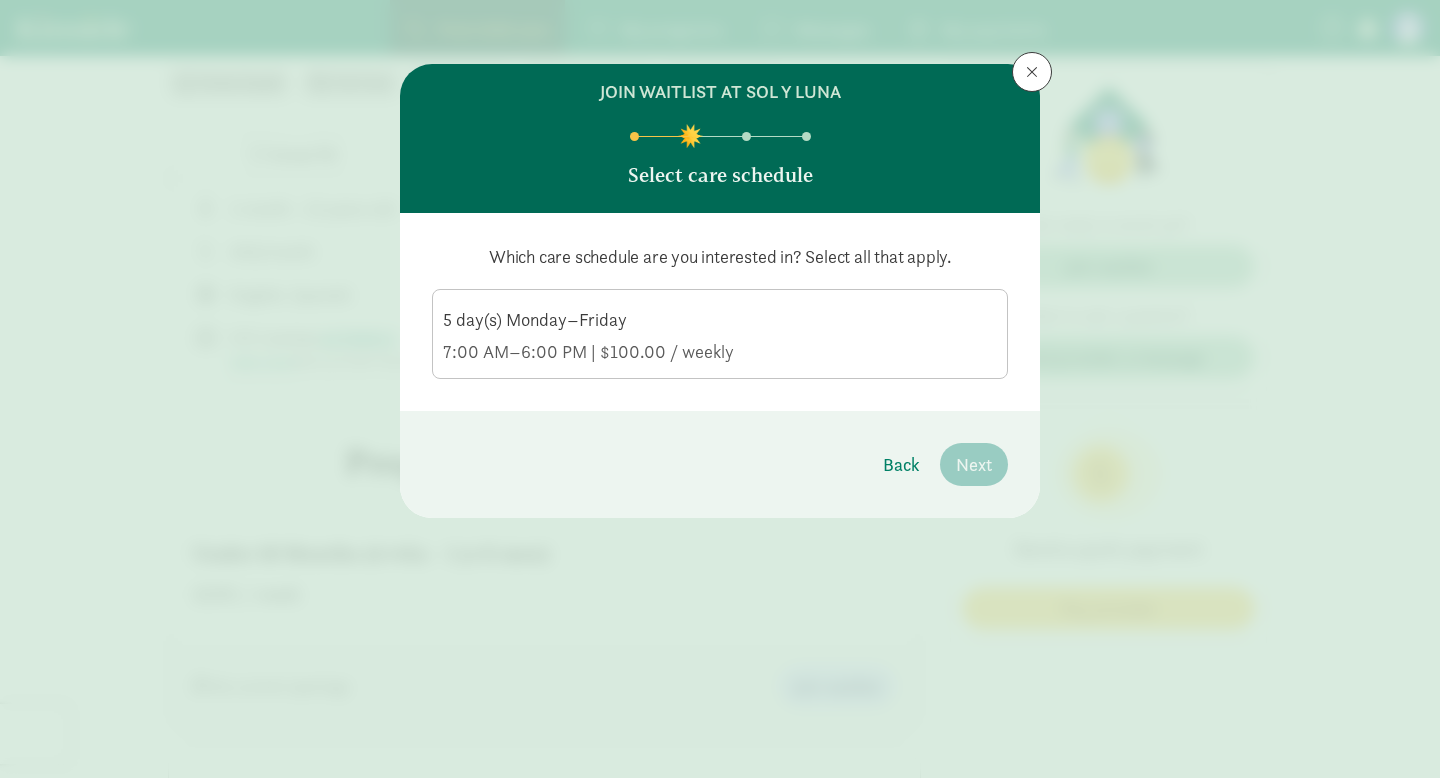 click on "7:00 AM–6:00 PM | $100.00 / weekly" 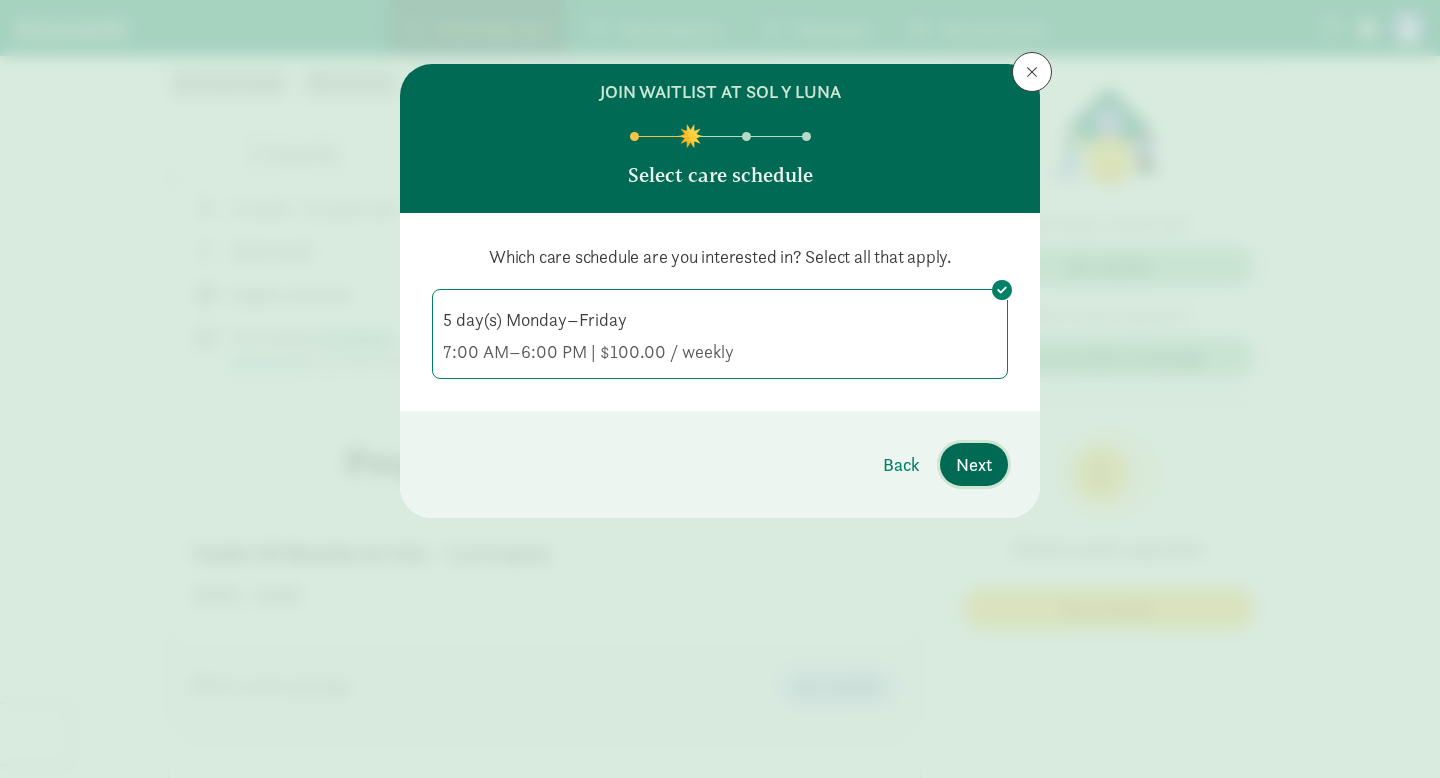 click on "Next" at bounding box center [974, 464] 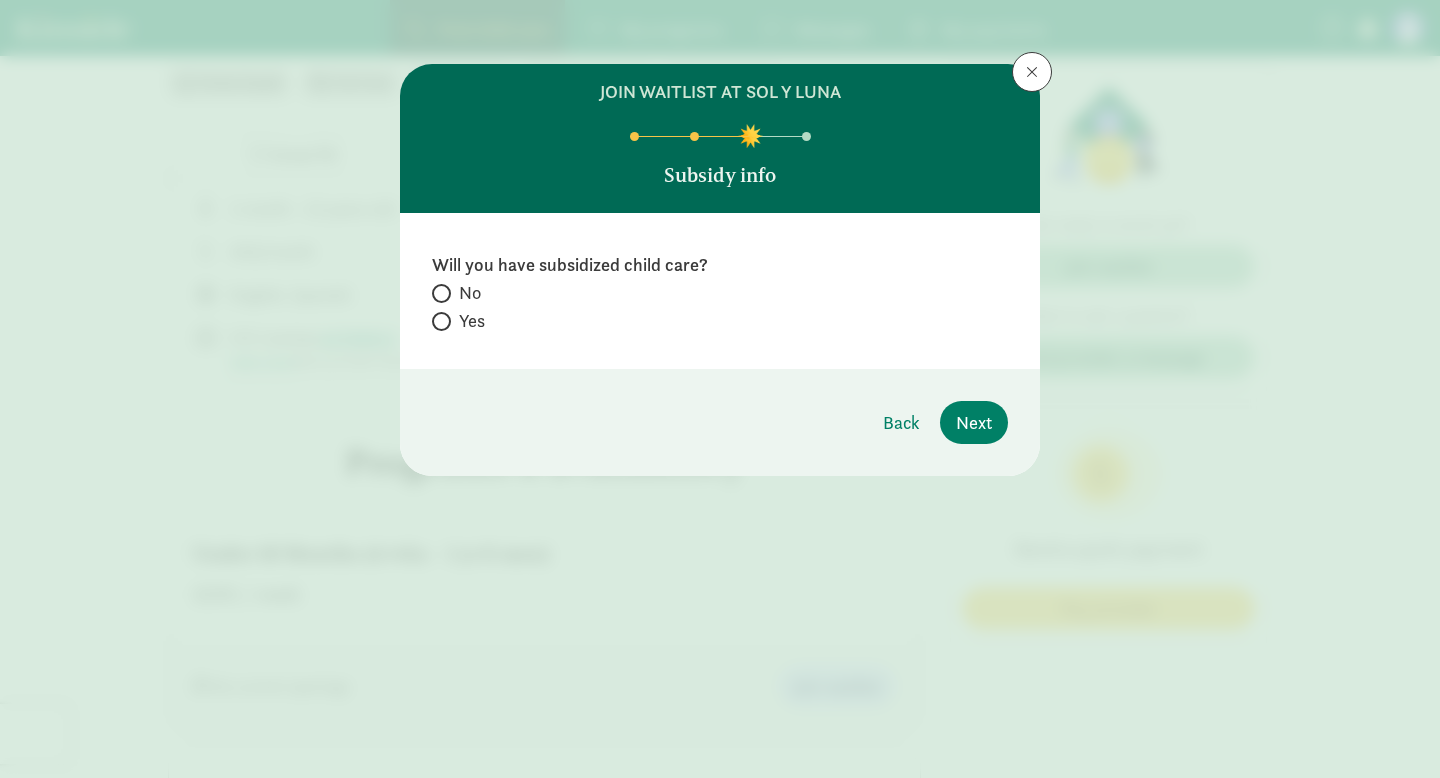 click at bounding box center (441, 321) 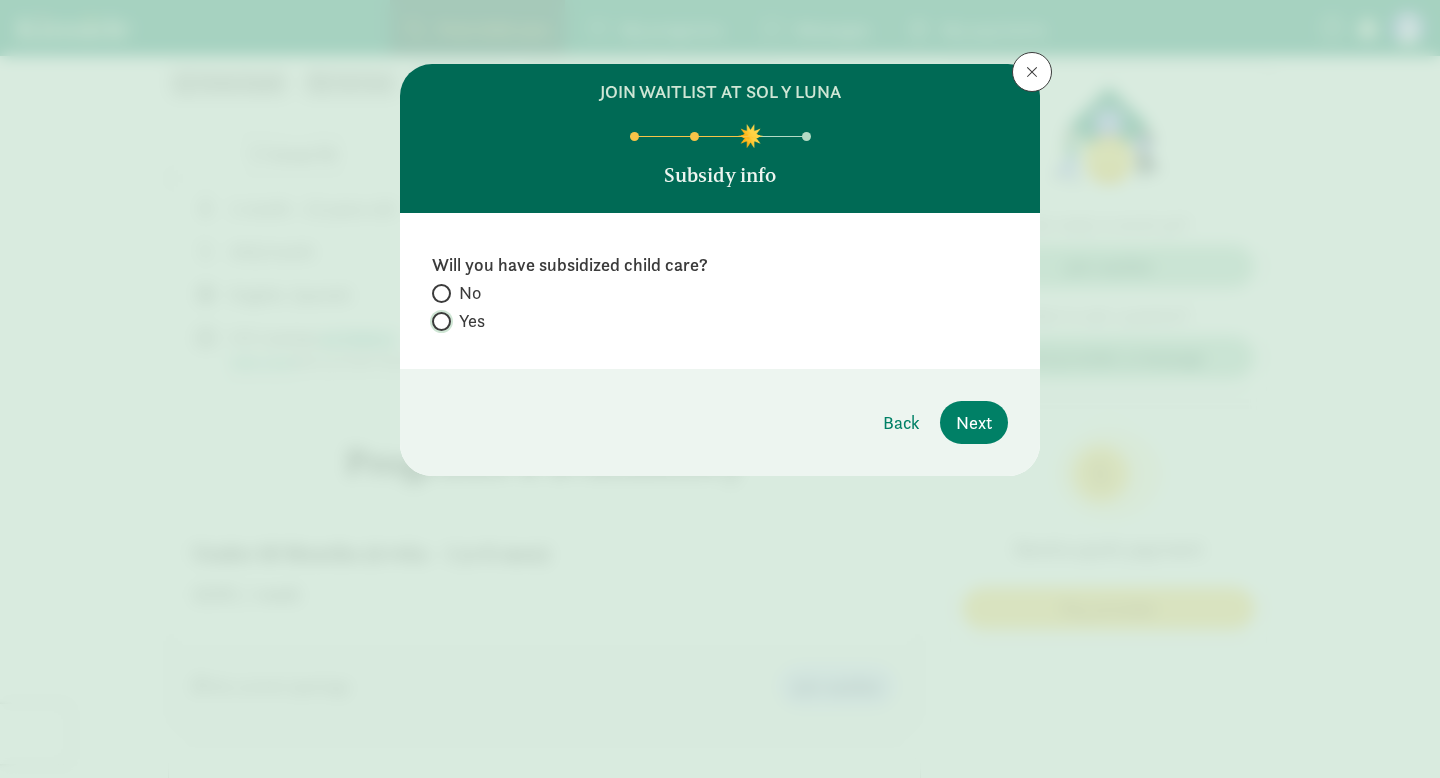 click on "Yes" at bounding box center (438, 321) 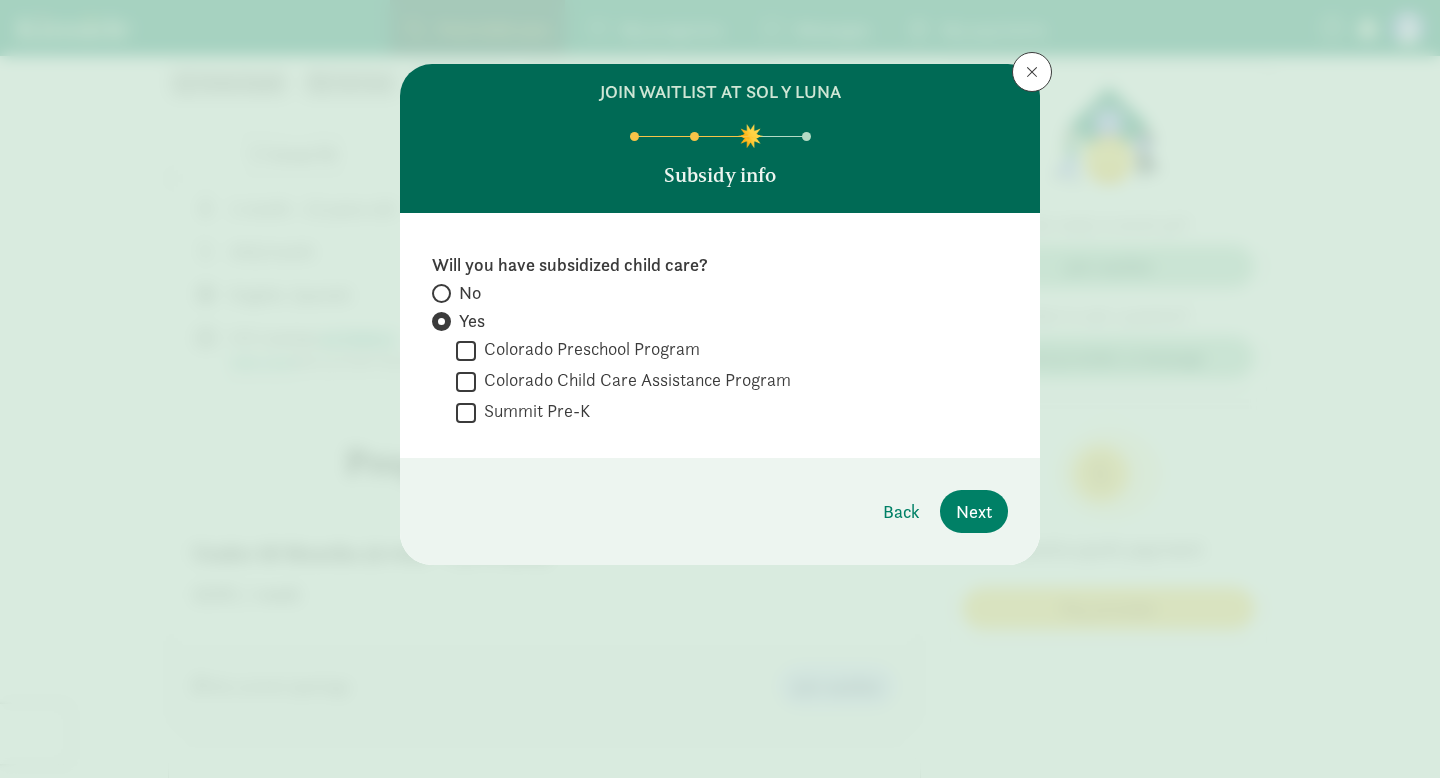 click on "Colorado Child Care Assistance Program" at bounding box center [466, 381] 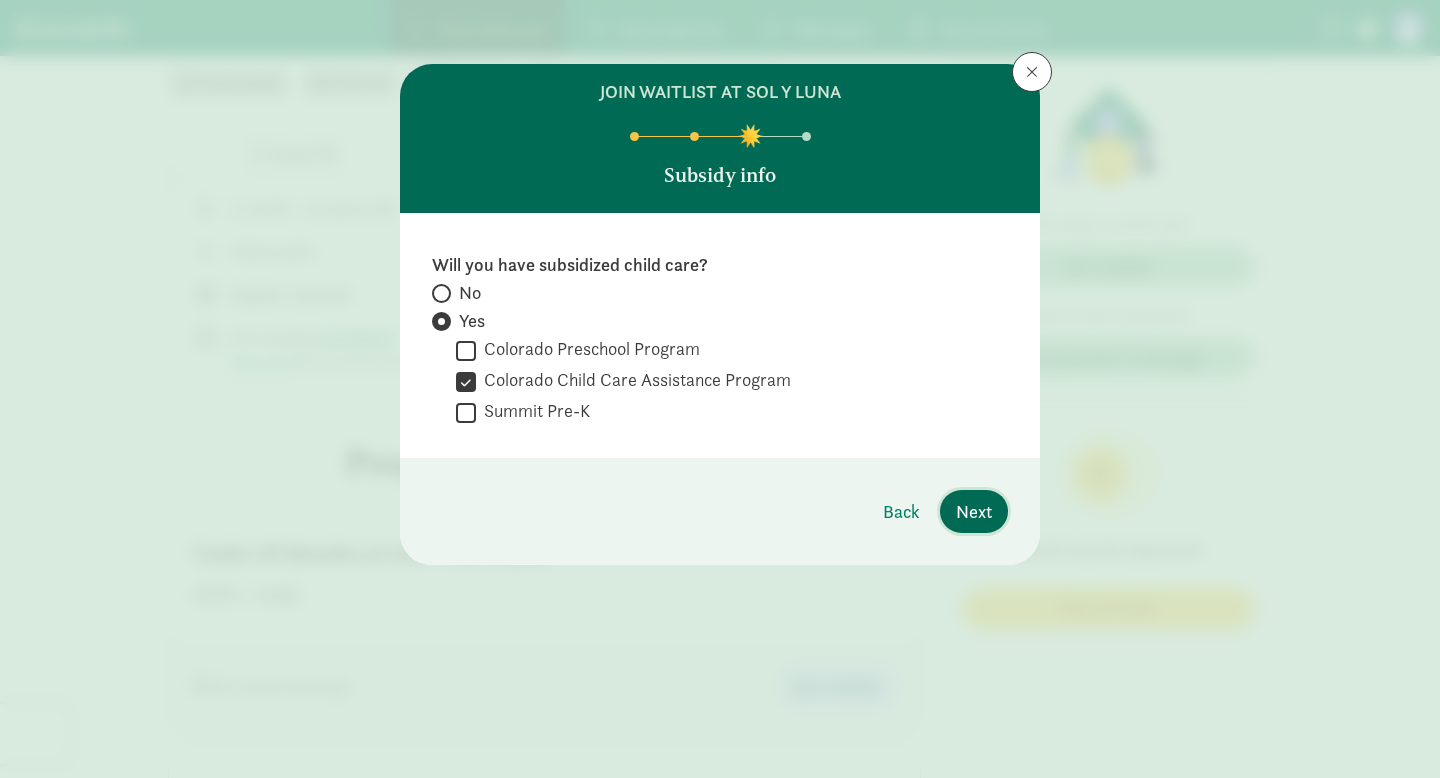 click on "Next" at bounding box center [974, 511] 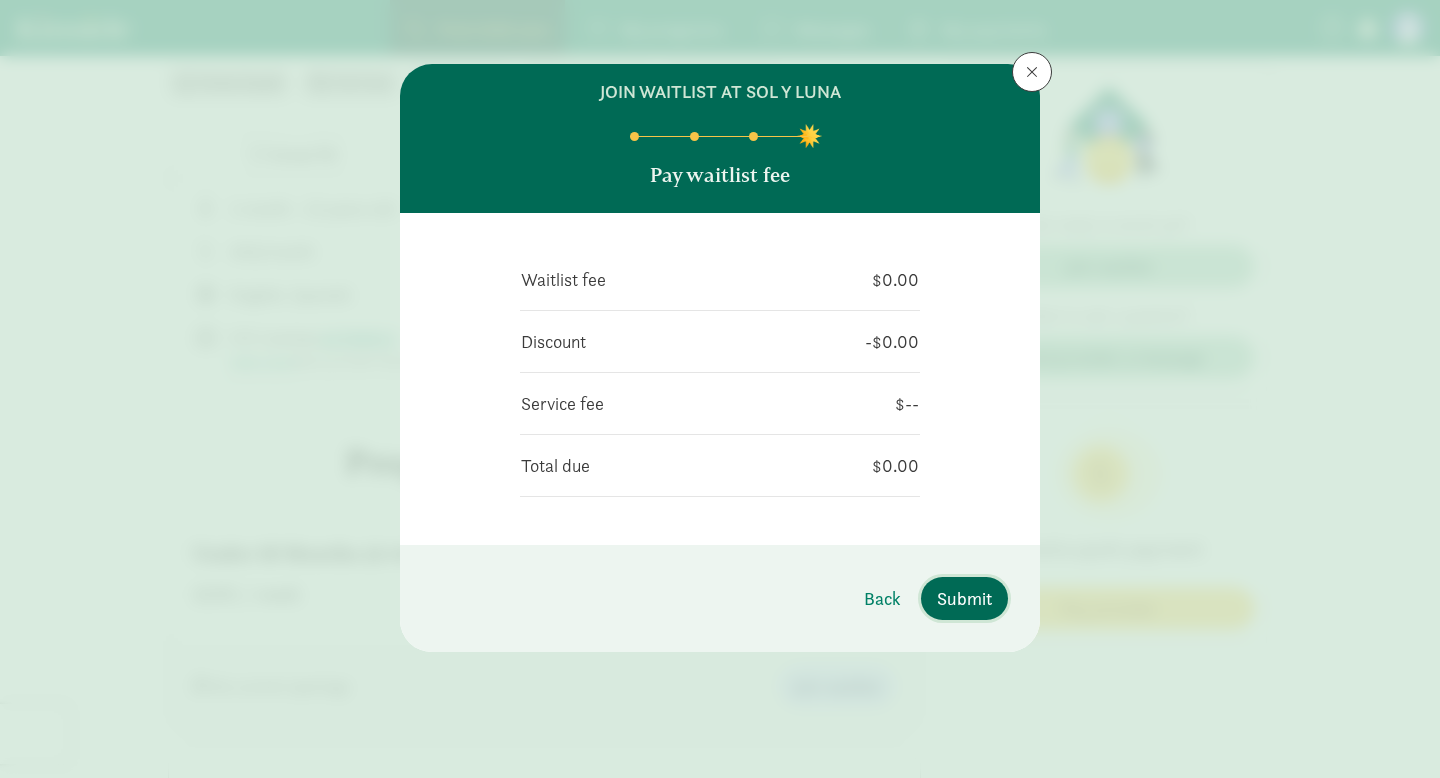 click on "Submit" at bounding box center (964, 598) 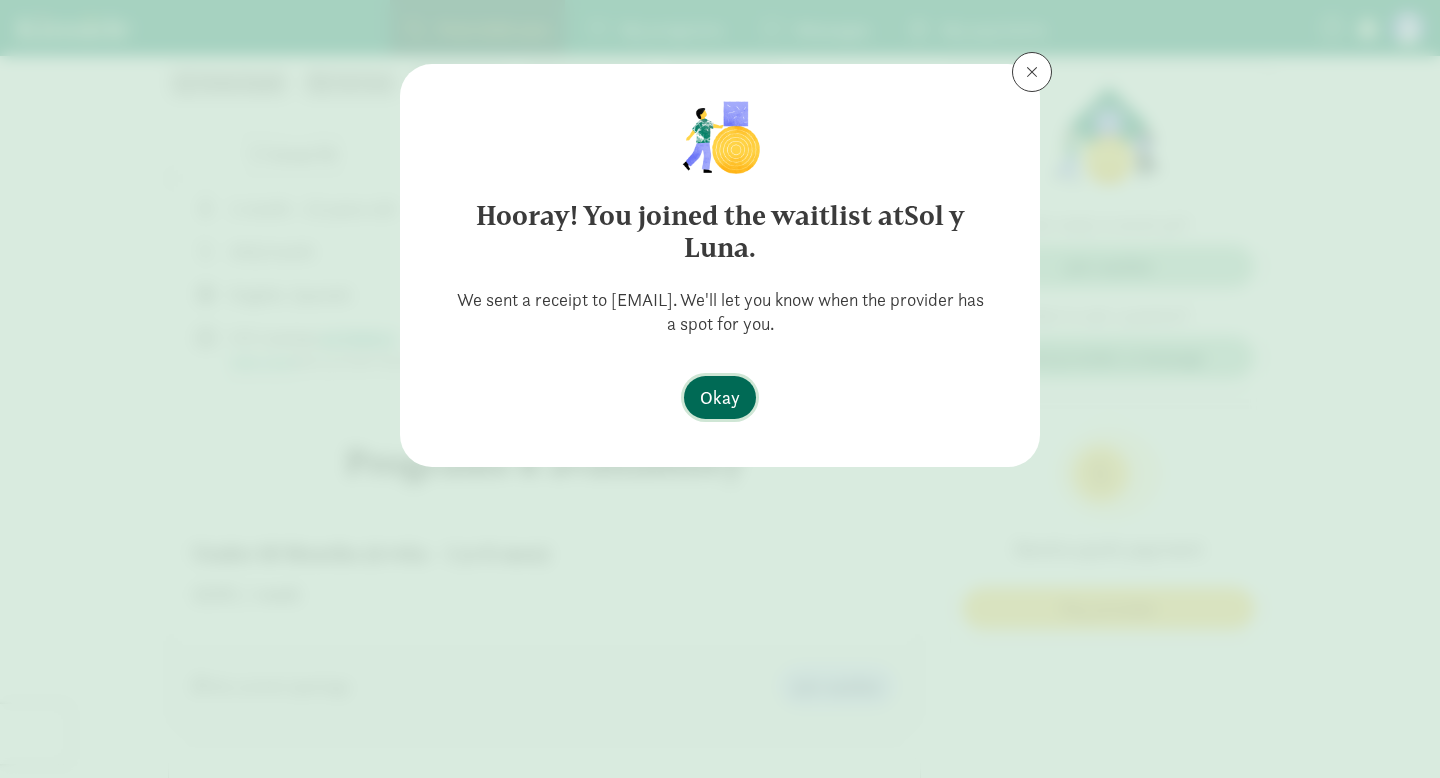 click on "Okay" at bounding box center [720, 397] 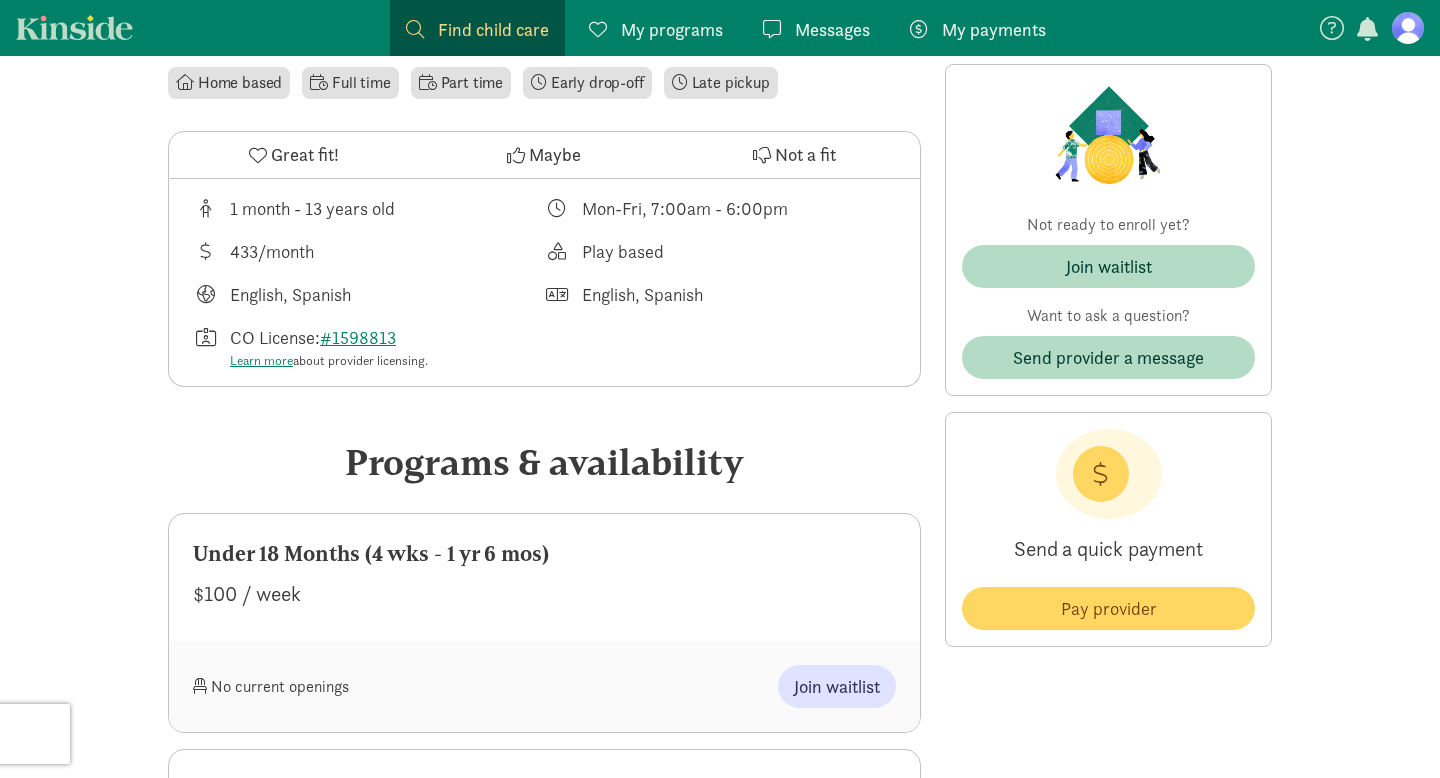 scroll, scrollTop: 0, scrollLeft: 0, axis: both 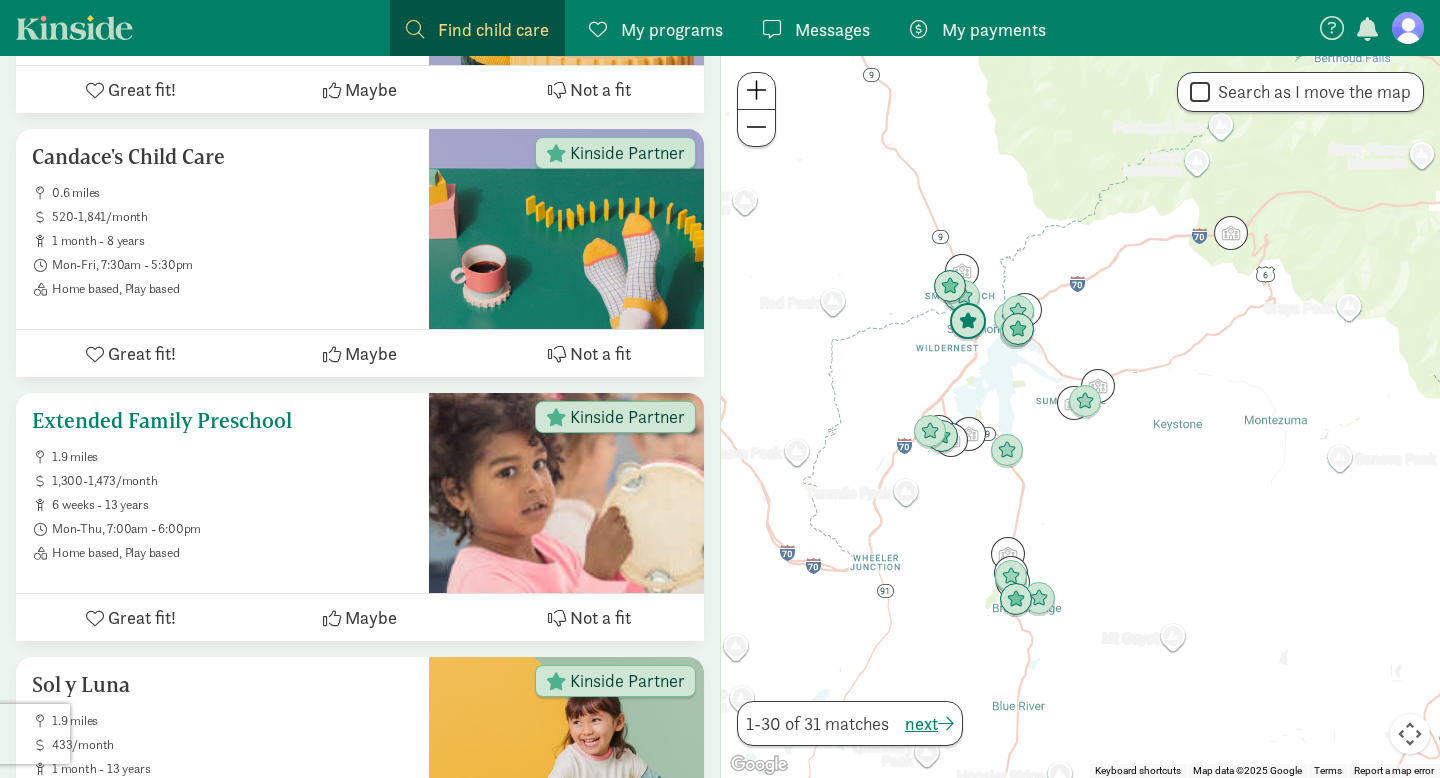 click on "Extended Family Preschool" at bounding box center (222, 421) 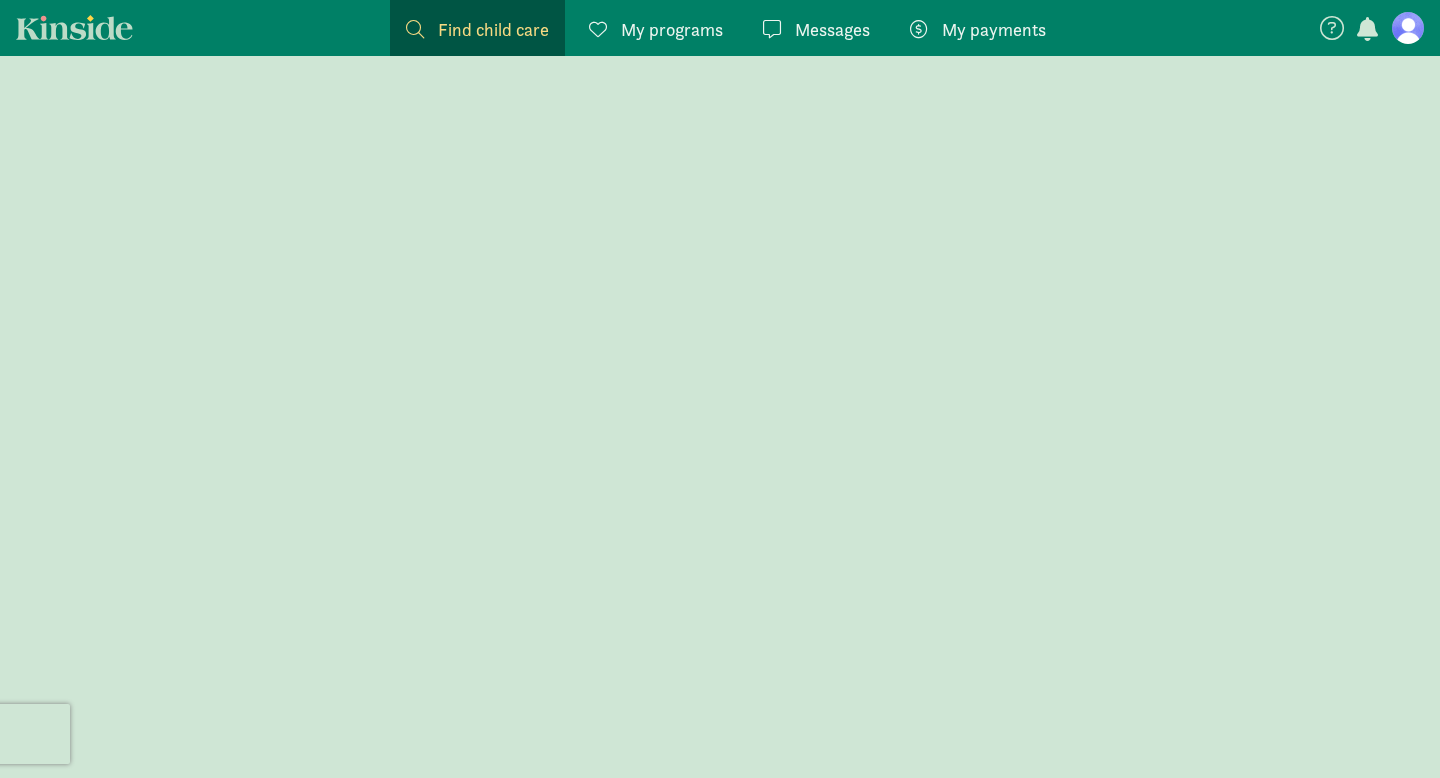 scroll, scrollTop: 0, scrollLeft: 0, axis: both 